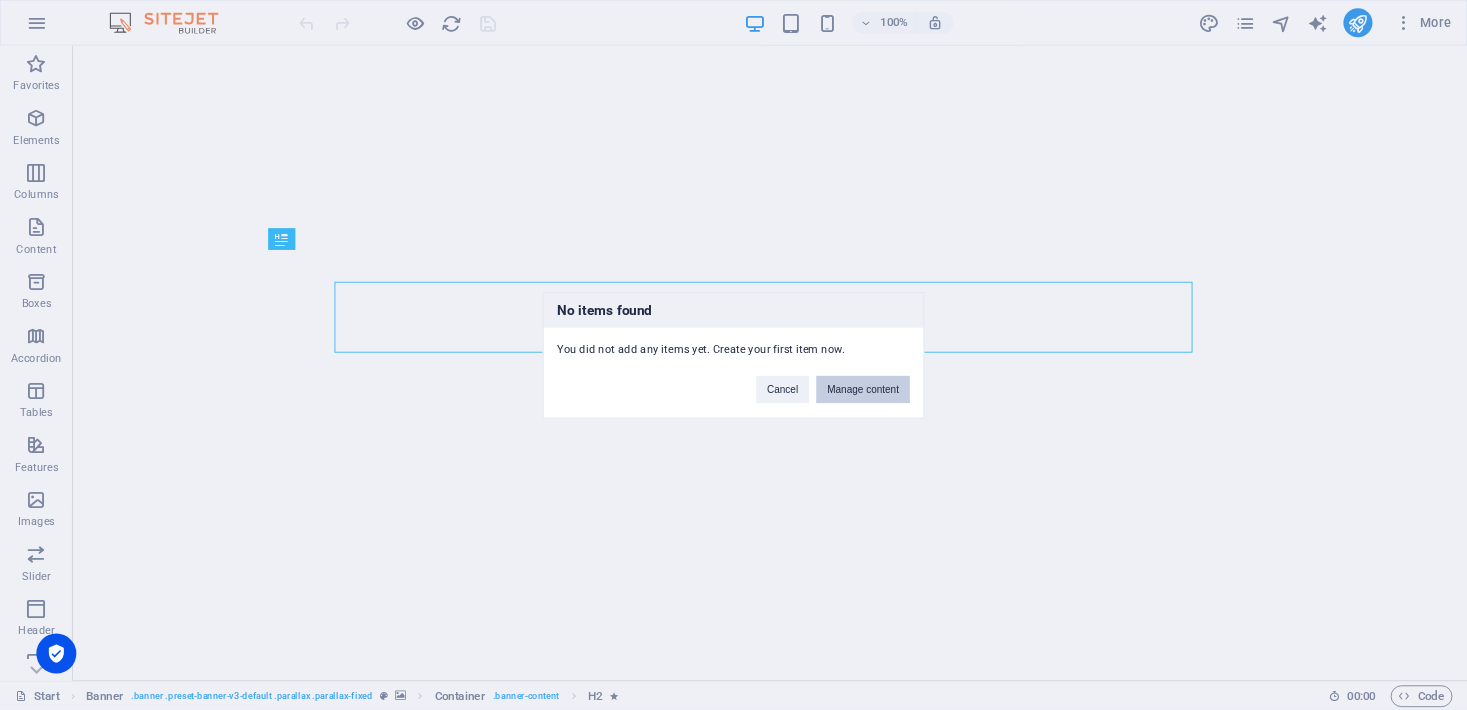 scroll, scrollTop: 0, scrollLeft: 0, axis: both 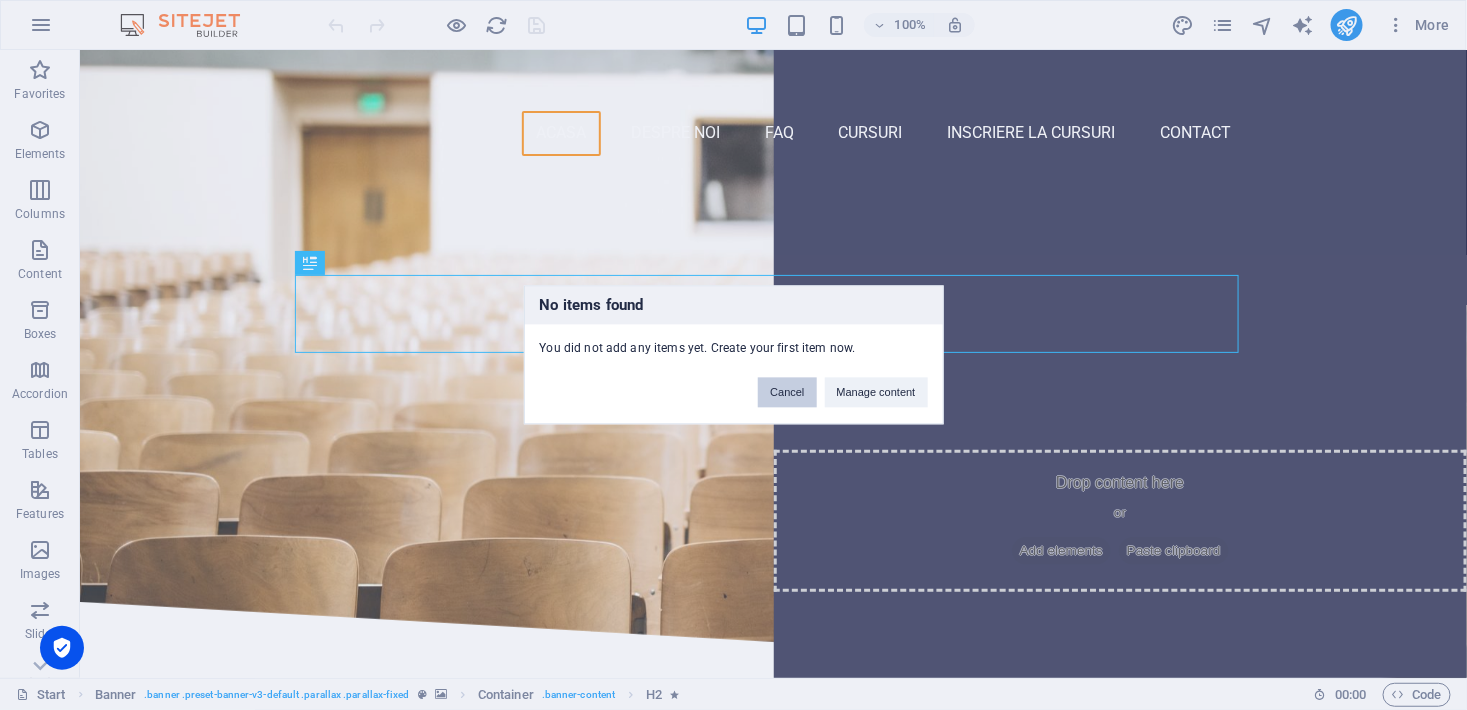 click on "Cancel" at bounding box center [787, 393] 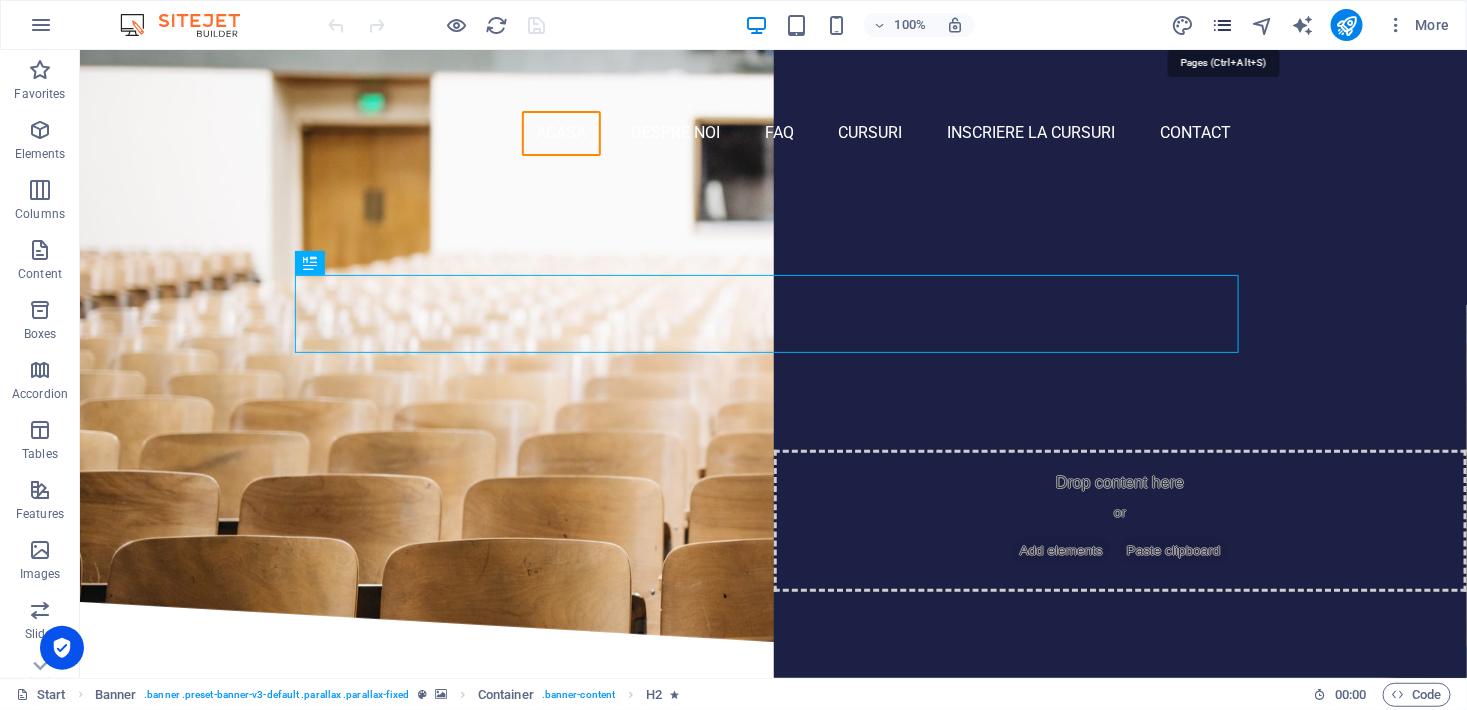 click at bounding box center [1222, 25] 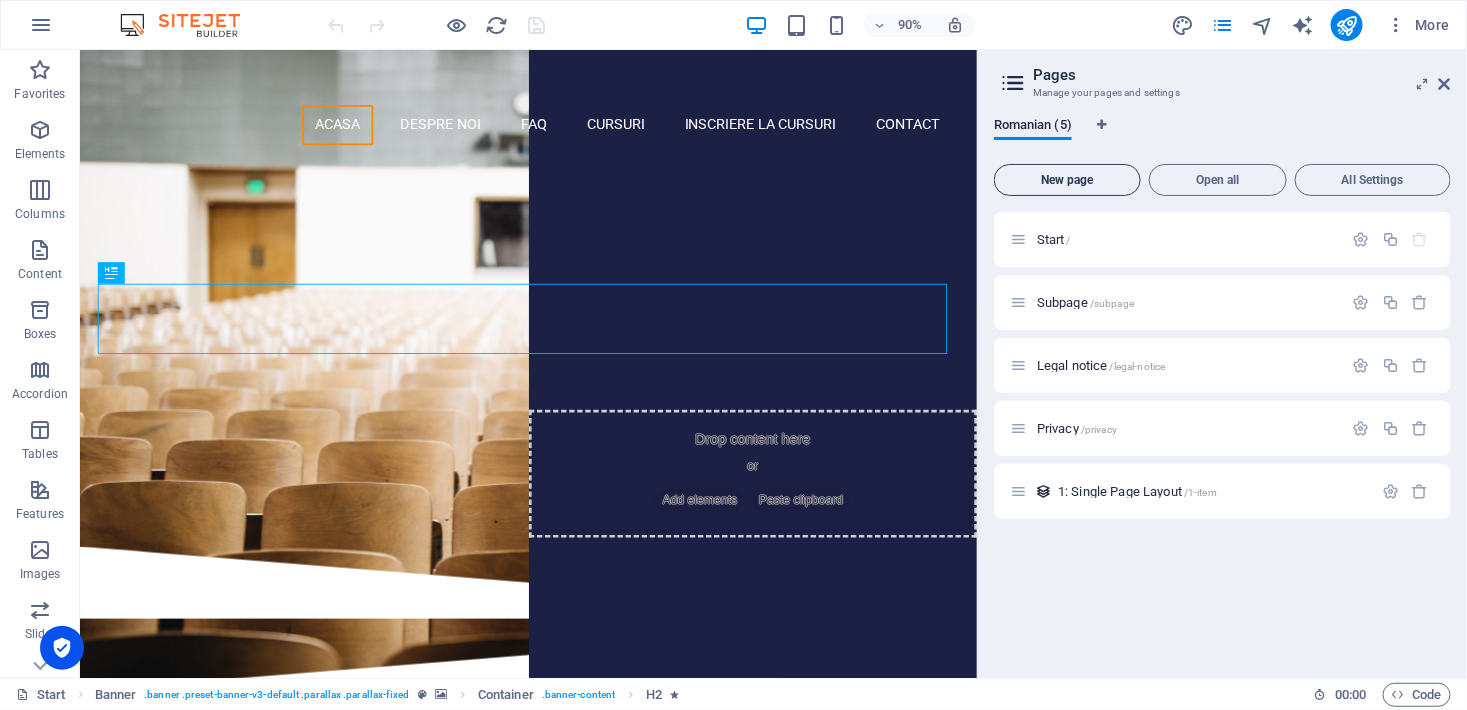 click on "New page" at bounding box center (1067, 180) 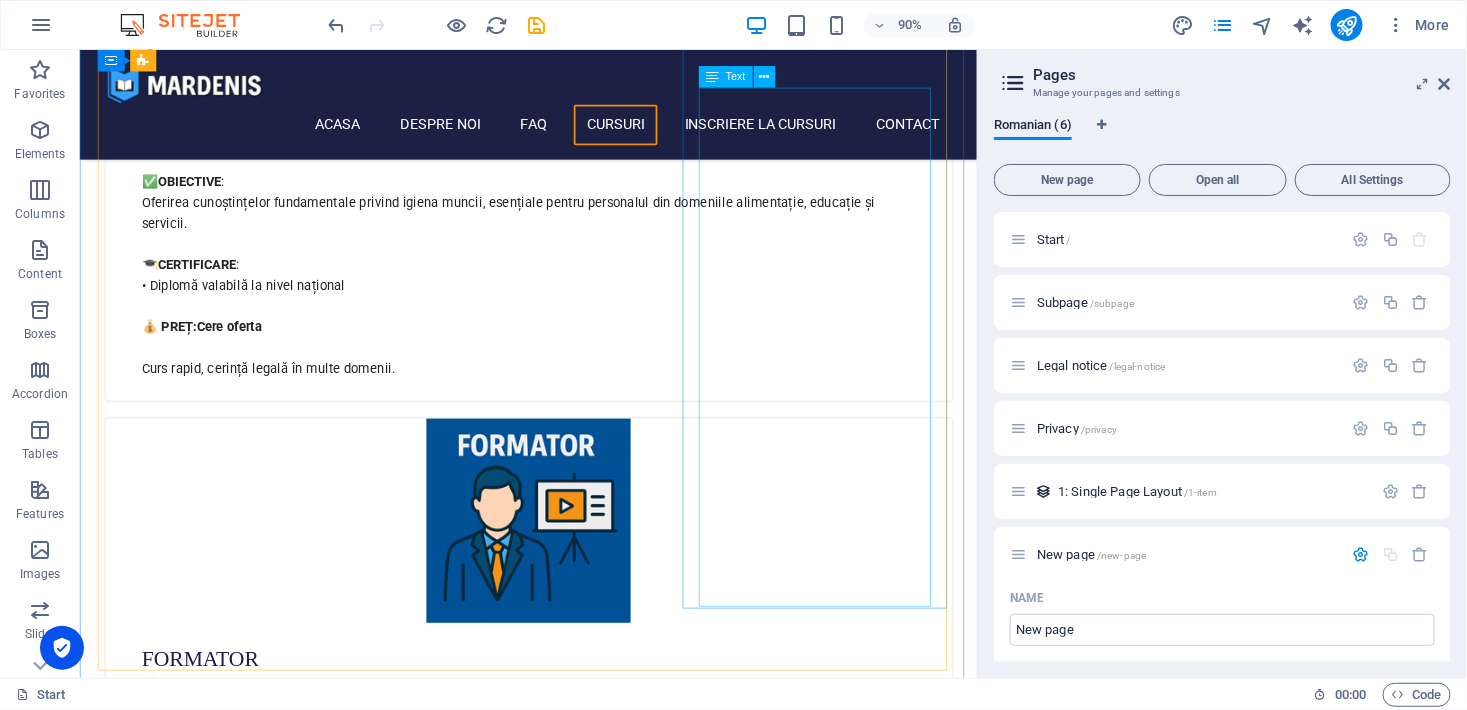 scroll, scrollTop: 1454, scrollLeft: 0, axis: vertical 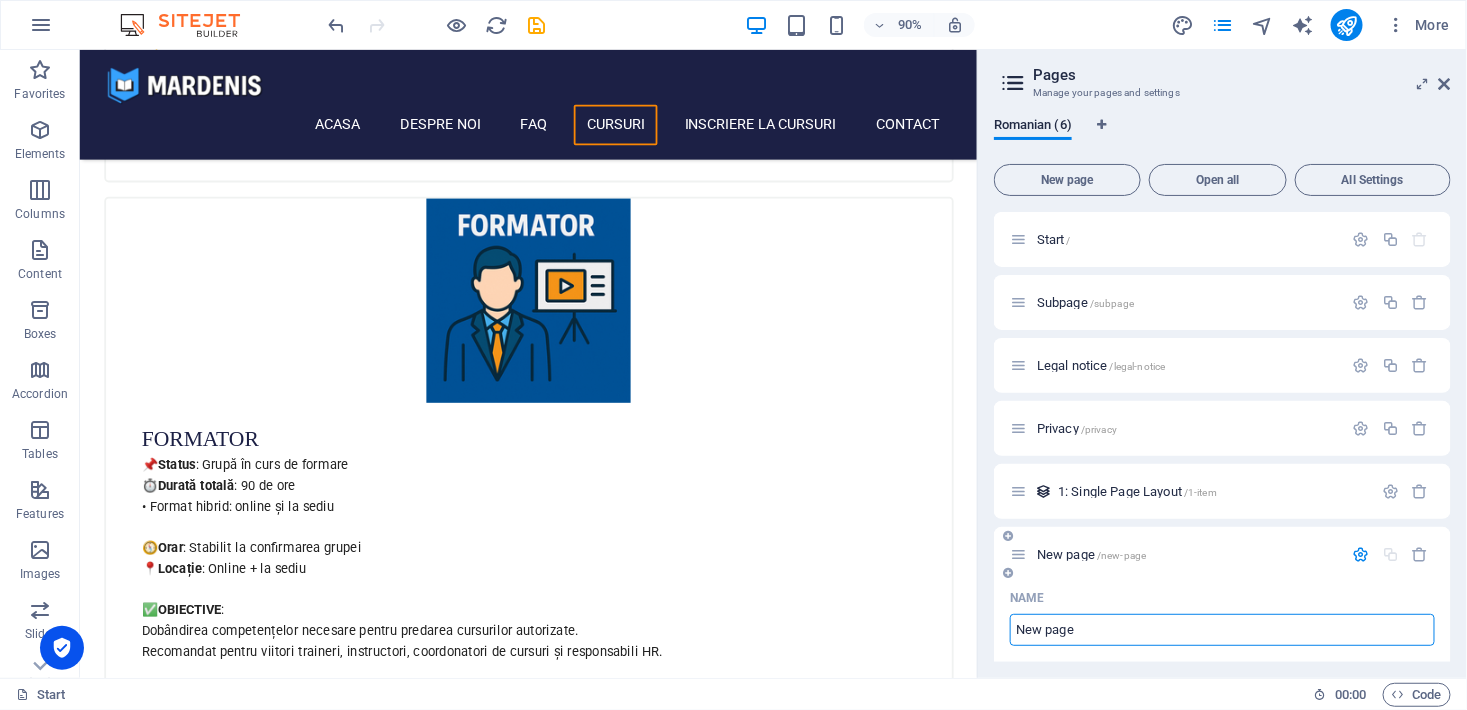 click on "New page" at bounding box center (1222, 630) 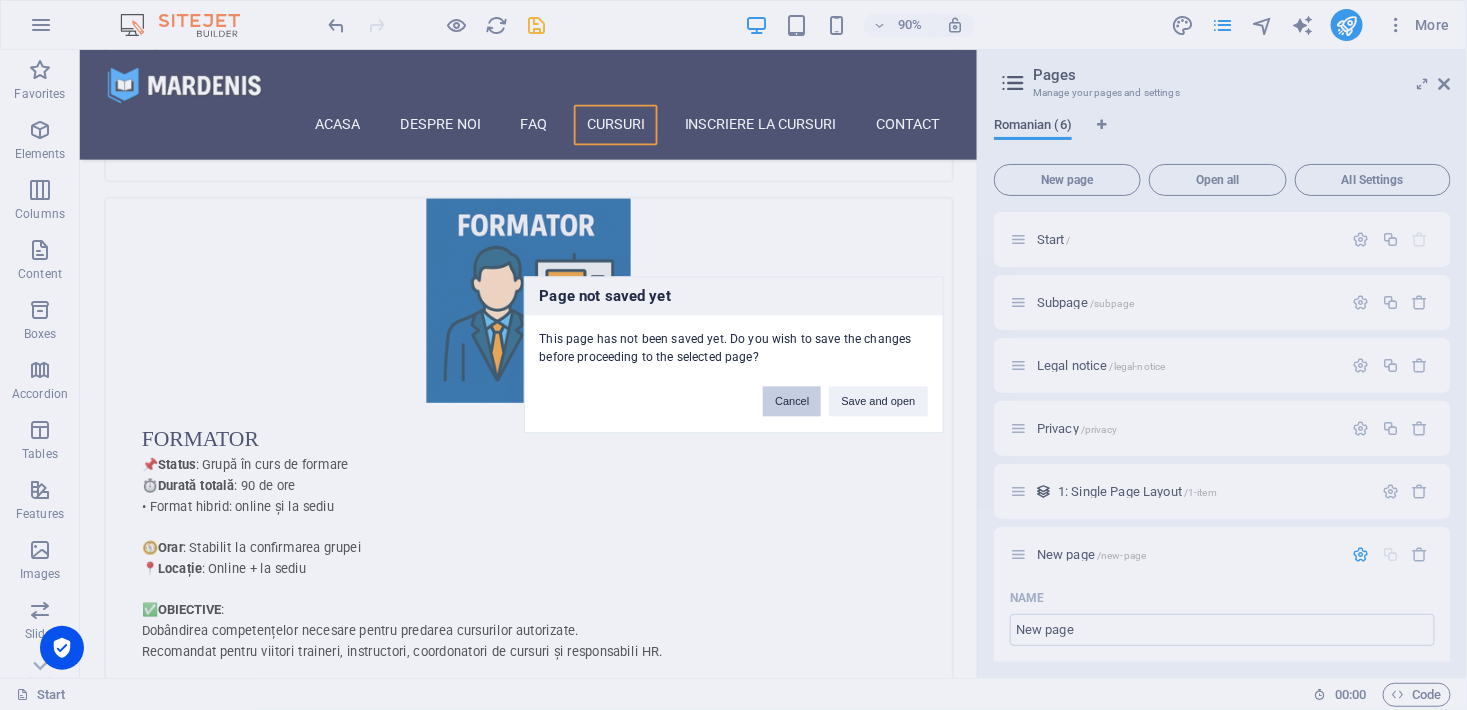 drag, startPoint x: 794, startPoint y: 391, endPoint x: 793, endPoint y: 378, distance: 13.038404 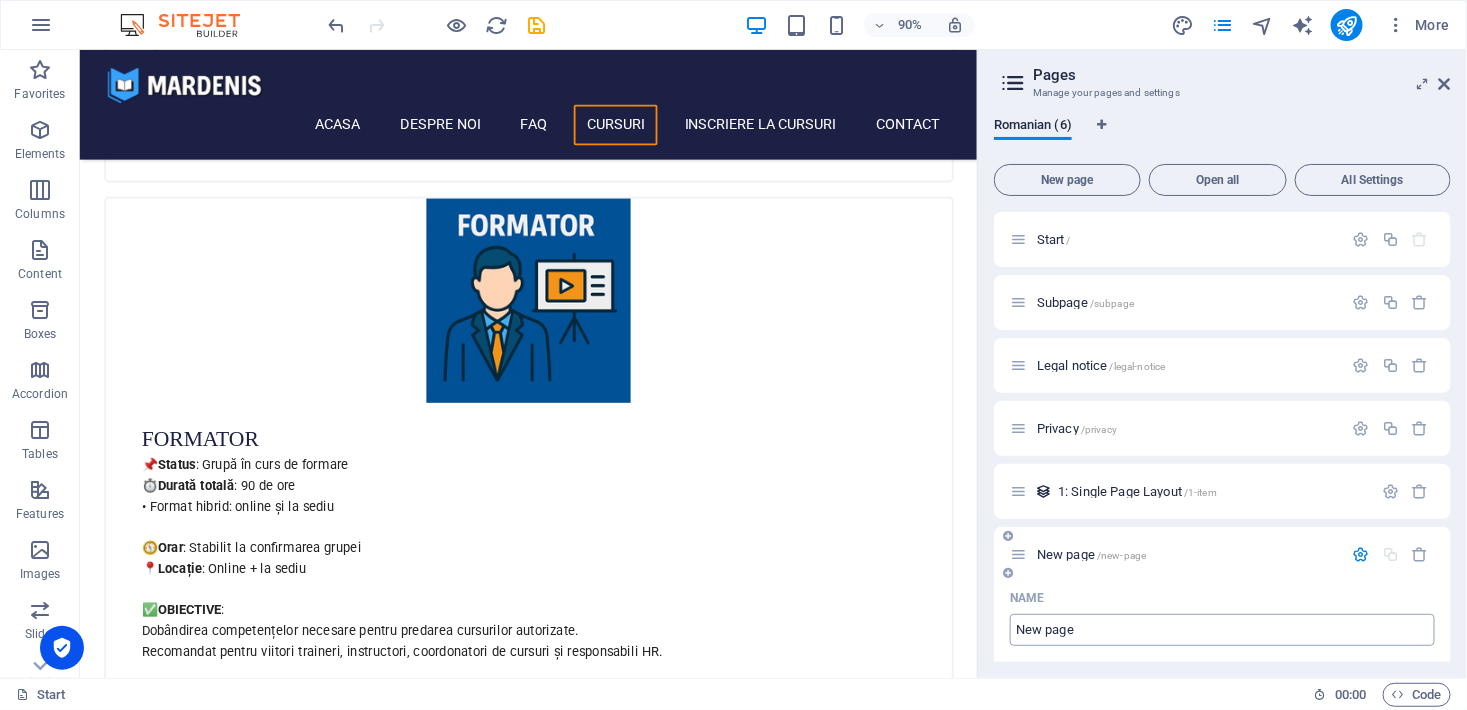 click on "New page" at bounding box center [1222, 630] 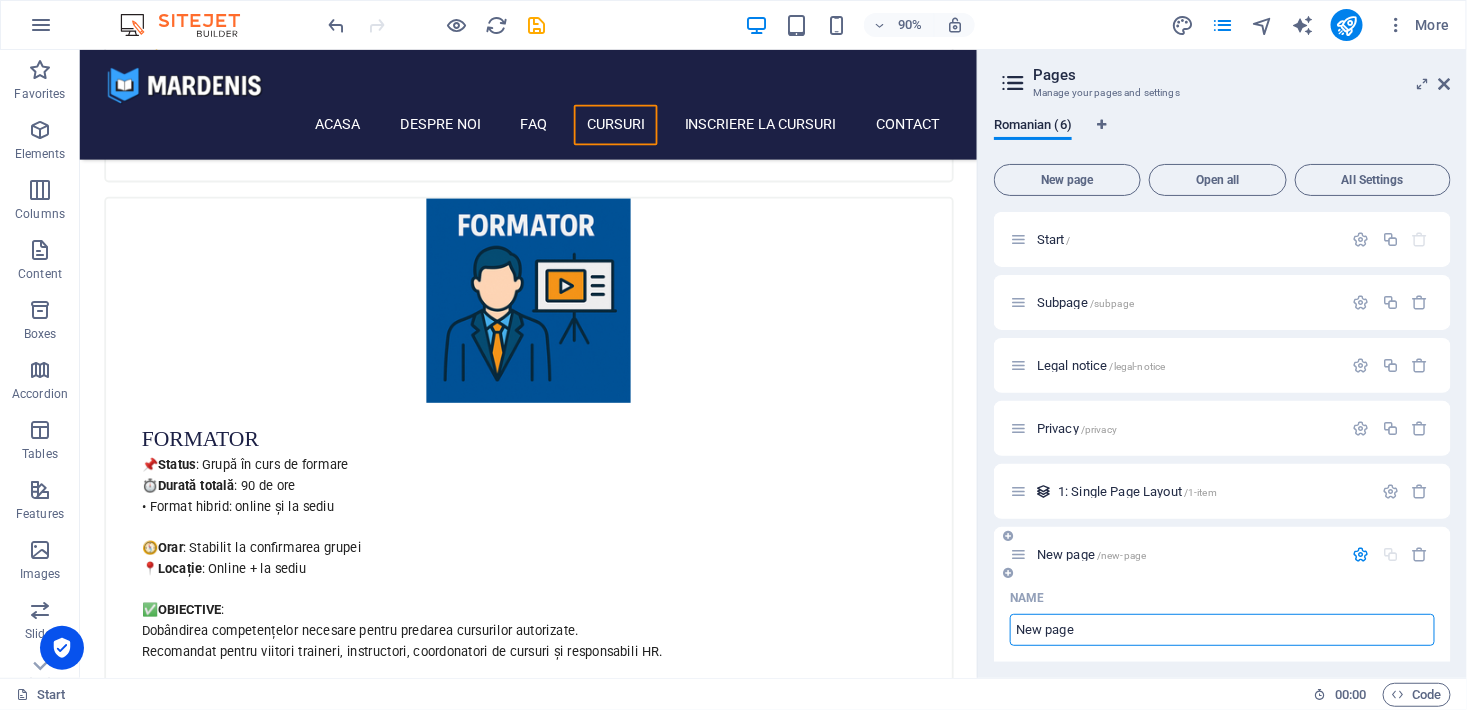 click on "New page" at bounding box center (1222, 630) 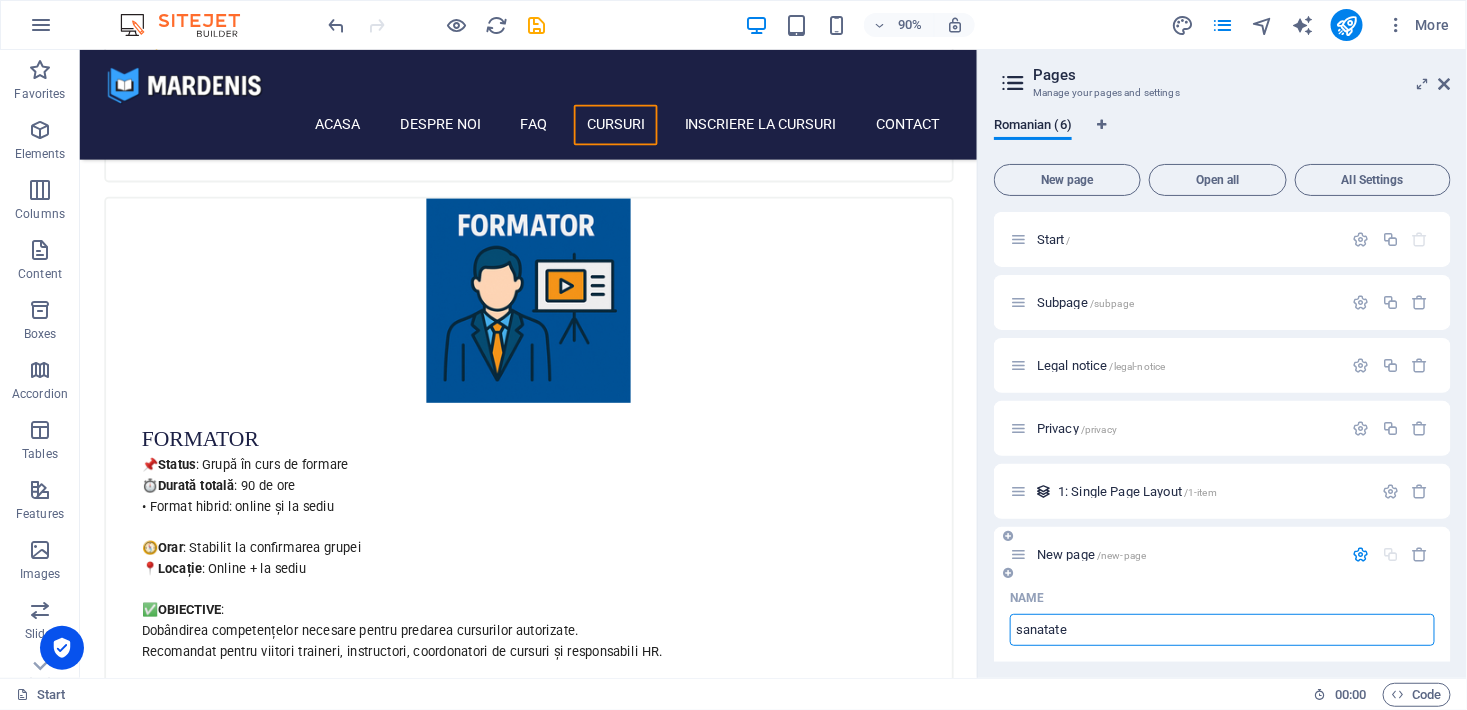 type on "sanatate" 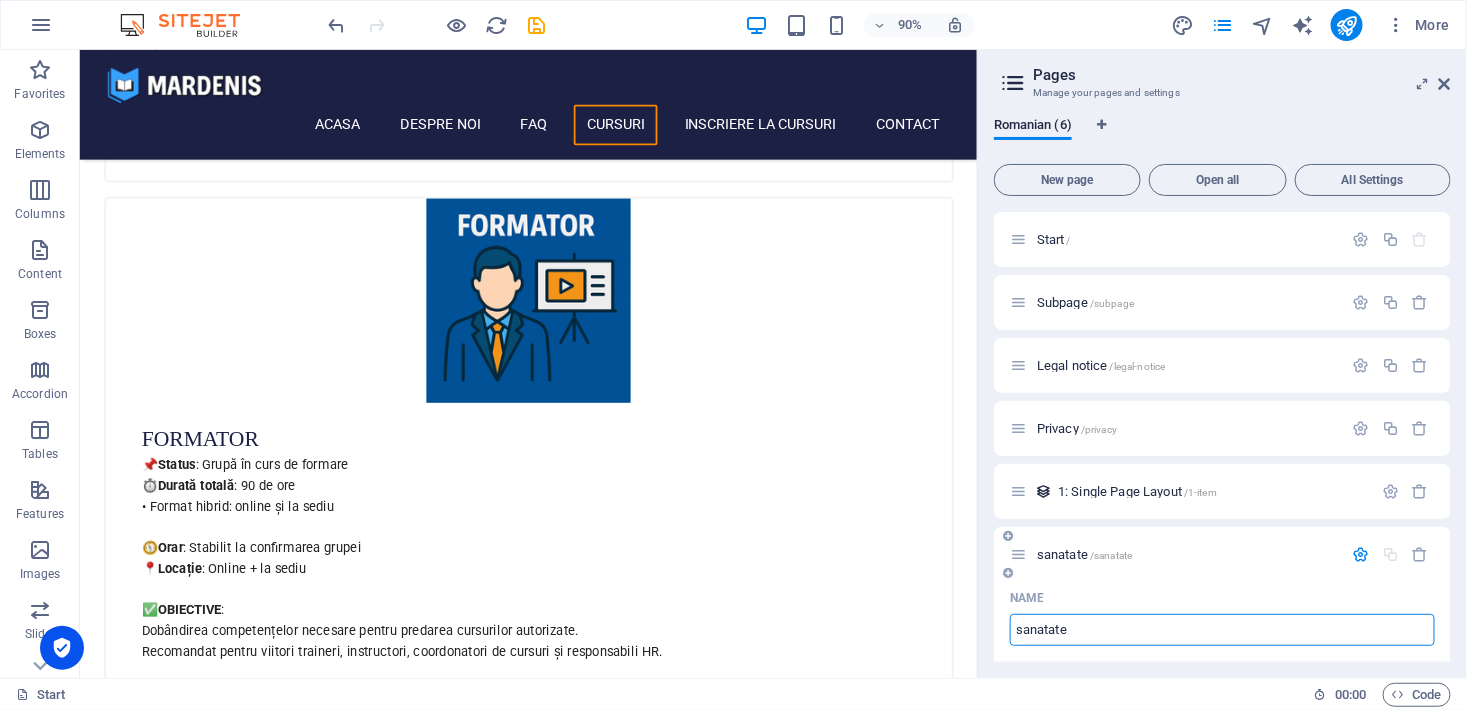 paste on "Formare profesională generală" 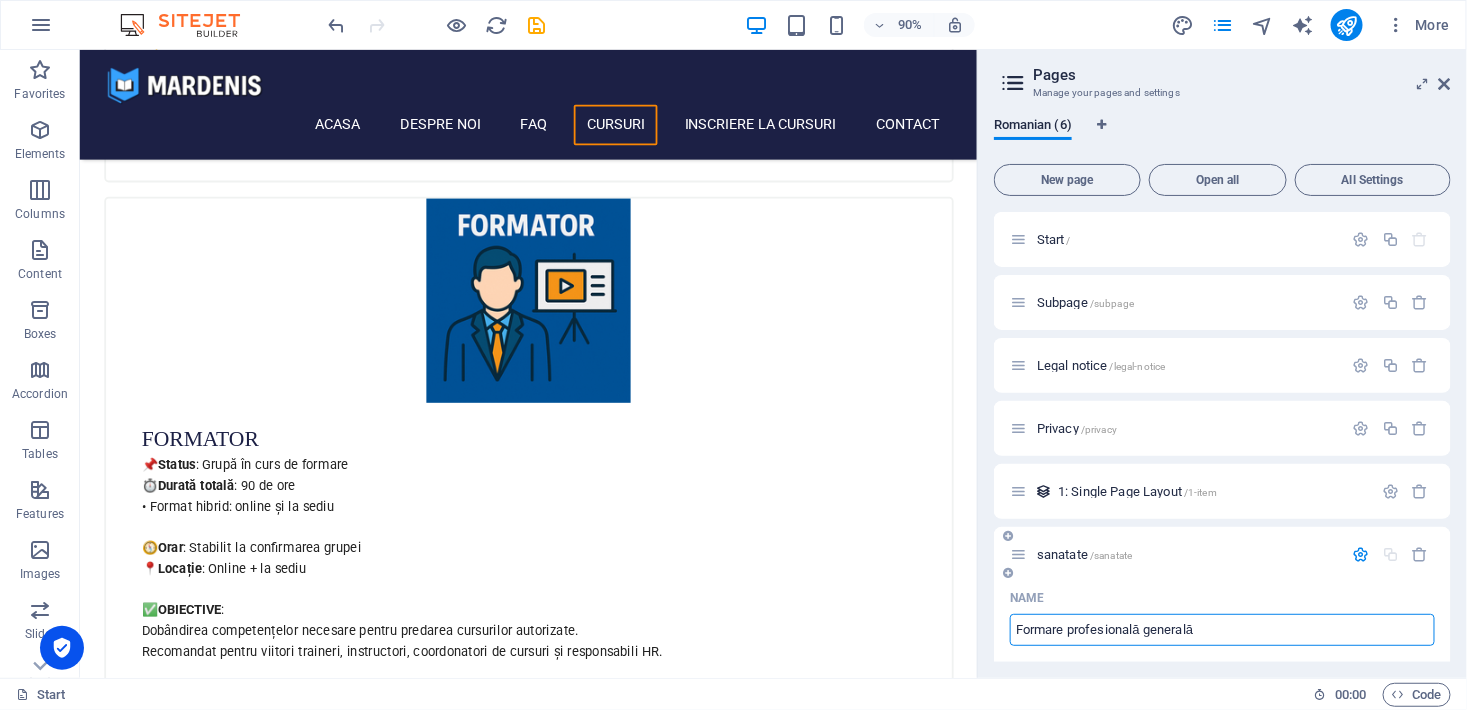 type on "Formare profesională generală" 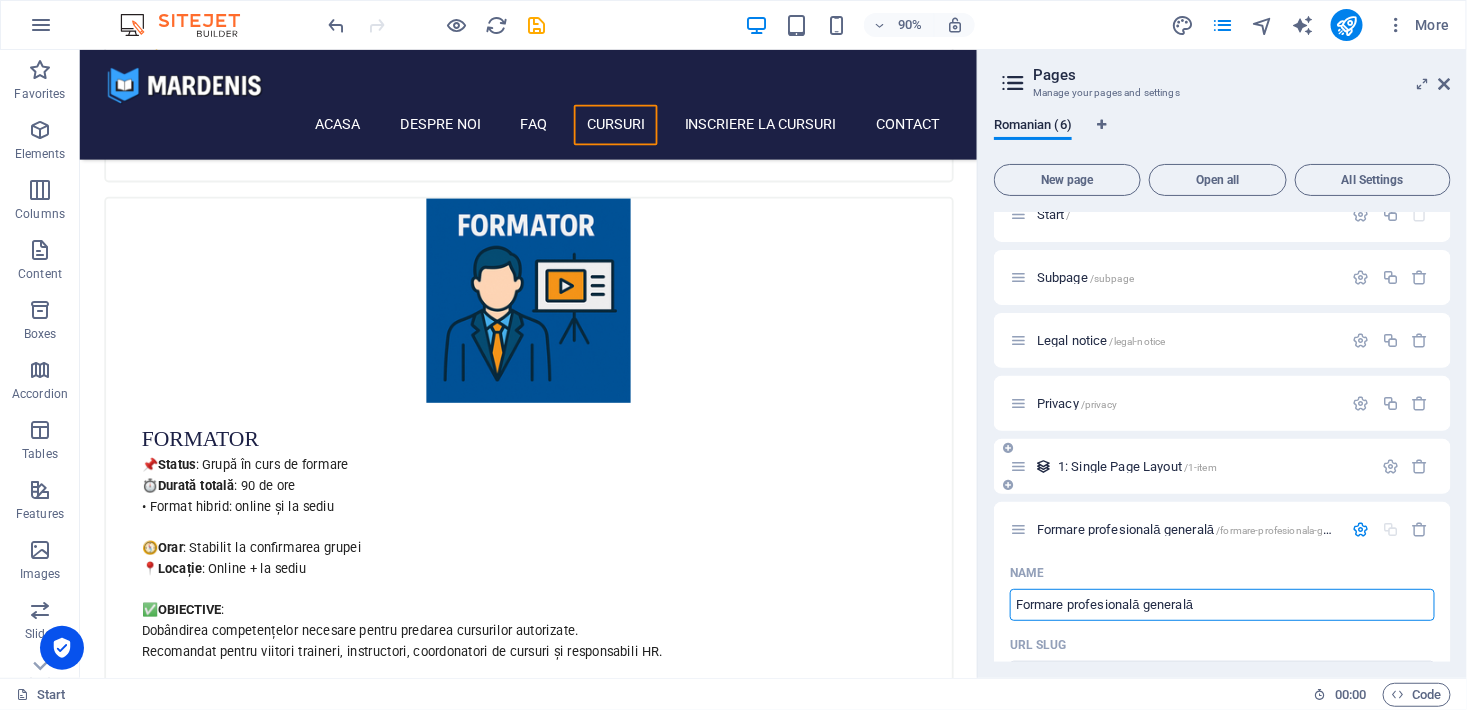 scroll, scrollTop: 0, scrollLeft: 0, axis: both 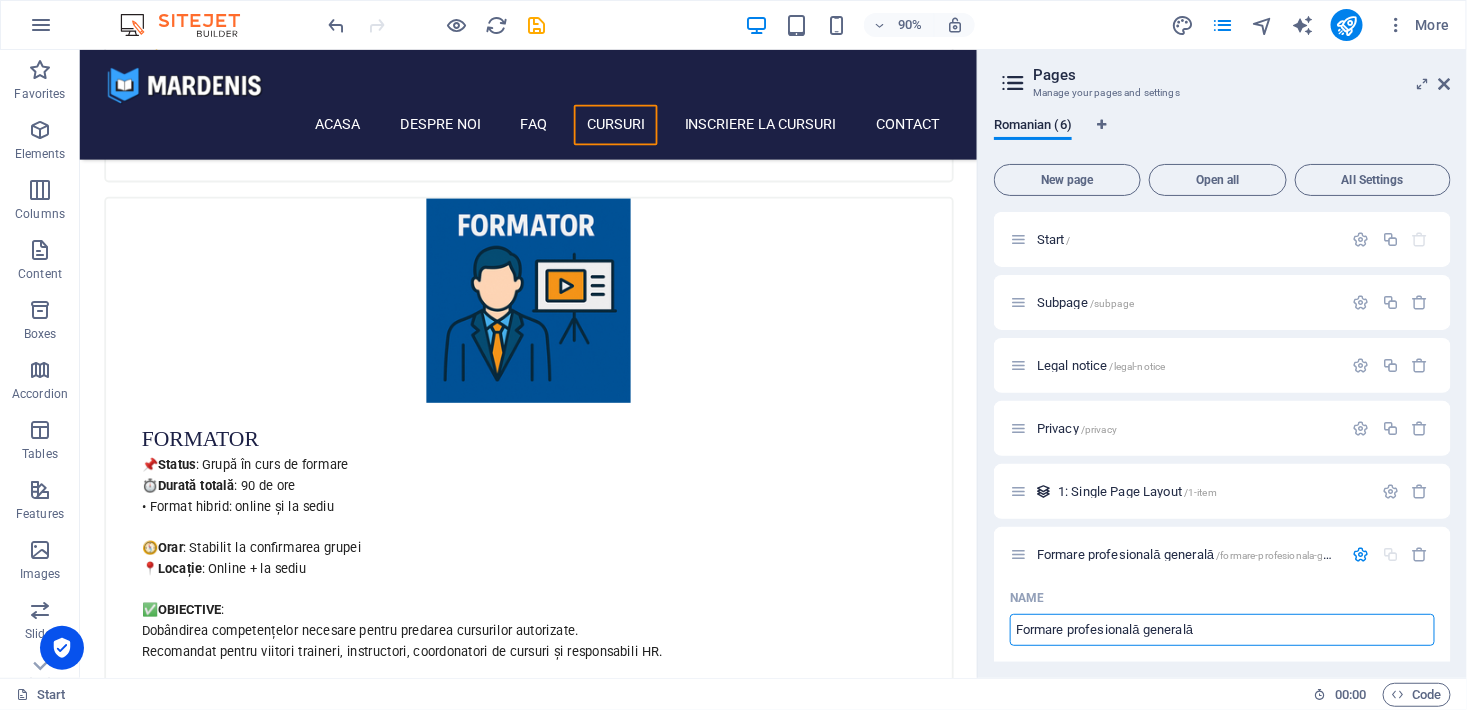 type on "Formare profesională generală" 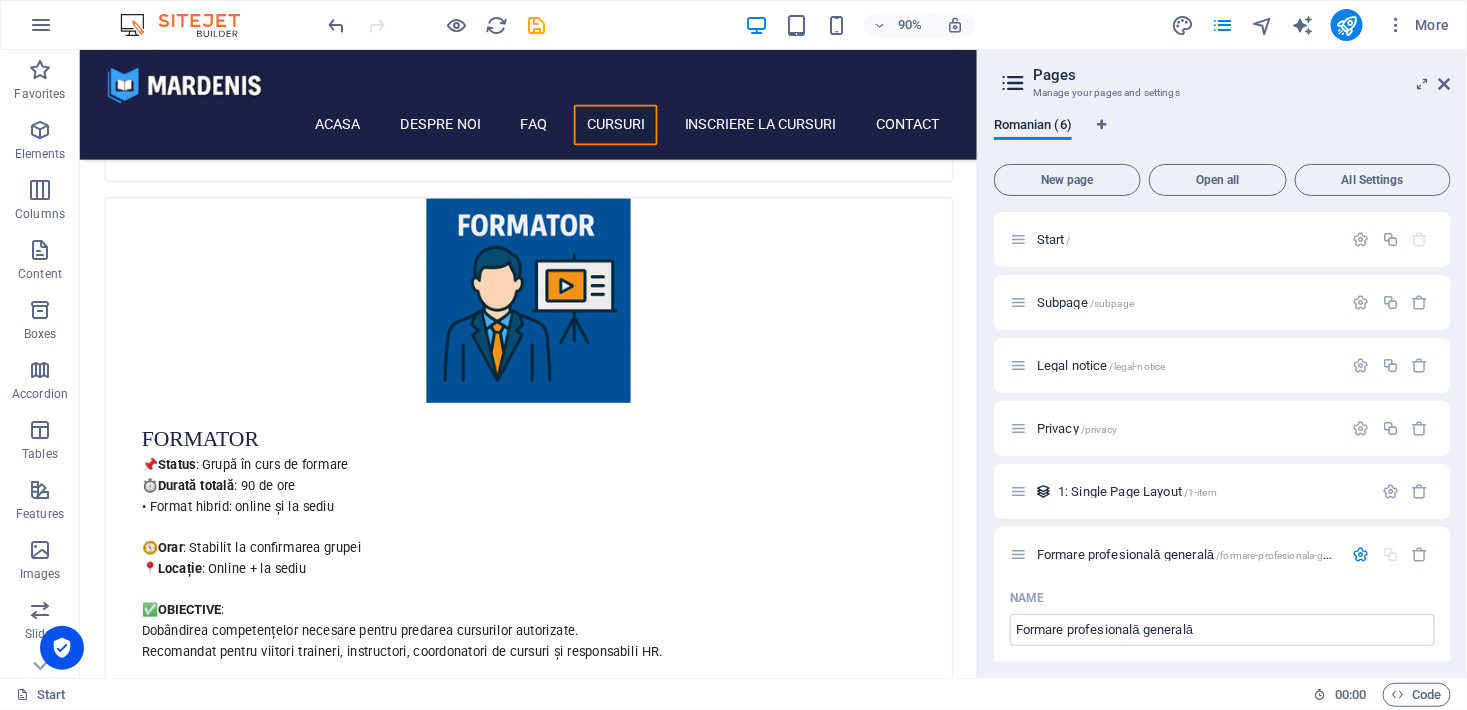 click on "Romanian (6)" at bounding box center (1222, 137) 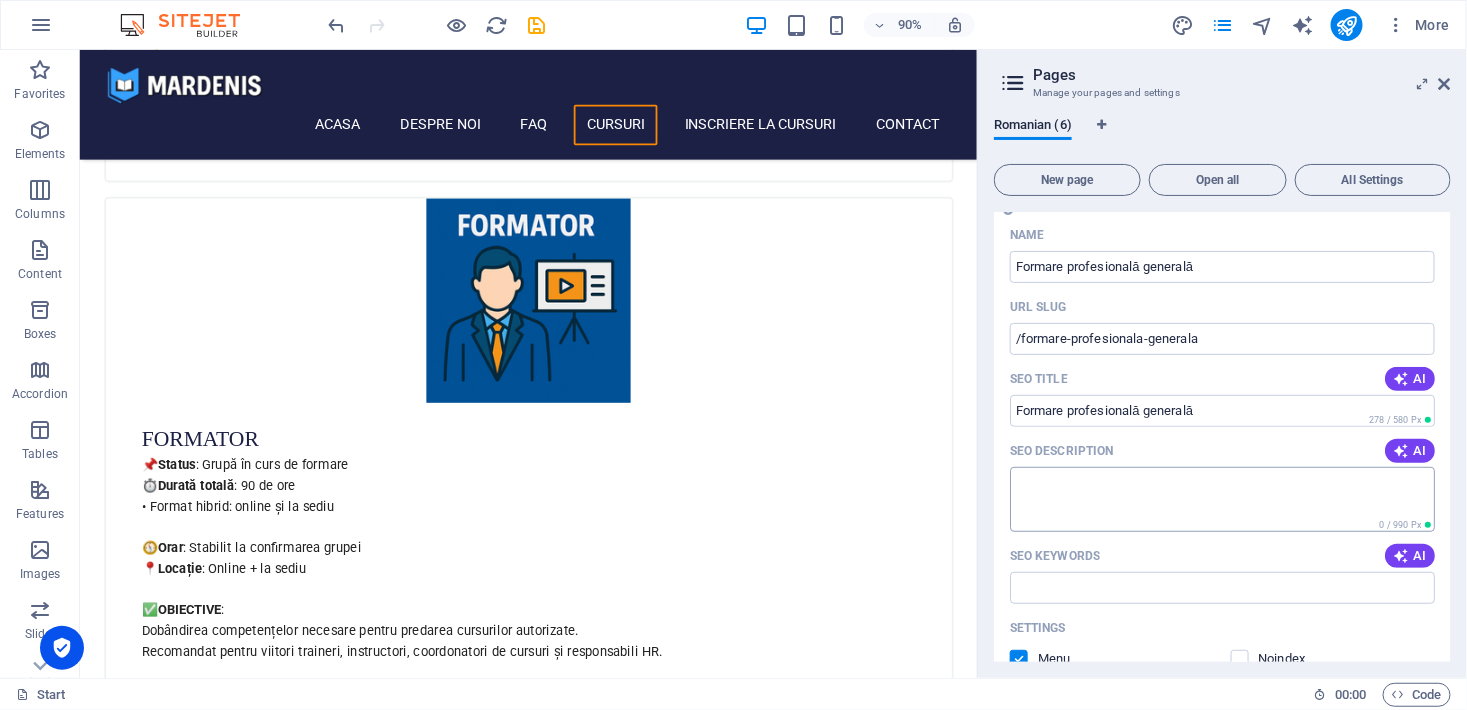 scroll, scrollTop: 454, scrollLeft: 0, axis: vertical 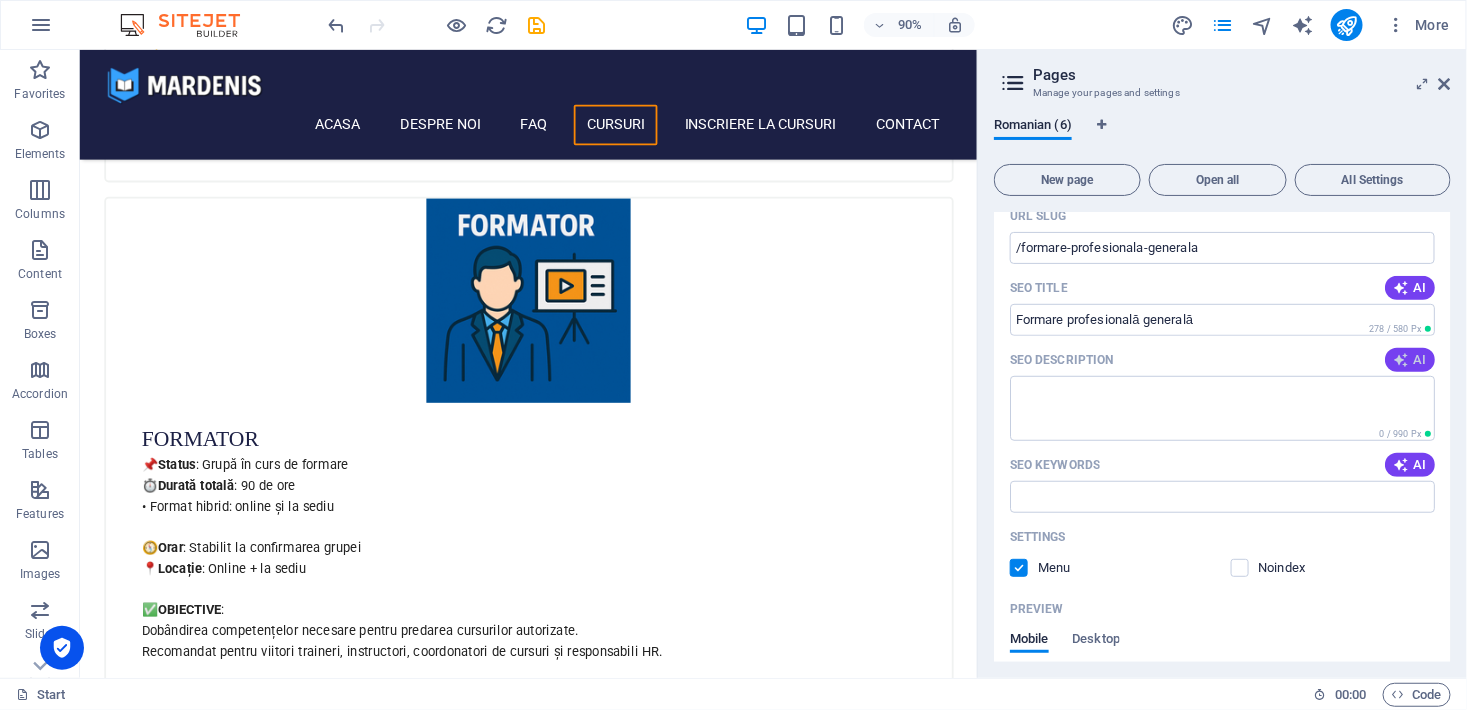 click at bounding box center [1401, 360] 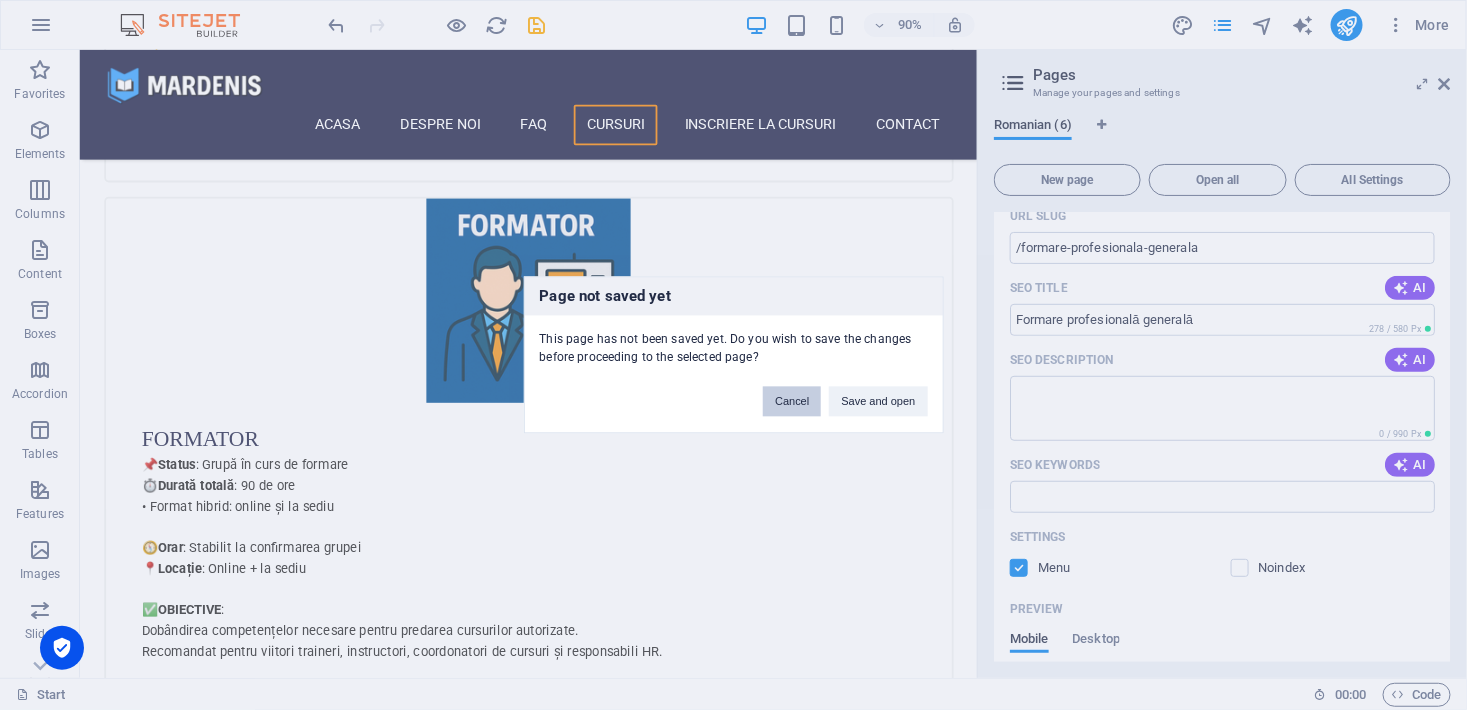 click on "Cancel" at bounding box center (792, 402) 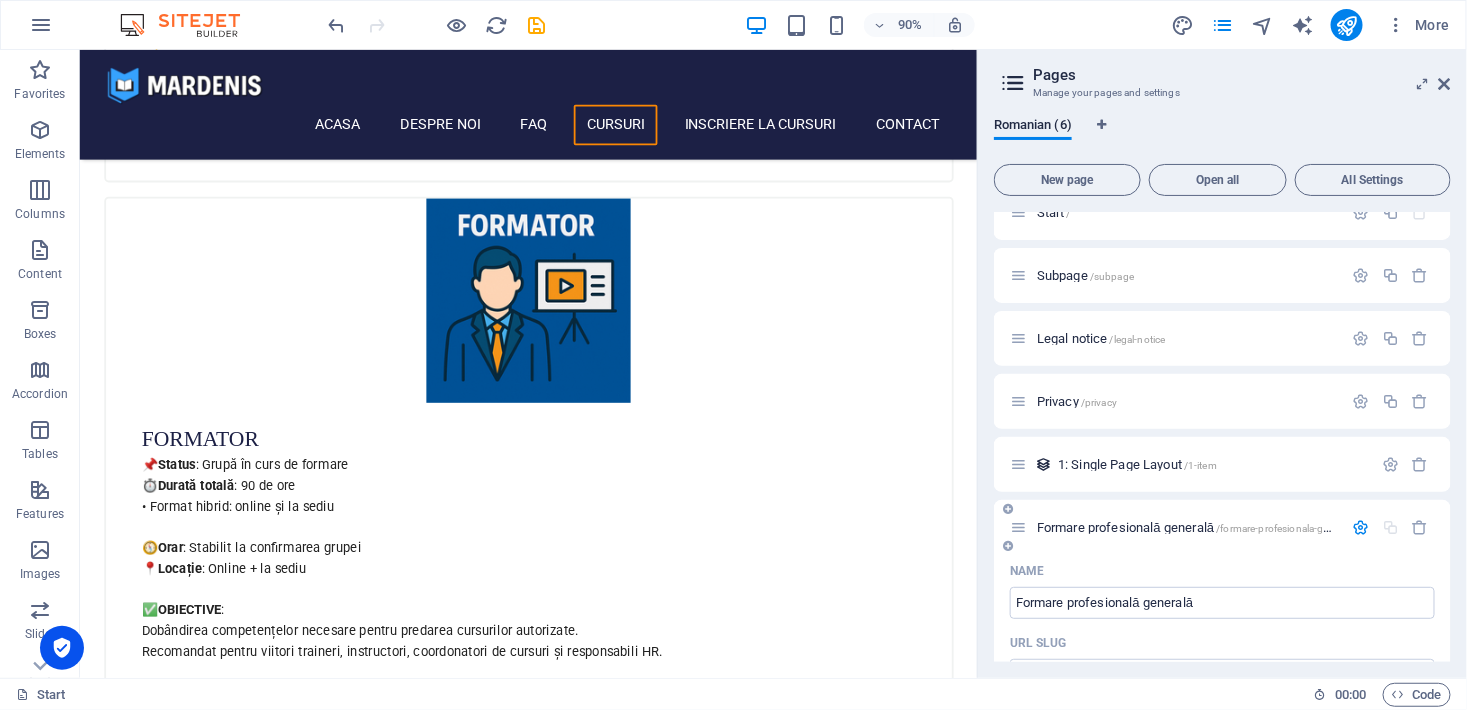 scroll, scrollTop: 0, scrollLeft: 0, axis: both 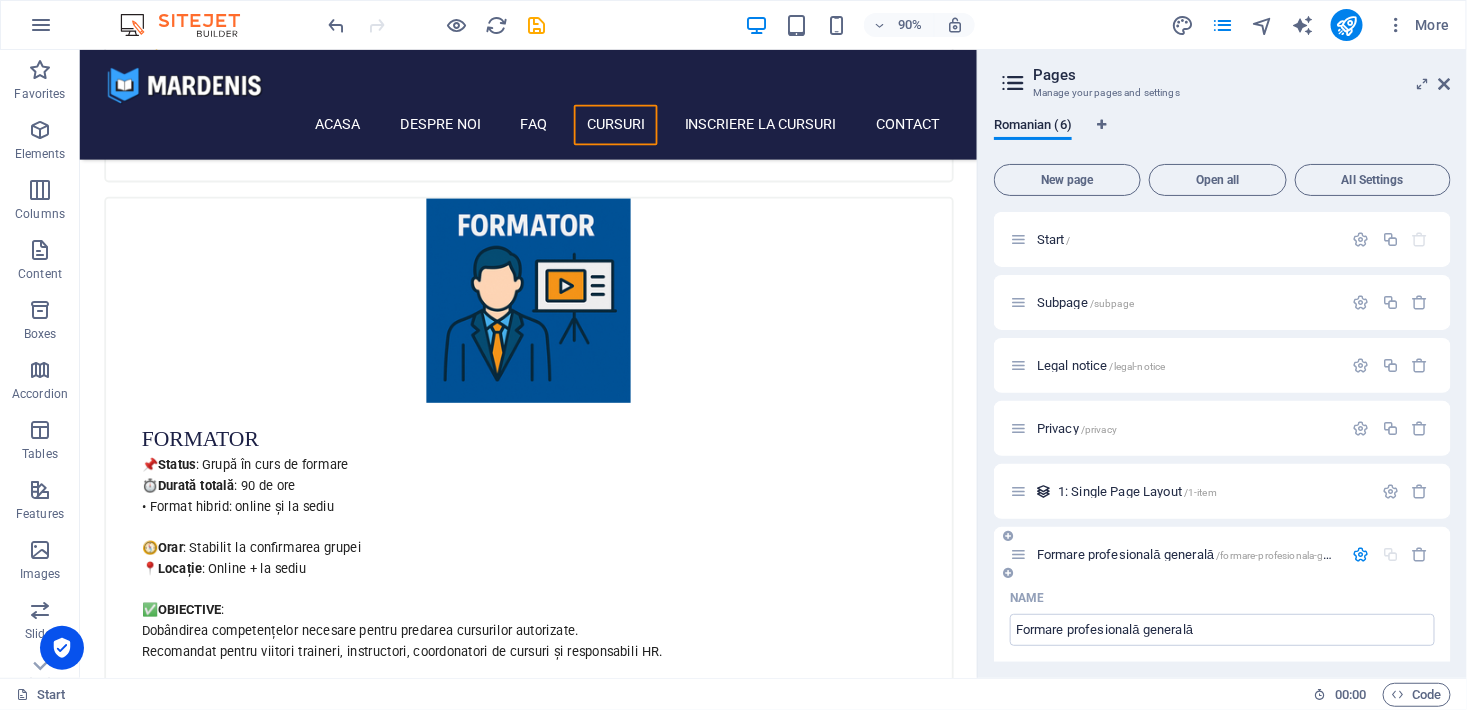 click at bounding box center [1361, 554] 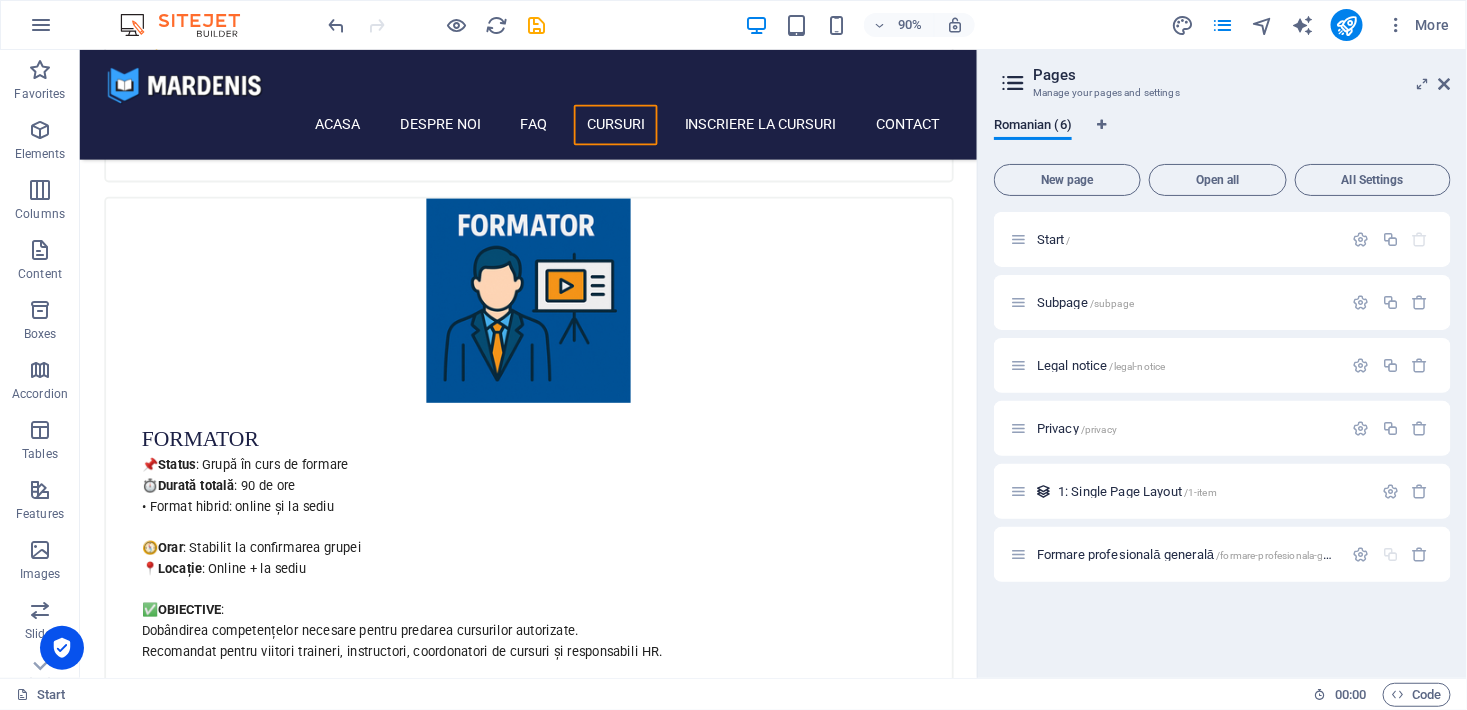 click on "Start / Subpage /subpage Legal notice /legal-notice Privacy /privacy 1: Single Page Layout /1-item Formare profesională generală /formare-profesionala-generala" at bounding box center [1222, 437] 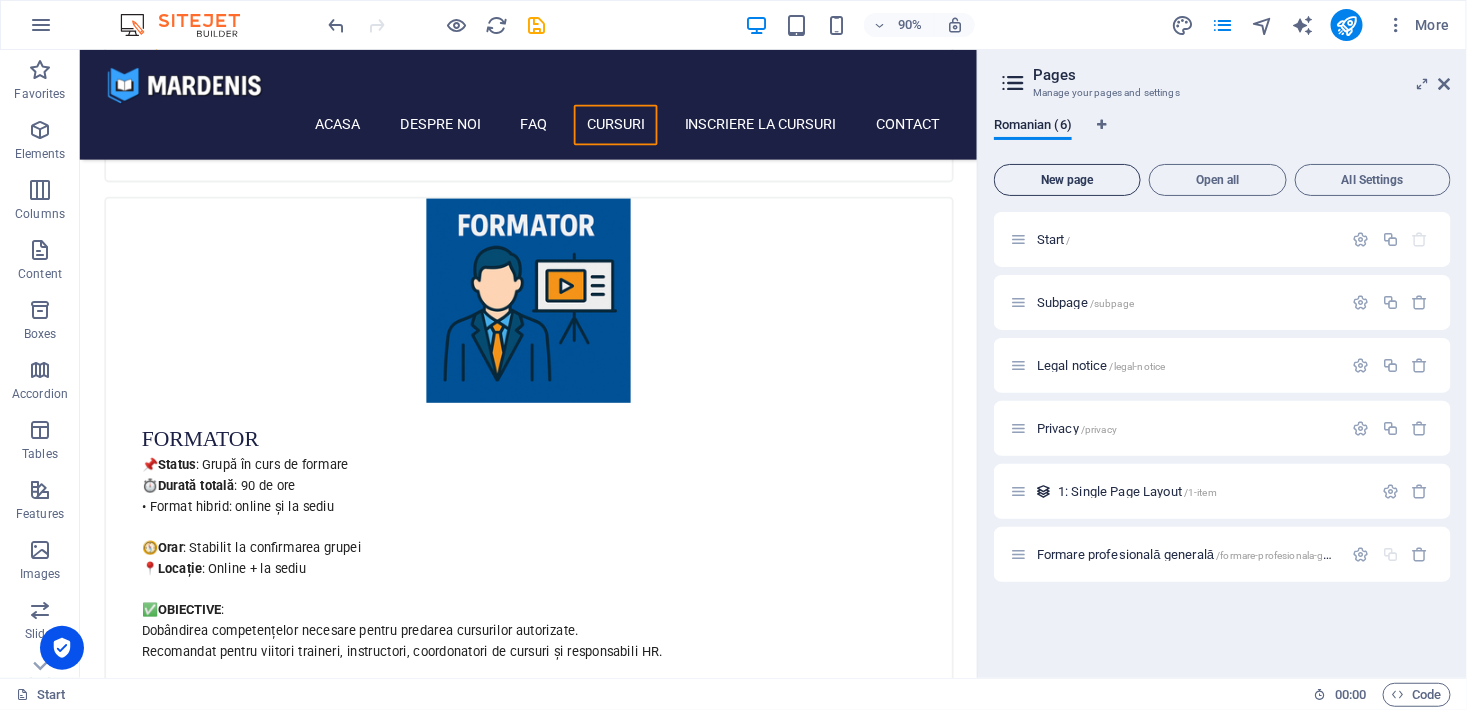 click on "New page" at bounding box center [1067, 180] 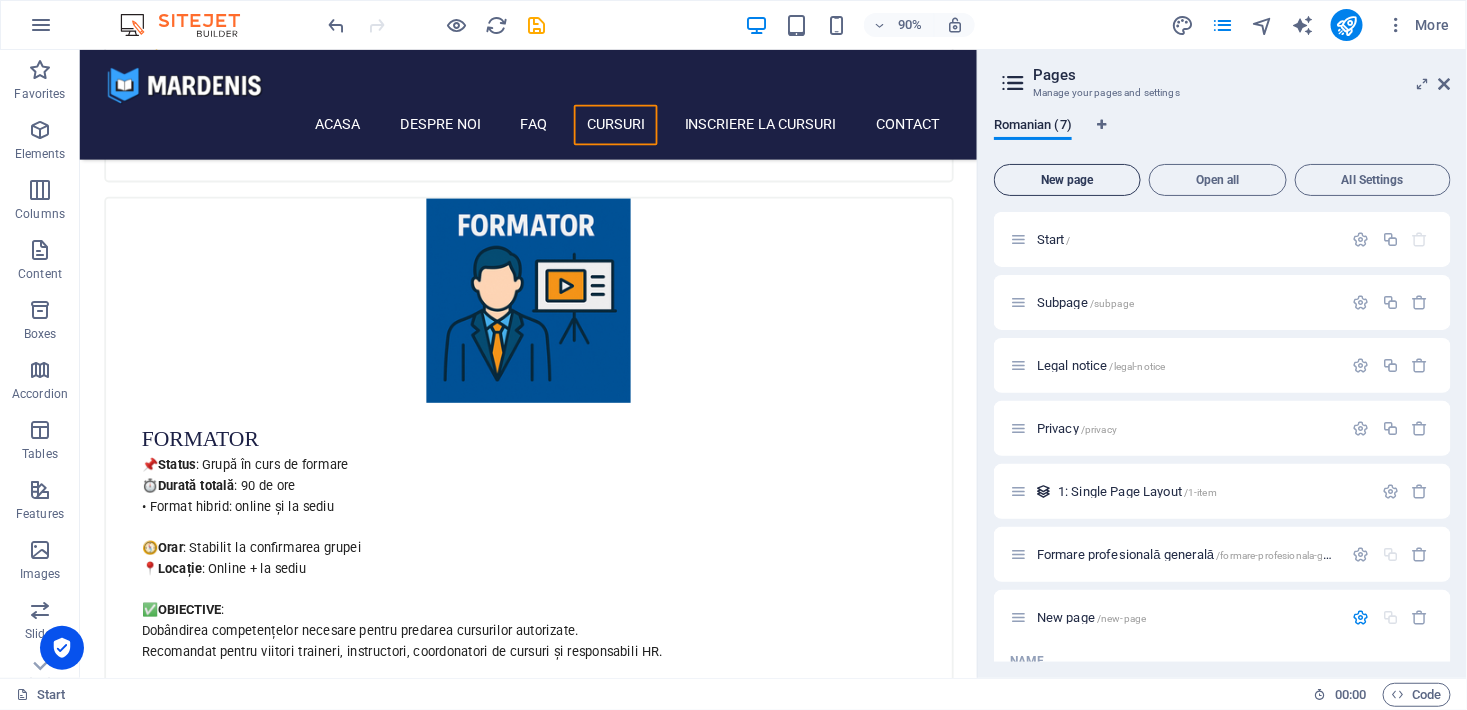 scroll, scrollTop: 255, scrollLeft: 0, axis: vertical 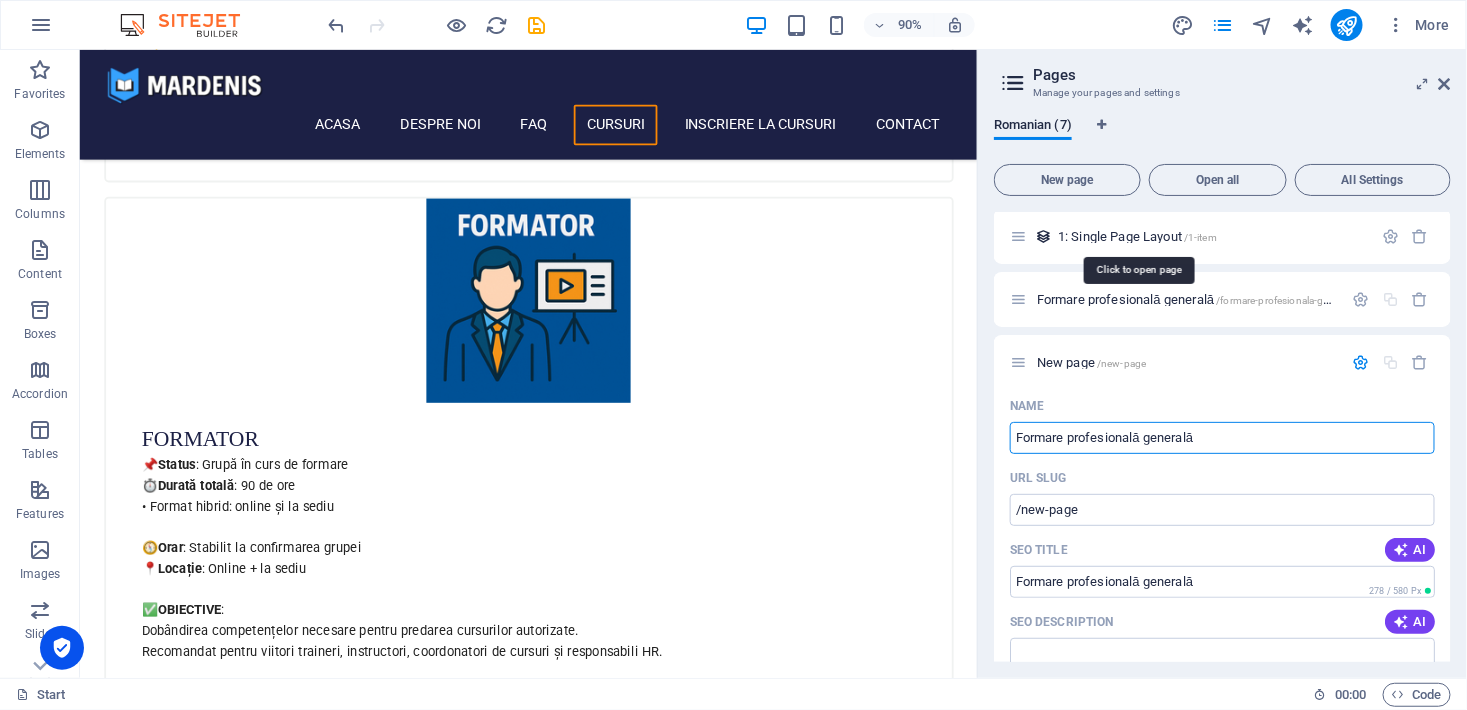 type on "Formare profesională generală" 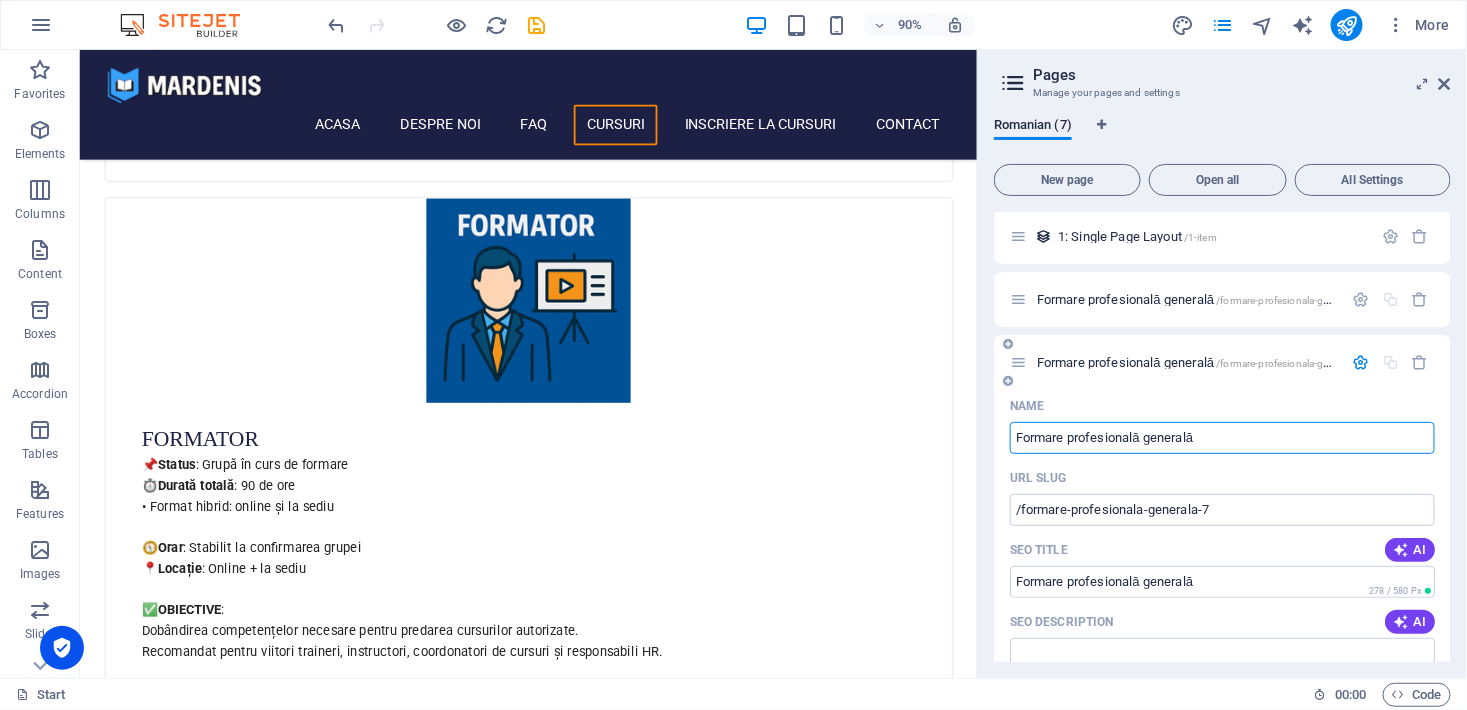 paste on "Sănătate, Siguranță și Mediu" 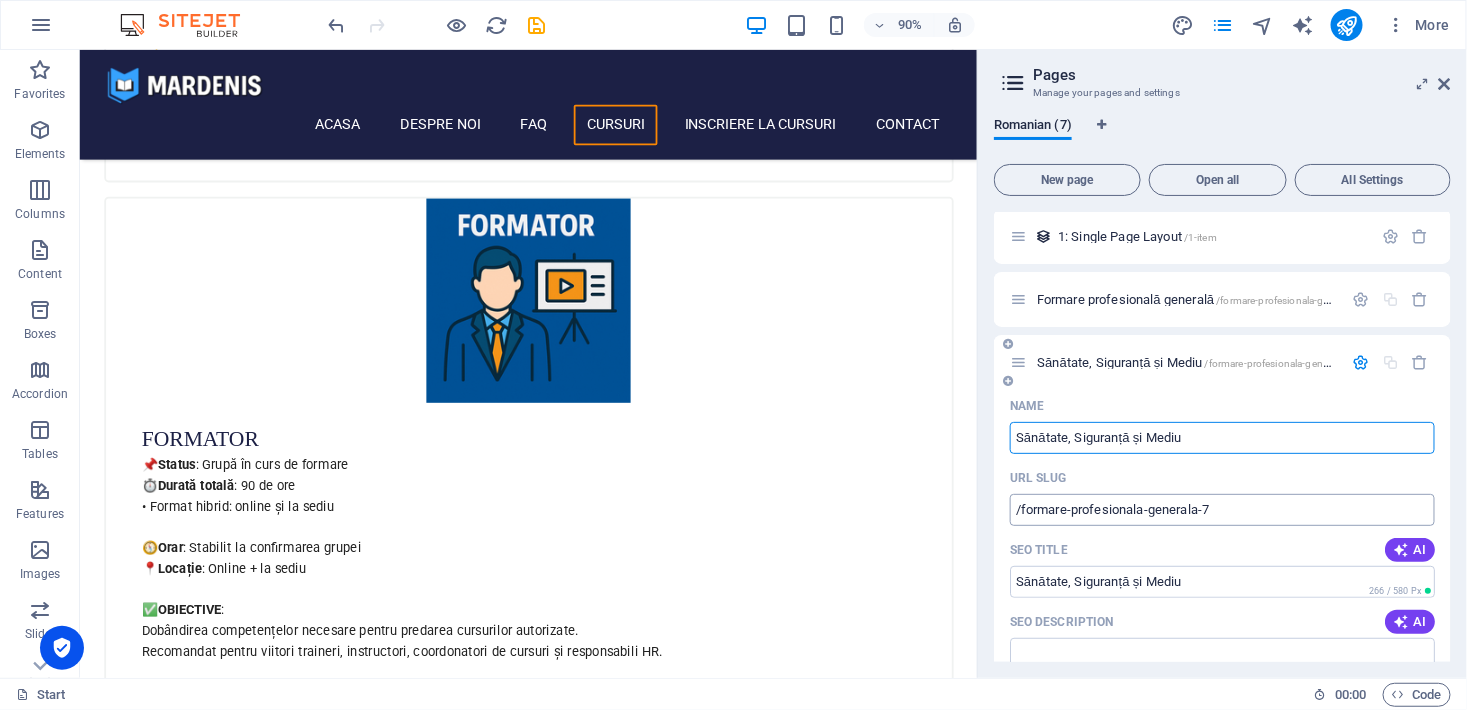 type on "Sănătate, Siguranță și Mediu" 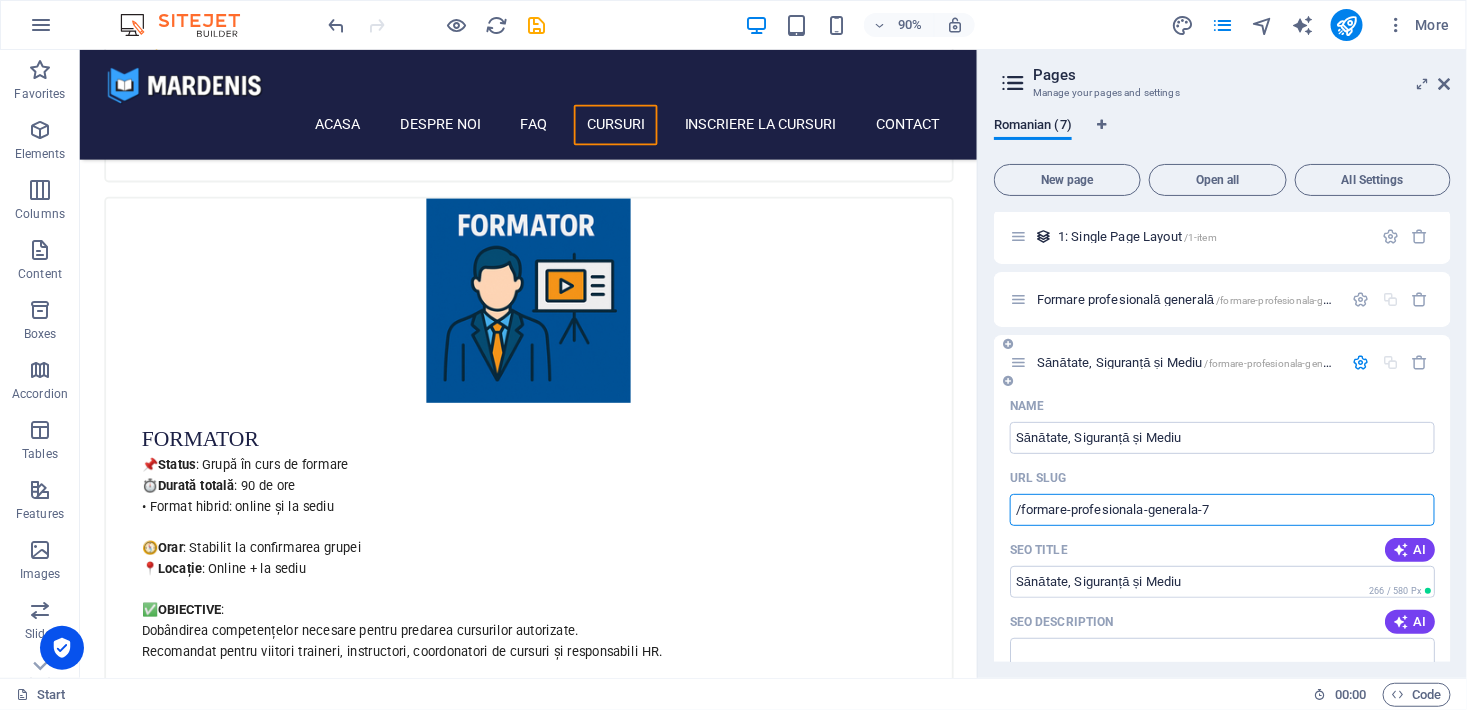click on "/formare-profesionala-generala-7" at bounding box center (1222, 510) 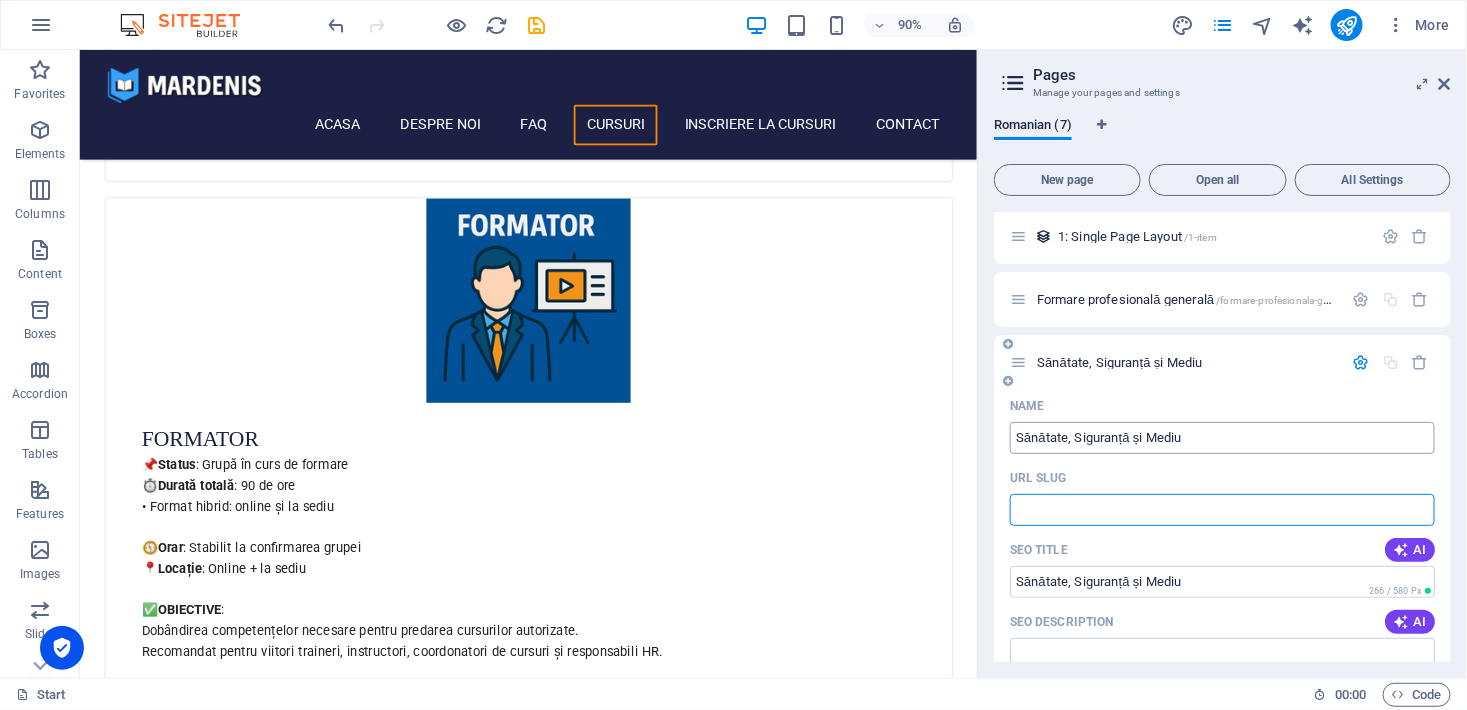 type 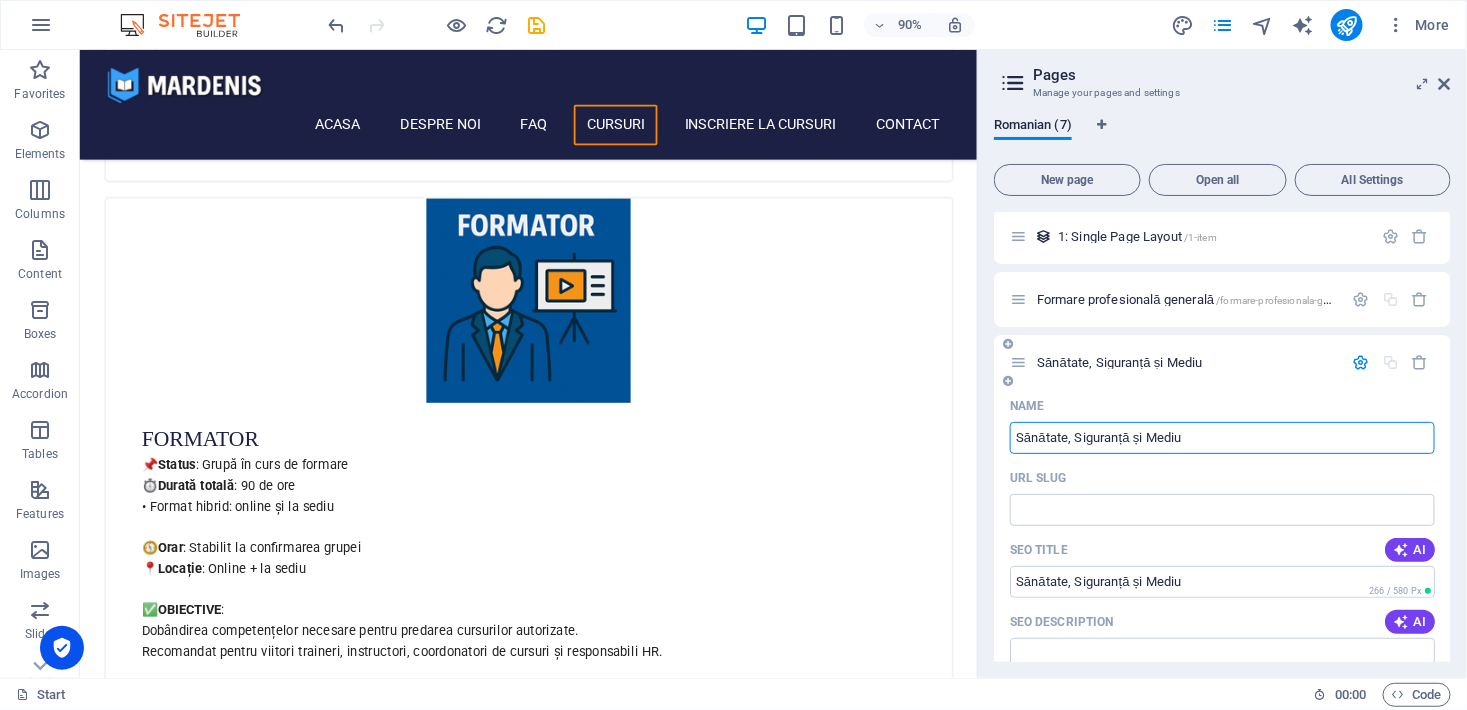 click on "Sănătate, Siguranță și Mediu" at bounding box center [1222, 438] 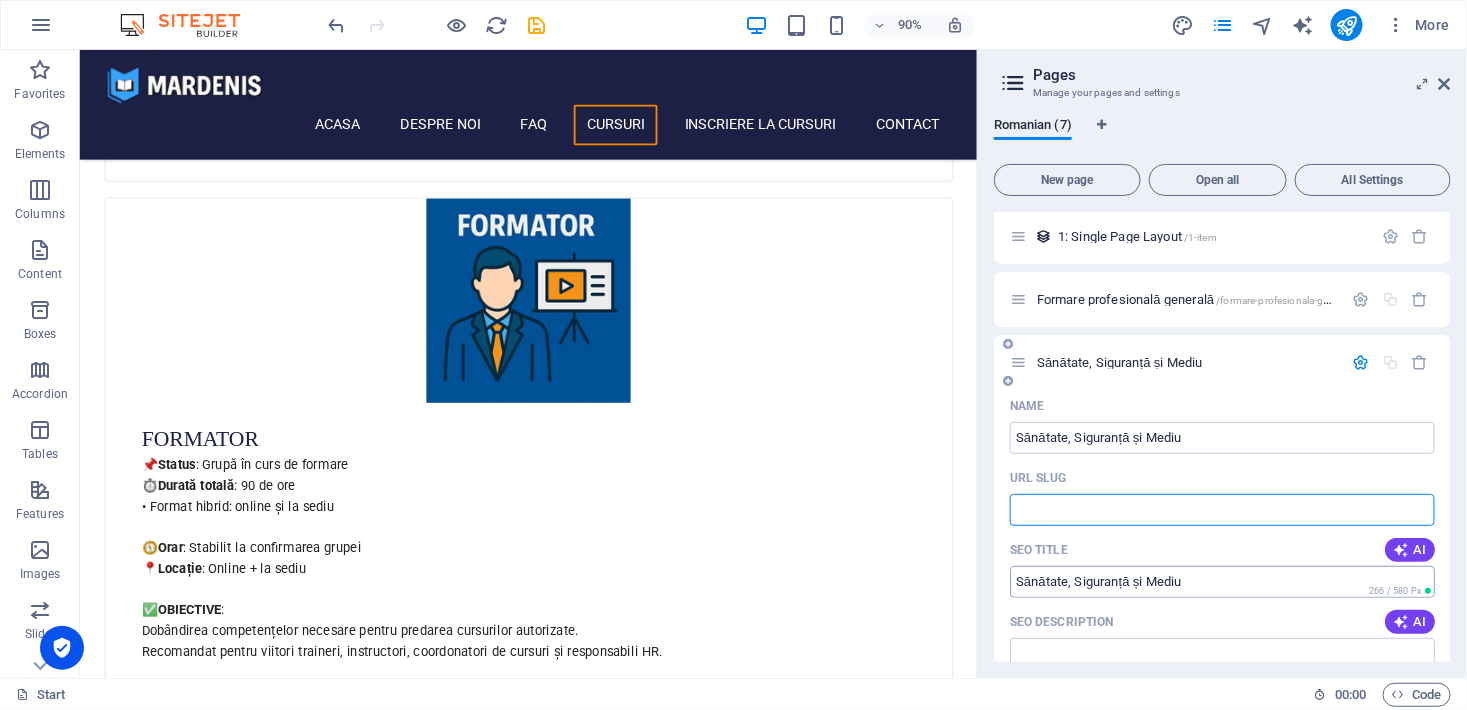 click on "SEO Title" at bounding box center [1222, 582] 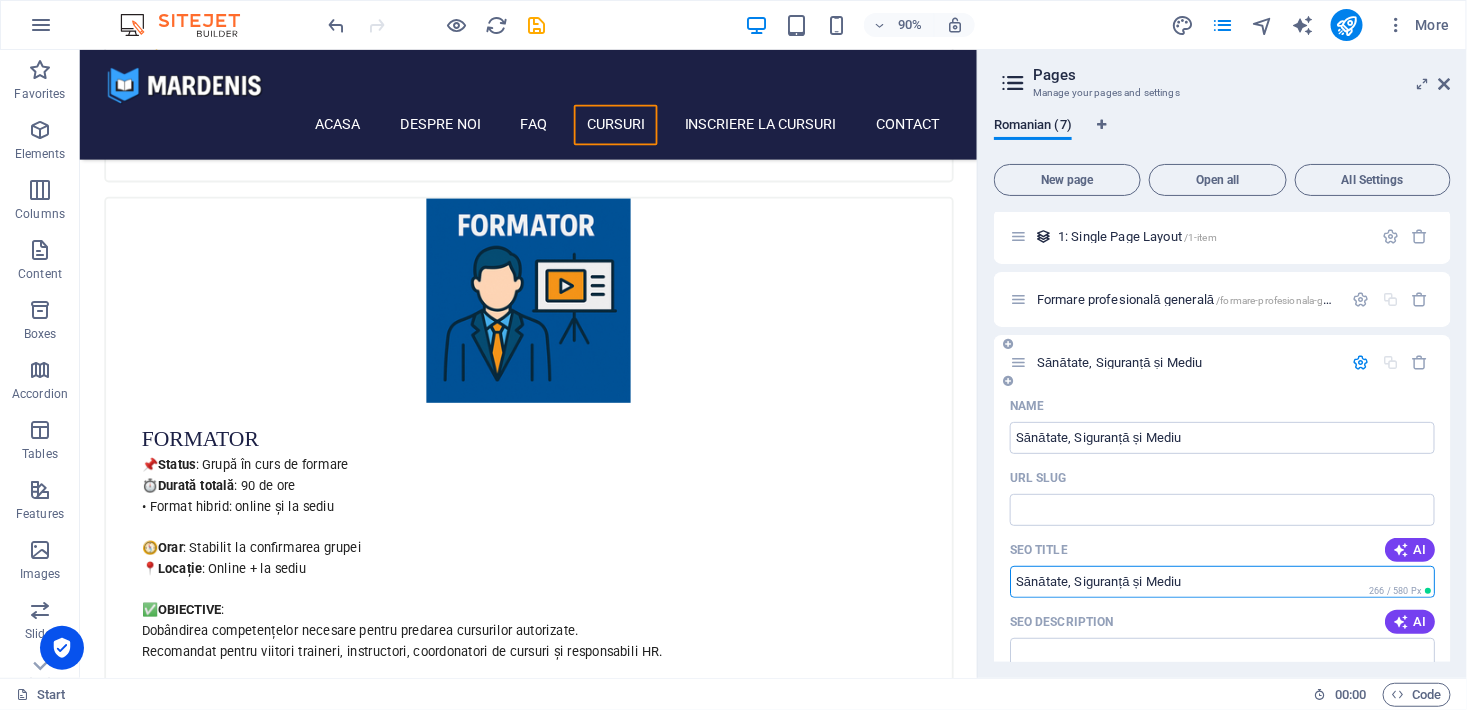 click on "SEO Title" at bounding box center (1222, 582) 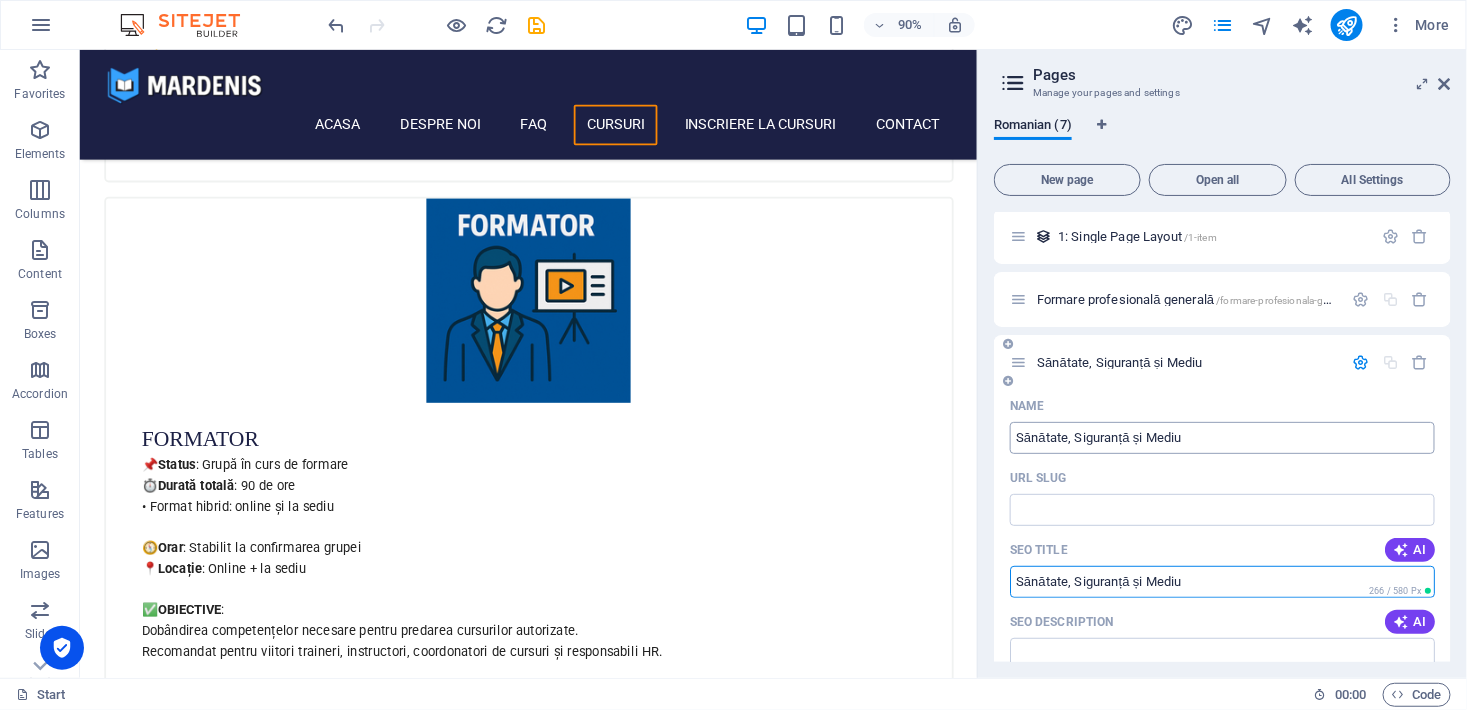 click on "Sănătate, Siguranță și Mediu" at bounding box center [1222, 438] 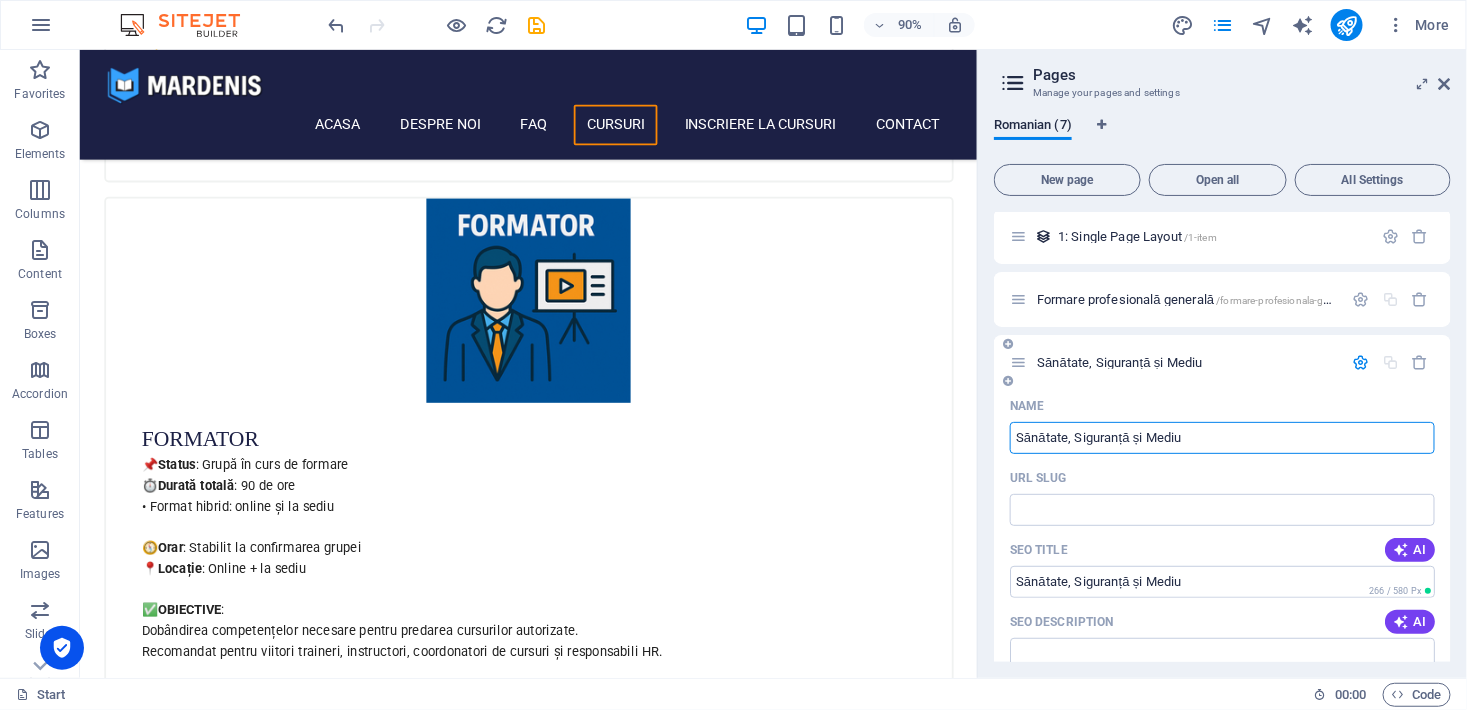 click on "Sănătate, Siguranță și Mediu" at bounding box center [1222, 438] 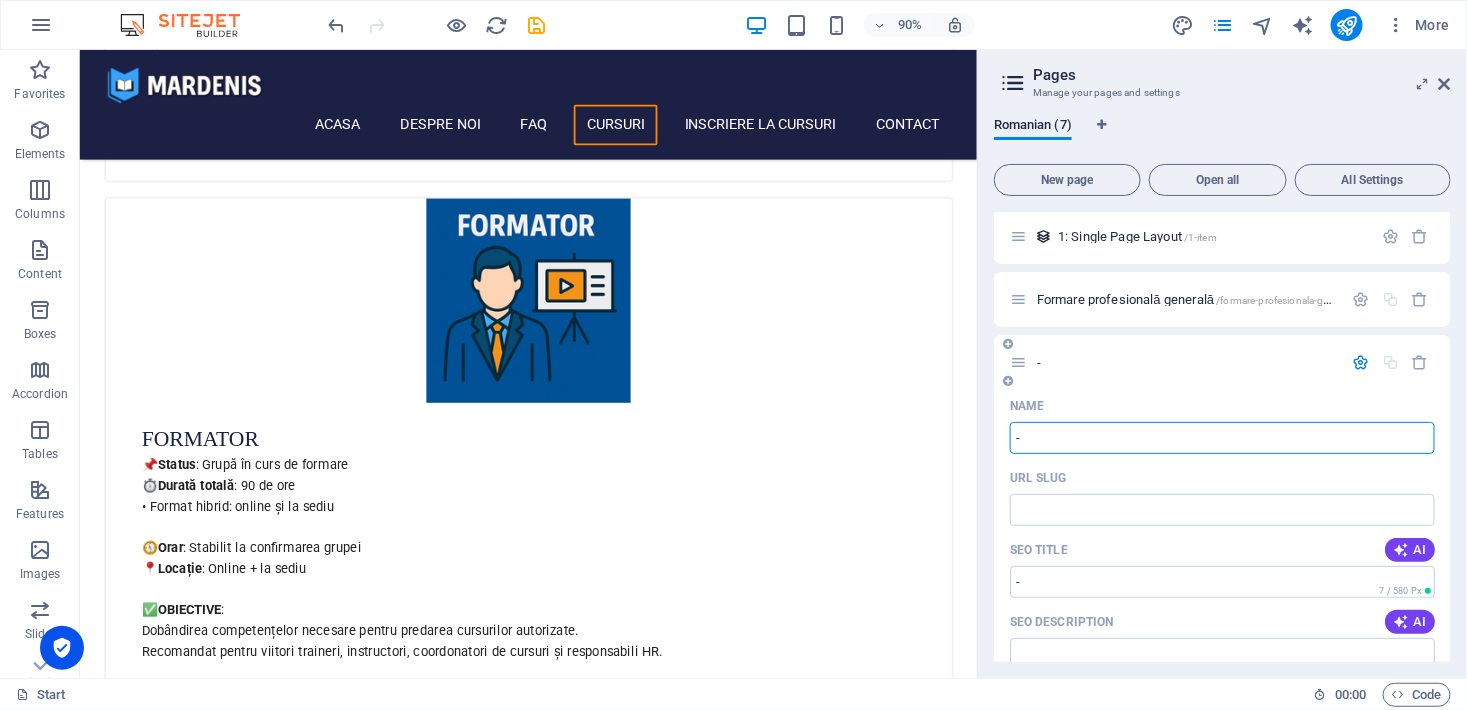 paste on "Sănătate, Siguranță și Mediu" 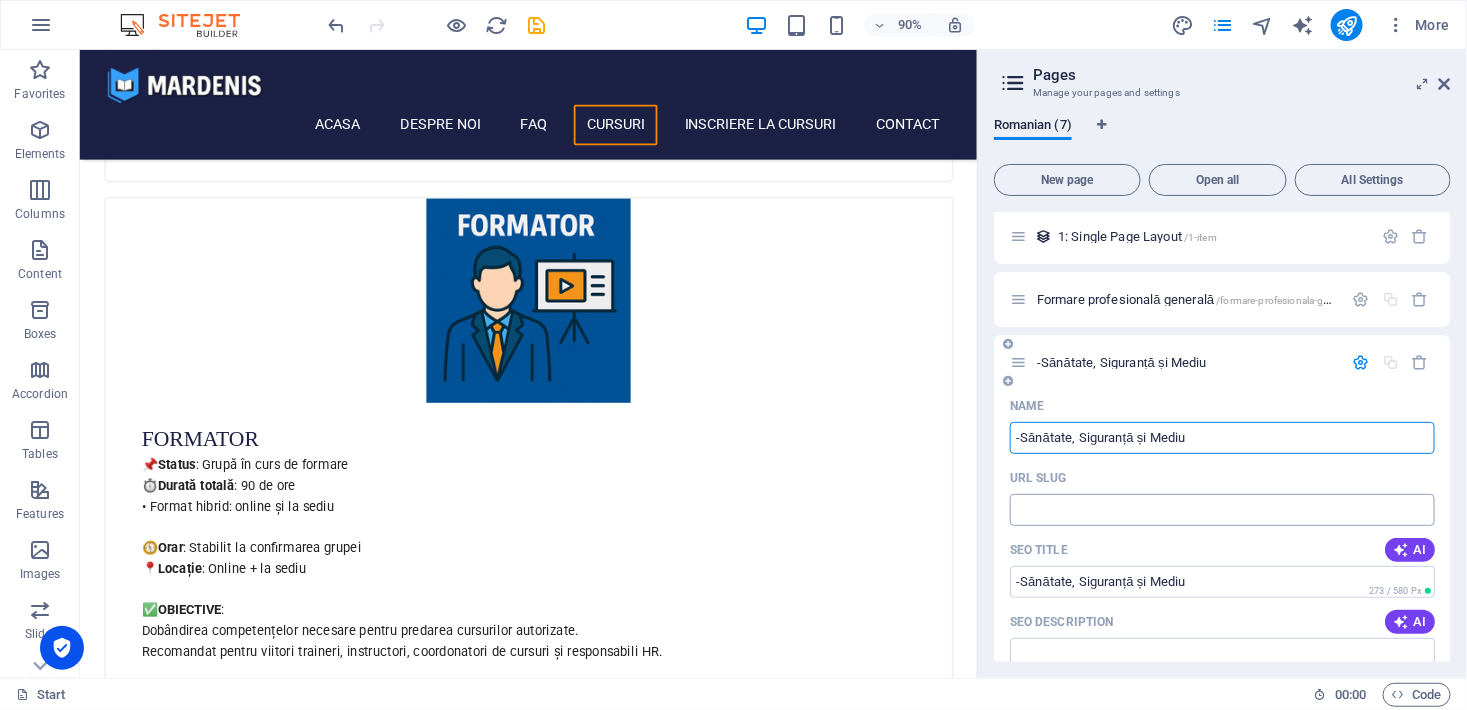 type on "-Sănătate, Siguranță și Mediu" 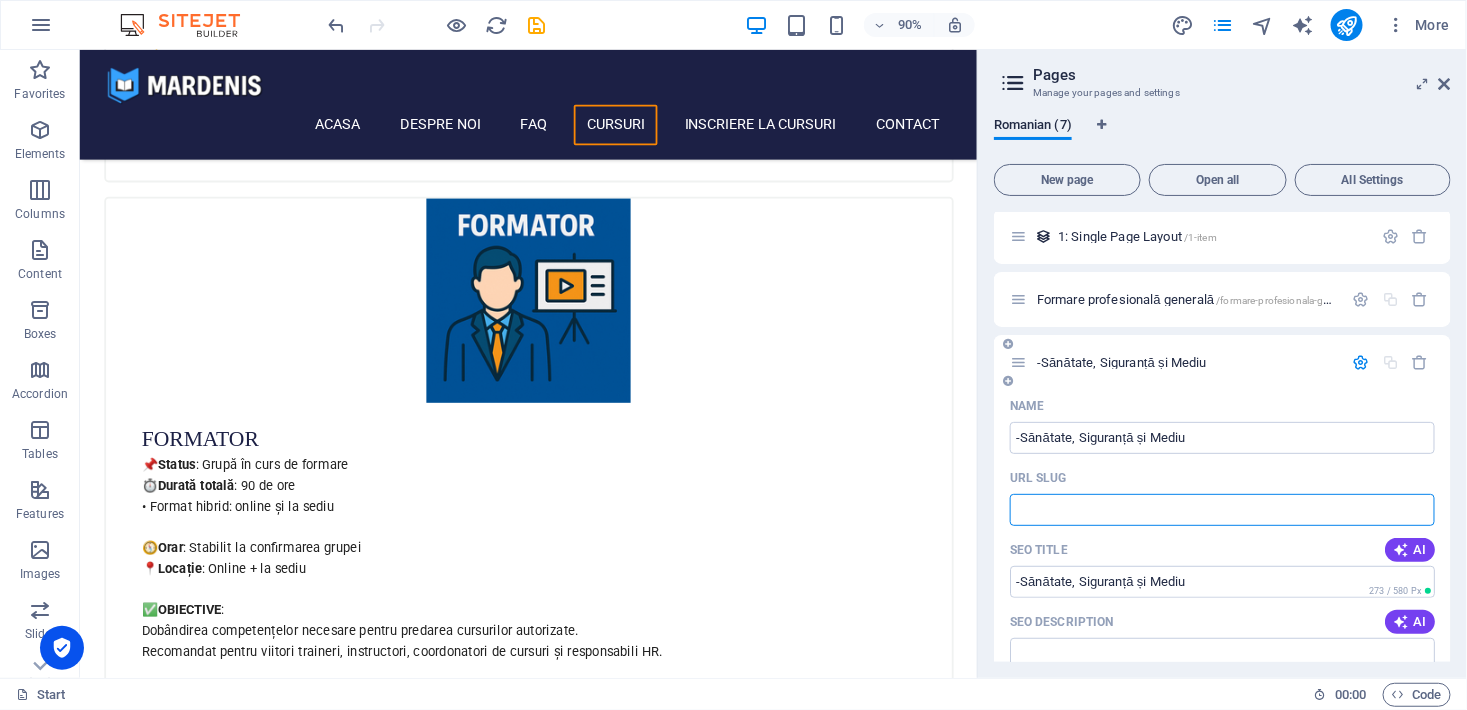 click on "URL SLUG" at bounding box center (1222, 510) 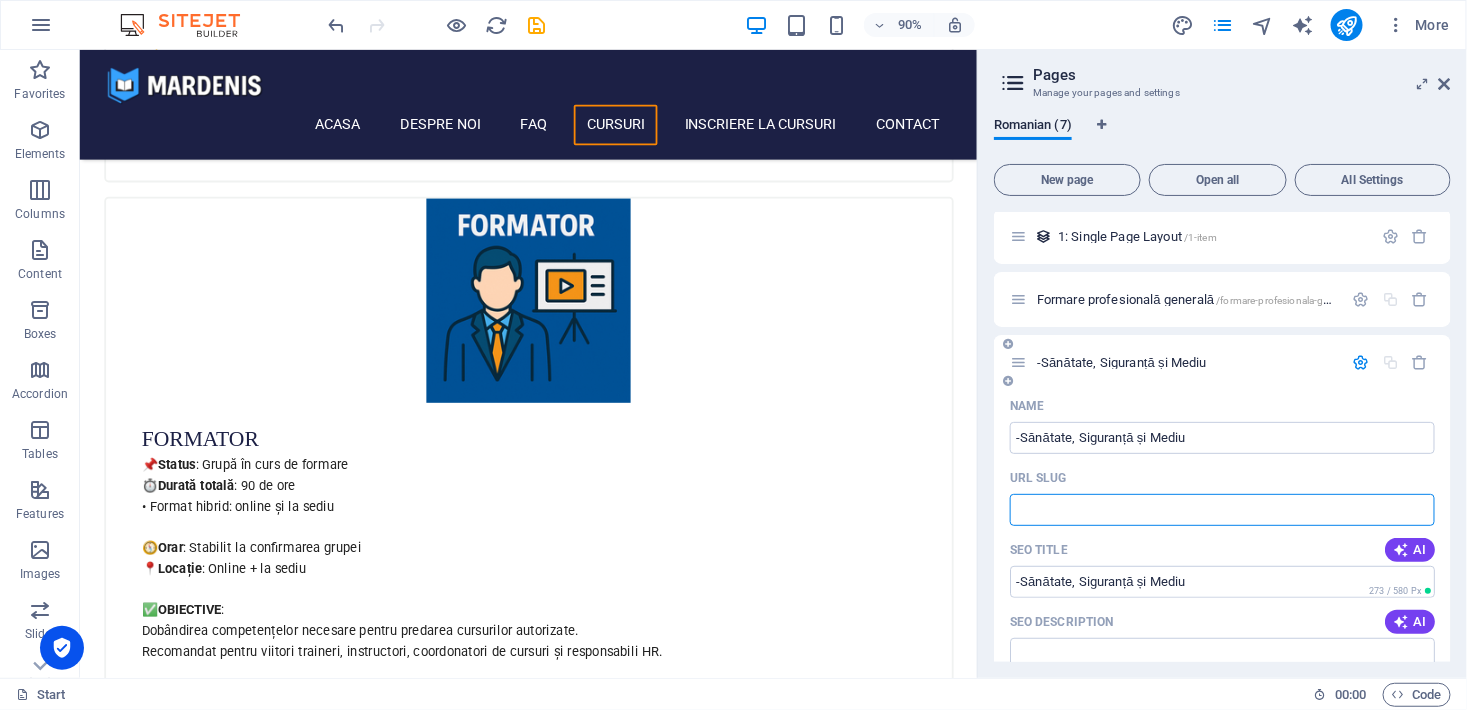 paste 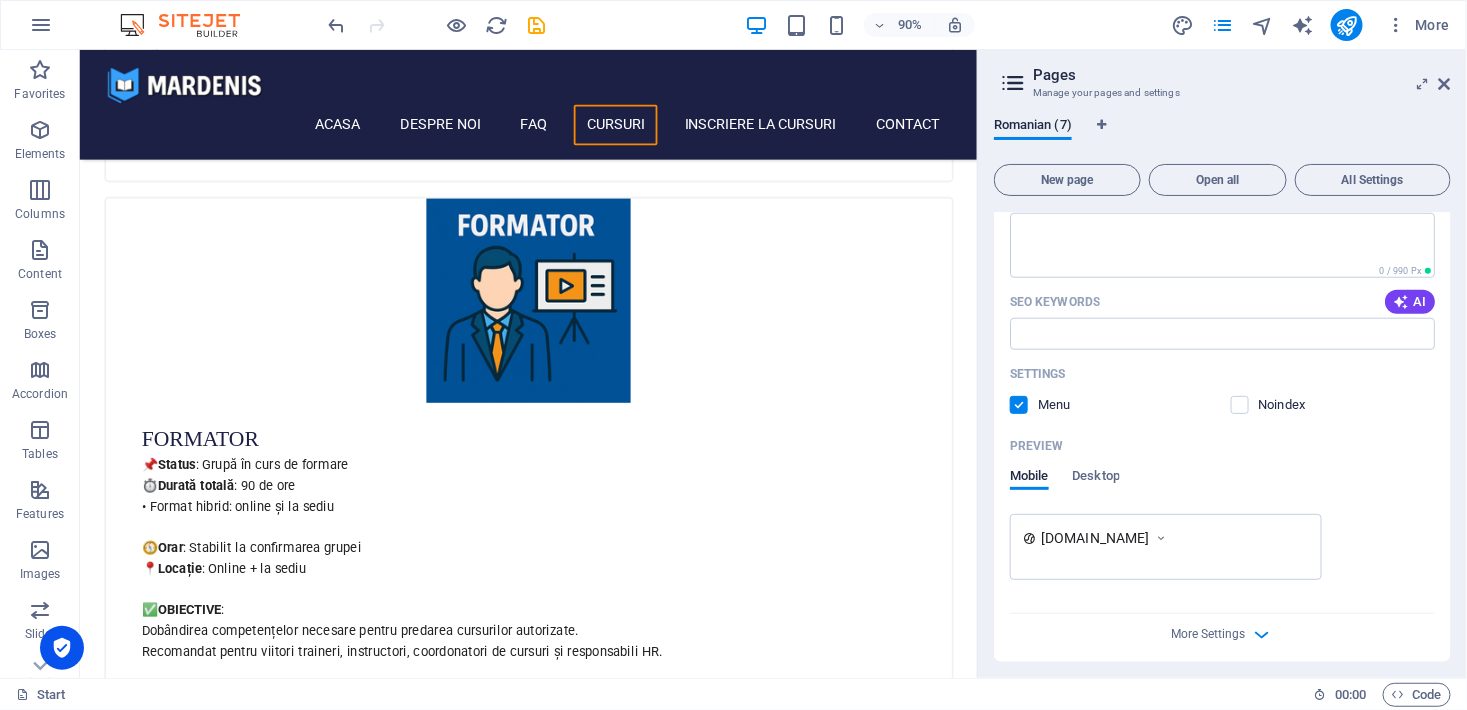 scroll, scrollTop: 686, scrollLeft: 0, axis: vertical 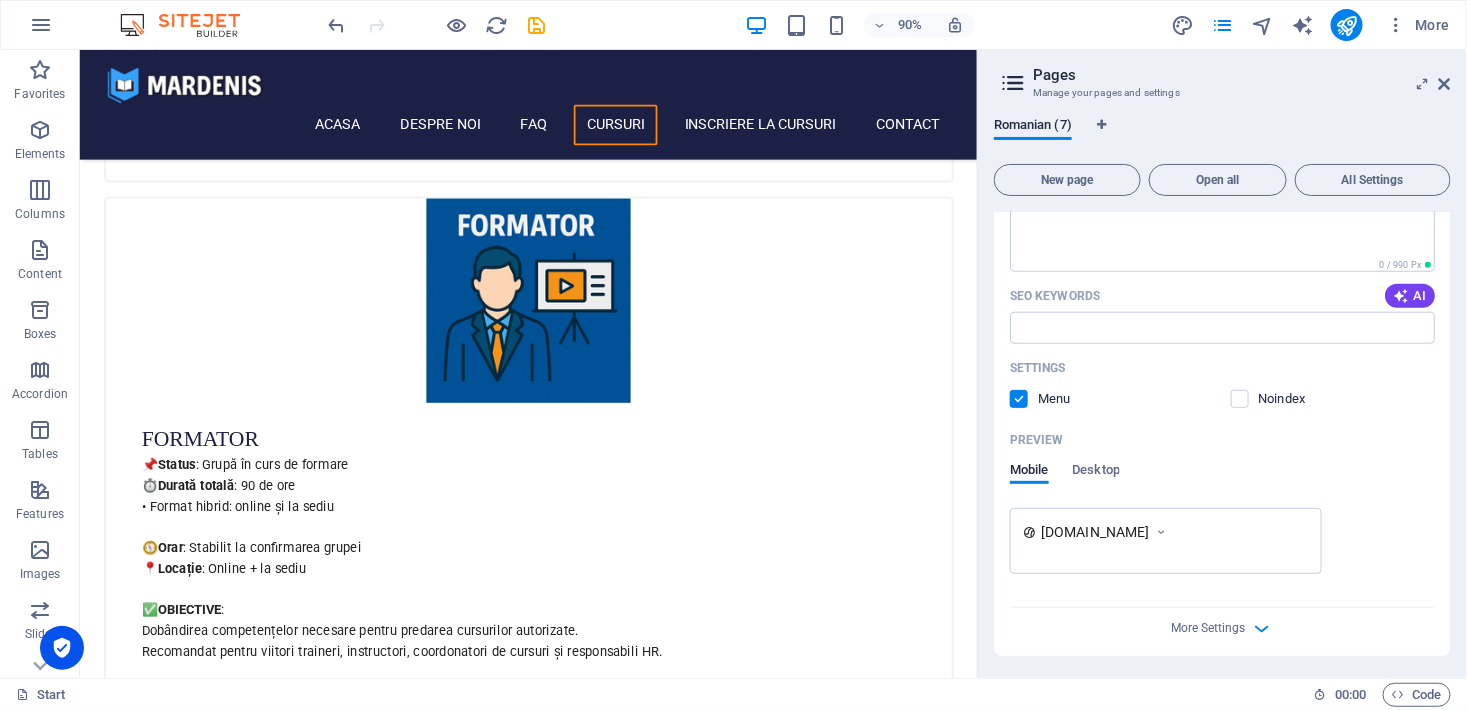 click on "Romanian (7) New page Open all All Settings Start / Subpage /subpage Legal notice /legal-notice Privacy /privacy 1: Single Page Layout /1-item Formare profesională generală /formare-profesionala-generala -Sănătate, Siguranță și Mediu  Name -Sănătate, Siguranță și Mediu ​ URL SLUG ​ SEO Title AI ​ 273 / 580 Px SEO Description AI ​ 0 / 990 Px SEO Keywords AI ​ Settings Menu Noindex Preview Mobile Desktop www.example.com Meta tags ​ Preview Image (Open Graph) Drag files here, click to choose files or select files from Files or our free stock photos & videos More Settings" at bounding box center (1222, 390) 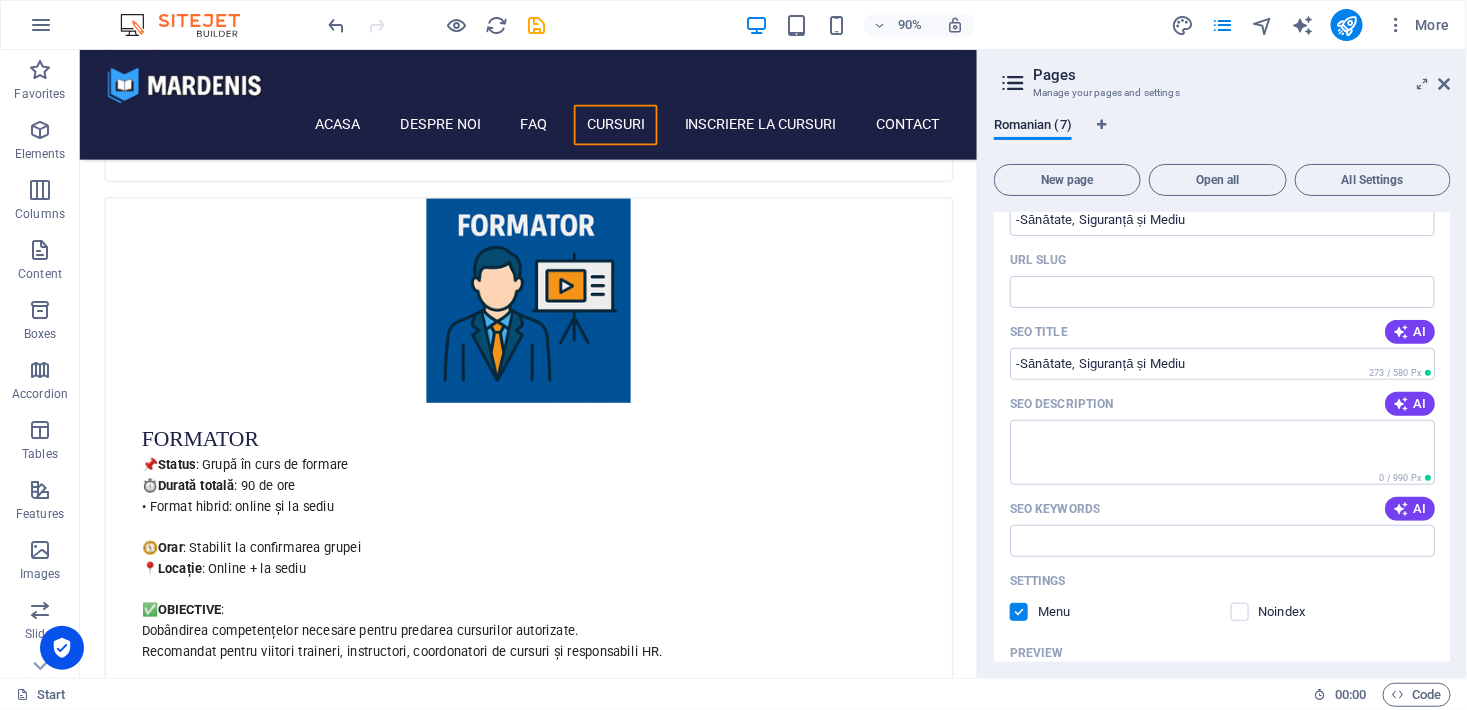 scroll, scrollTop: 232, scrollLeft: 0, axis: vertical 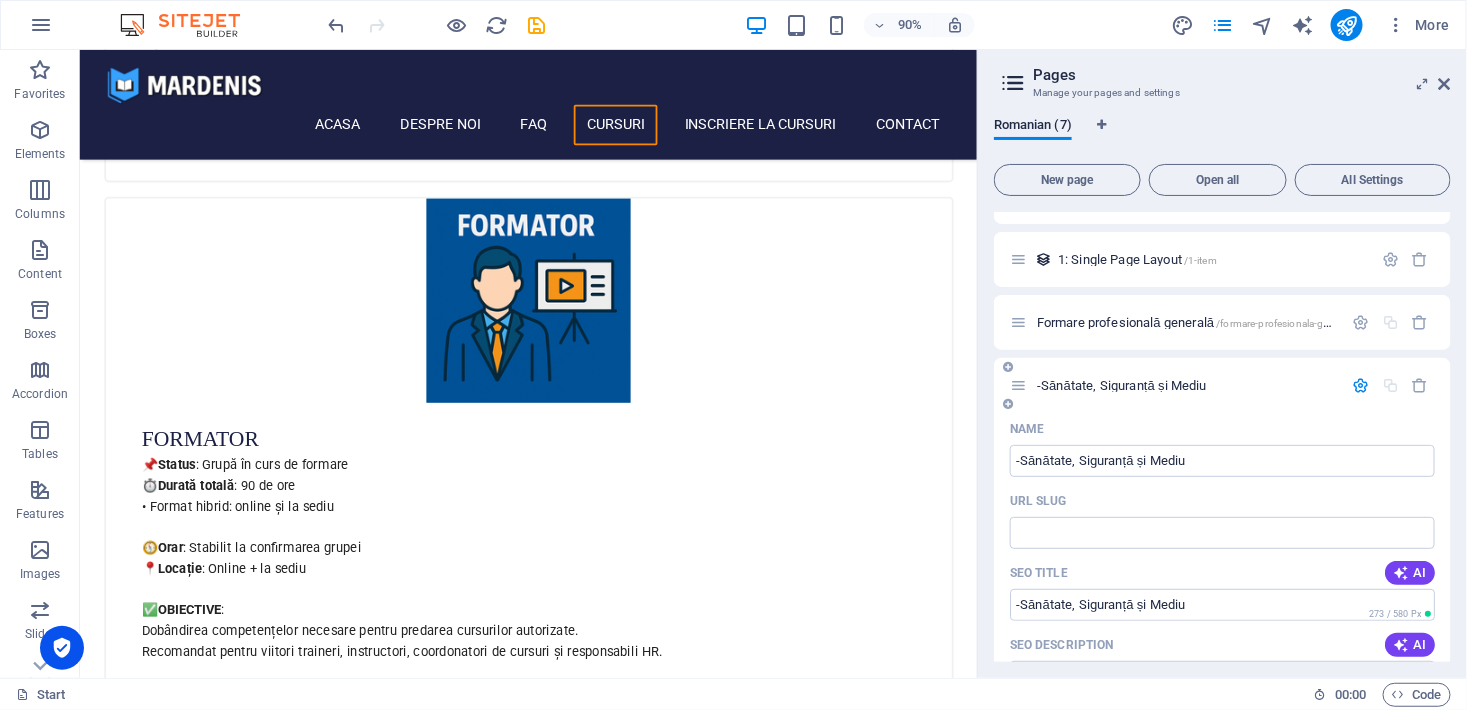 click at bounding box center (1018, 385) 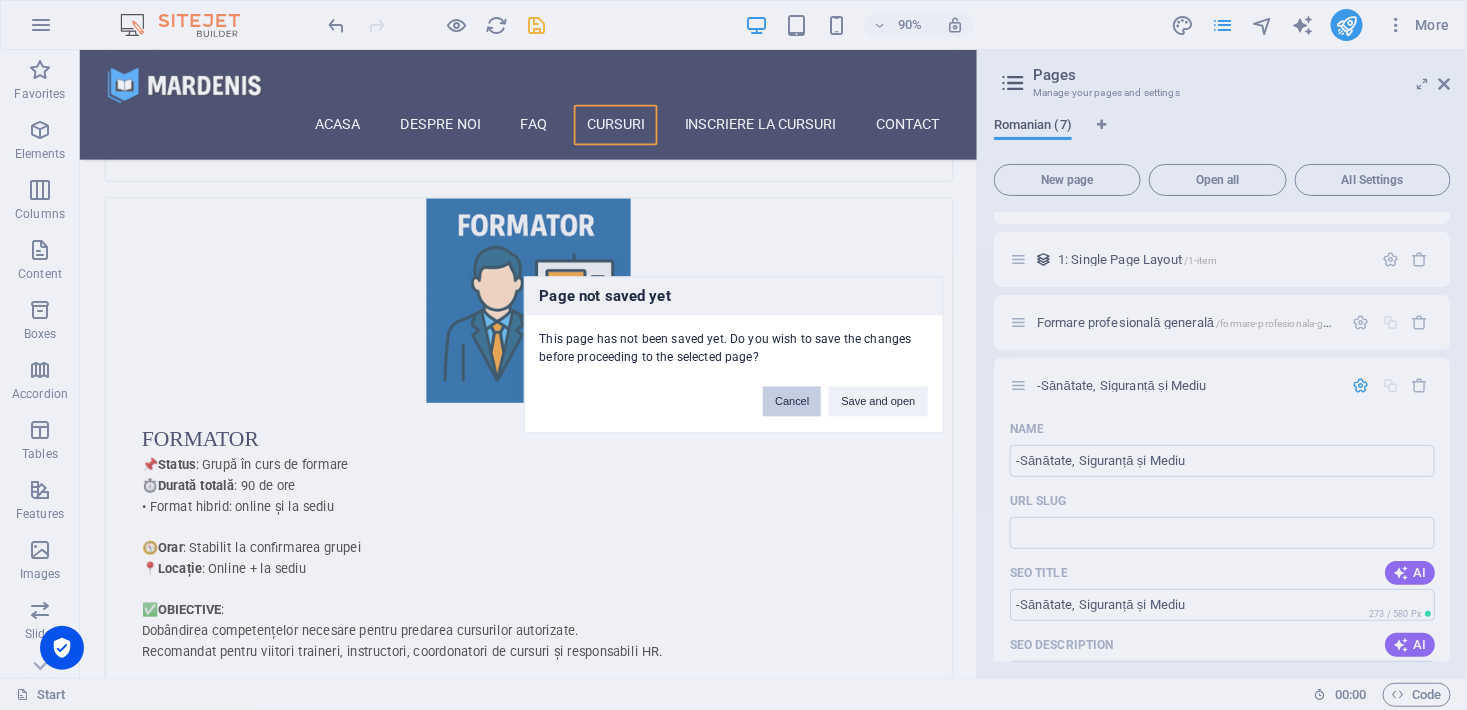 click on "Cancel" at bounding box center (792, 402) 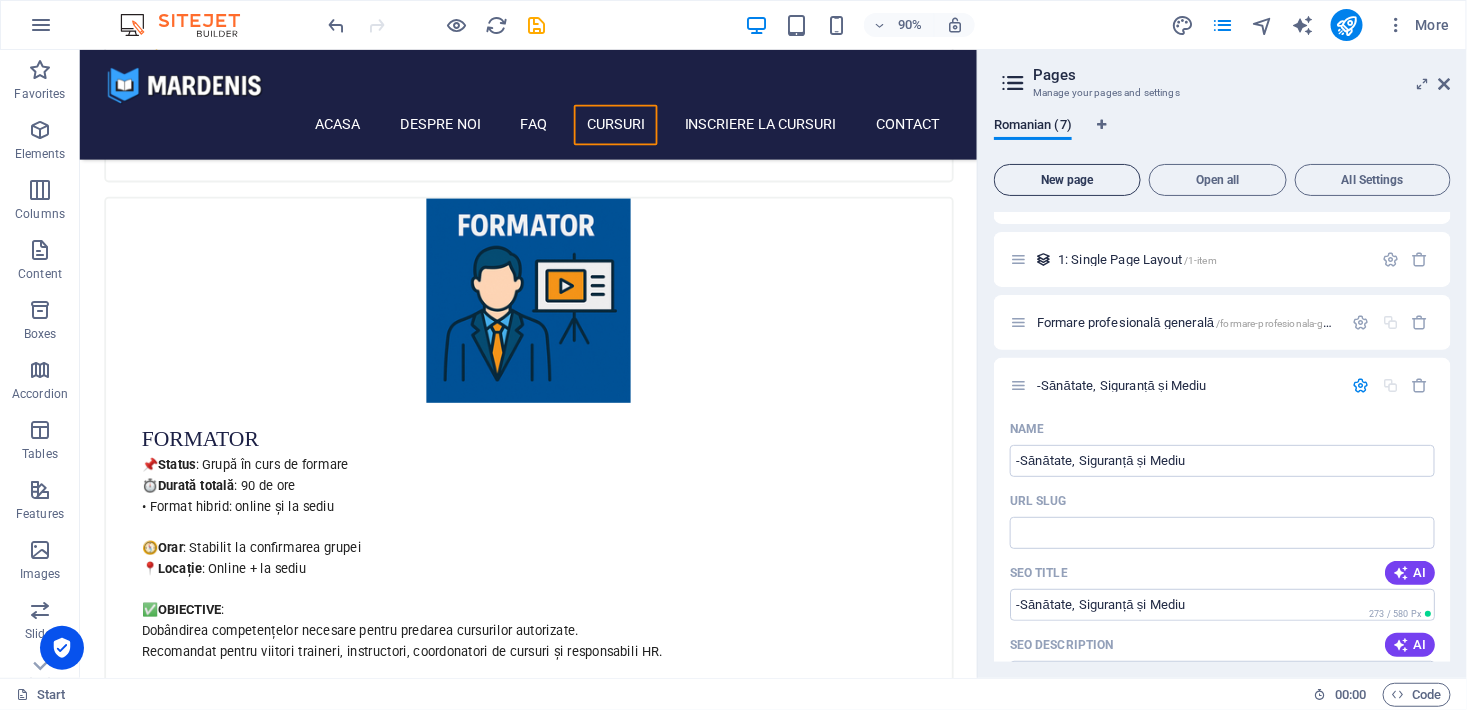 click on "New page" at bounding box center [1067, 180] 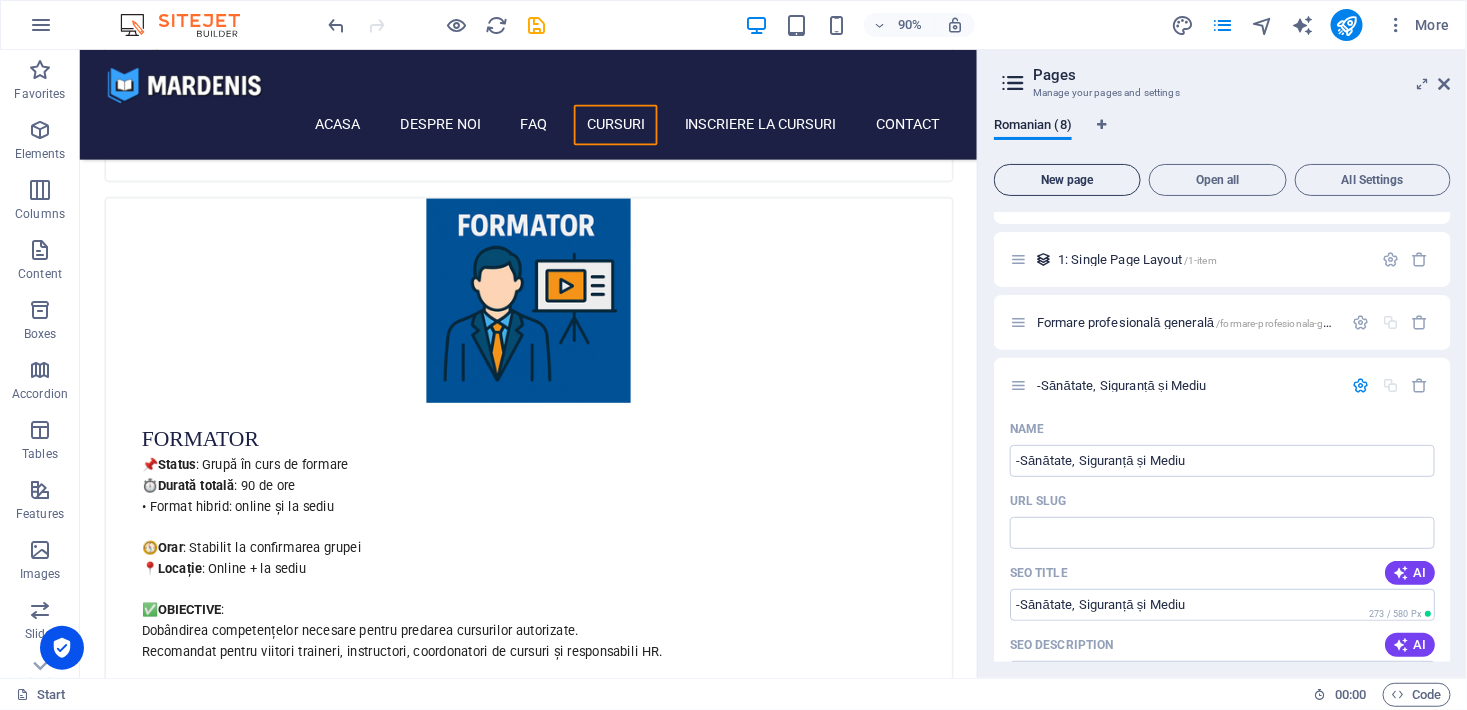scroll, scrollTop: 1015, scrollLeft: 0, axis: vertical 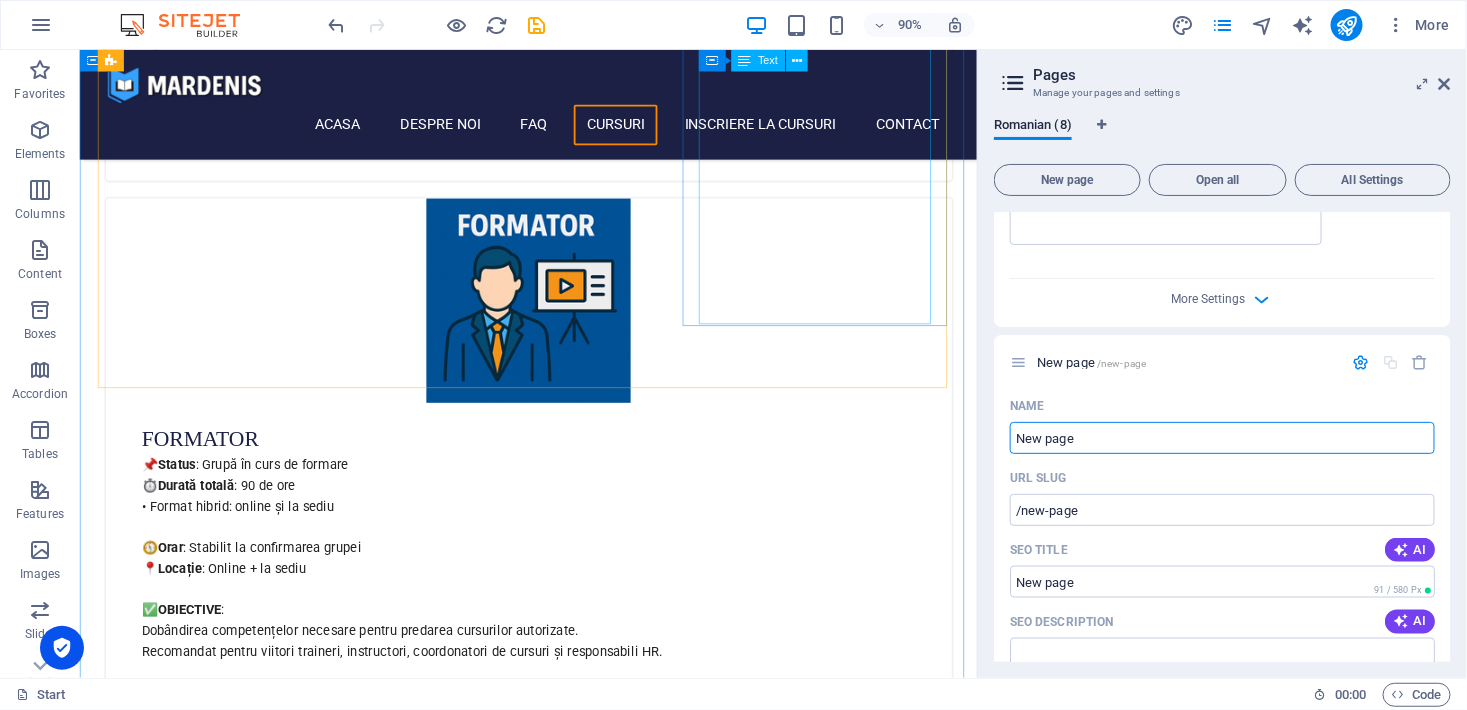 paste on "Dezvoltare personală și soft skills" 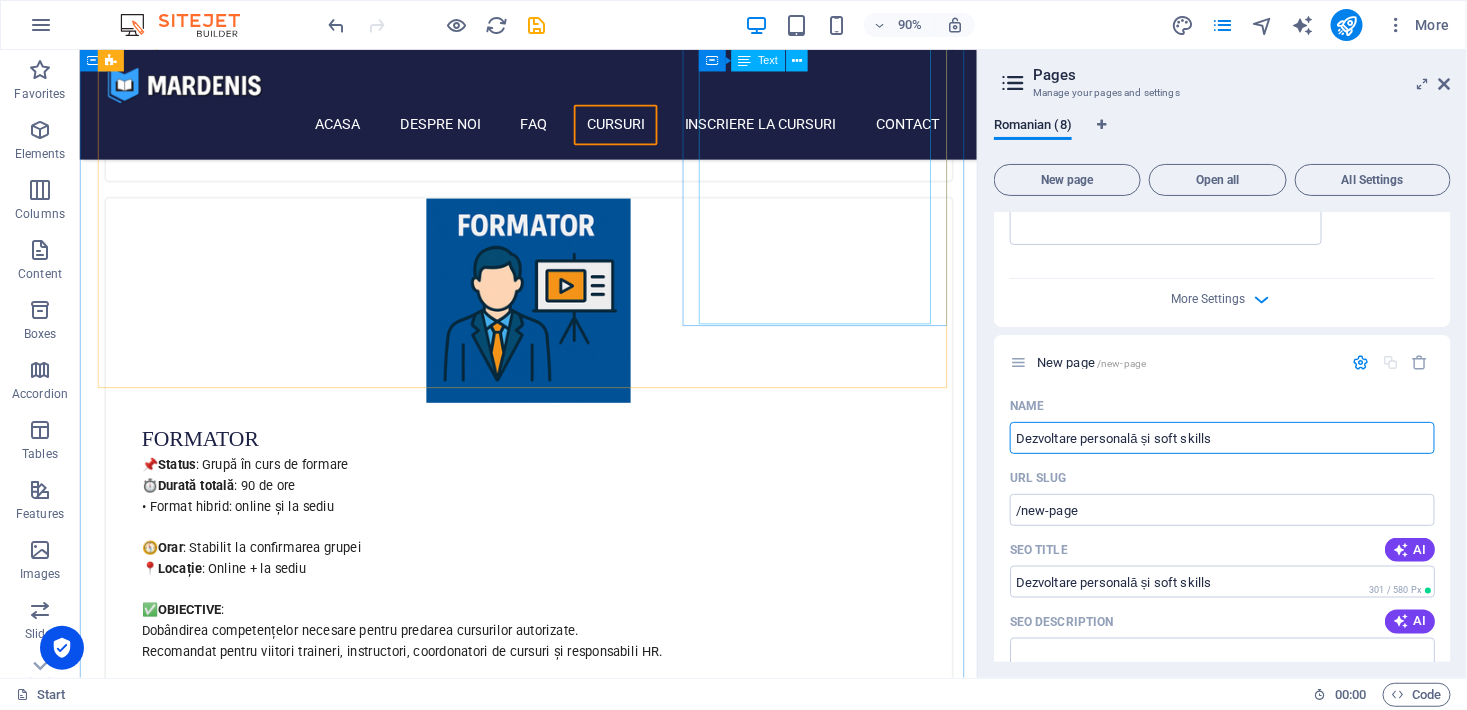 type on "Dezvoltare personală și soft skills" 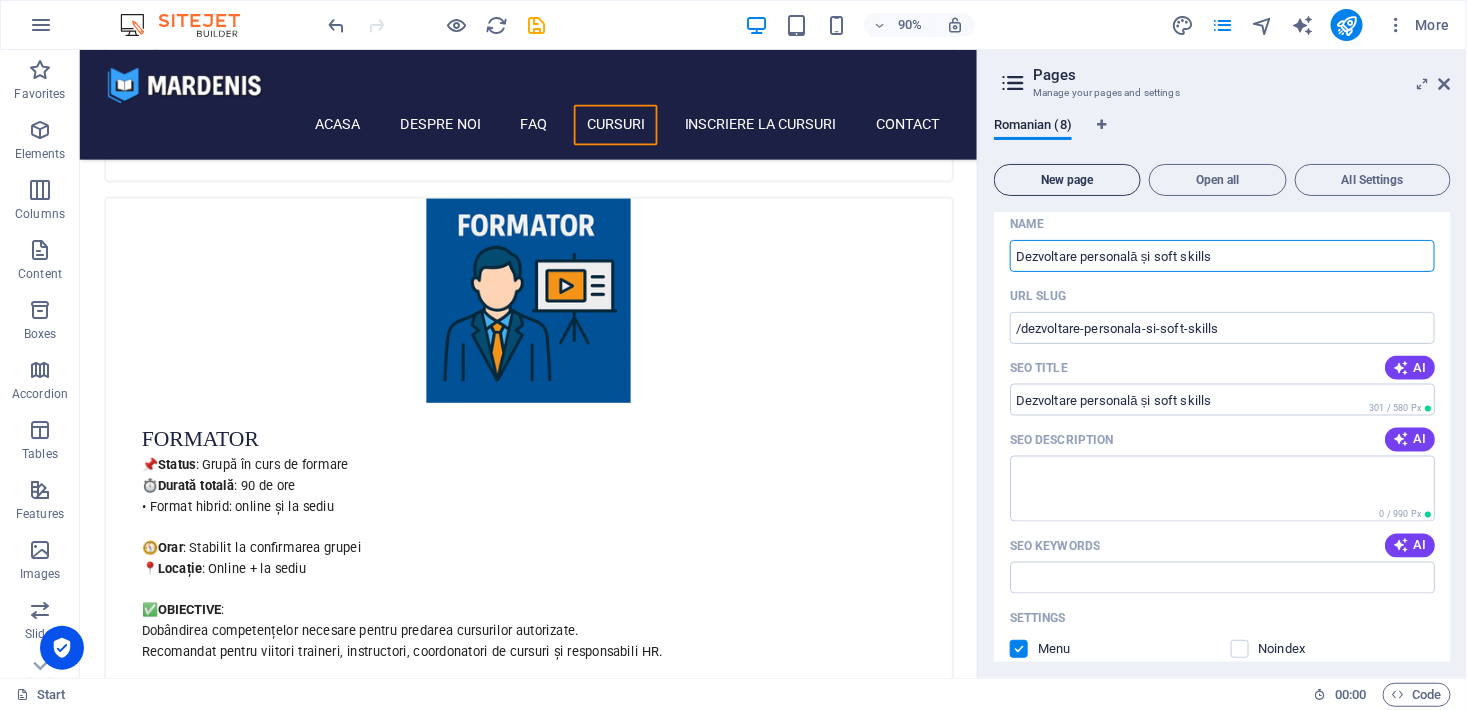 type on "Dezvoltare personală și soft skills" 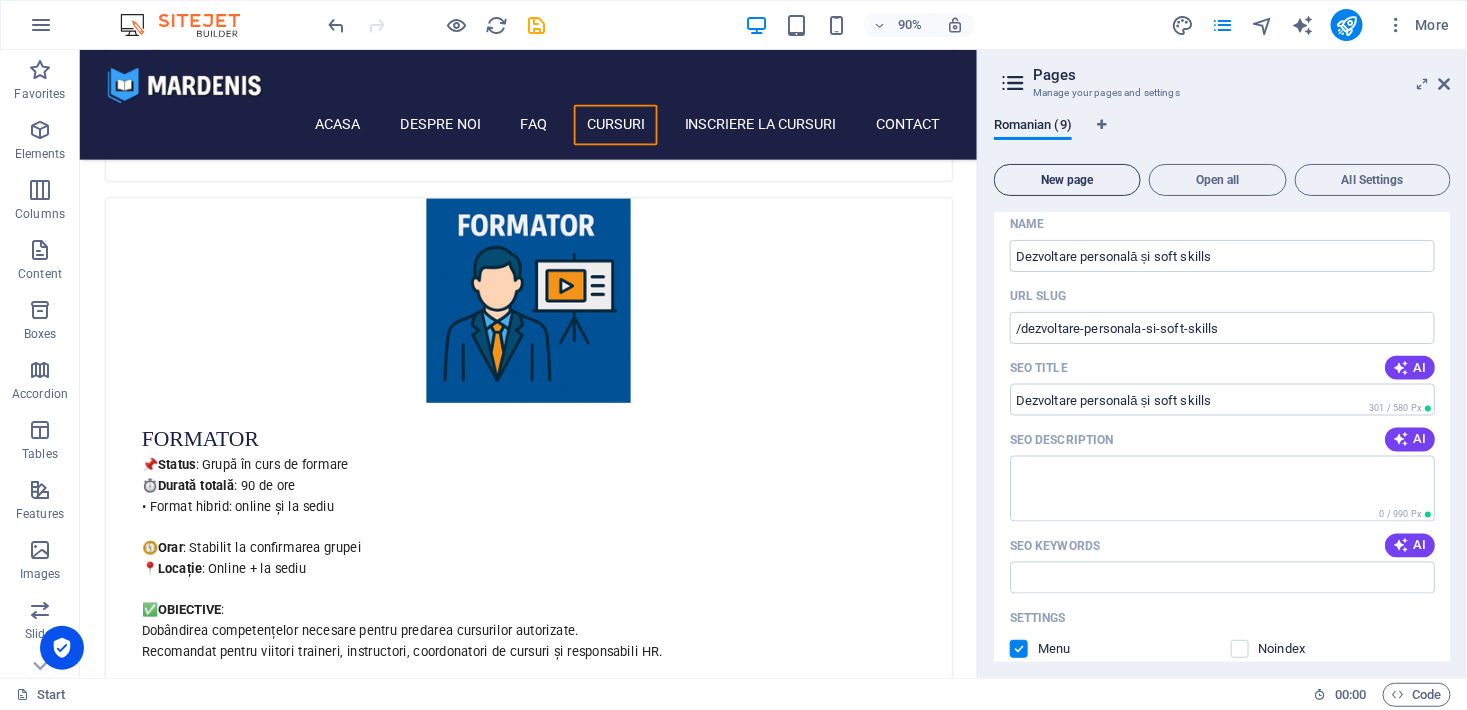 scroll, scrollTop: 1774, scrollLeft: 0, axis: vertical 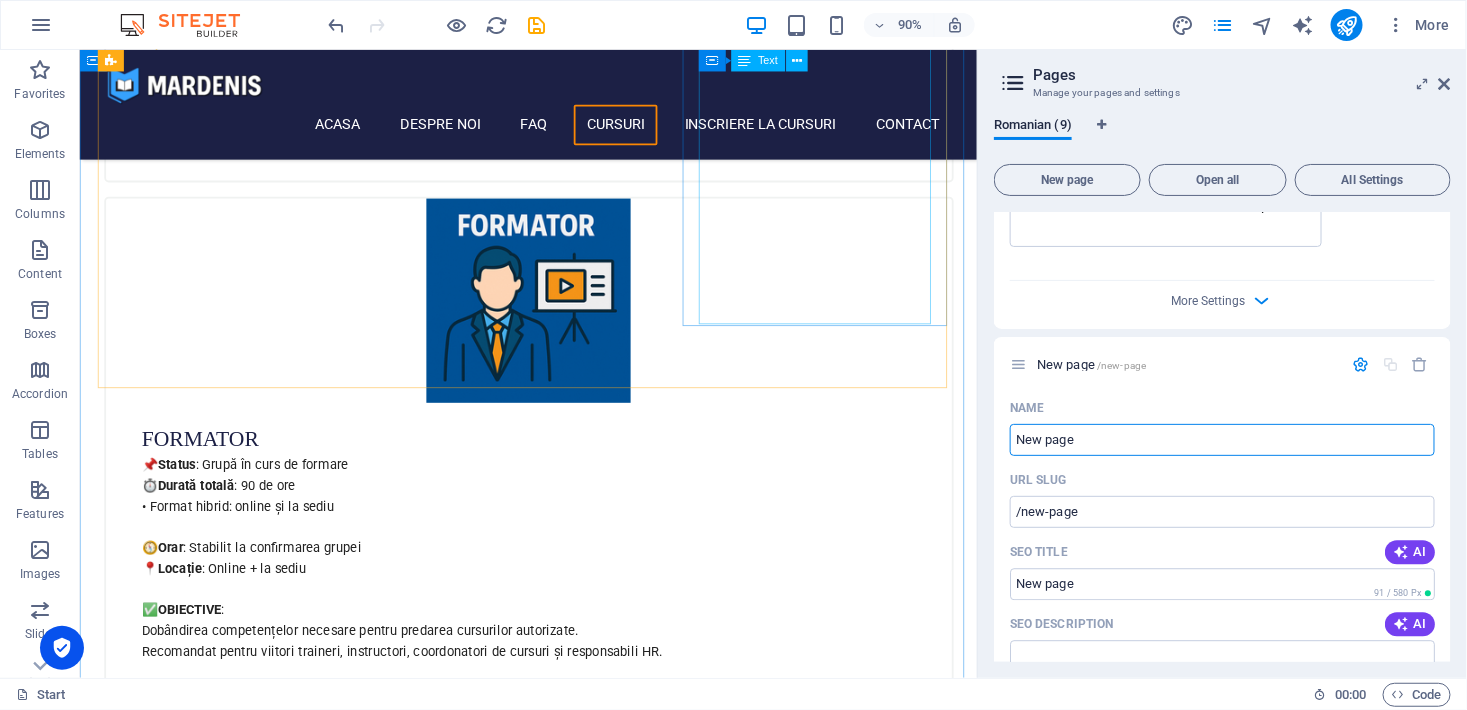 paste on "Comerț, vânzări și antreprenoriat" 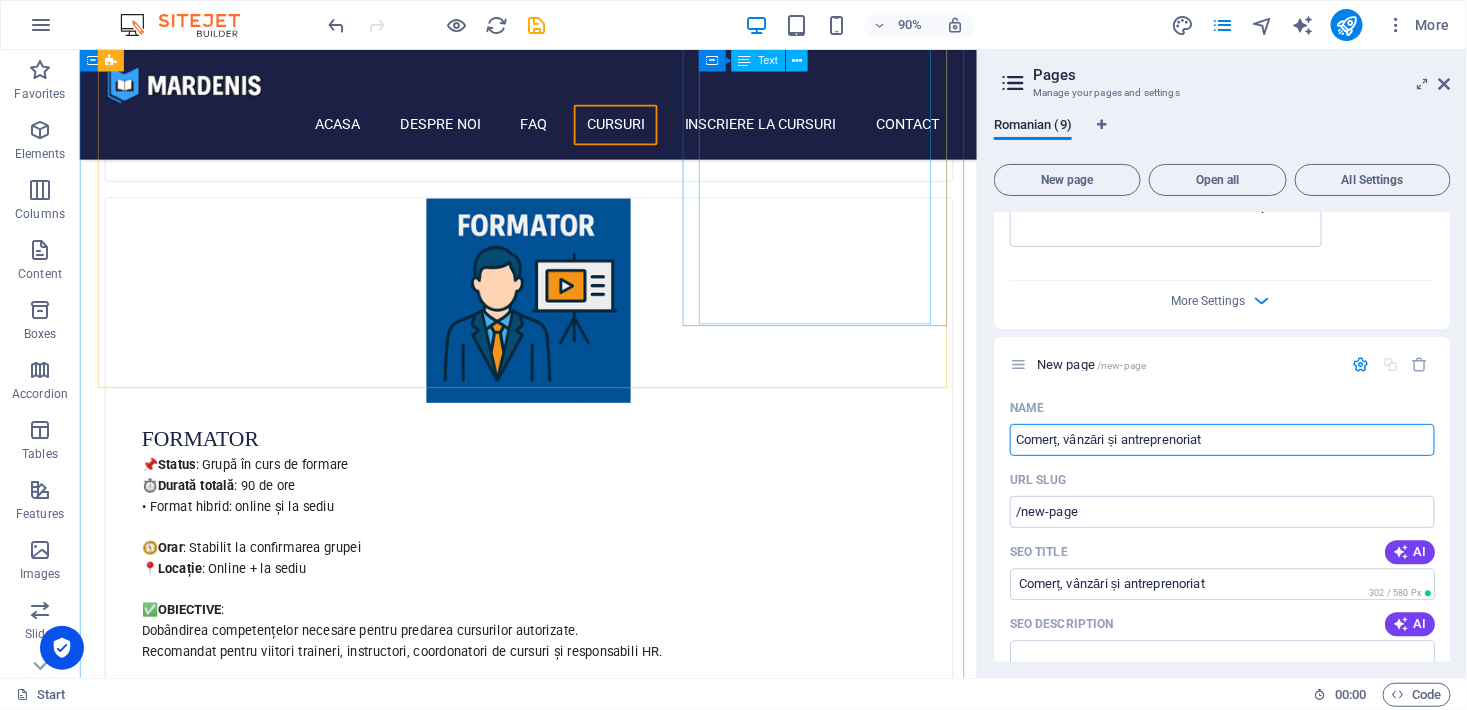 type on "Comerț, vânzări și antreprenoriat" 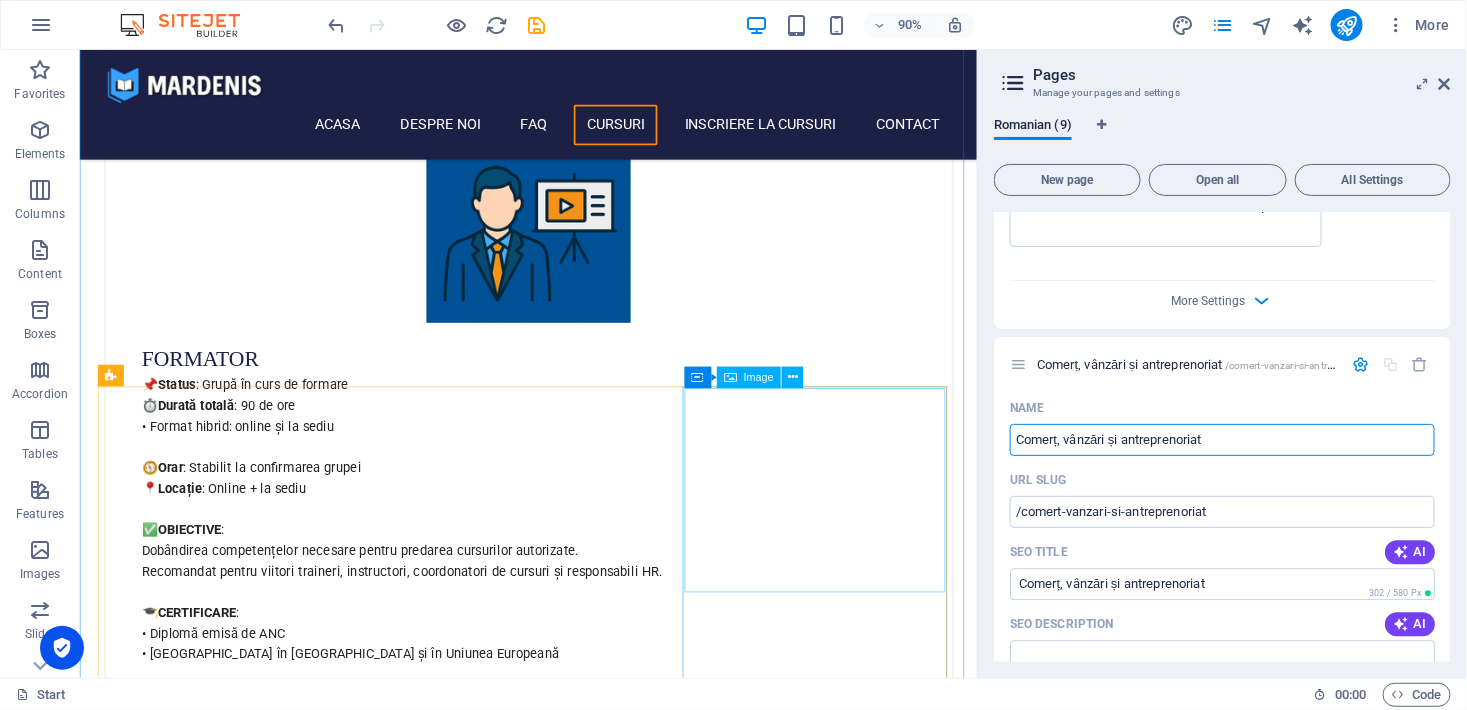 scroll, scrollTop: 1636, scrollLeft: 0, axis: vertical 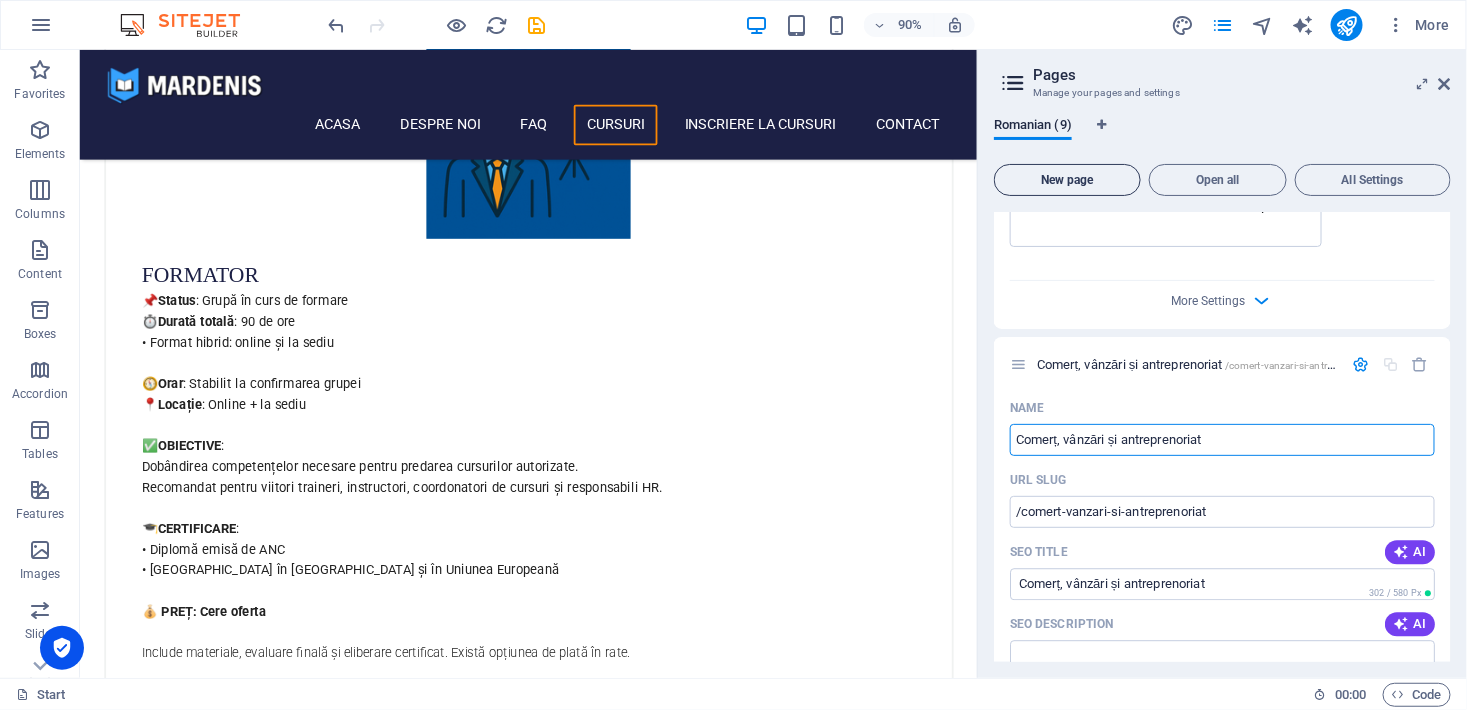type on "Comerț, vânzări și antreprenoriat" 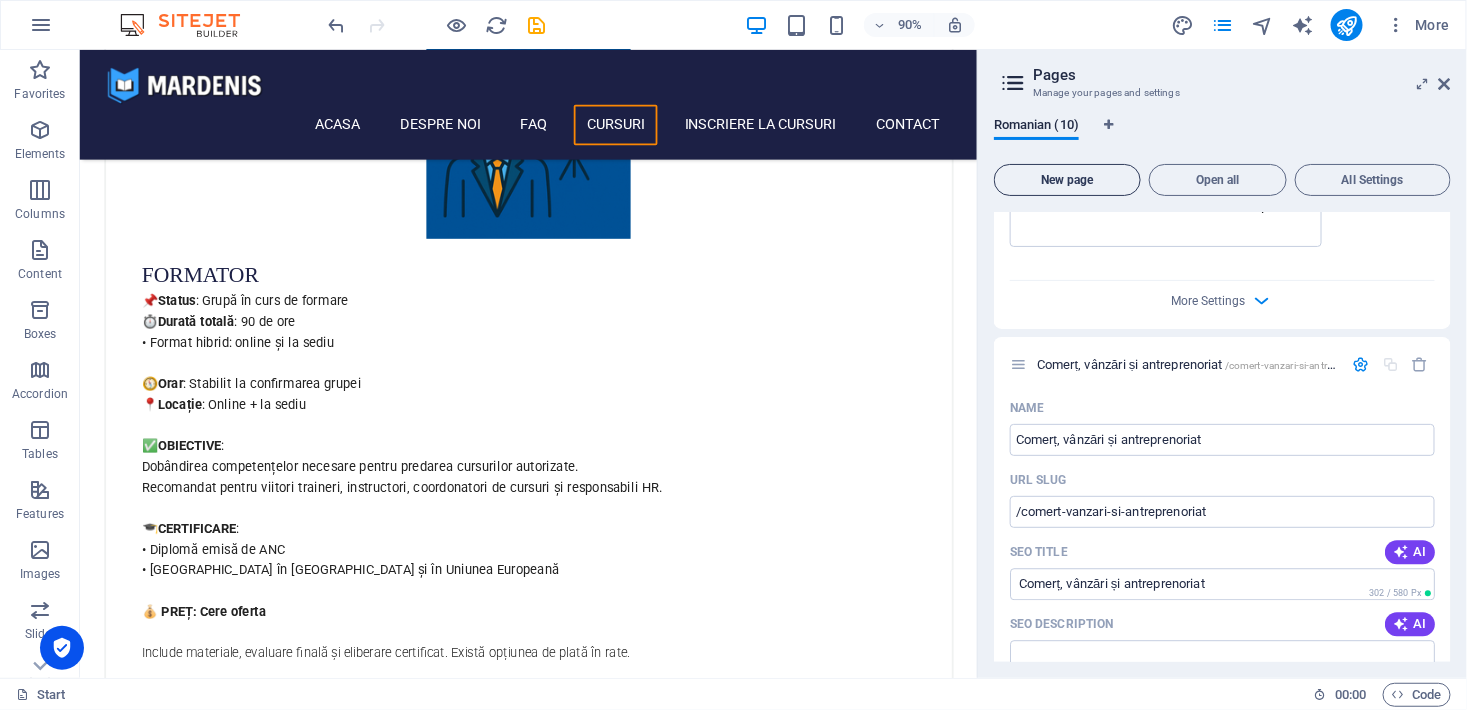 scroll, scrollTop: 2534, scrollLeft: 0, axis: vertical 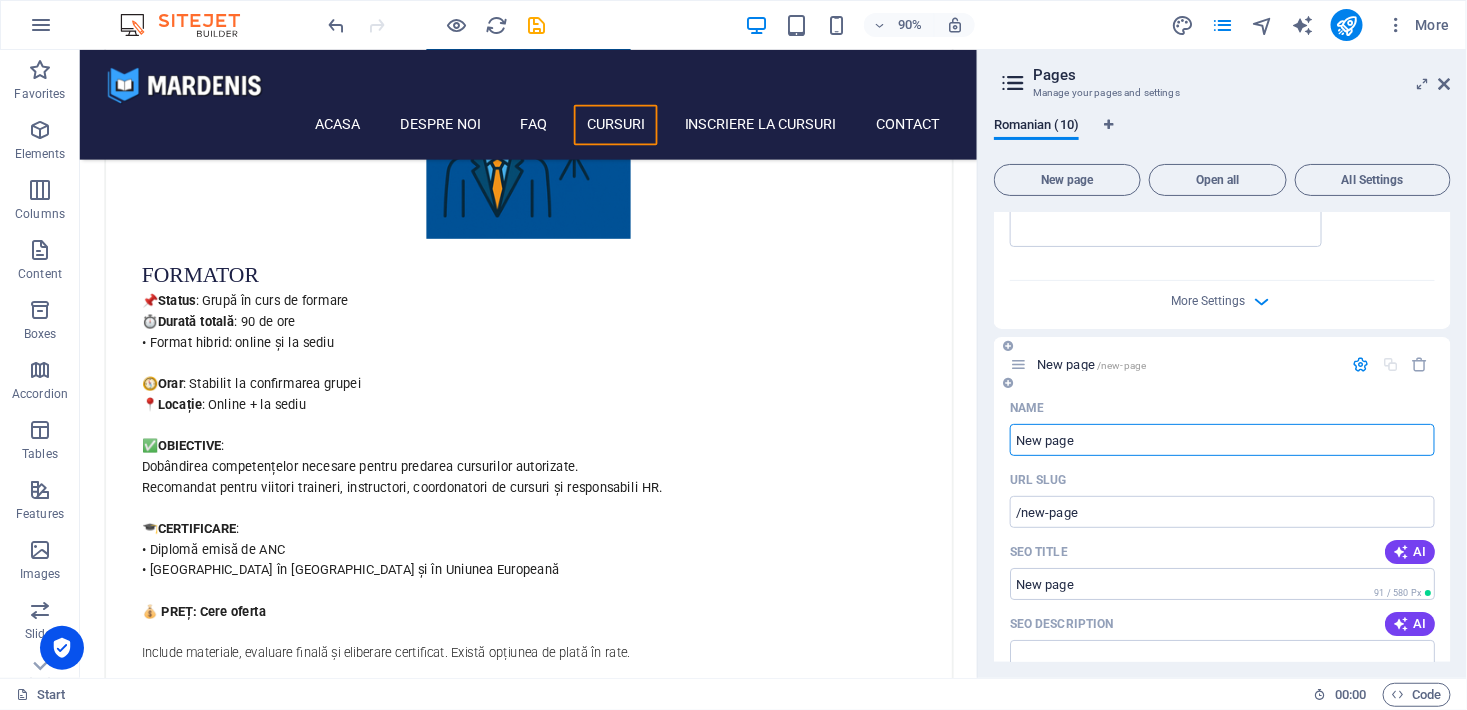 paste on "Tehnic și industrial" 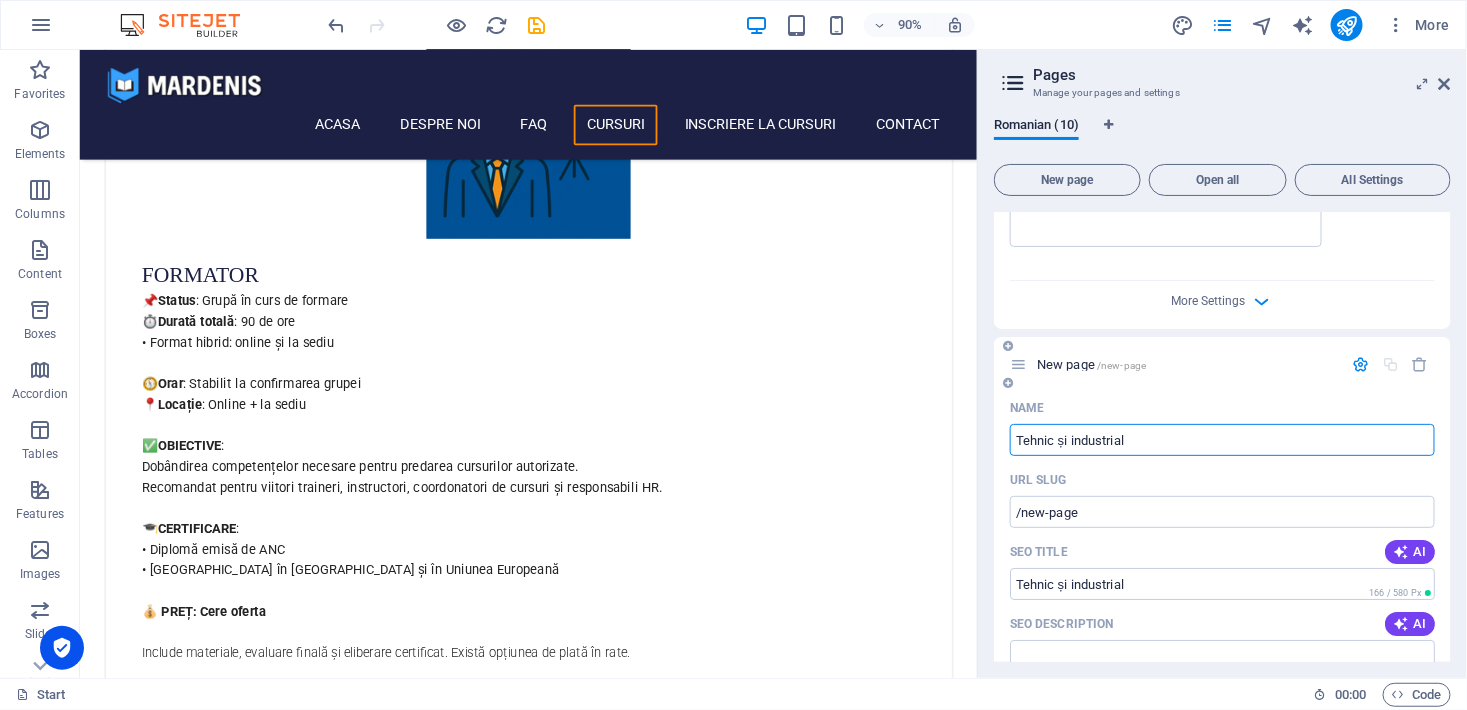 type on "Tehnic și industrial" 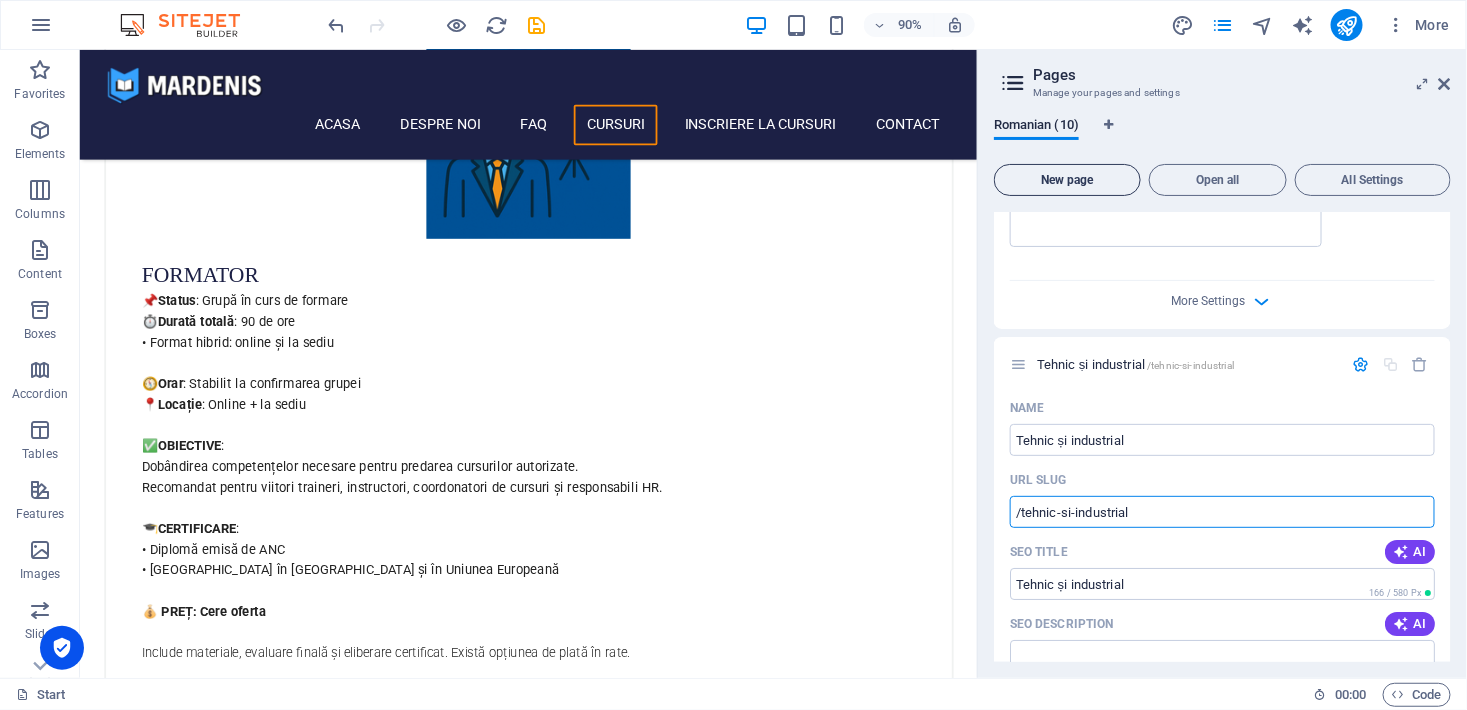 click on "New page" at bounding box center [1067, 180] 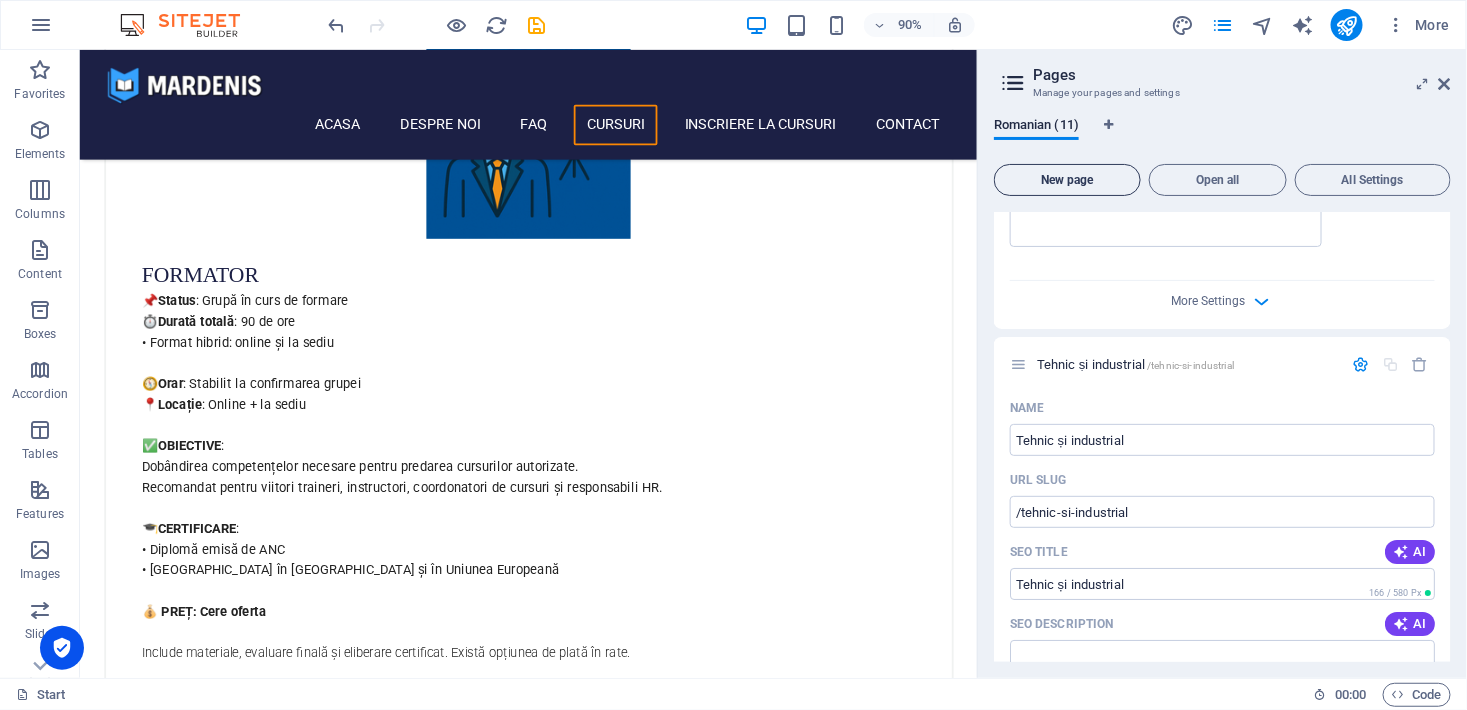 scroll, scrollTop: 3294, scrollLeft: 0, axis: vertical 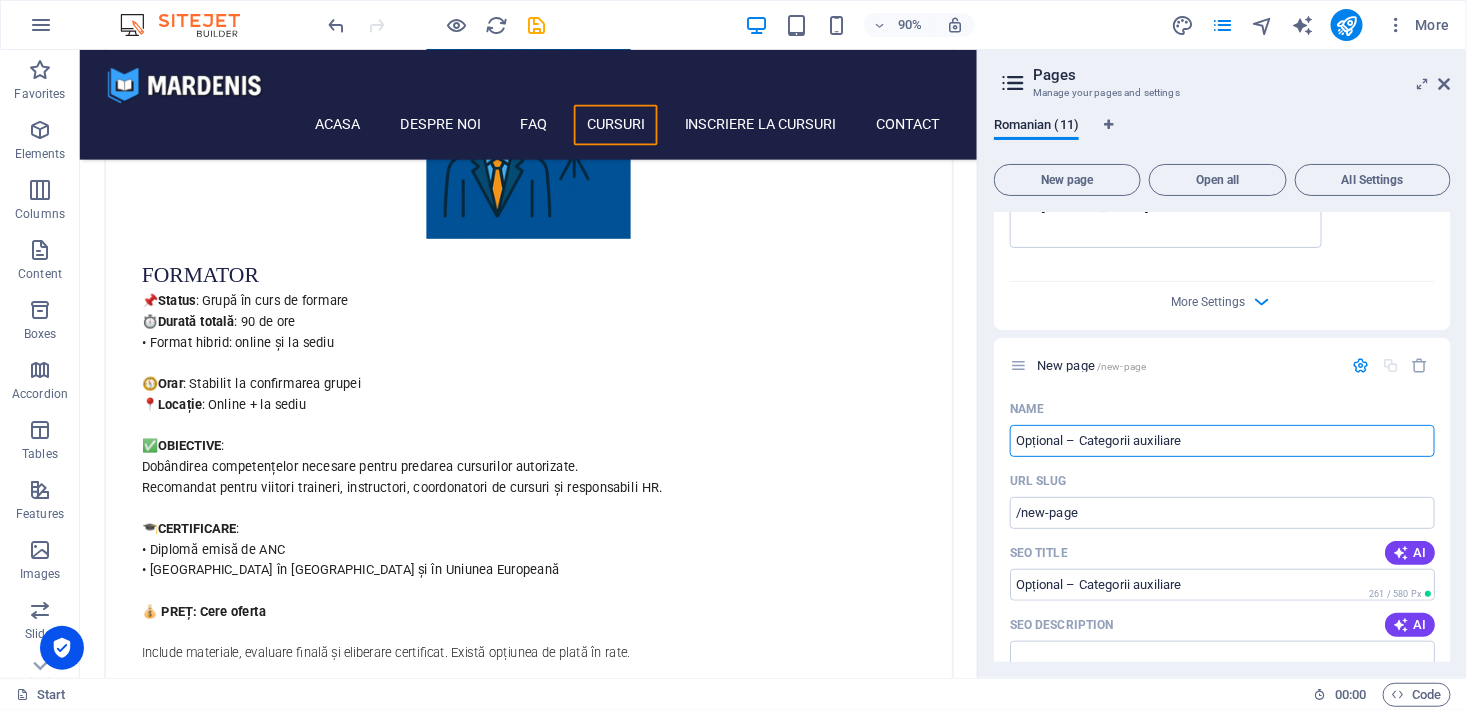 type on "Opțional – Categorii auxiliare" 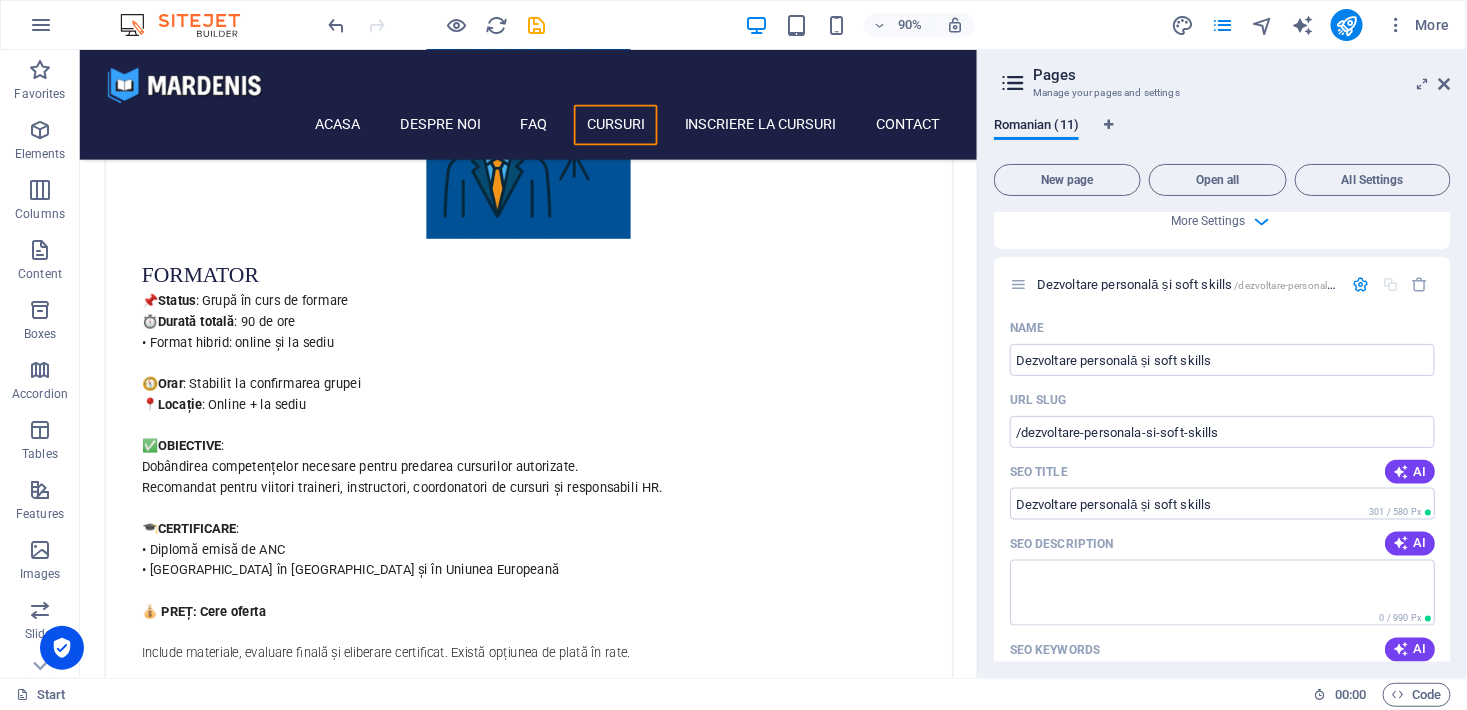scroll, scrollTop: 907, scrollLeft: 0, axis: vertical 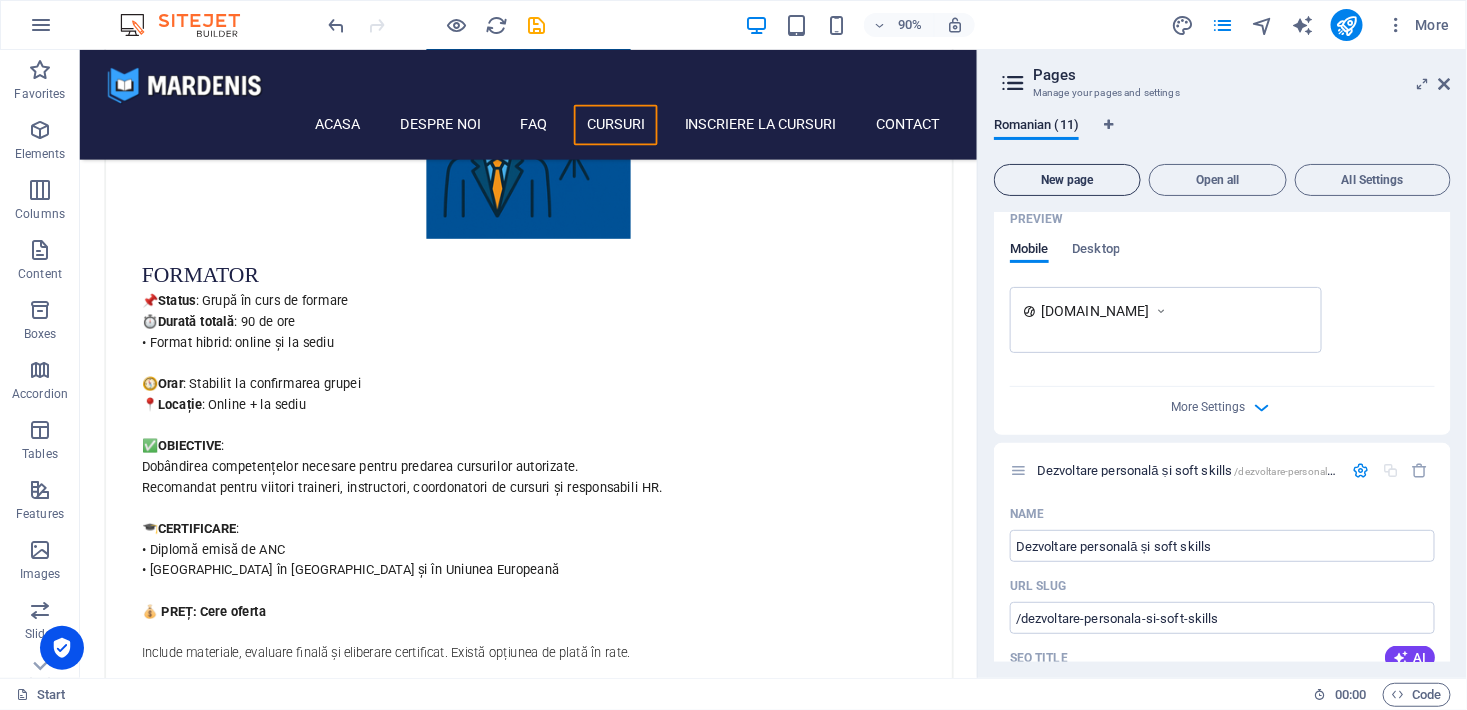 click on "New page" at bounding box center (1067, 180) 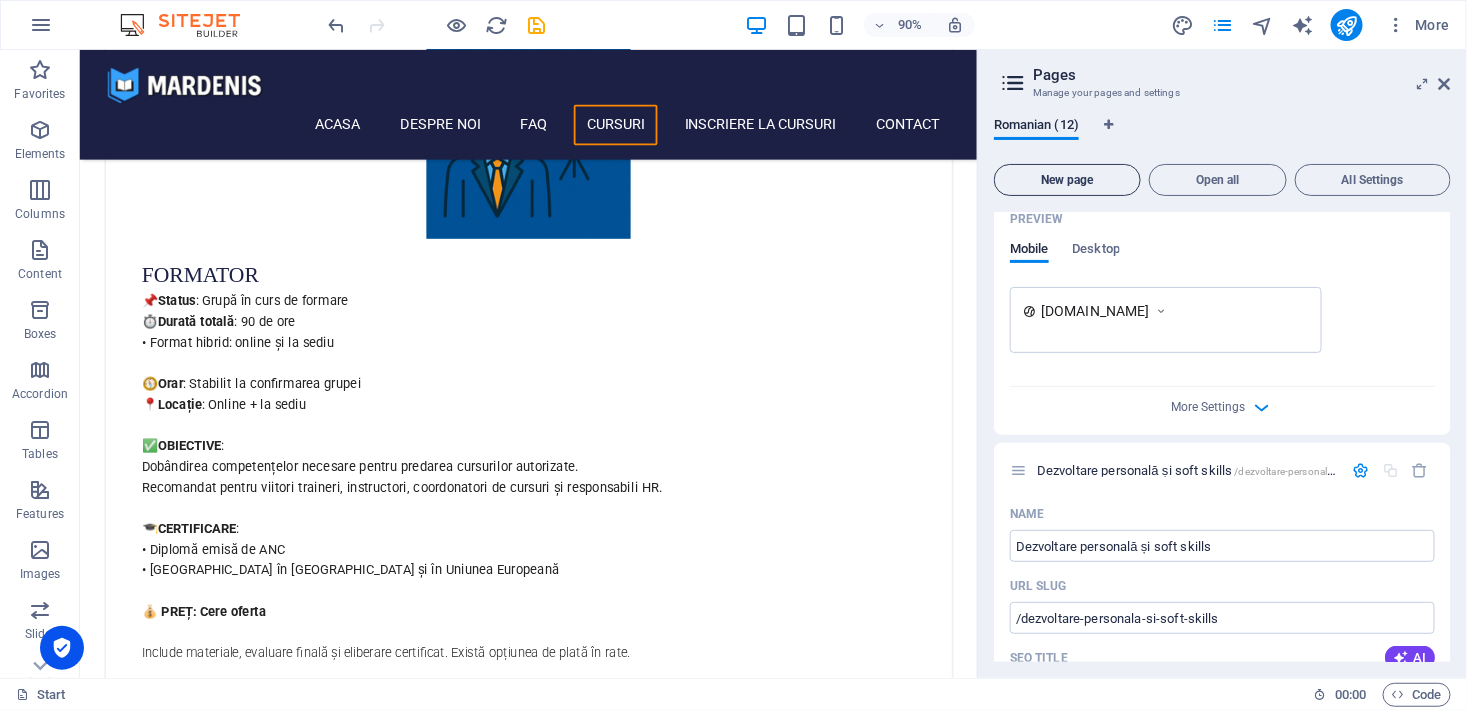 scroll, scrollTop: 4053, scrollLeft: 0, axis: vertical 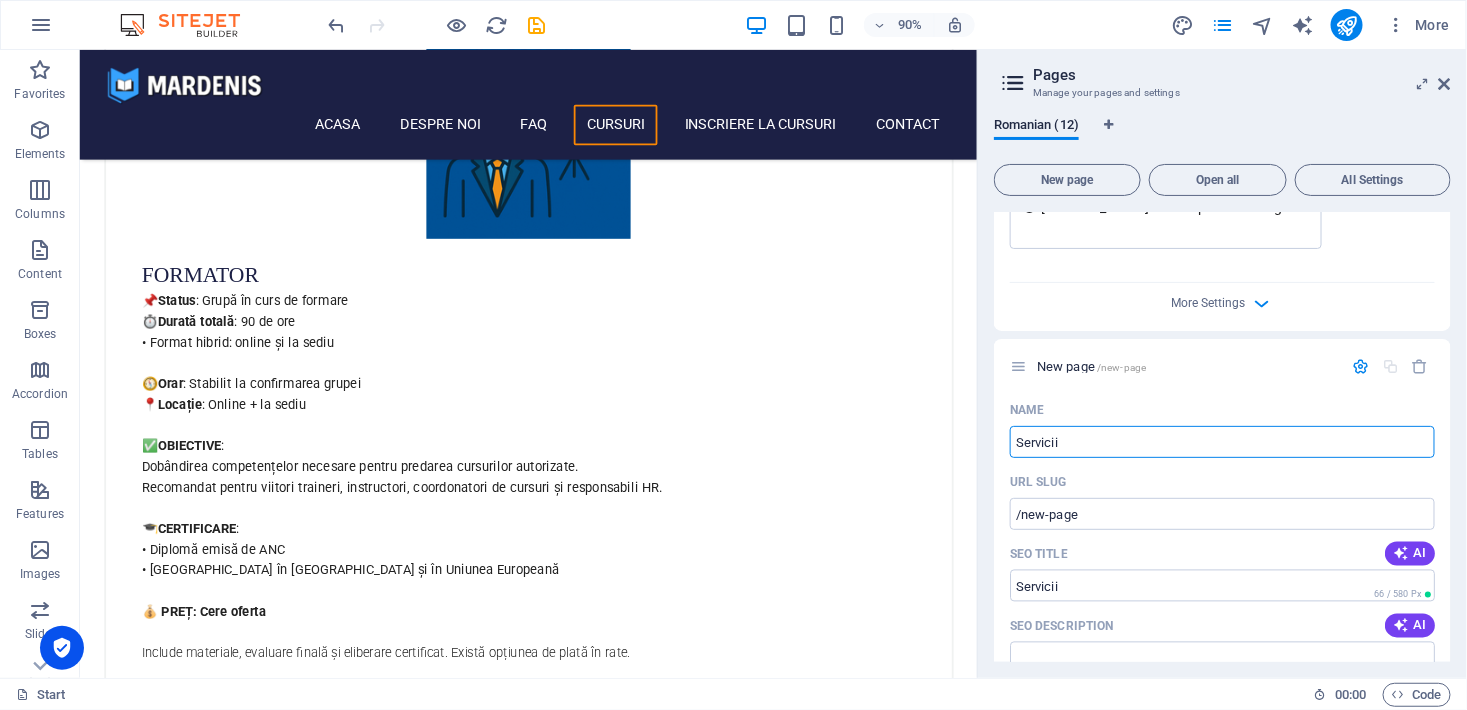 type on "Servicii" 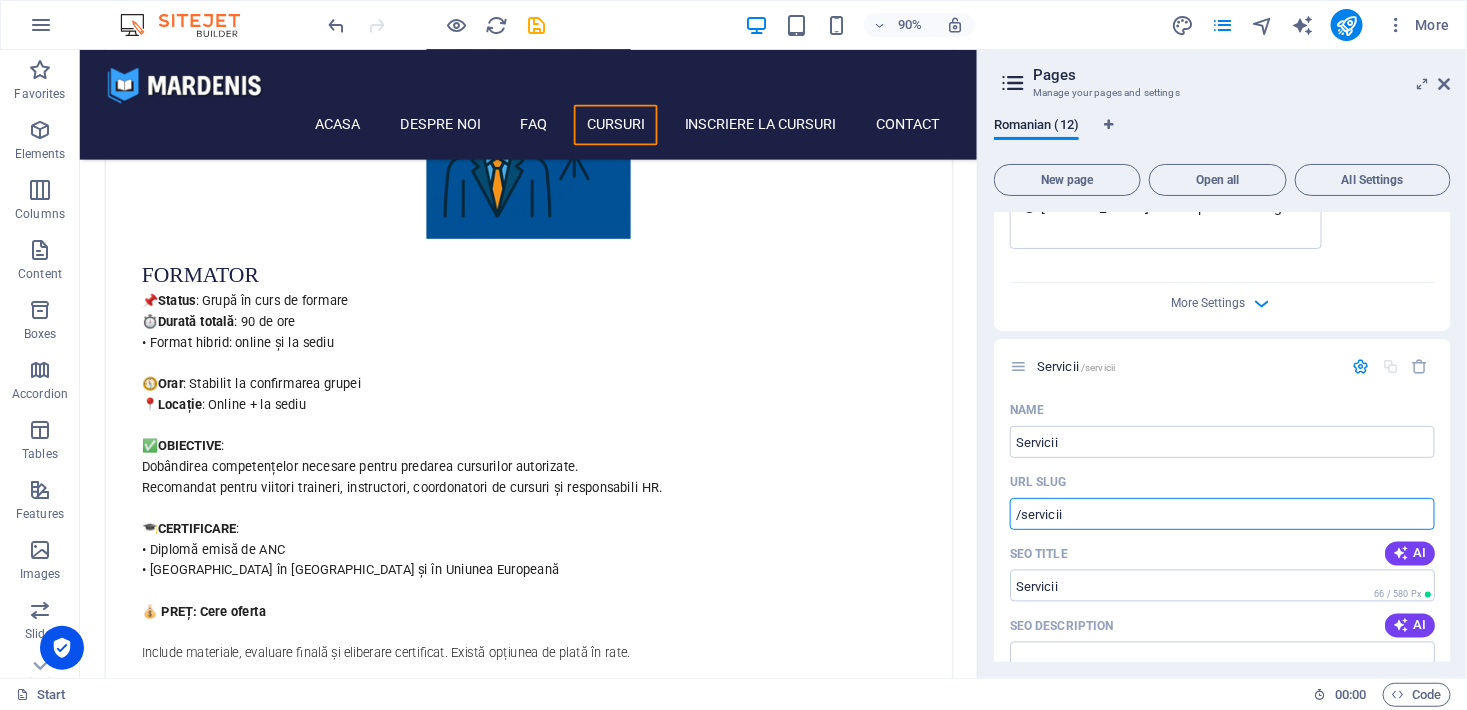 type on "Servicii" 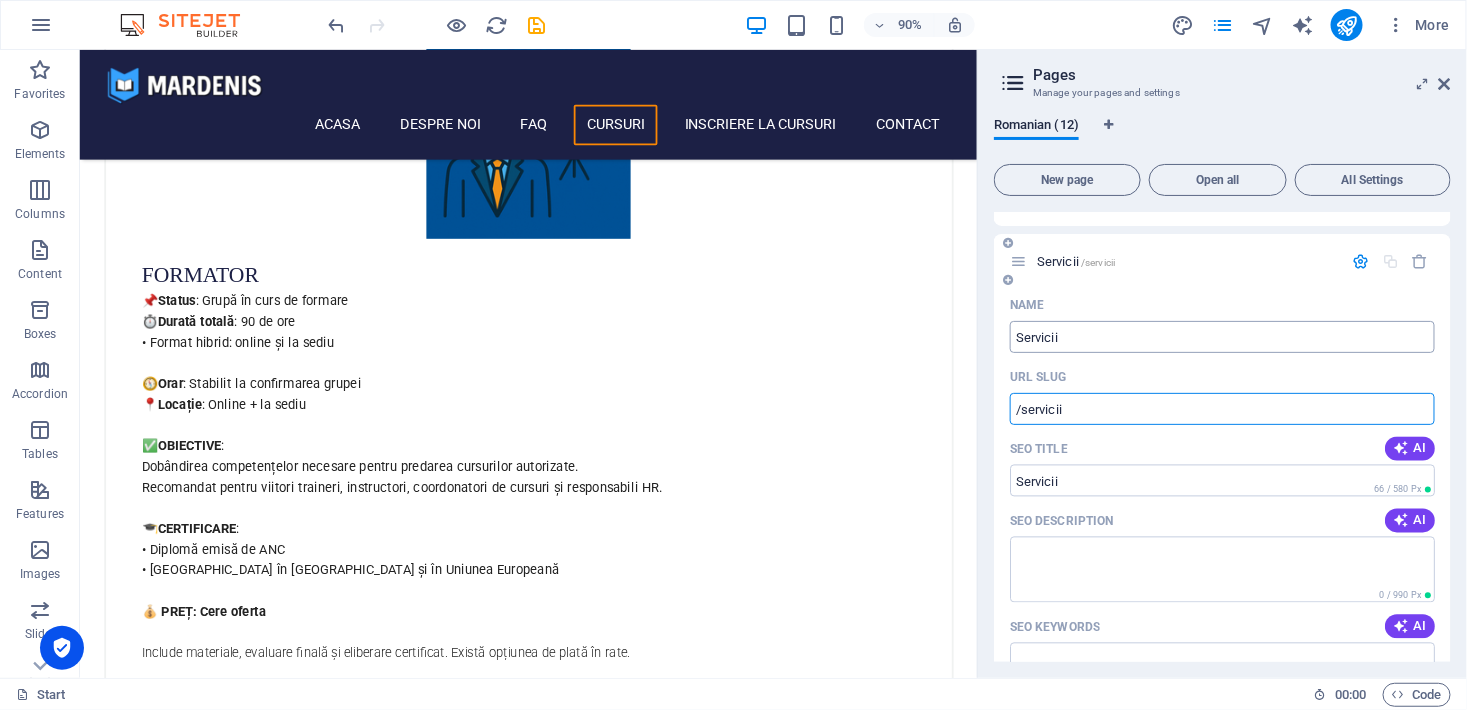 scroll, scrollTop: 4326, scrollLeft: 0, axis: vertical 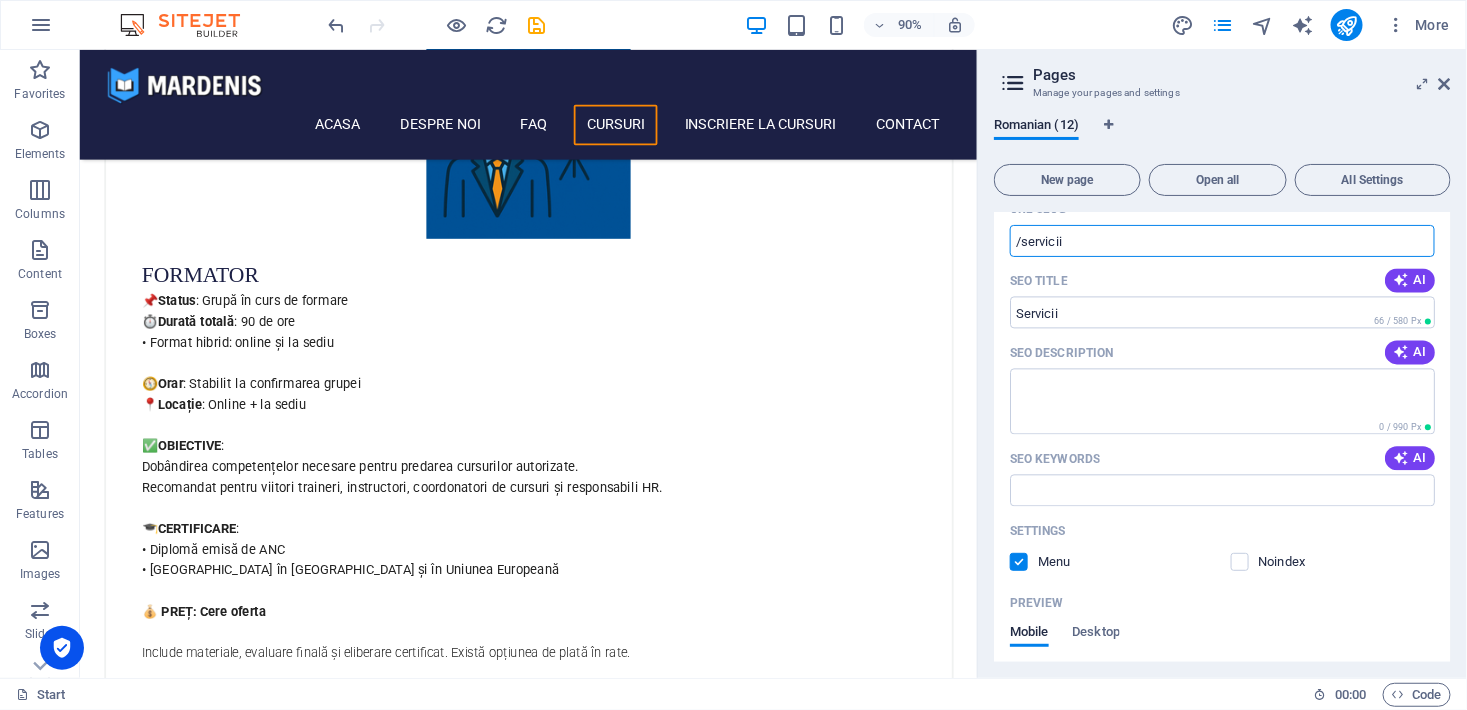 click at bounding box center (980, 364) 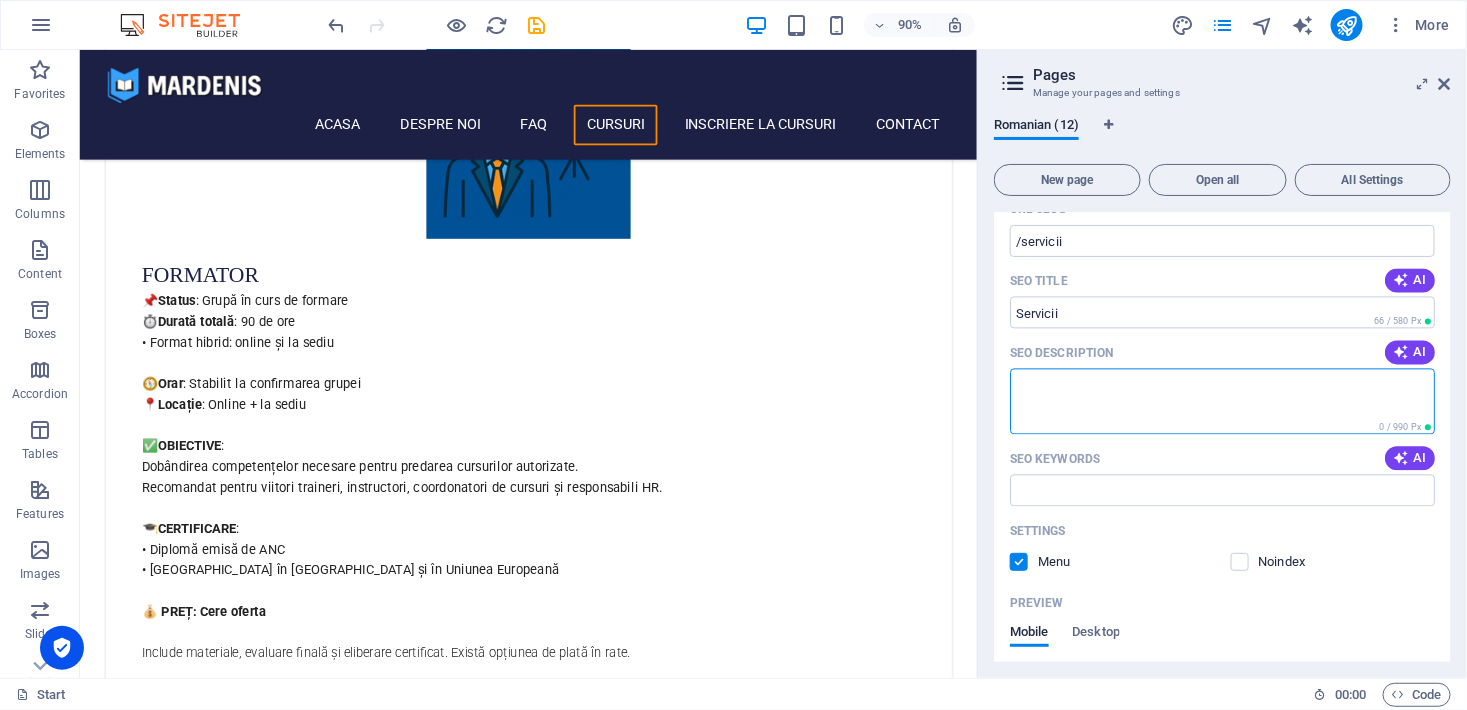 click on "SEO Description" at bounding box center [1222, 401] 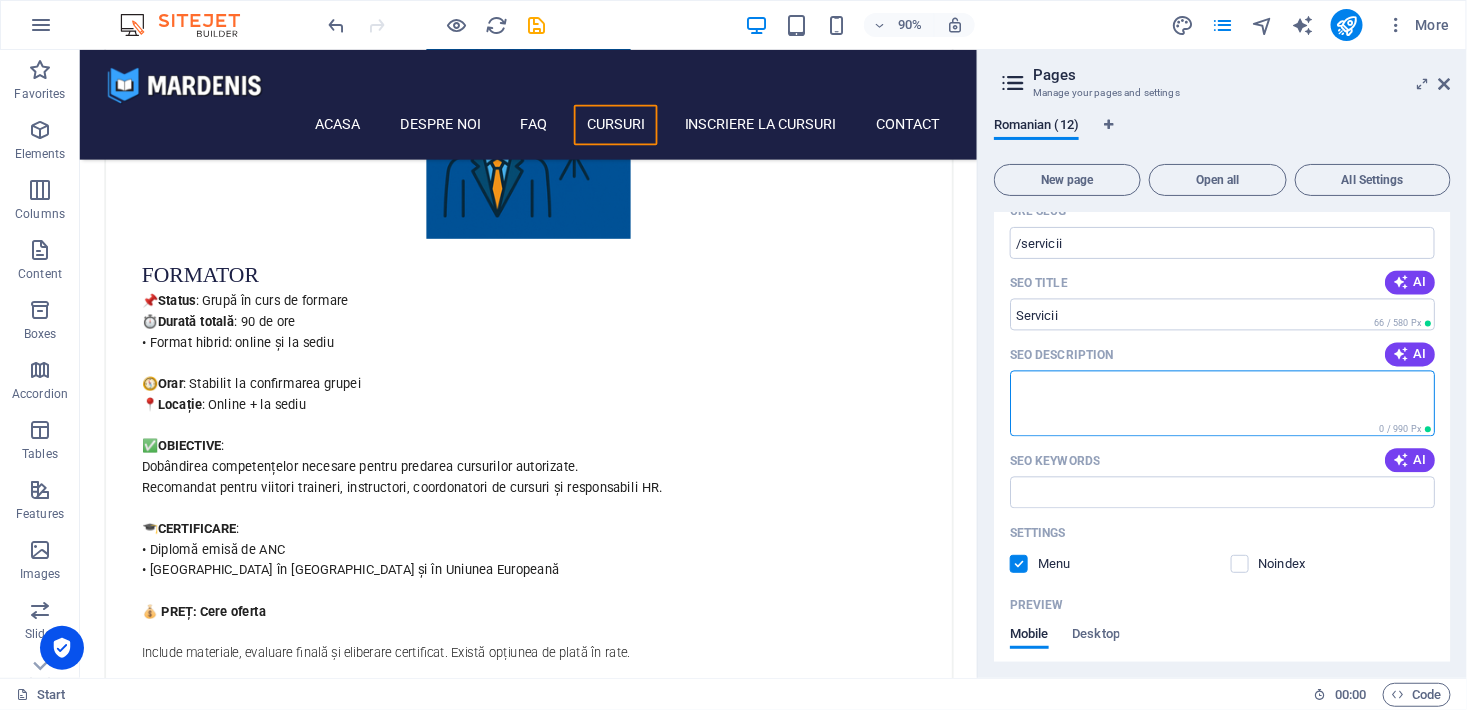scroll, scrollTop: 4121, scrollLeft: 0, axis: vertical 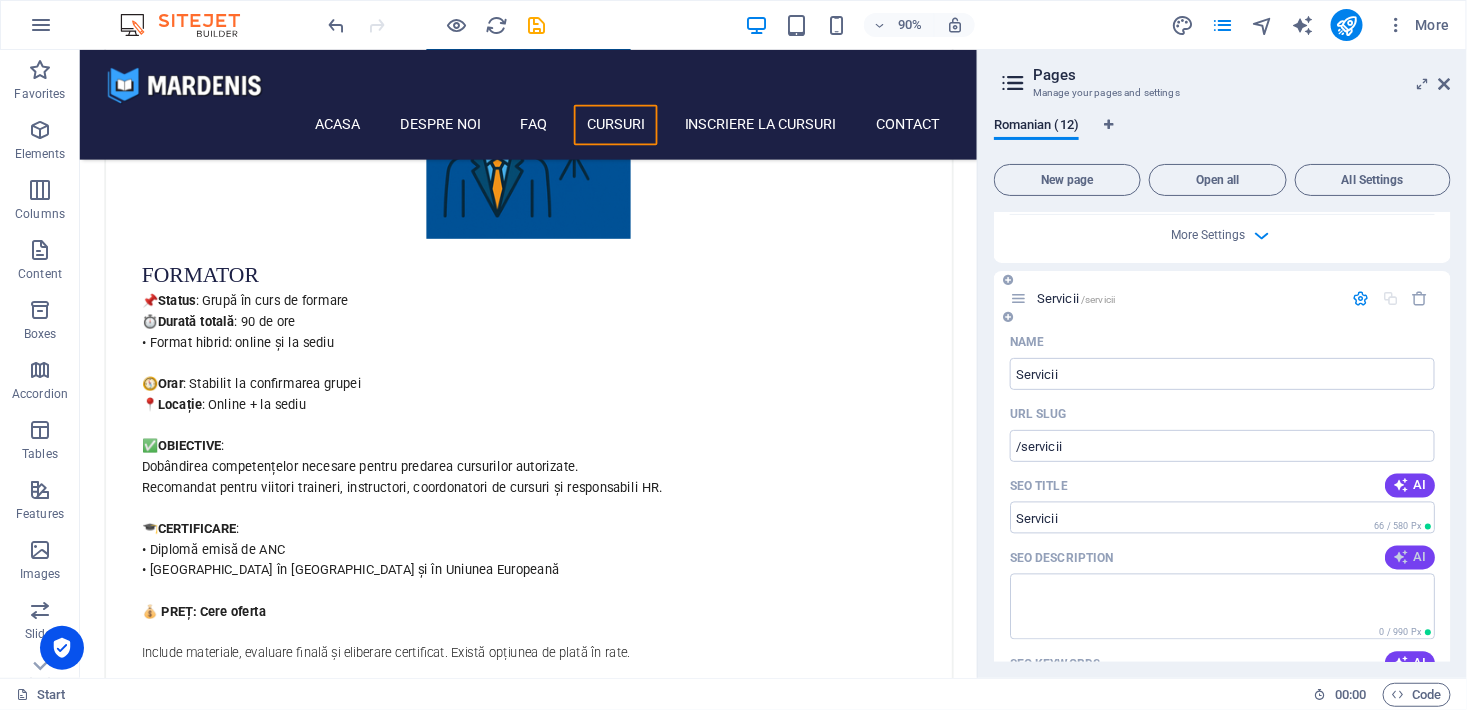 click at bounding box center [1401, 558] 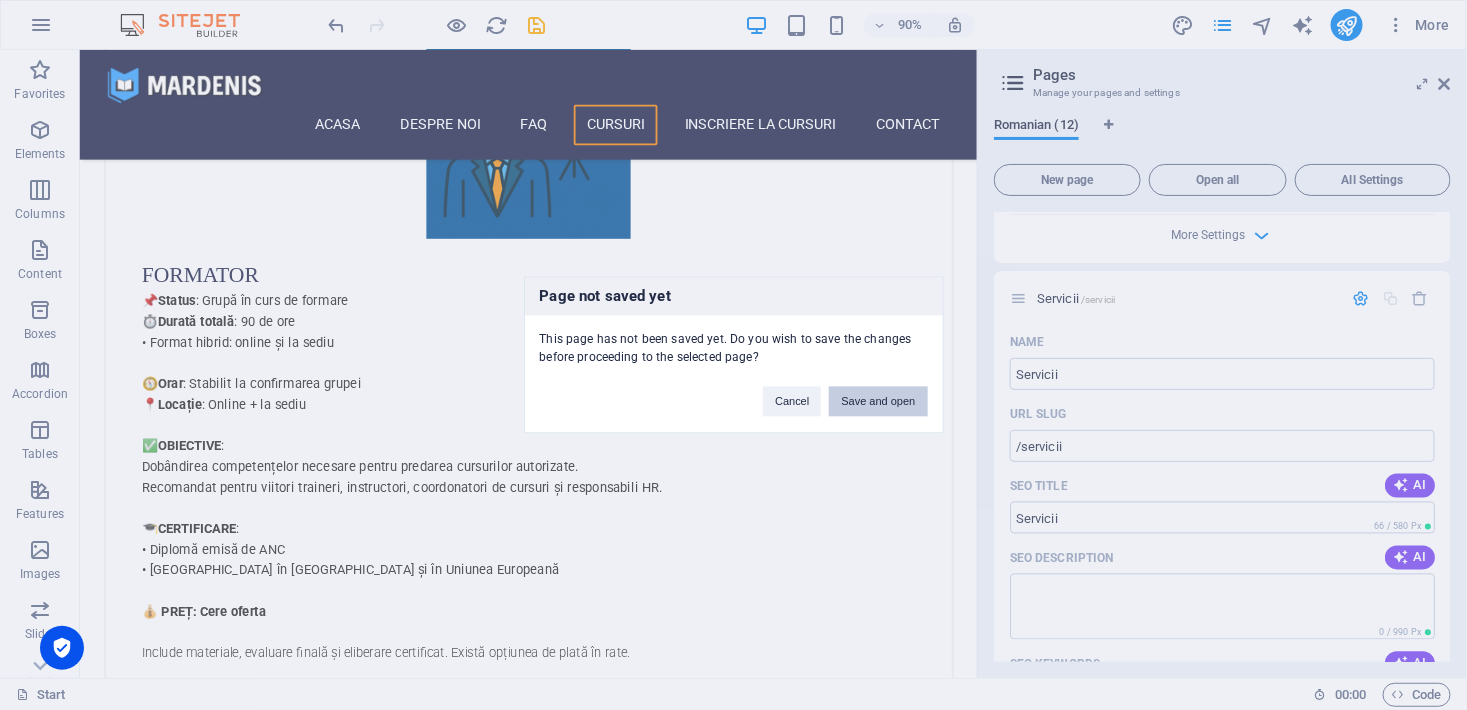 click on "Save and open" at bounding box center (878, 402) 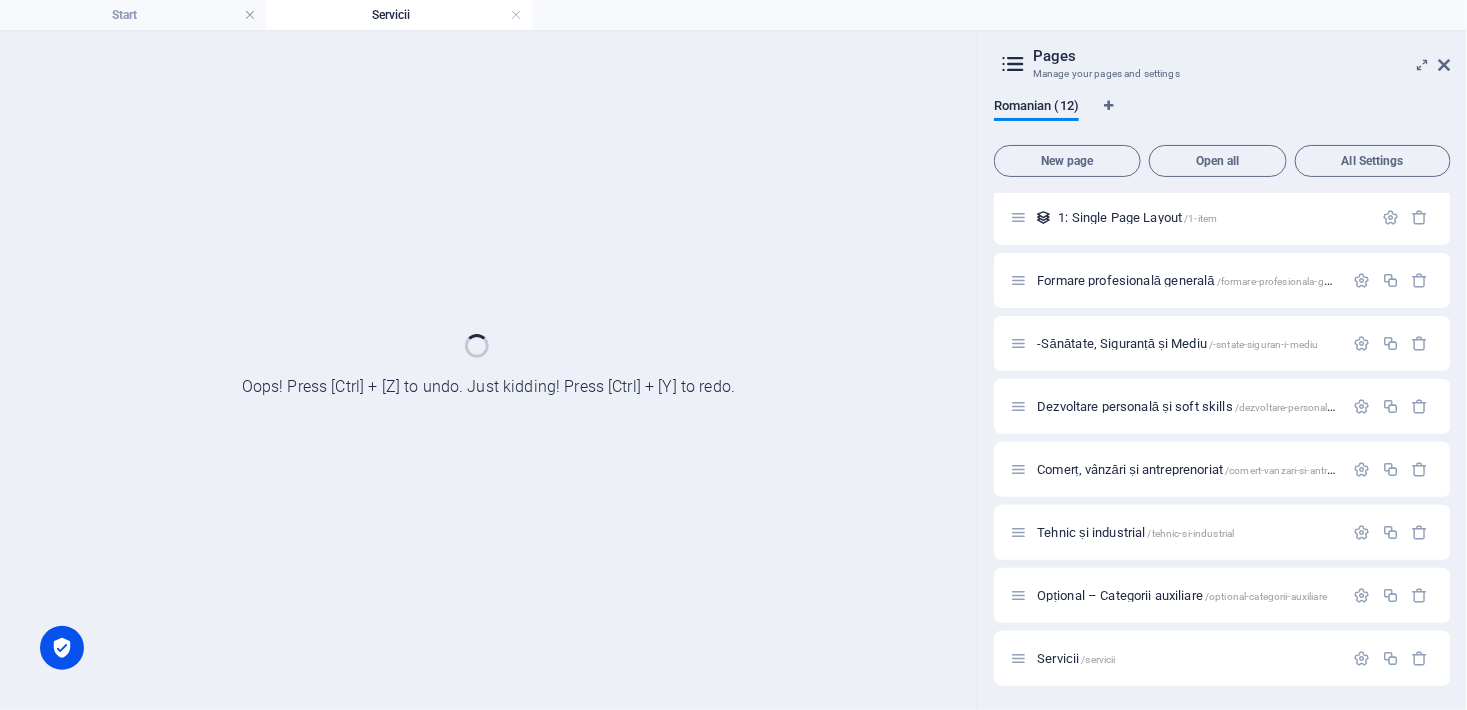 scroll, scrollTop: 0, scrollLeft: 0, axis: both 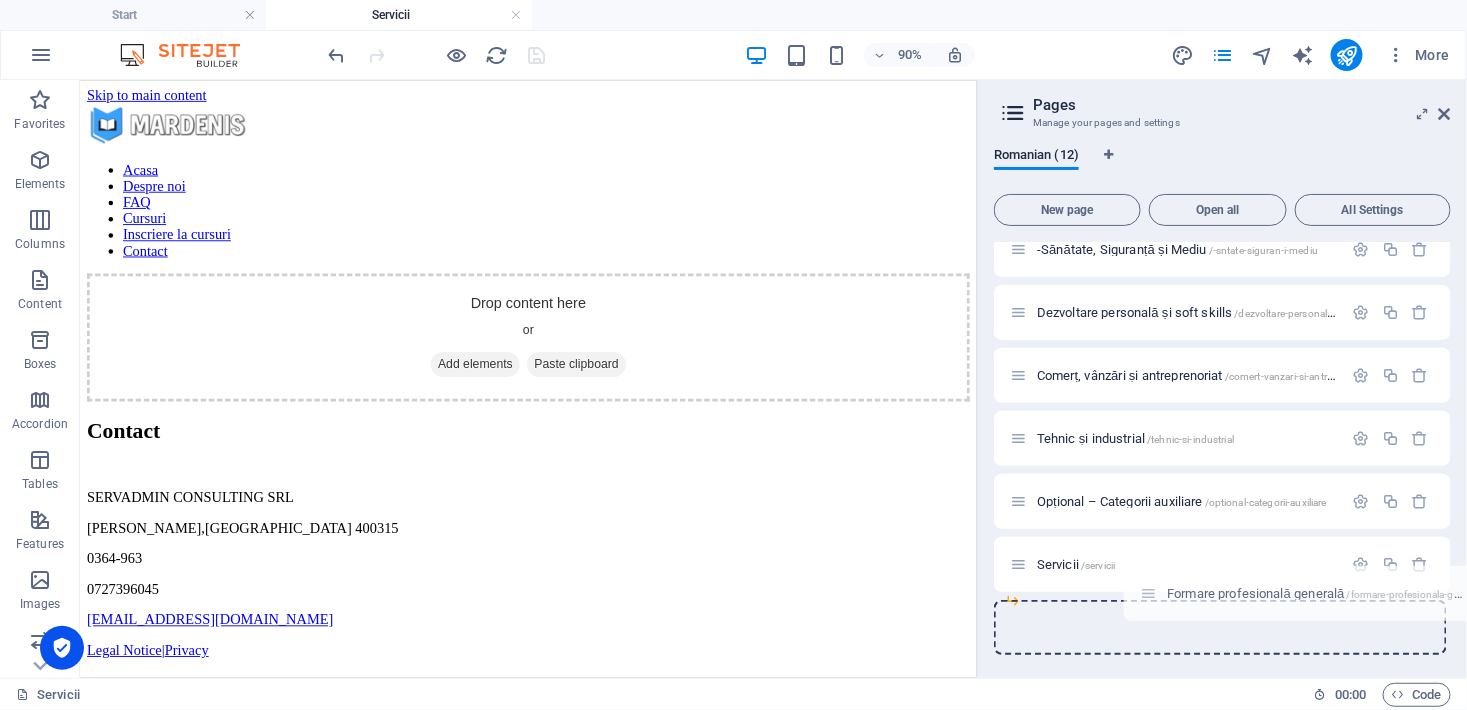 drag, startPoint x: 1022, startPoint y: 247, endPoint x: 1153, endPoint y: 598, distance: 374.64917 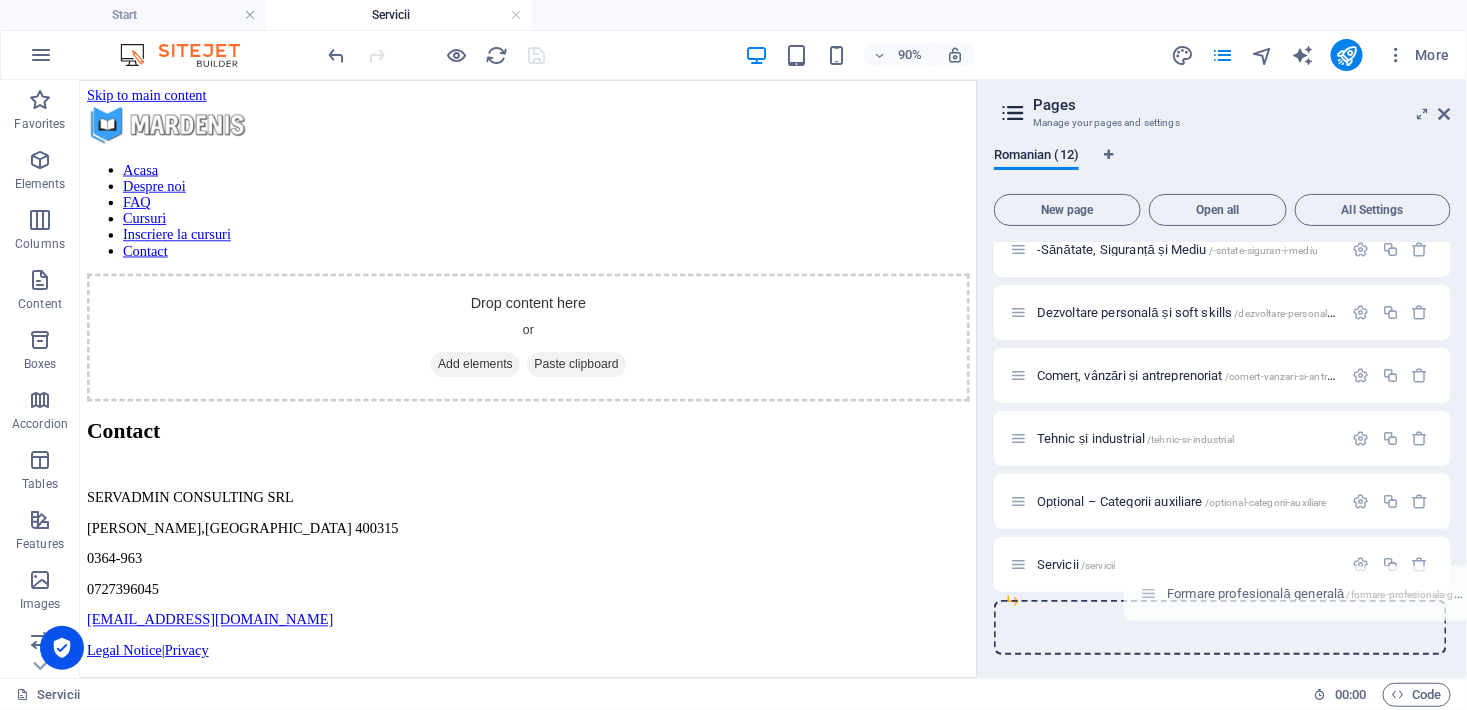 click on "Start / Subpage /subpage Legal notice /legal-notice Privacy /privacy 1: Single Page Layout /1-item Formare profesională generală /formare-profesionala-generala -Sănătate, Siguranță și Mediu  /-sntate-siguran-i-mediu Dezvoltare personală și soft skills /dezvoltare-personala-si-soft-skills  Comerț, vânzări și antreprenoriat /comert-vanzari-si-antreprenoriat Tehnic și industrial /tehnic-si-industrial Opțional – Categorii auxiliare /optional-categorii-auxiliare Servicii /servicii" at bounding box center [1222, 281] 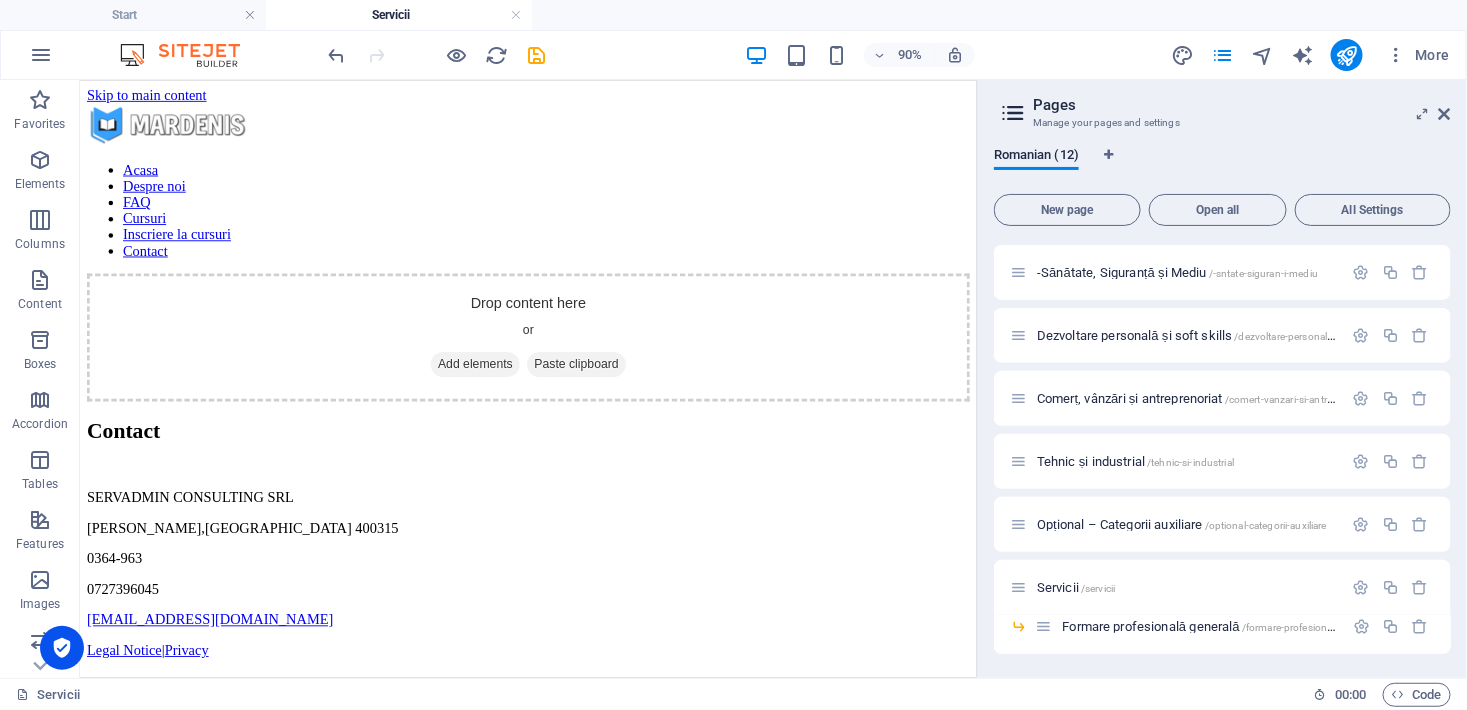scroll, scrollTop: 311, scrollLeft: 0, axis: vertical 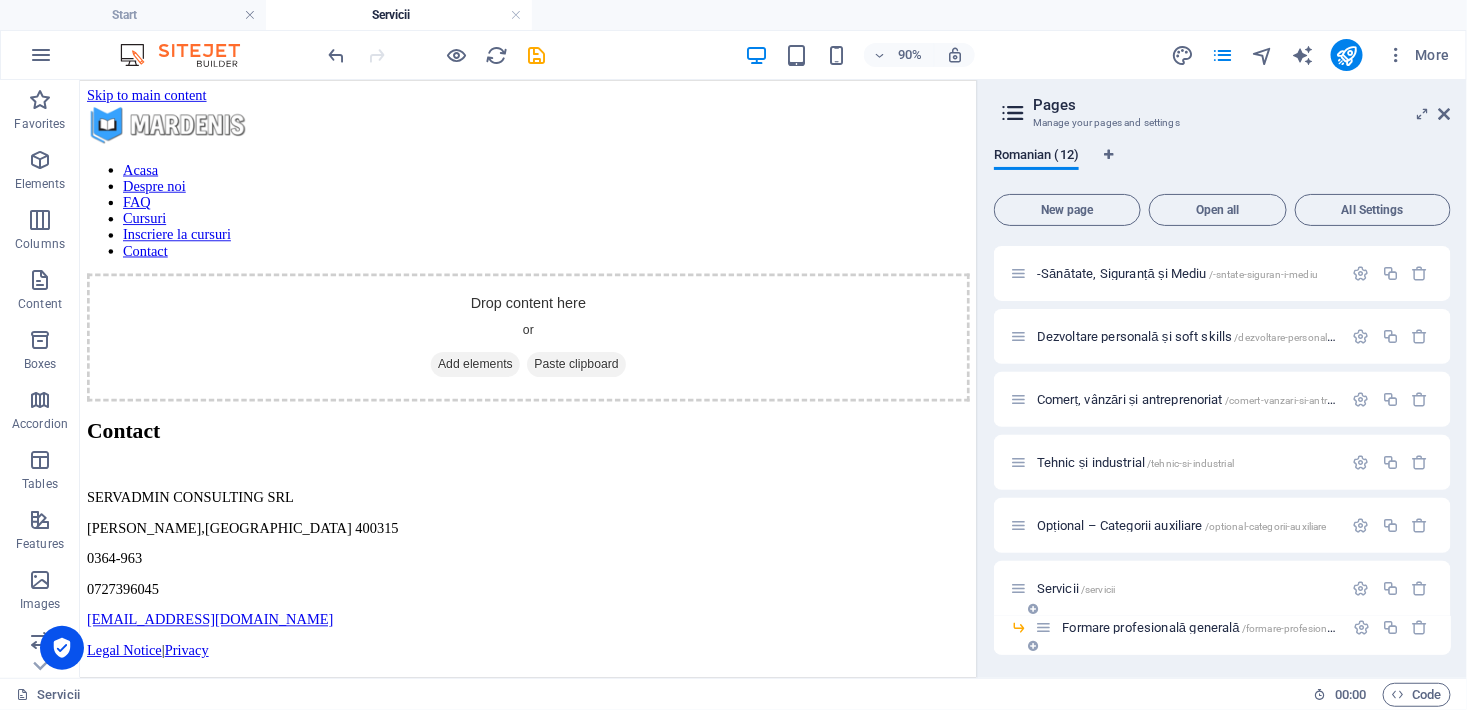 drag, startPoint x: 1052, startPoint y: 273, endPoint x: 1116, endPoint y: 640, distance: 372.53857 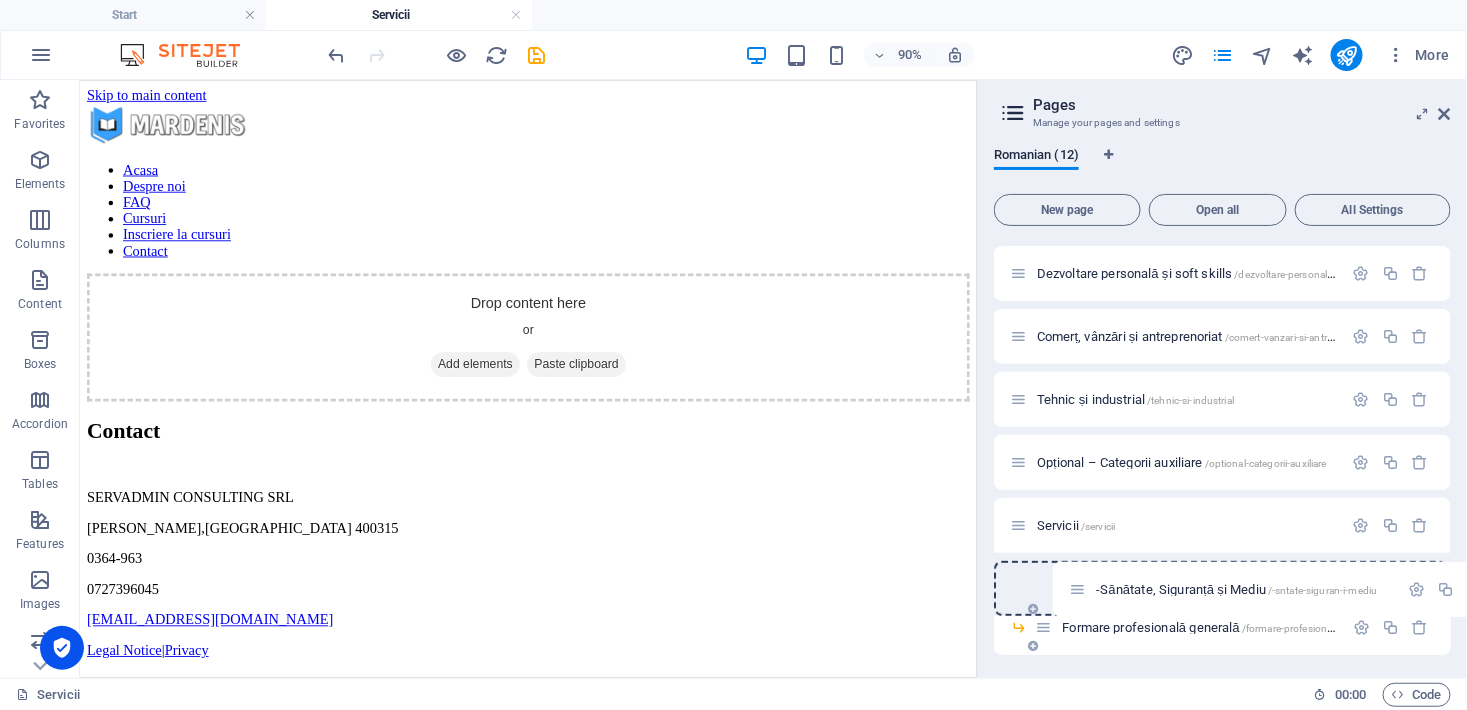scroll, scrollTop: 311, scrollLeft: 0, axis: vertical 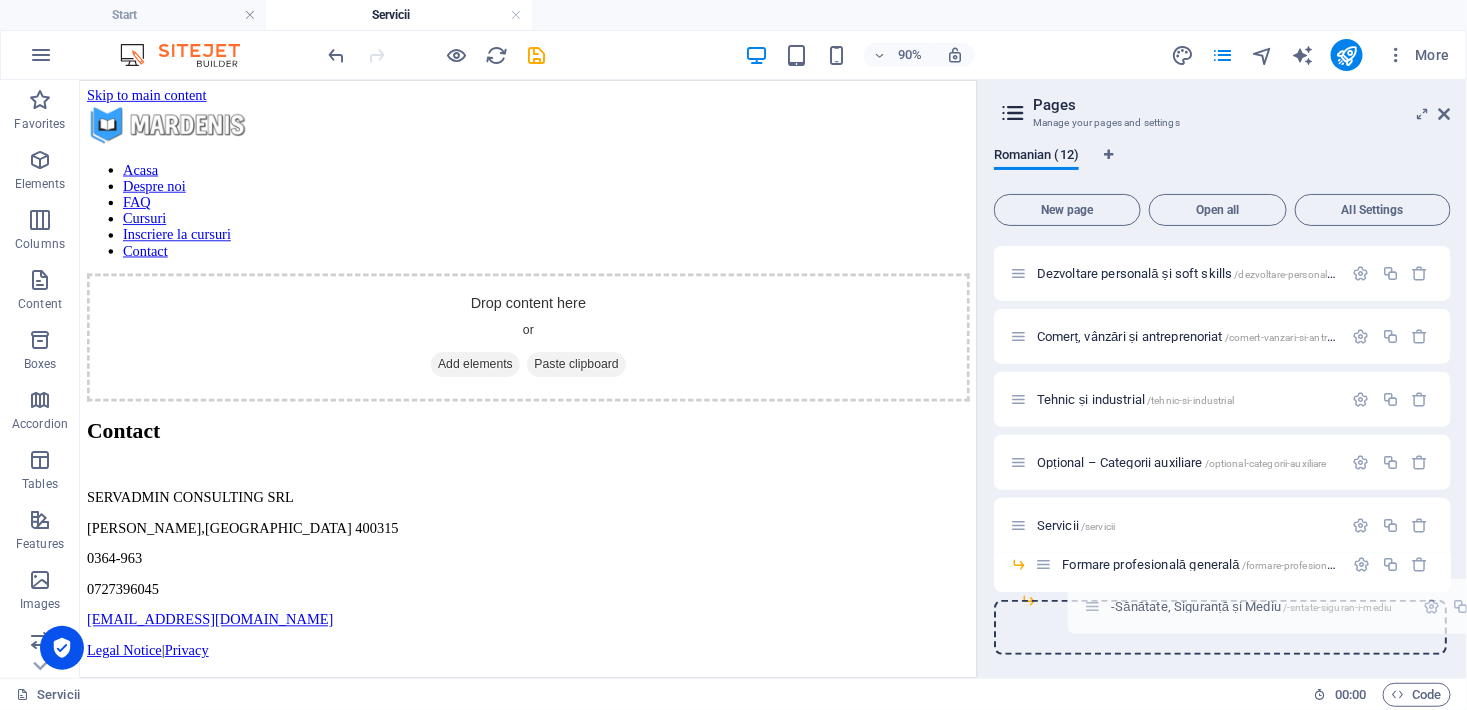 drag, startPoint x: 1021, startPoint y: 270, endPoint x: 1097, endPoint y: 613, distance: 351.31894 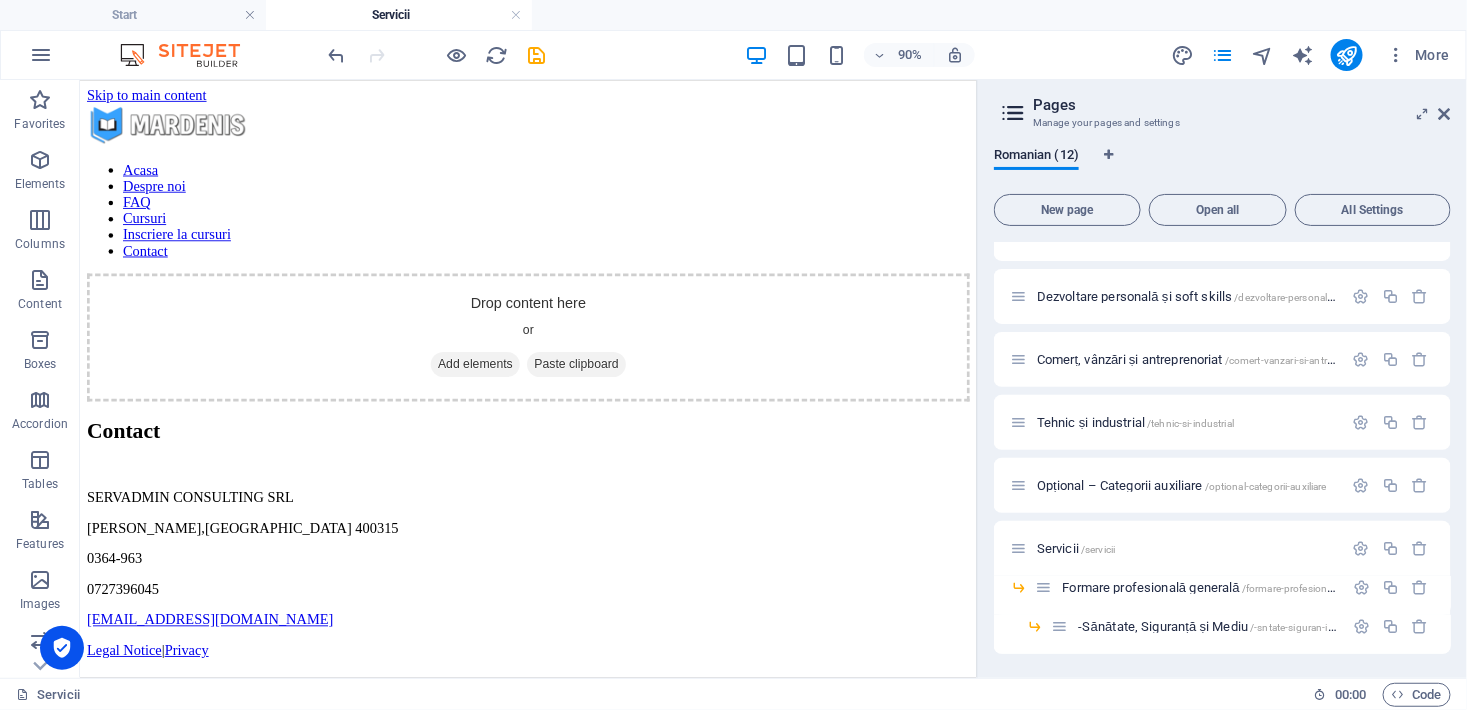 scroll, scrollTop: 287, scrollLeft: 0, axis: vertical 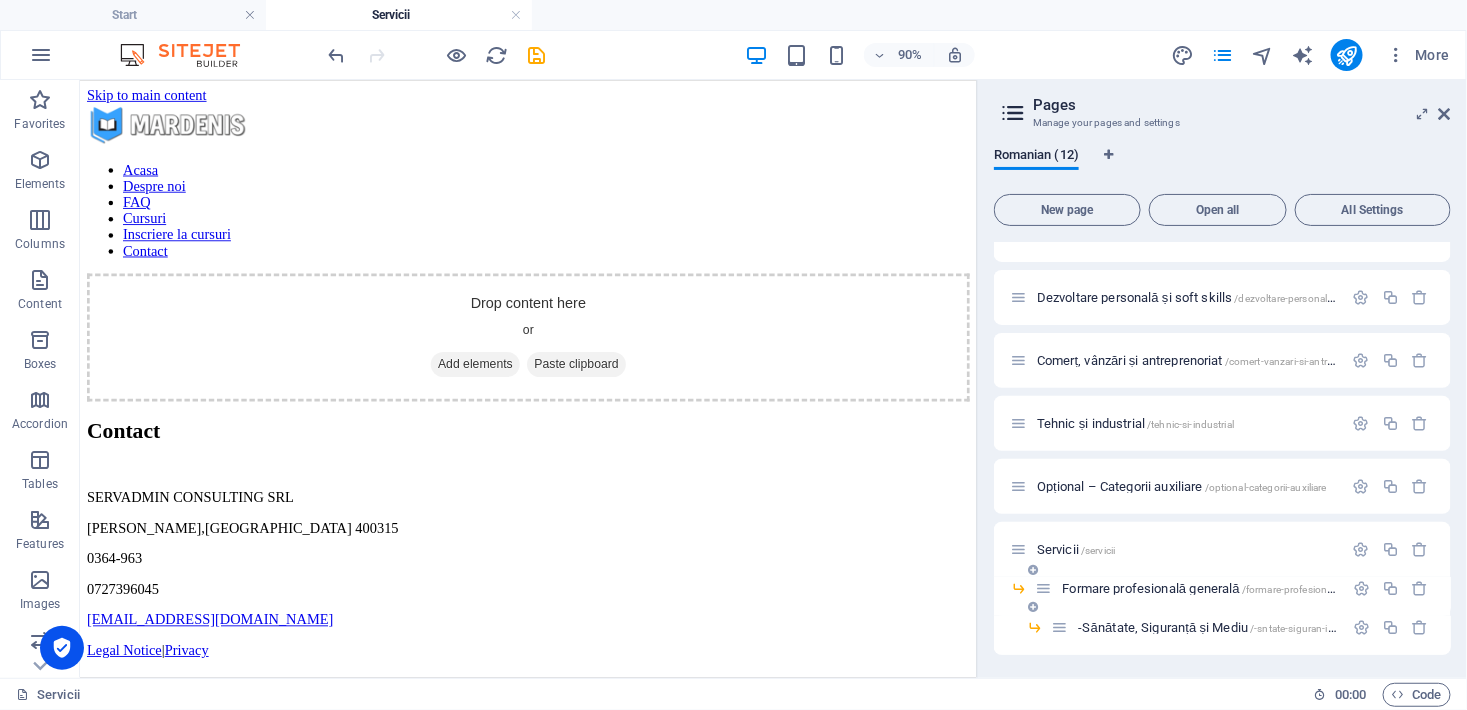 drag, startPoint x: 1081, startPoint y: 623, endPoint x: 1024, endPoint y: 611, distance: 58.249462 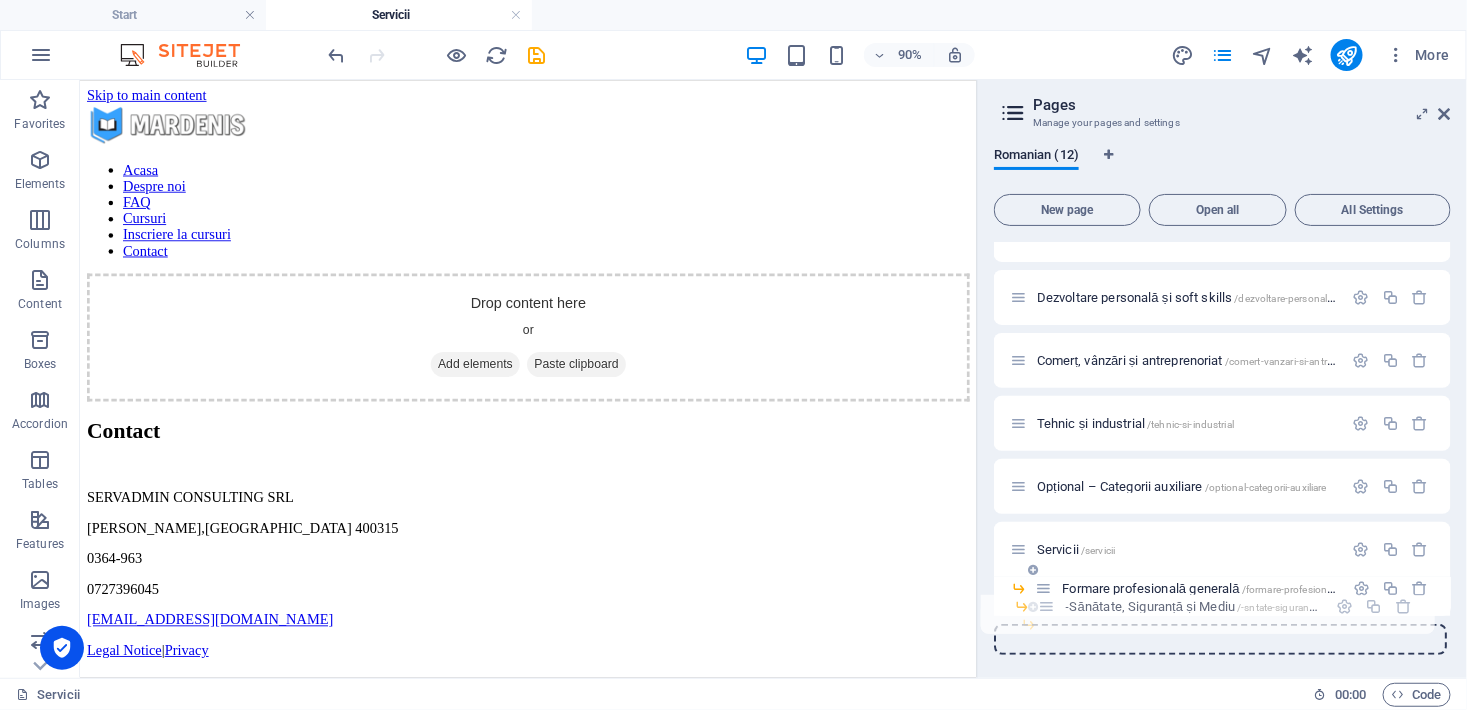 drag, startPoint x: 1064, startPoint y: 632, endPoint x: 1045, endPoint y: 609, distance: 29.832869 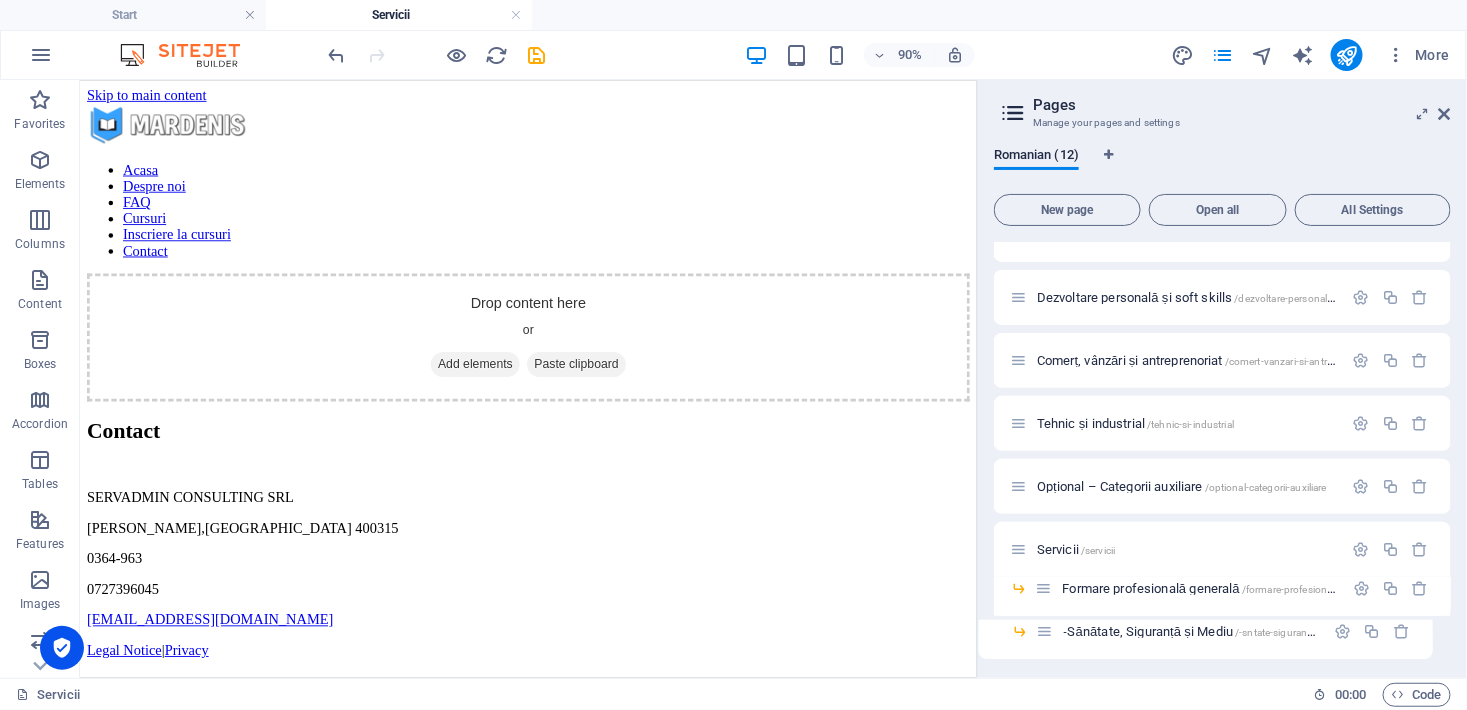 drag, startPoint x: 1058, startPoint y: 627, endPoint x: 1040, endPoint y: 627, distance: 18 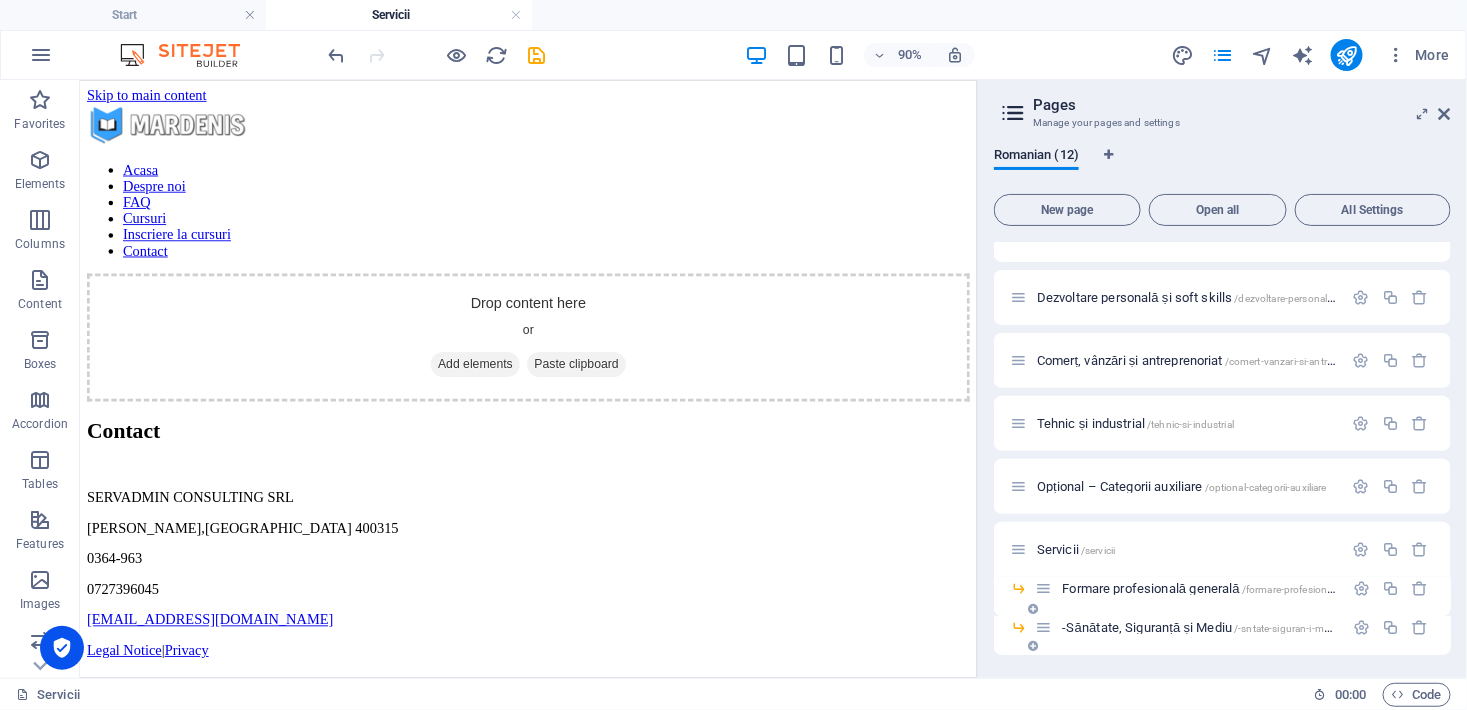 click at bounding box center (1033, 609) 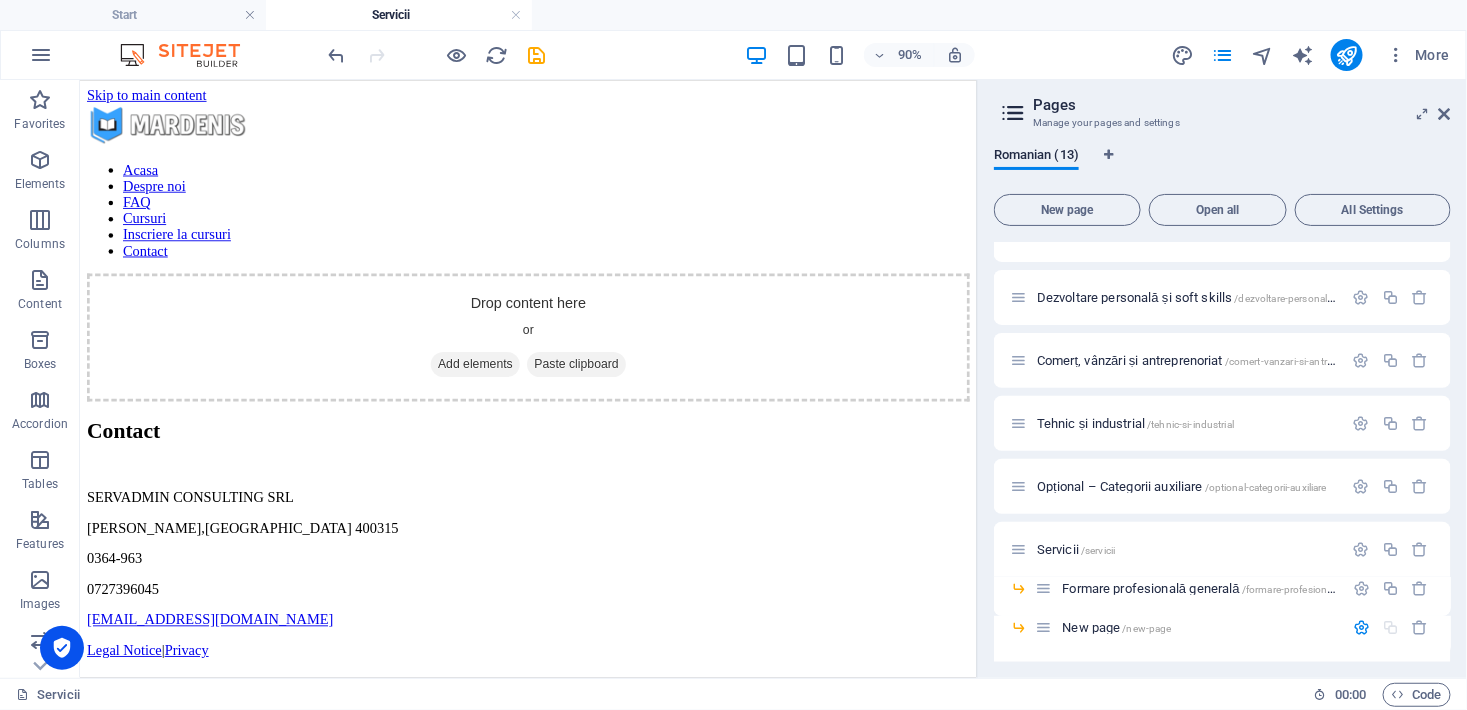 scroll, scrollTop: 537, scrollLeft: 0, axis: vertical 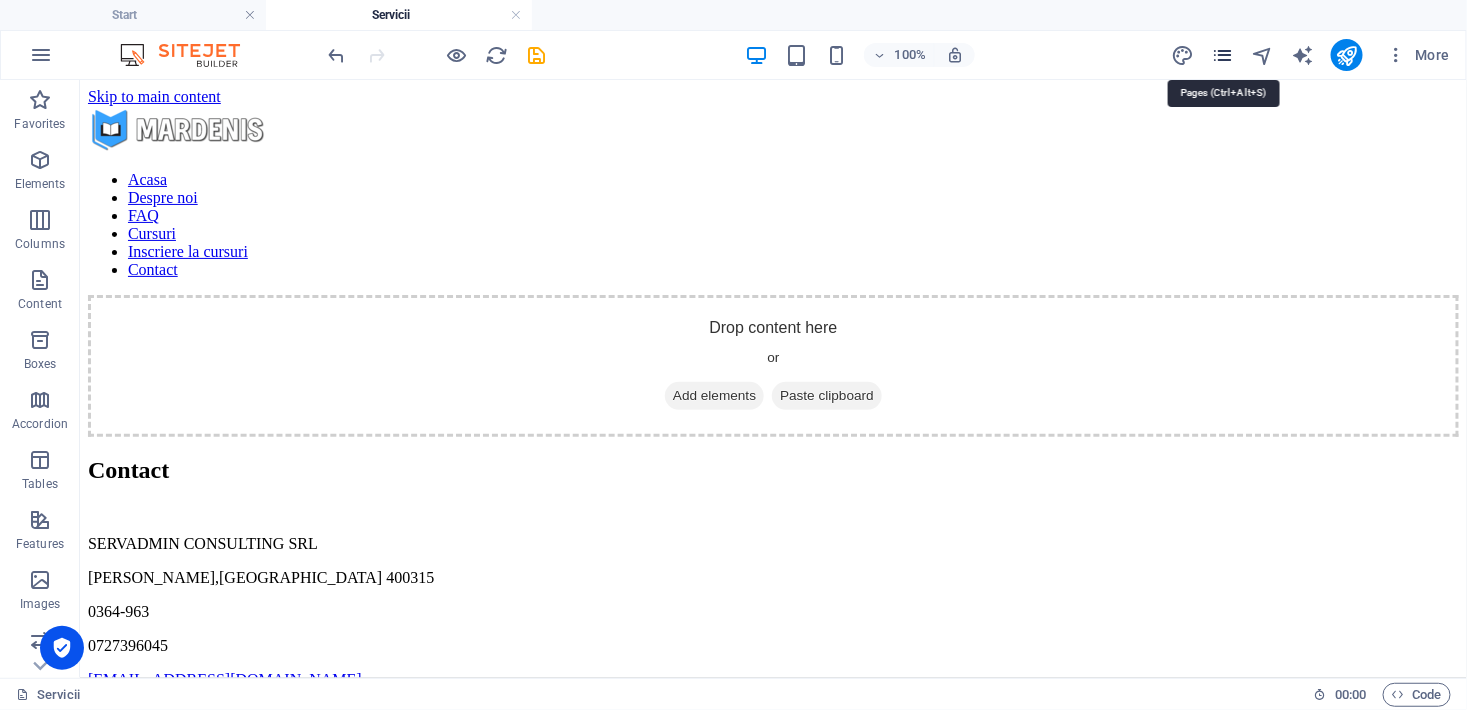 click at bounding box center (1222, 55) 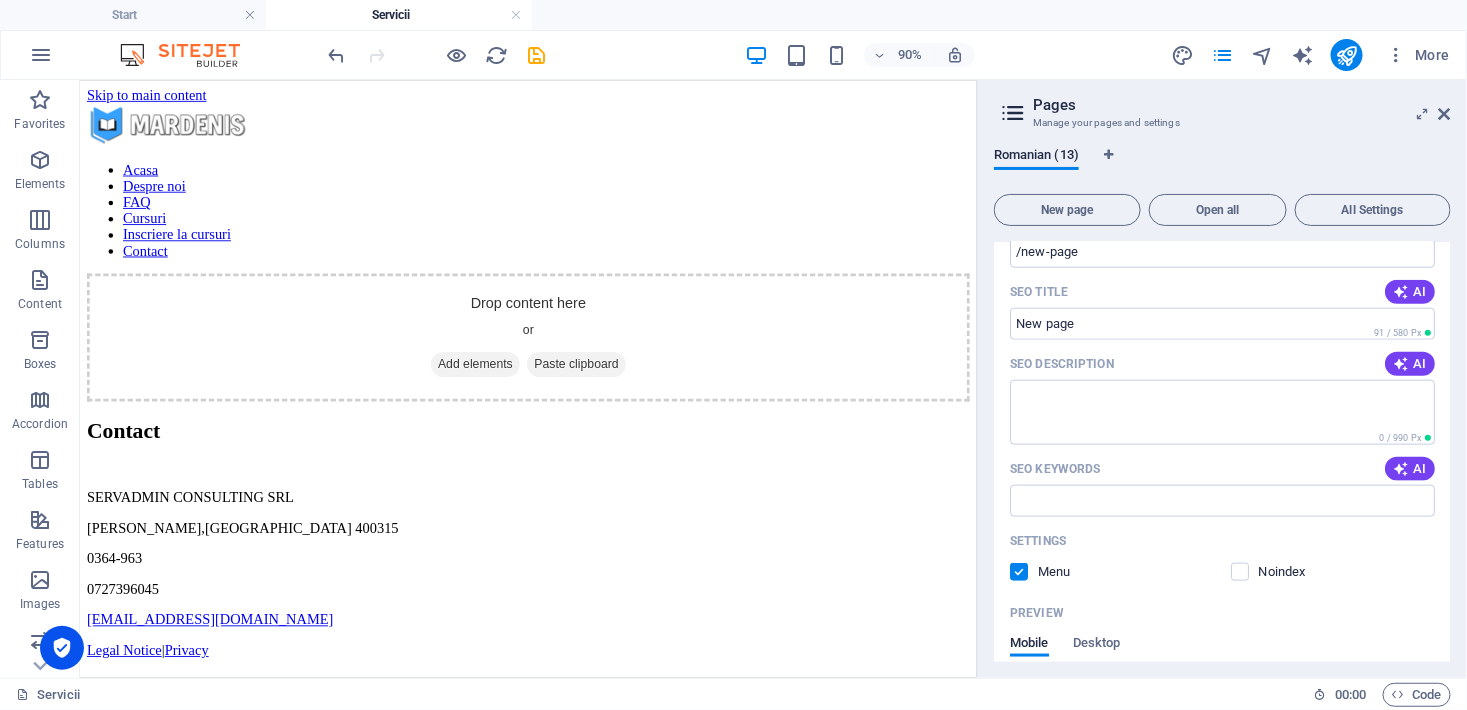 scroll, scrollTop: 446, scrollLeft: 0, axis: vertical 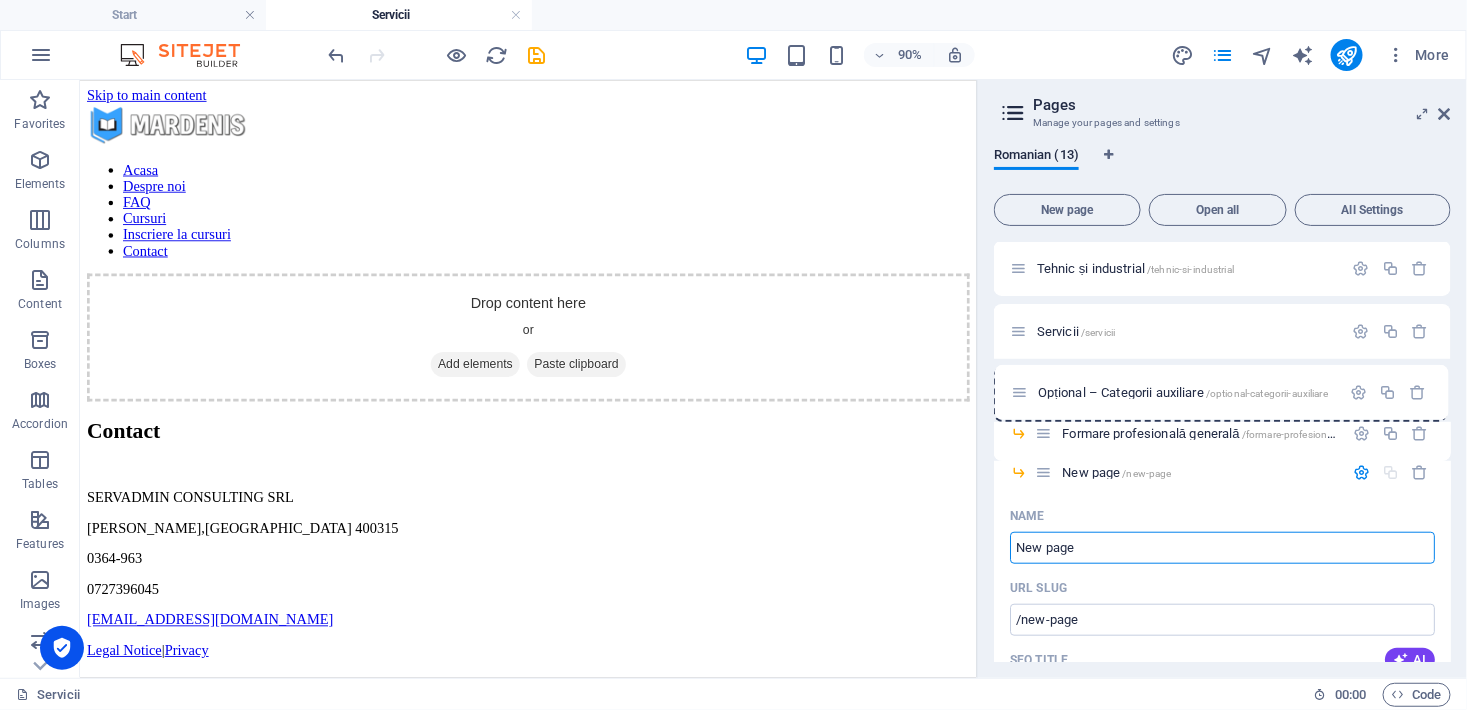 drag, startPoint x: 1021, startPoint y: 328, endPoint x: 1022, endPoint y: 400, distance: 72.00694 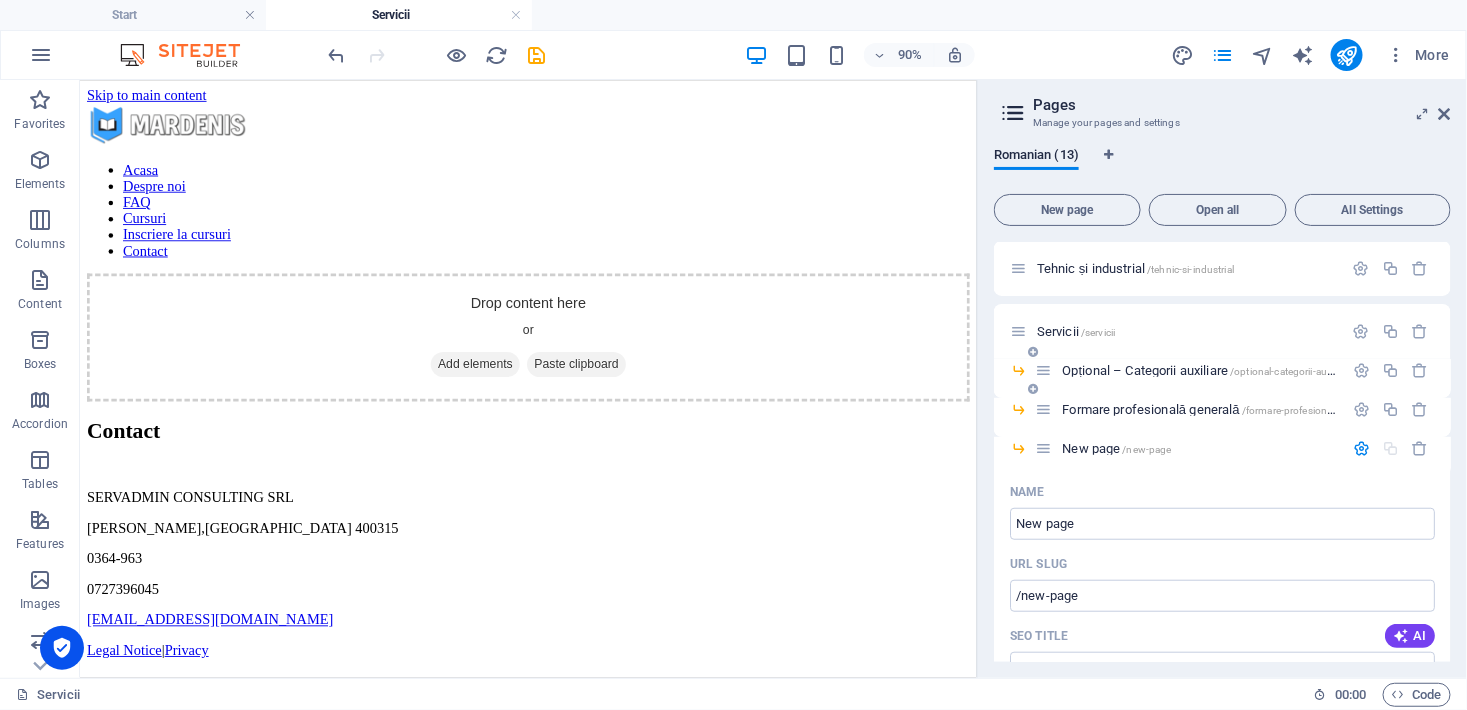 drag, startPoint x: 1019, startPoint y: 399, endPoint x: 1028, endPoint y: 391, distance: 12.0415945 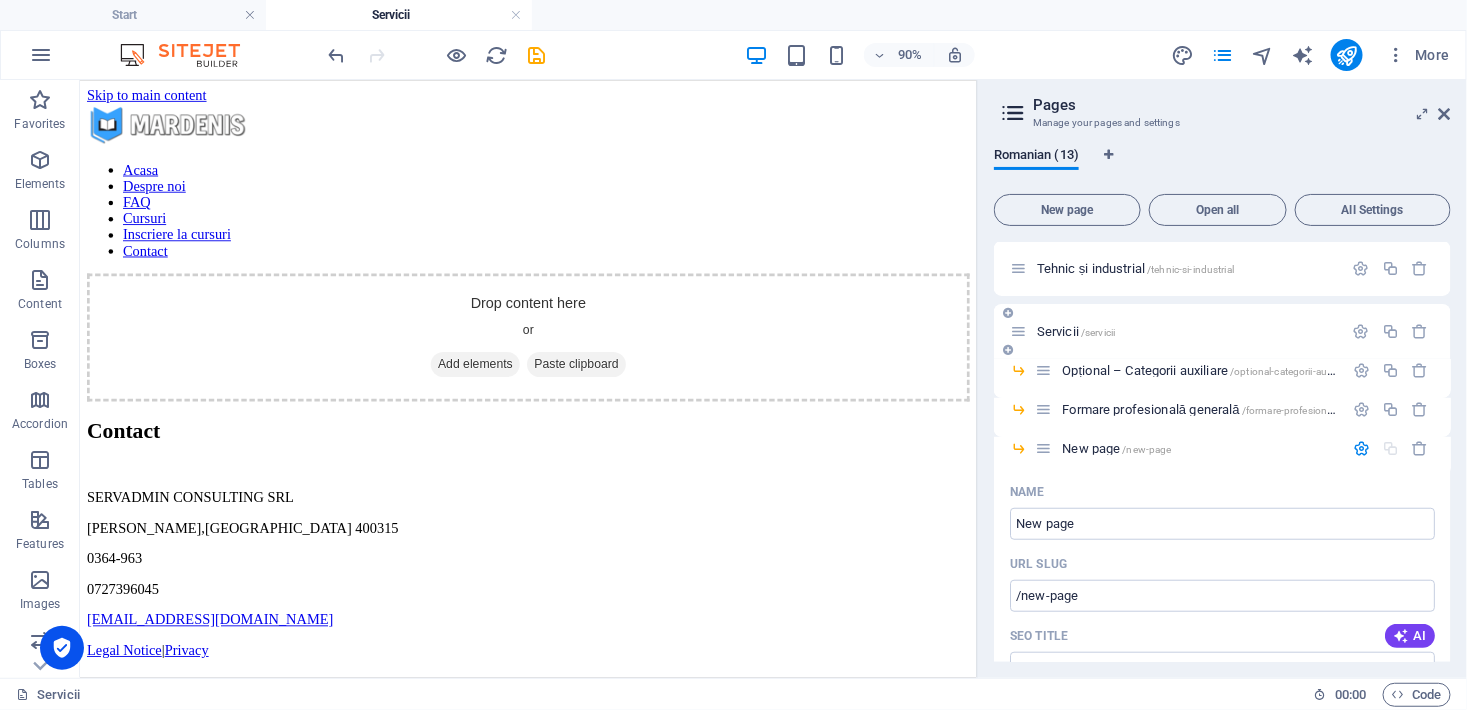 drag, startPoint x: 1029, startPoint y: 265, endPoint x: 1086, endPoint y: 320, distance: 79.20859 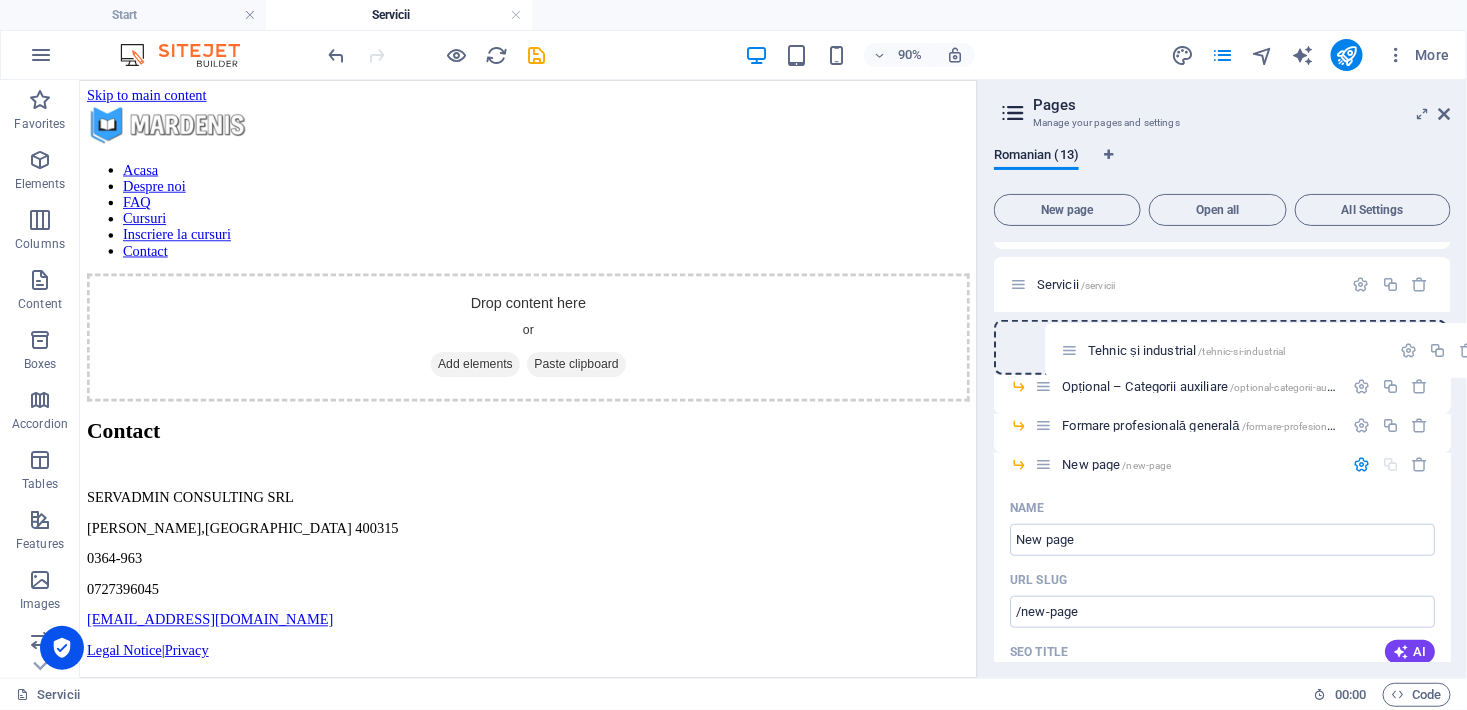 scroll, scrollTop: 424, scrollLeft: 0, axis: vertical 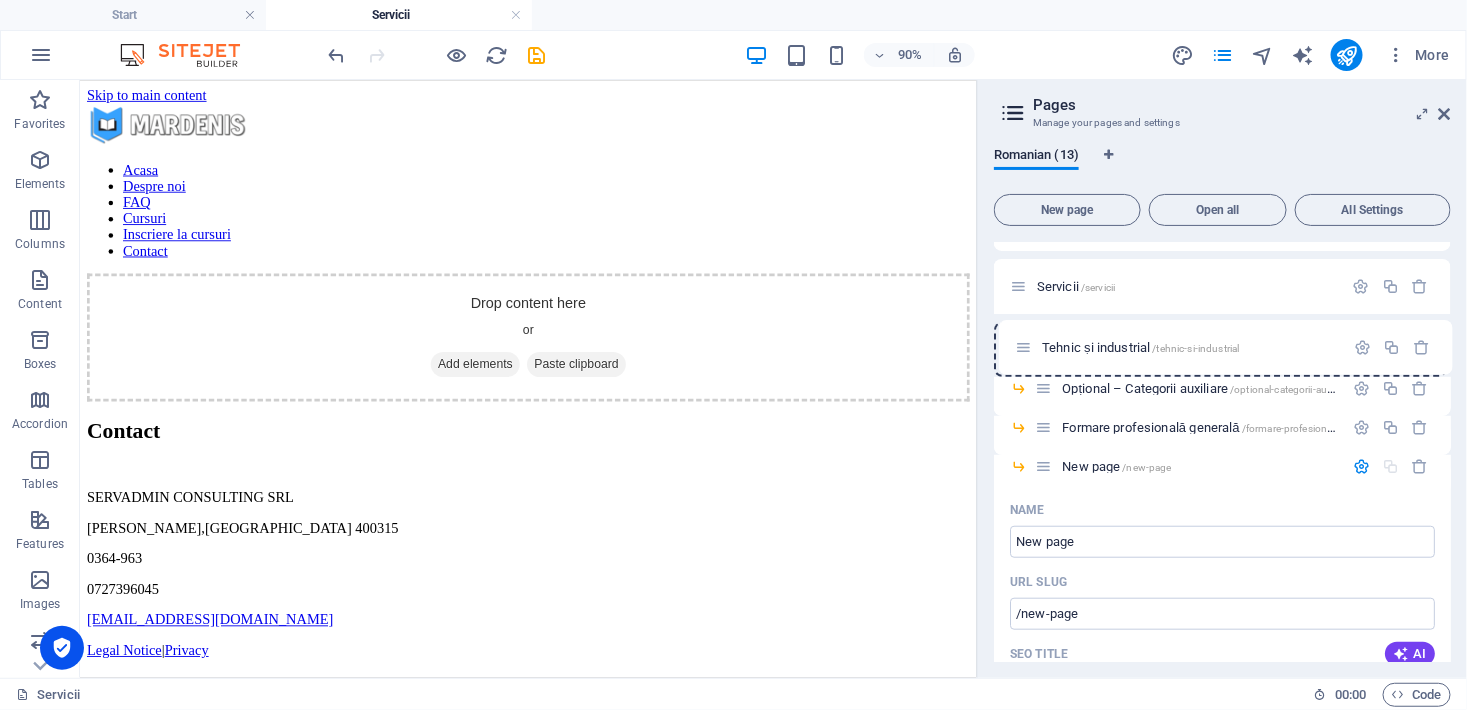 drag, startPoint x: 1014, startPoint y: 265, endPoint x: 1025, endPoint y: 347, distance: 82.73451 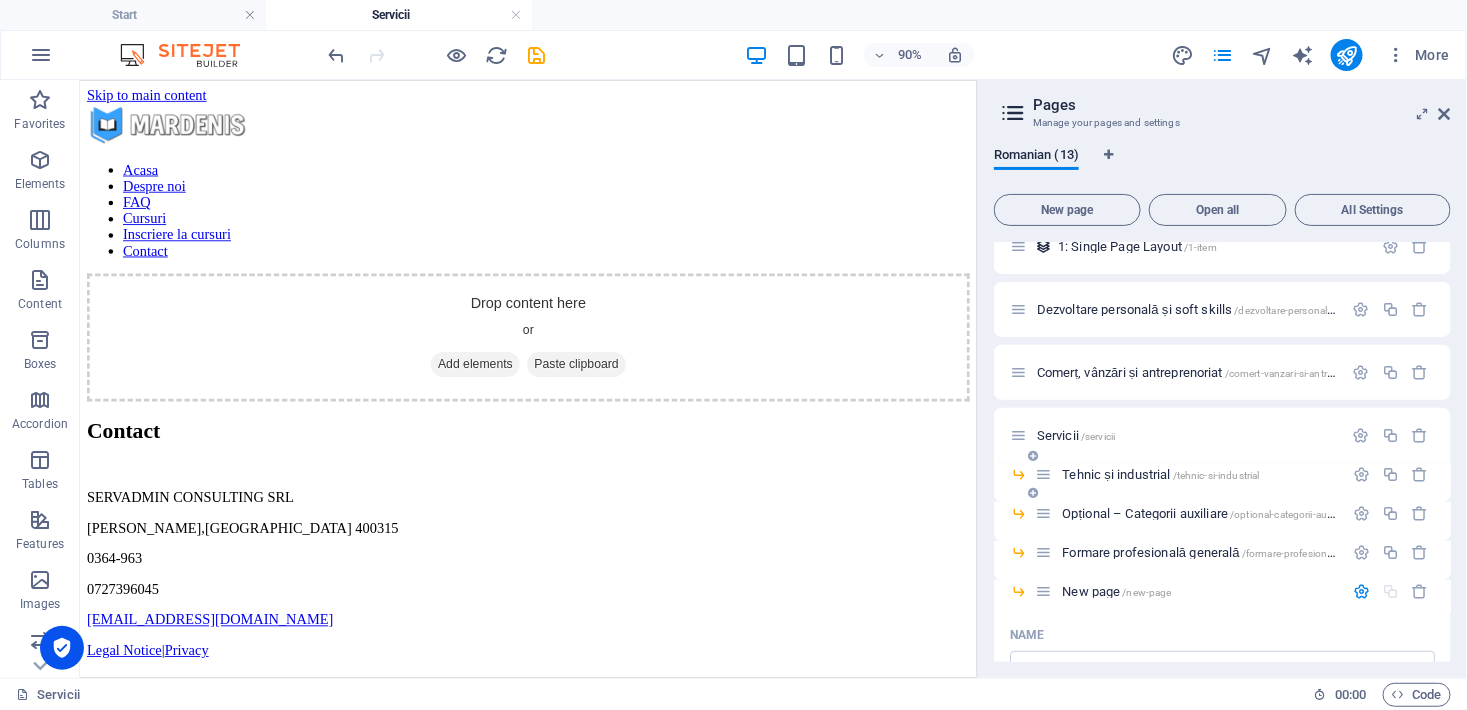 scroll, scrollTop: 242, scrollLeft: 0, axis: vertical 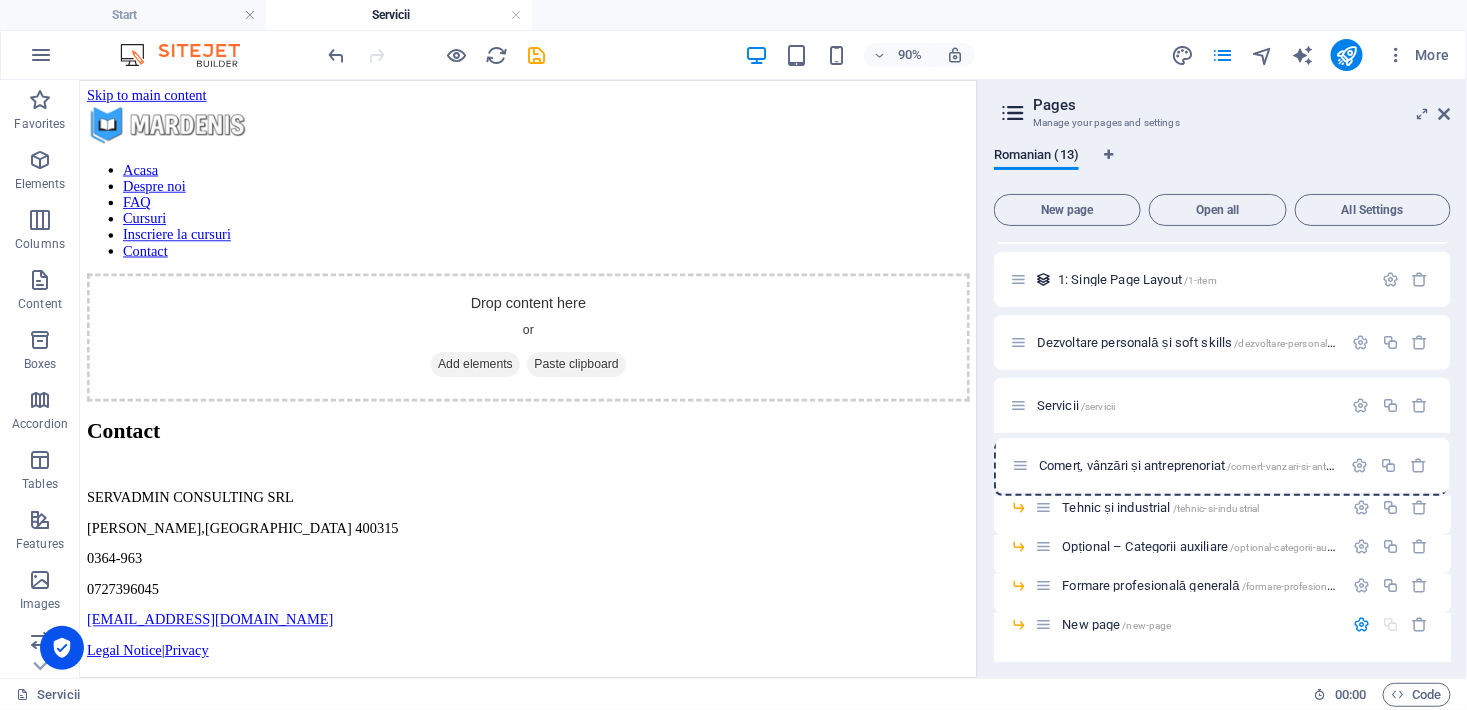 drag, startPoint x: 1024, startPoint y: 402, endPoint x: 1026, endPoint y: 468, distance: 66.0303 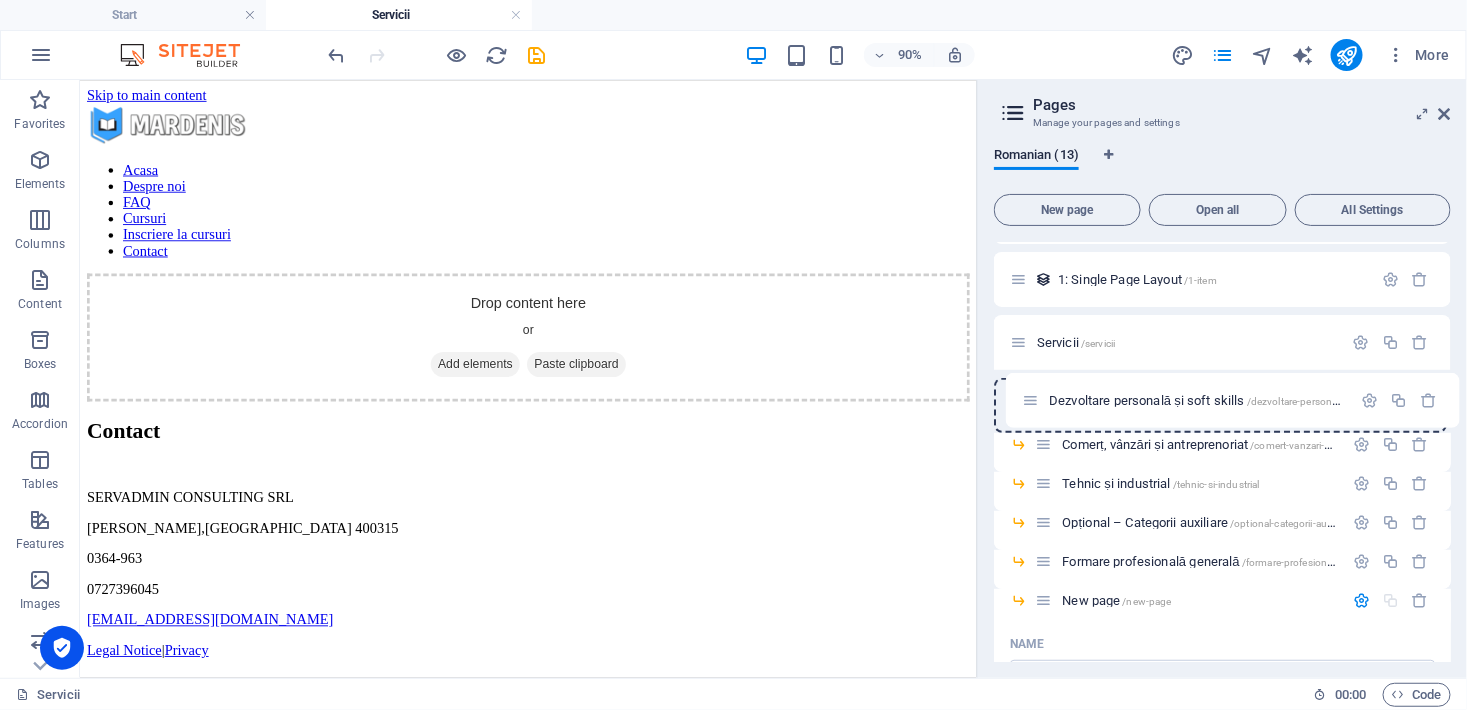 drag, startPoint x: 1019, startPoint y: 345, endPoint x: 1033, endPoint y: 409, distance: 65.51336 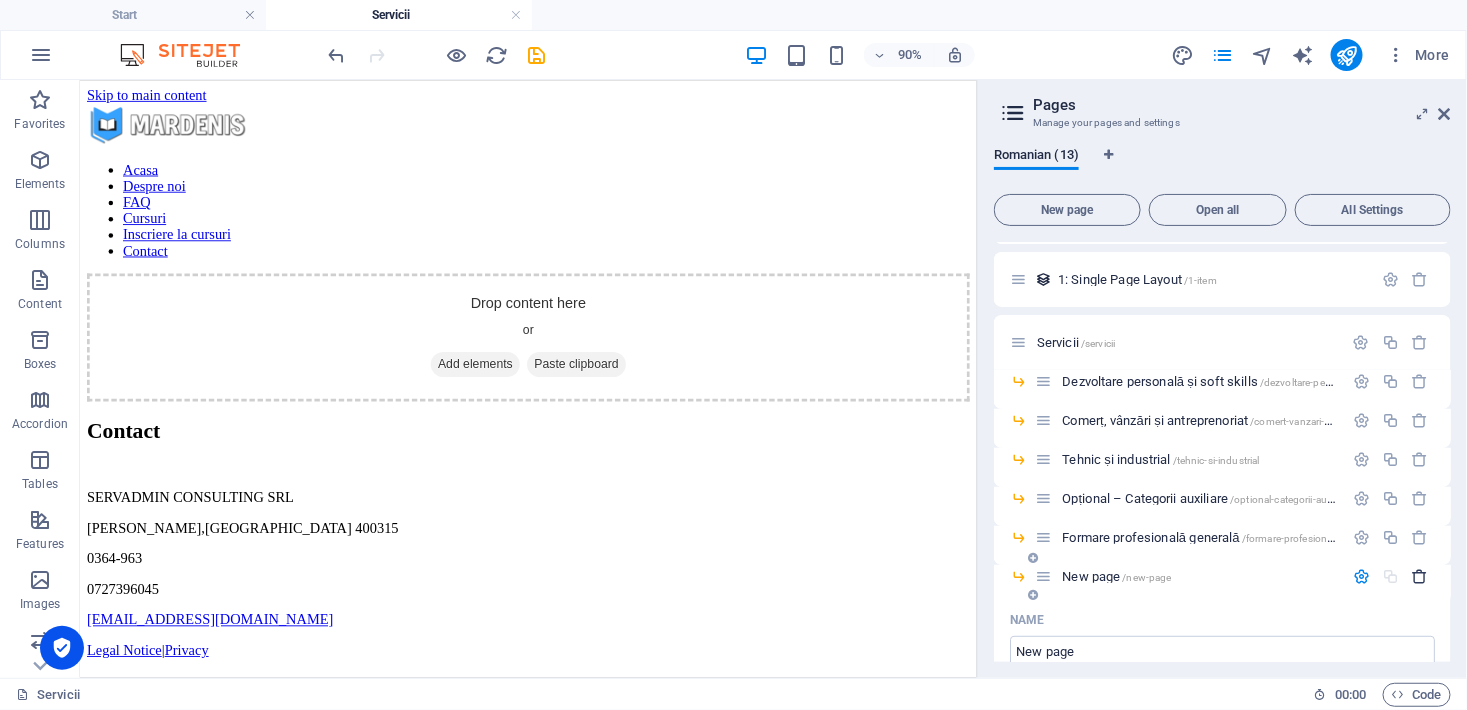 click at bounding box center [1420, 576] 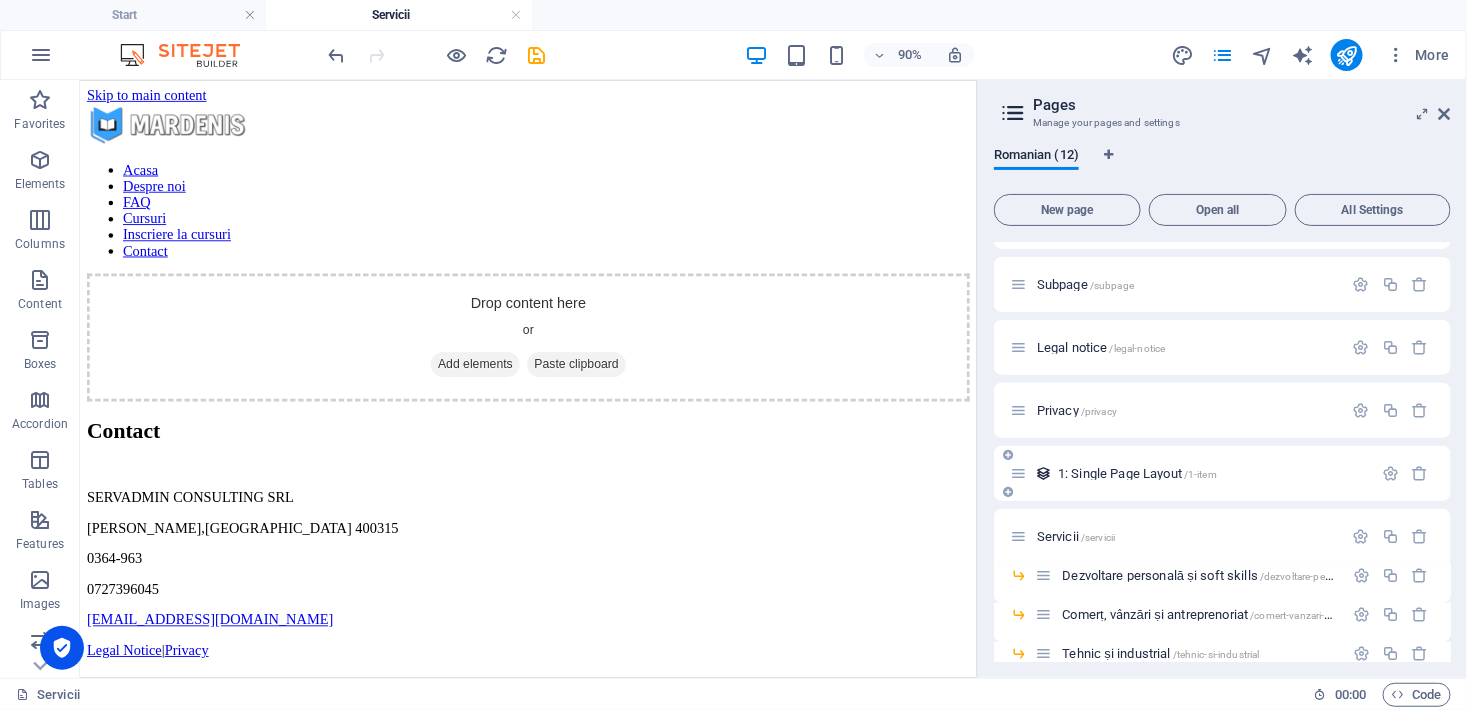 scroll, scrollTop: 9, scrollLeft: 0, axis: vertical 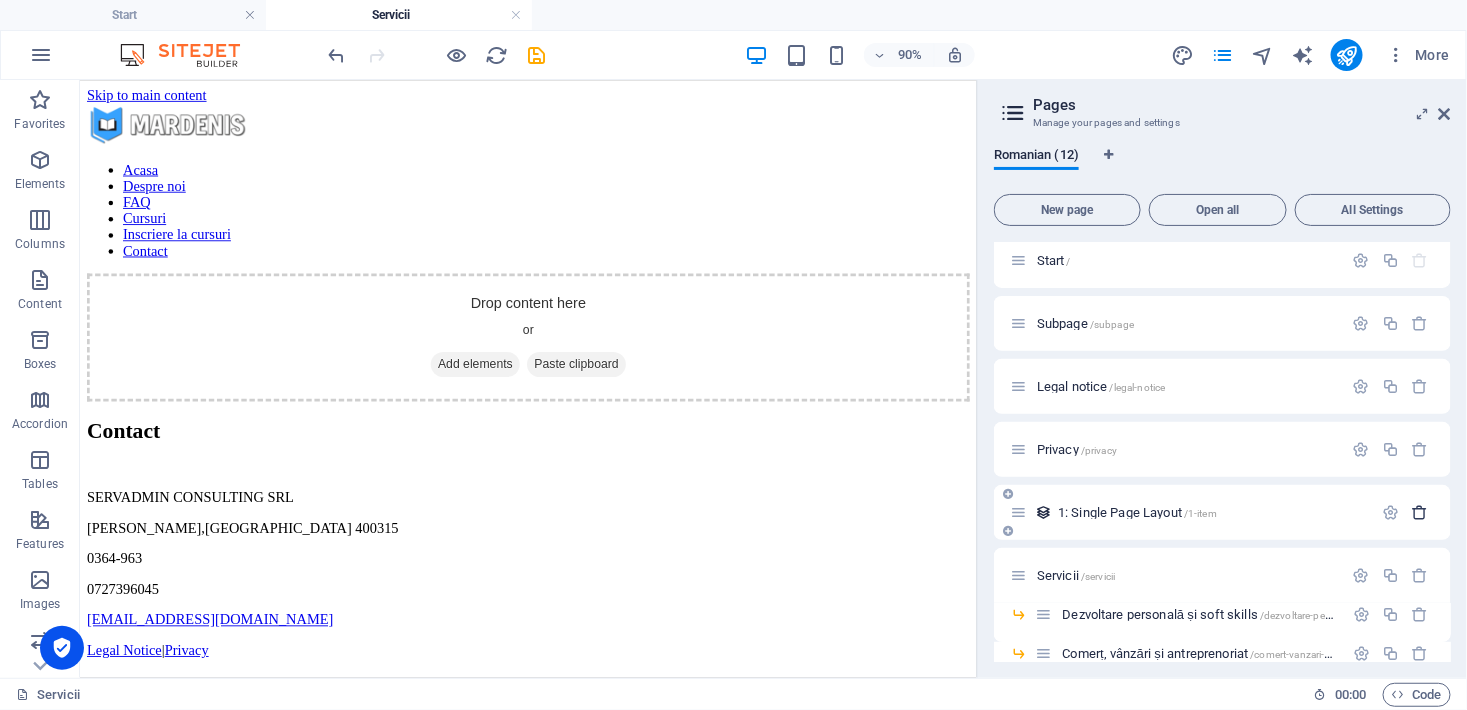 click at bounding box center [1420, 512] 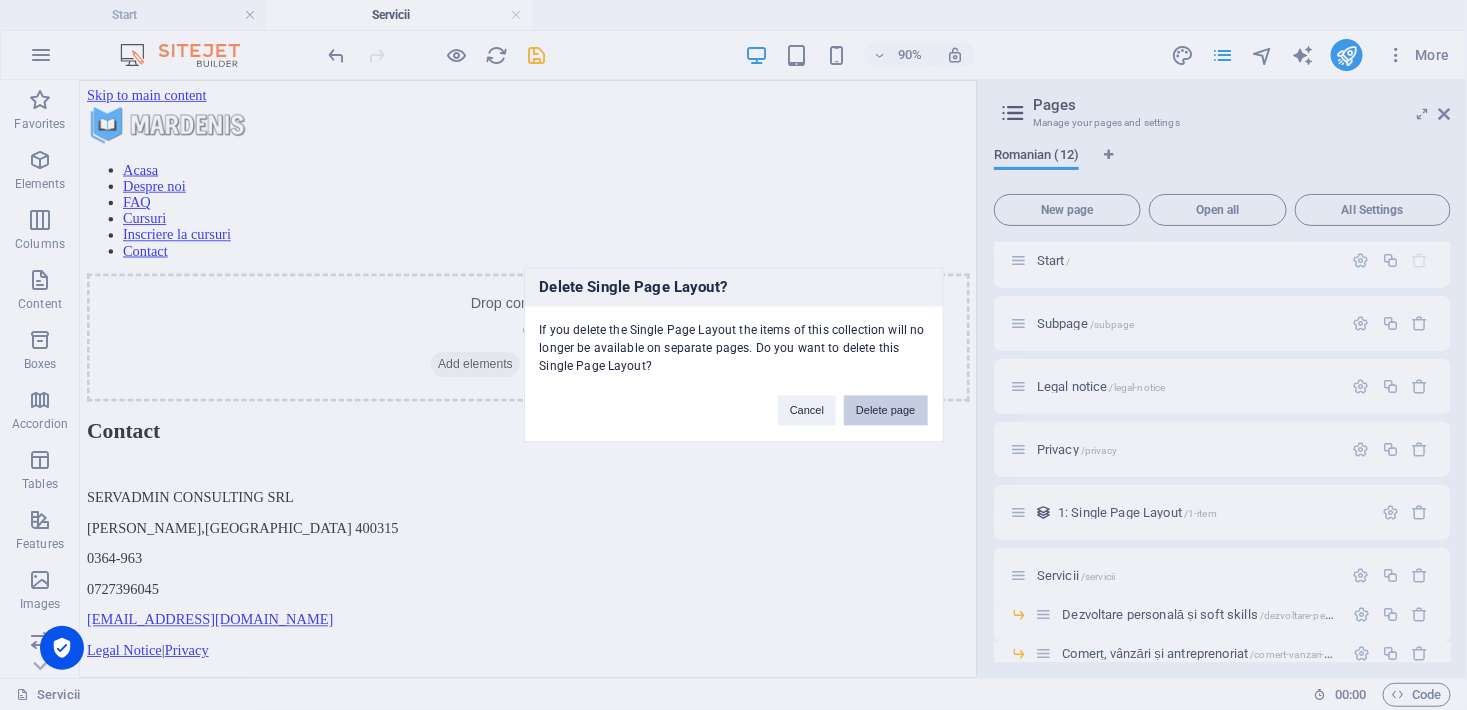 click on "Delete page" at bounding box center [885, 411] 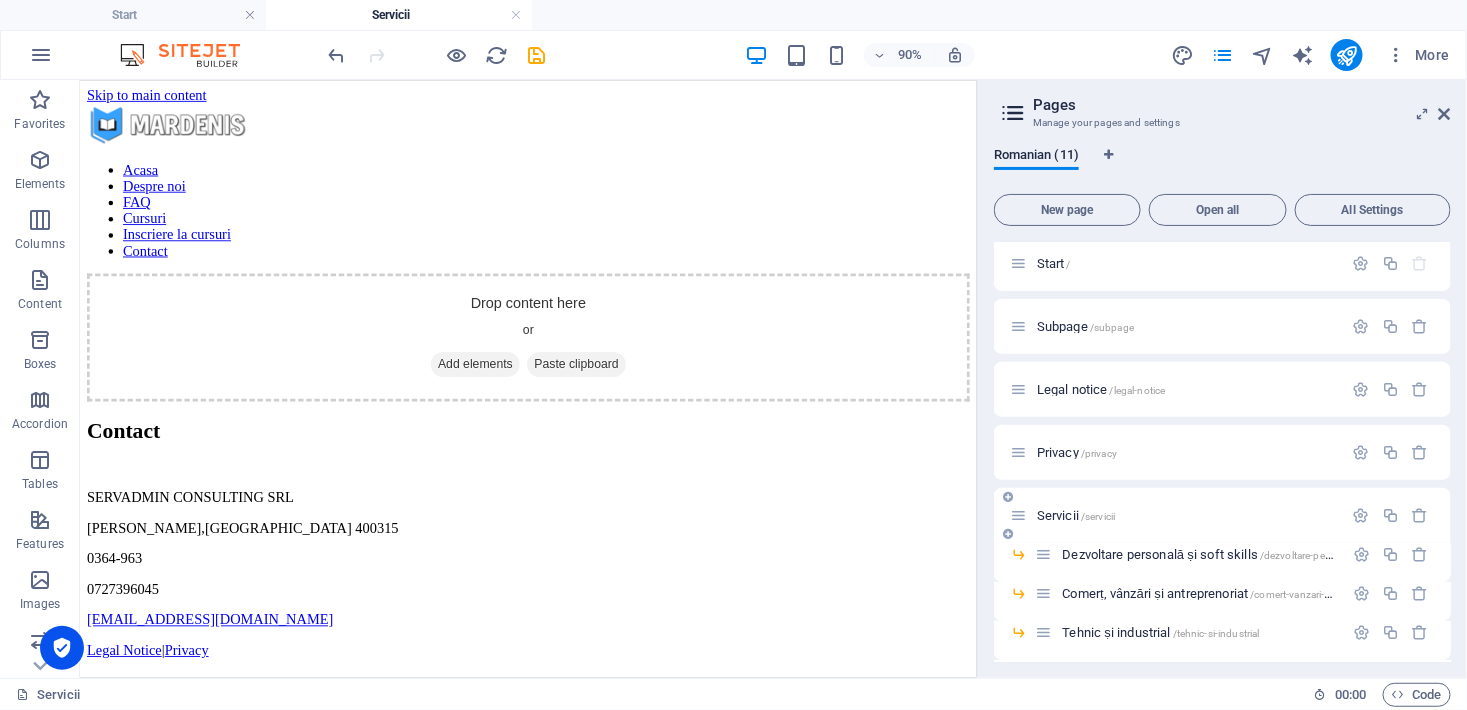 scroll, scrollTop: 0, scrollLeft: 0, axis: both 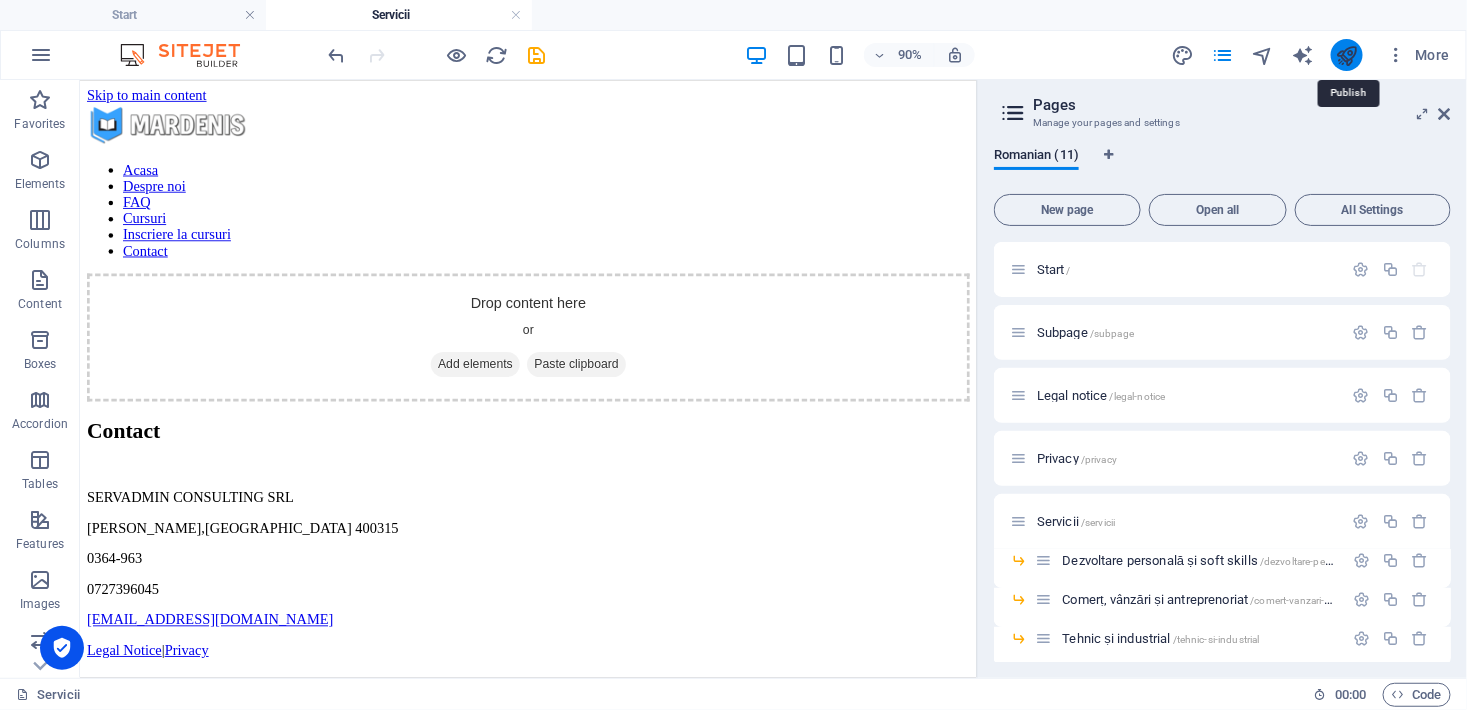 click at bounding box center [1346, 55] 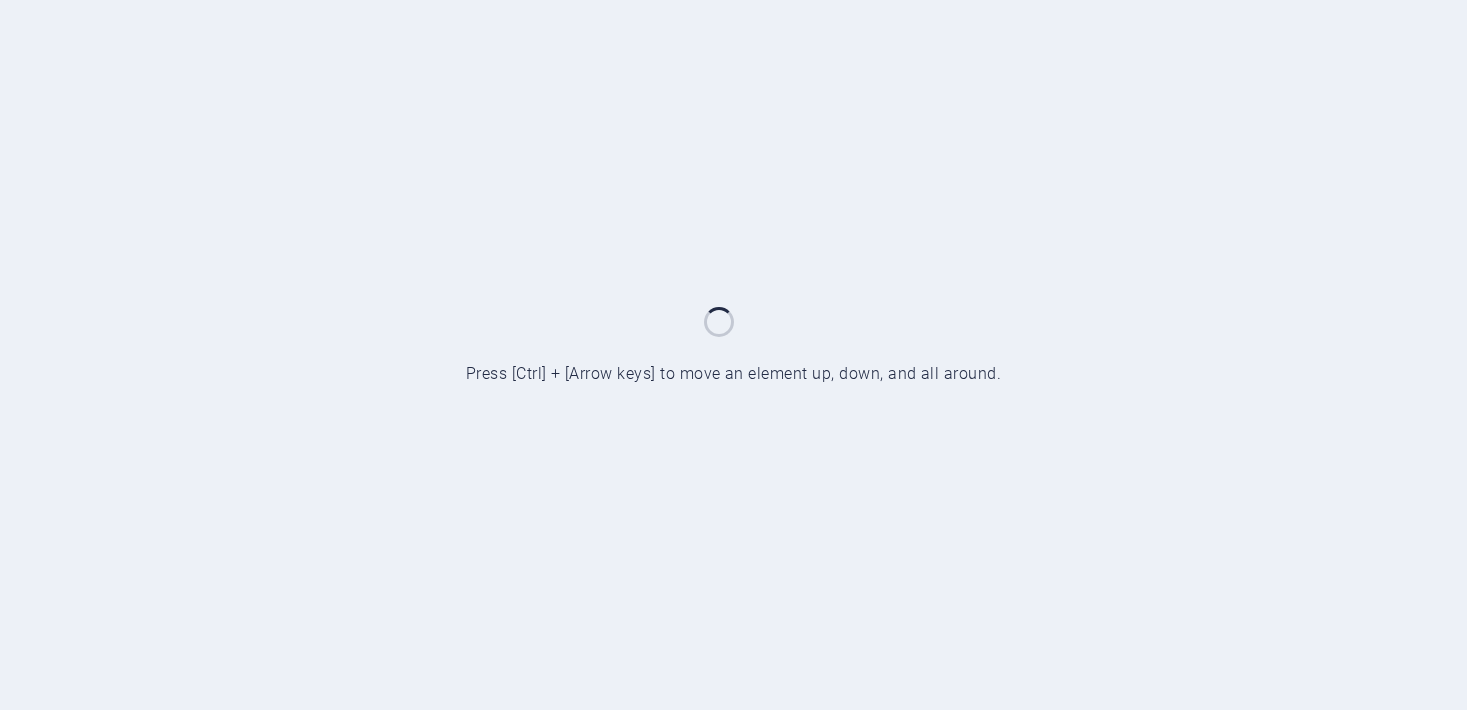 scroll, scrollTop: 0, scrollLeft: 0, axis: both 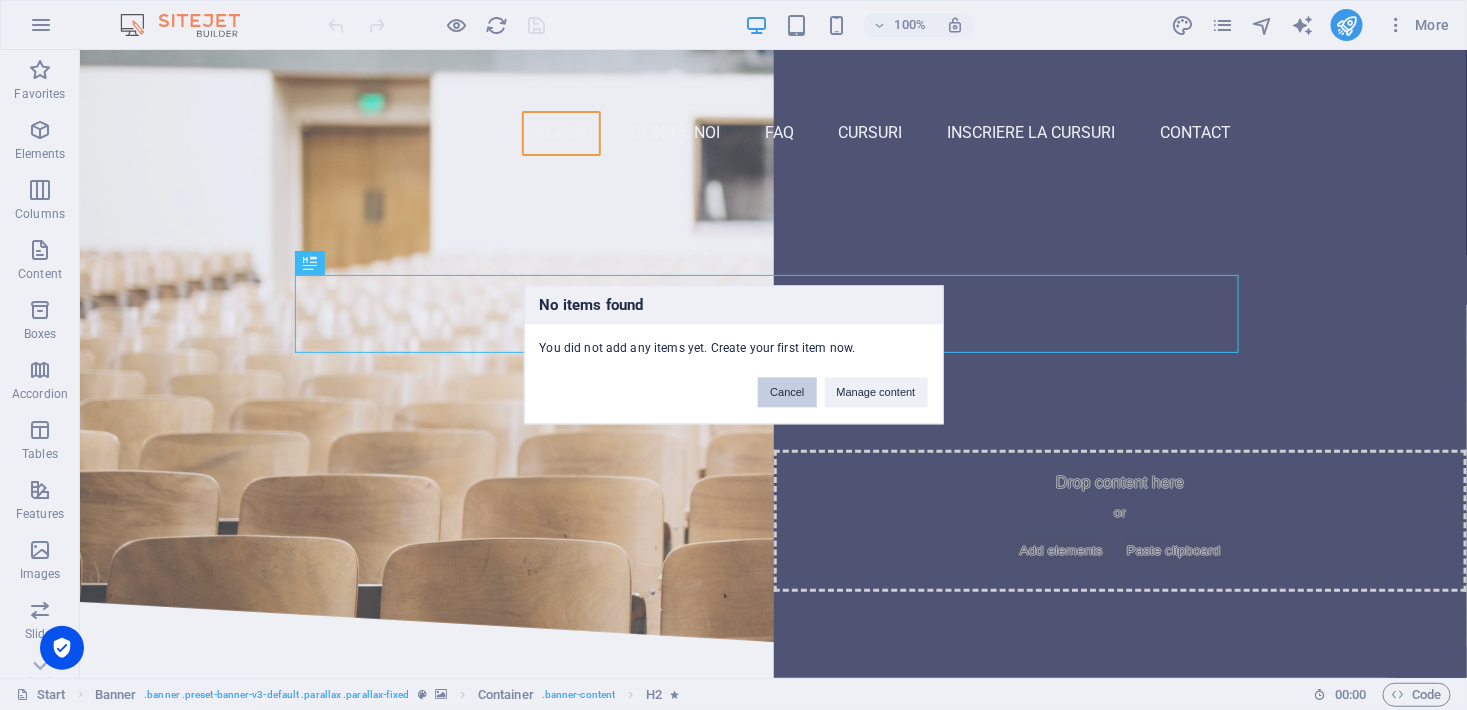 click on "Cancel" at bounding box center [787, 393] 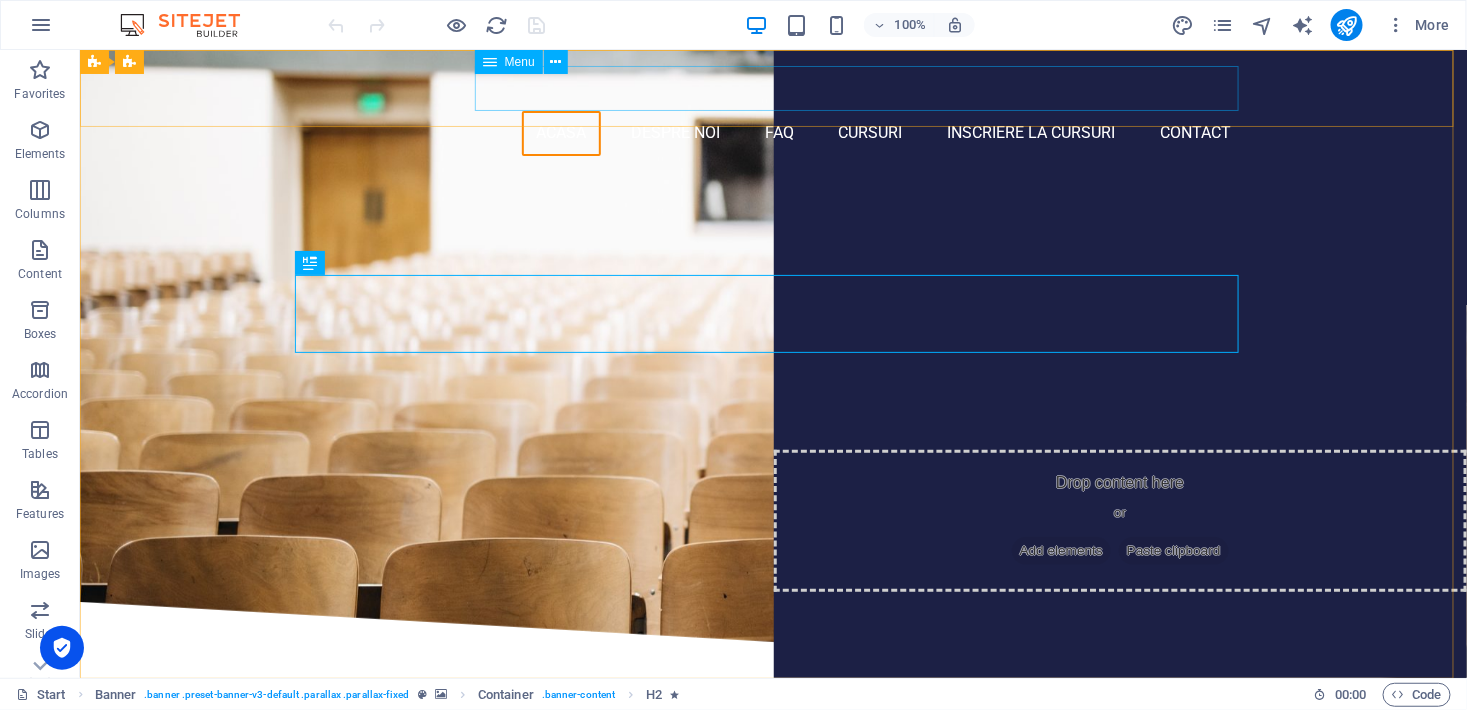 click on "Menu" at bounding box center [520, 62] 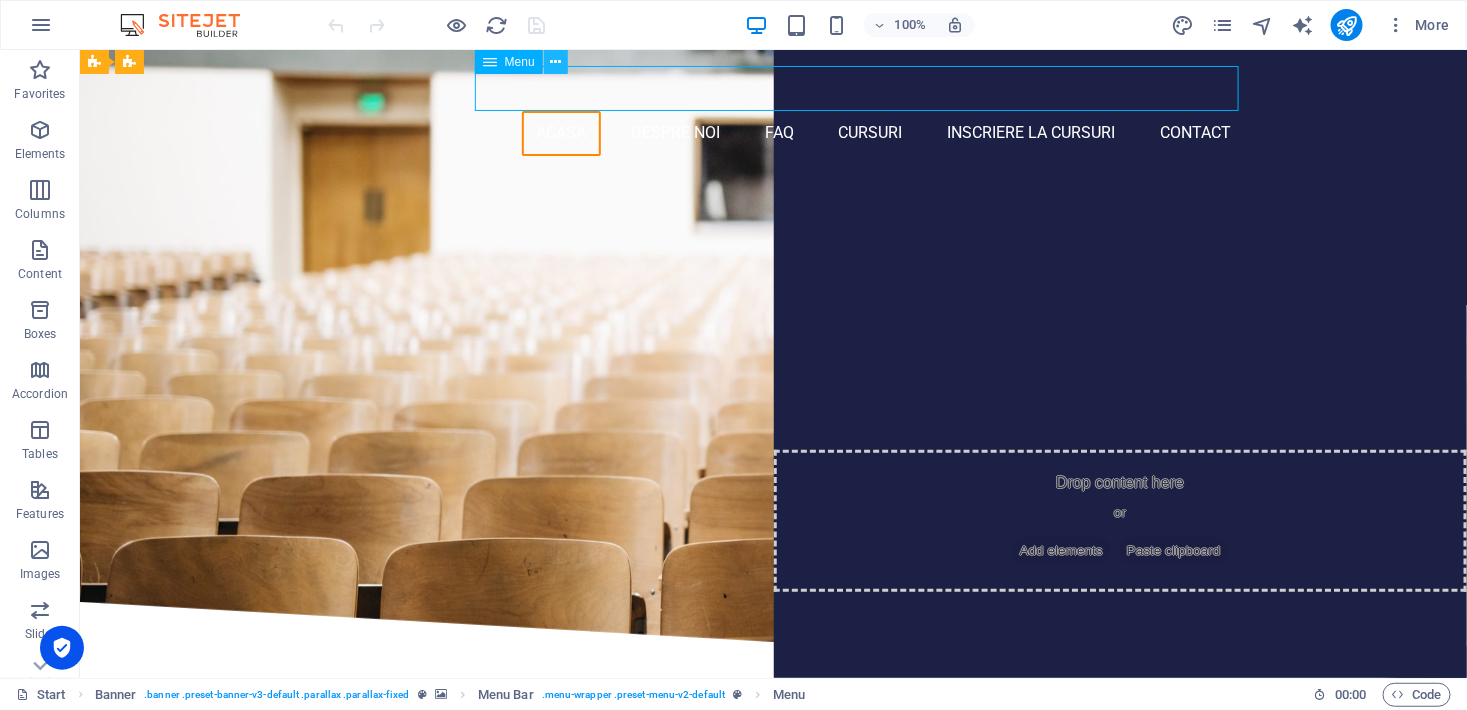 click at bounding box center (555, 62) 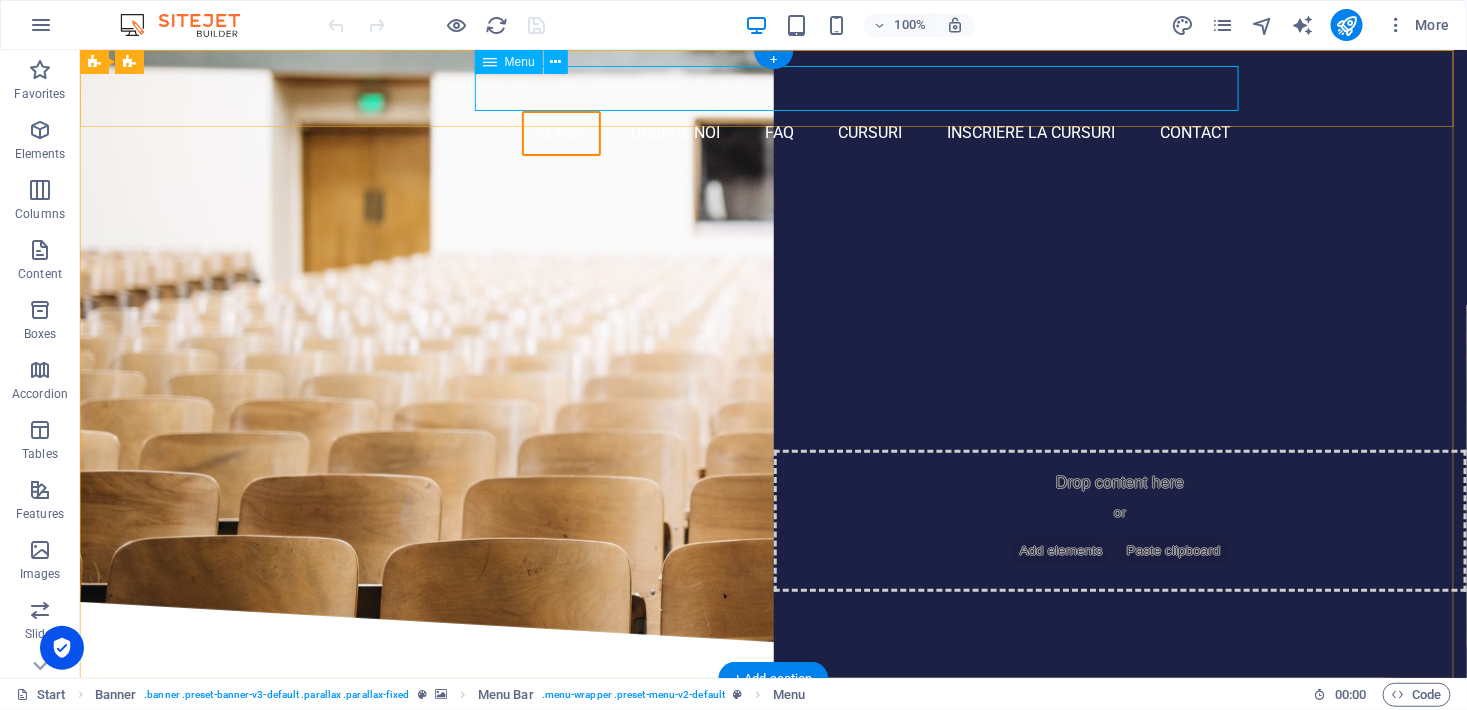 click on "Acasa Despre noi FAQ Cursuri Inscriere la cursuri Contact" at bounding box center (773, 132) 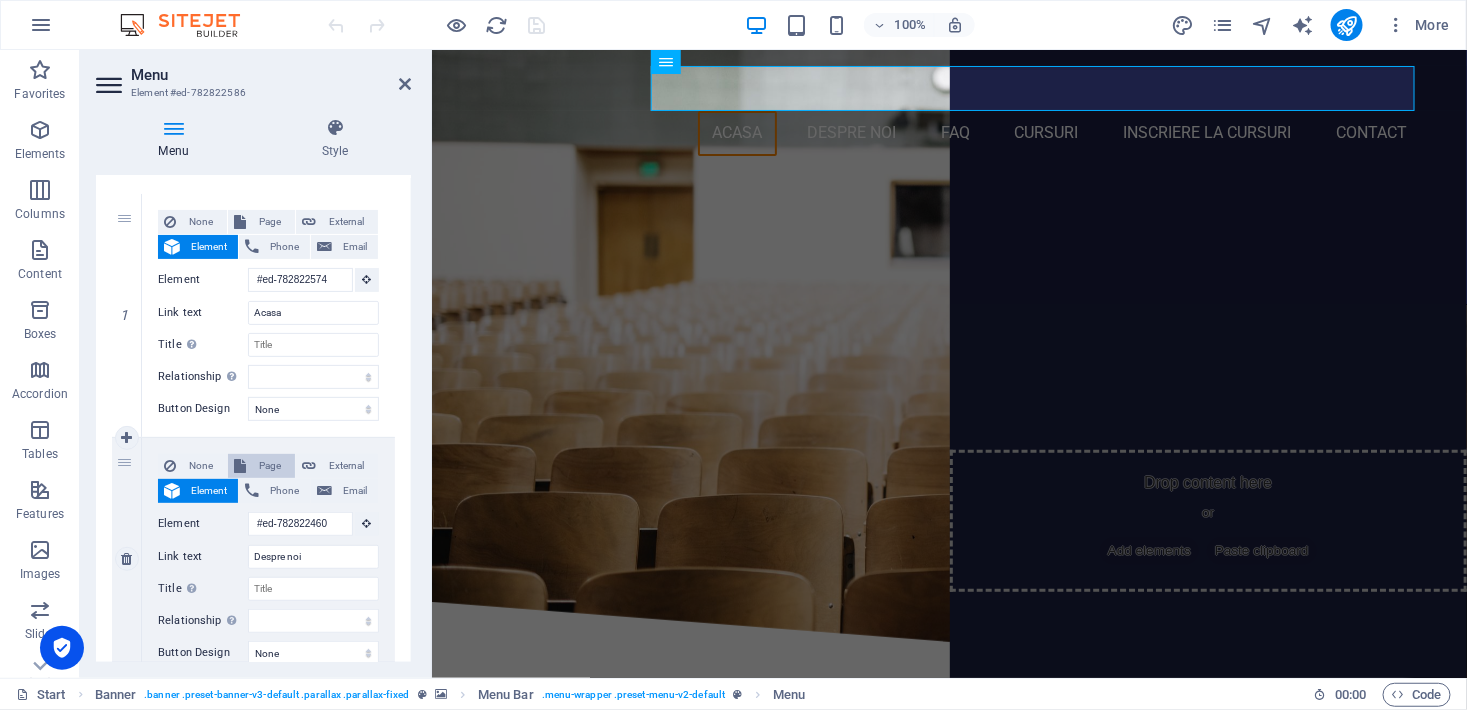 scroll, scrollTop: 272, scrollLeft: 0, axis: vertical 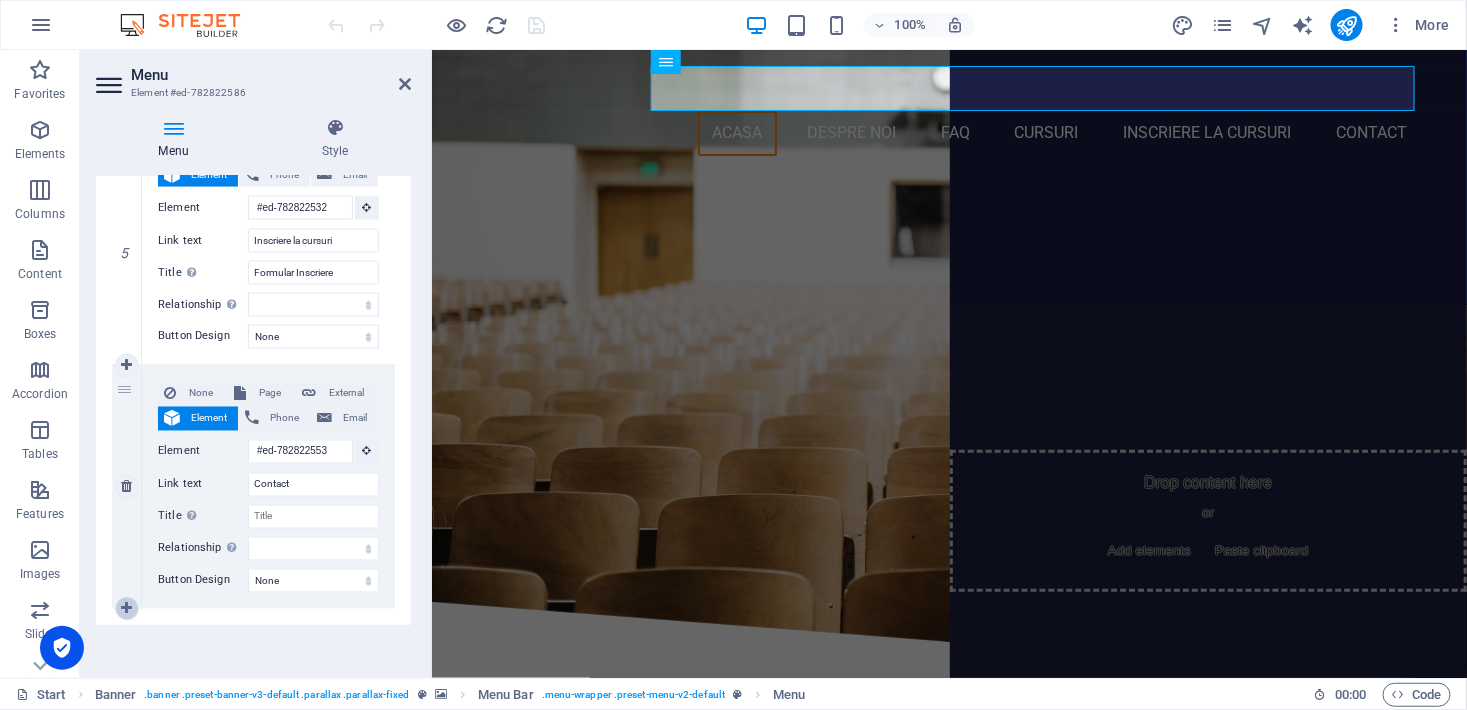 click at bounding box center [126, 609] 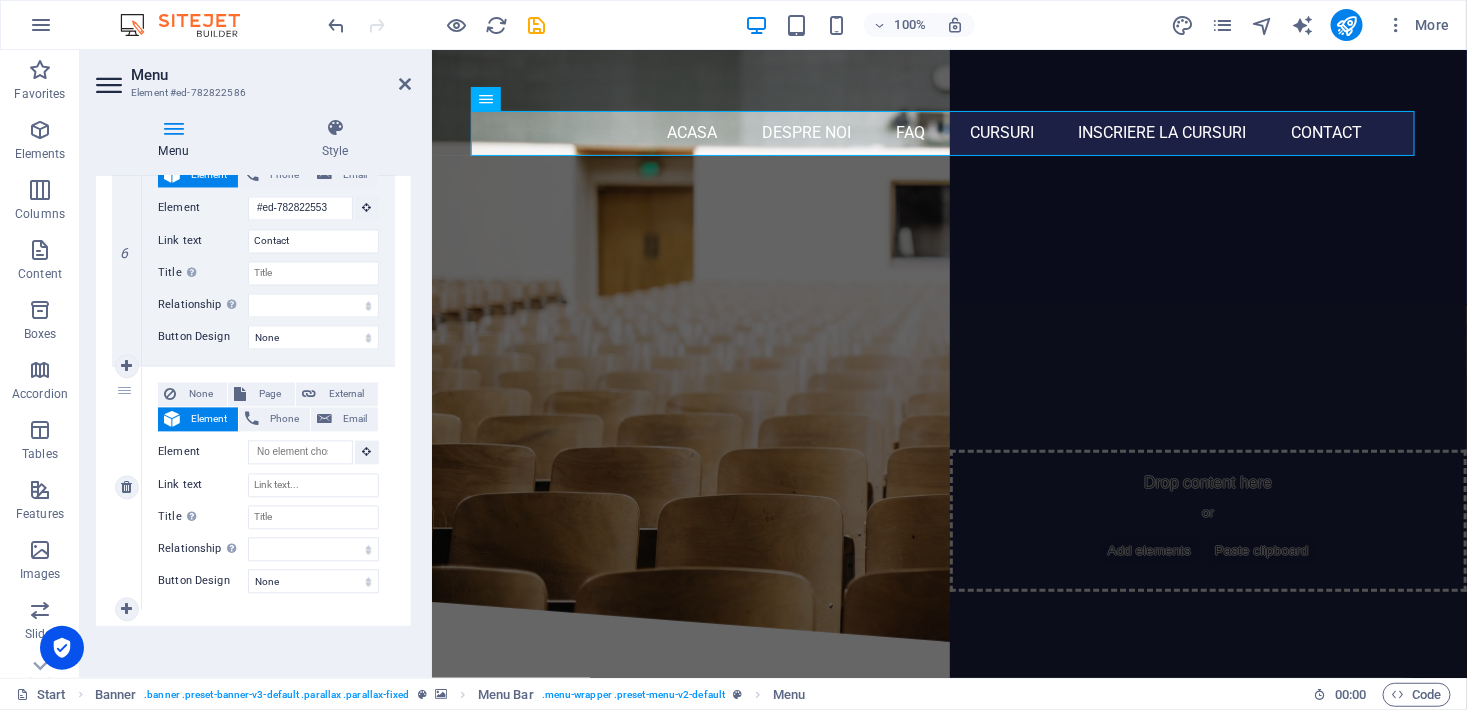 scroll, scrollTop: 1465, scrollLeft: 0, axis: vertical 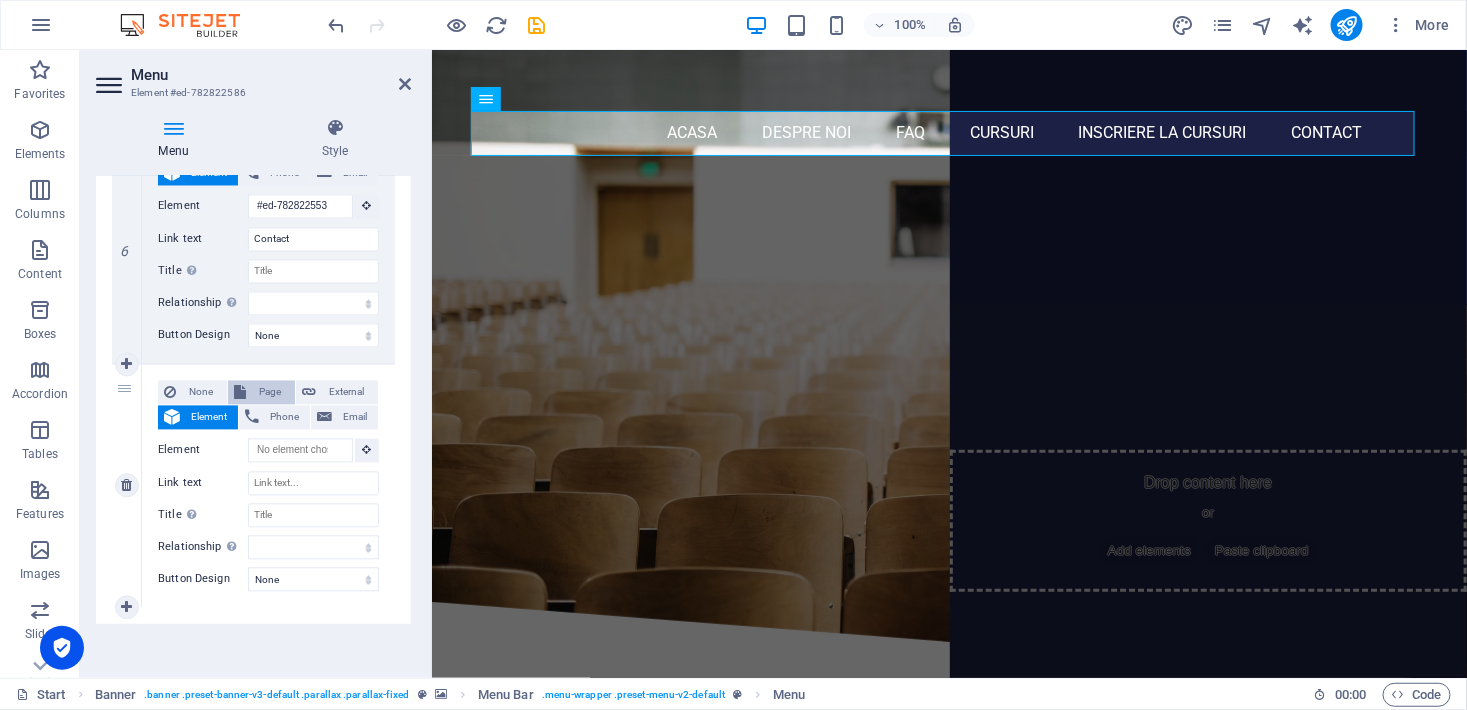 click on "Page" at bounding box center [270, 393] 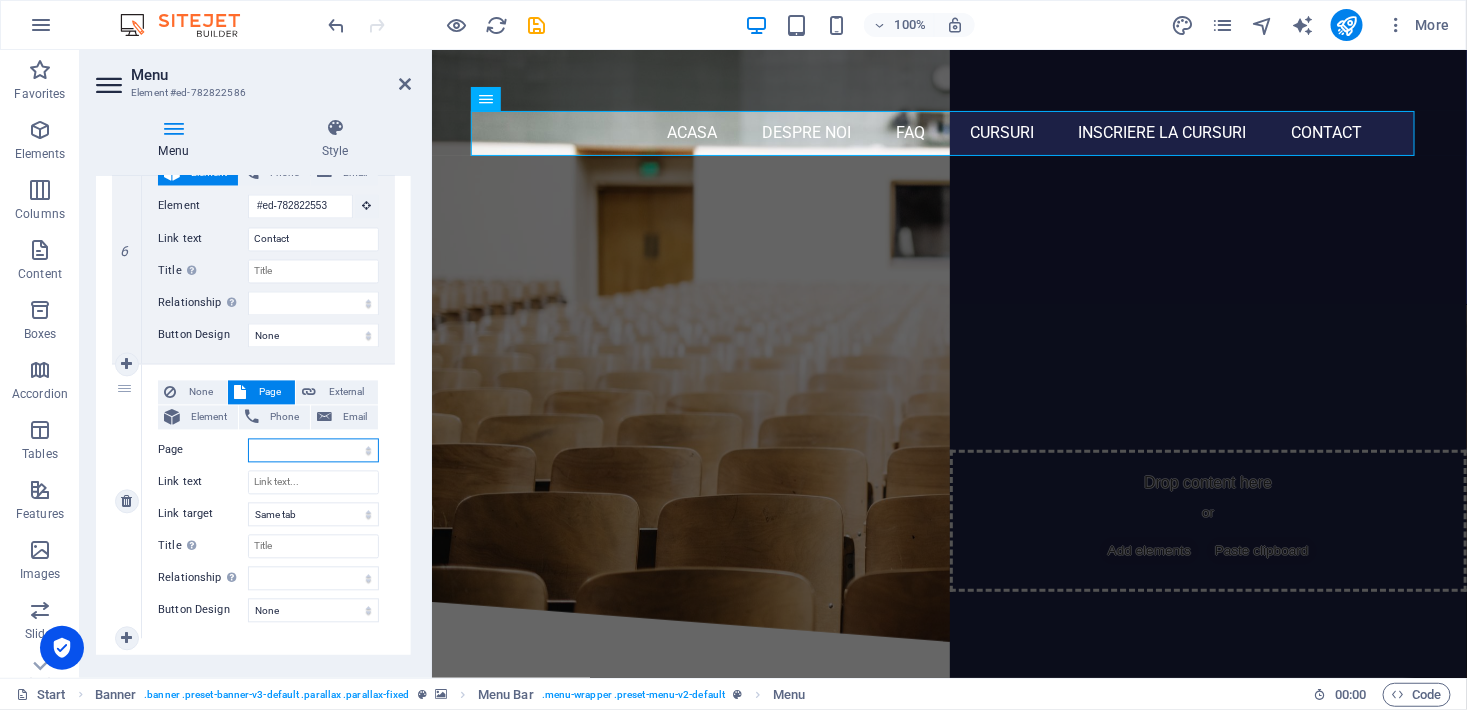click on "Start Subpage Legal notice Privacy Servicii -- Dezvoltare personală și soft skills --  Comerț, vânzări și antreprenoriat -- Tehnic și industrial -- Opțional – Categorii auxiliare -- Formare profesională generală -- -Sănătate, Siguranță și Mediu" at bounding box center [313, 451] 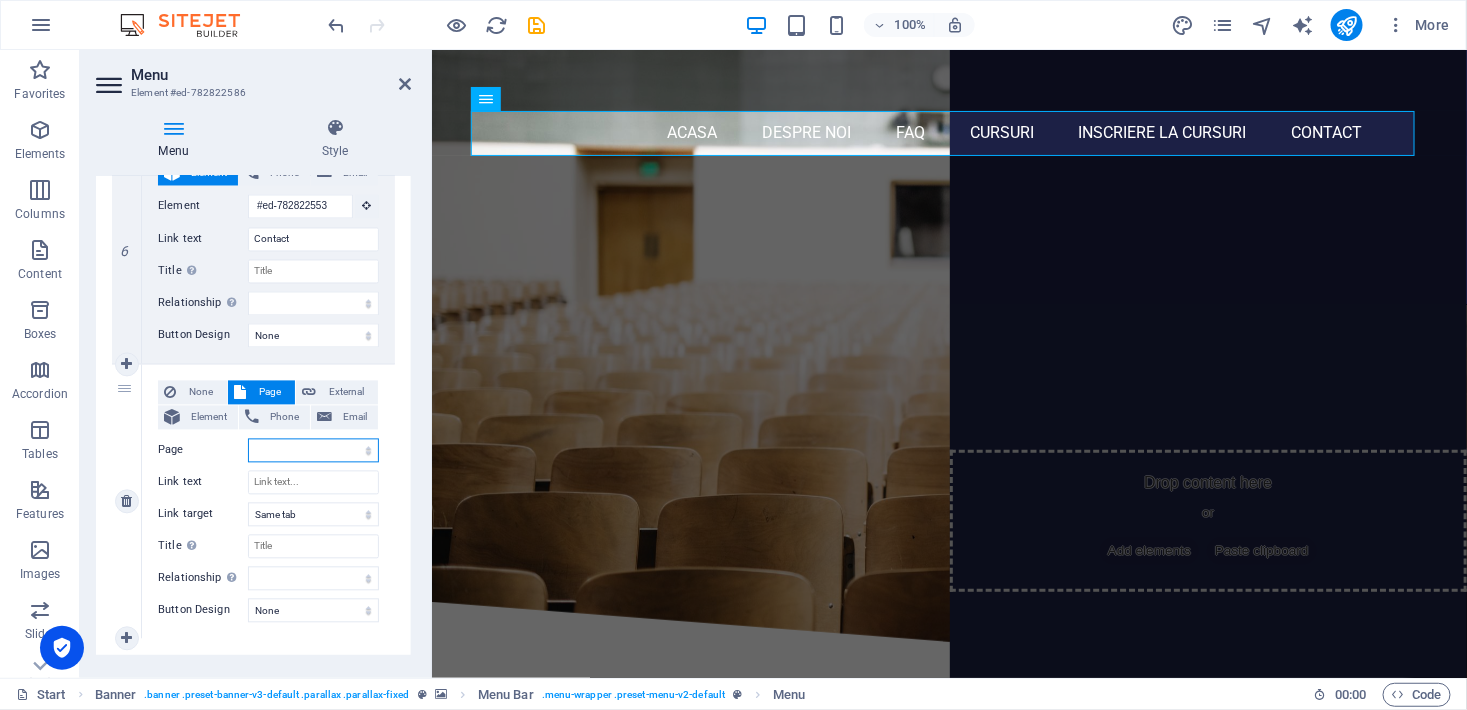 select on "4" 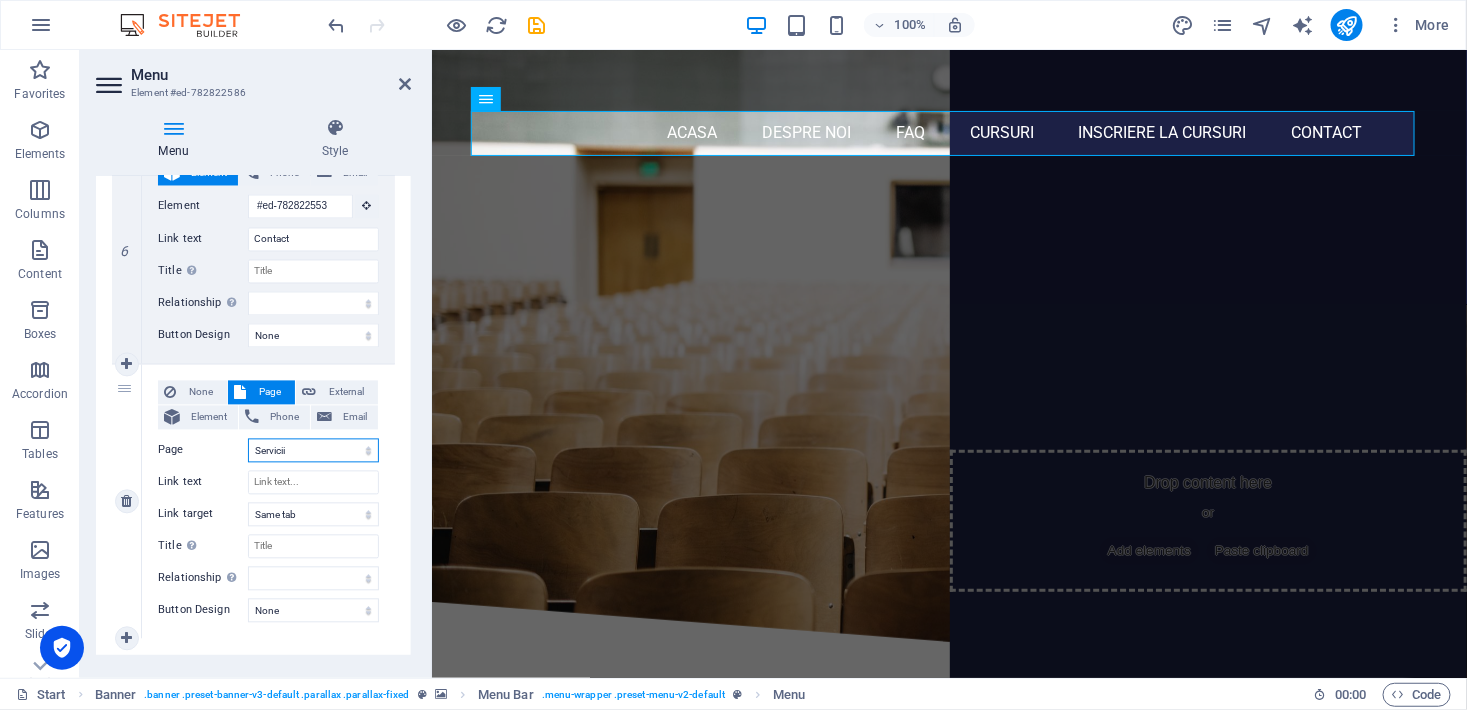 click on "Start Subpage Legal notice Privacy Servicii -- Dezvoltare personală și soft skills --  Comerț, vânzări și antreprenoriat -- Tehnic și industrial -- Opțional – Categorii auxiliare -- Formare profesională generală -- -Sănătate, Siguranță și Mediu" at bounding box center (313, 451) 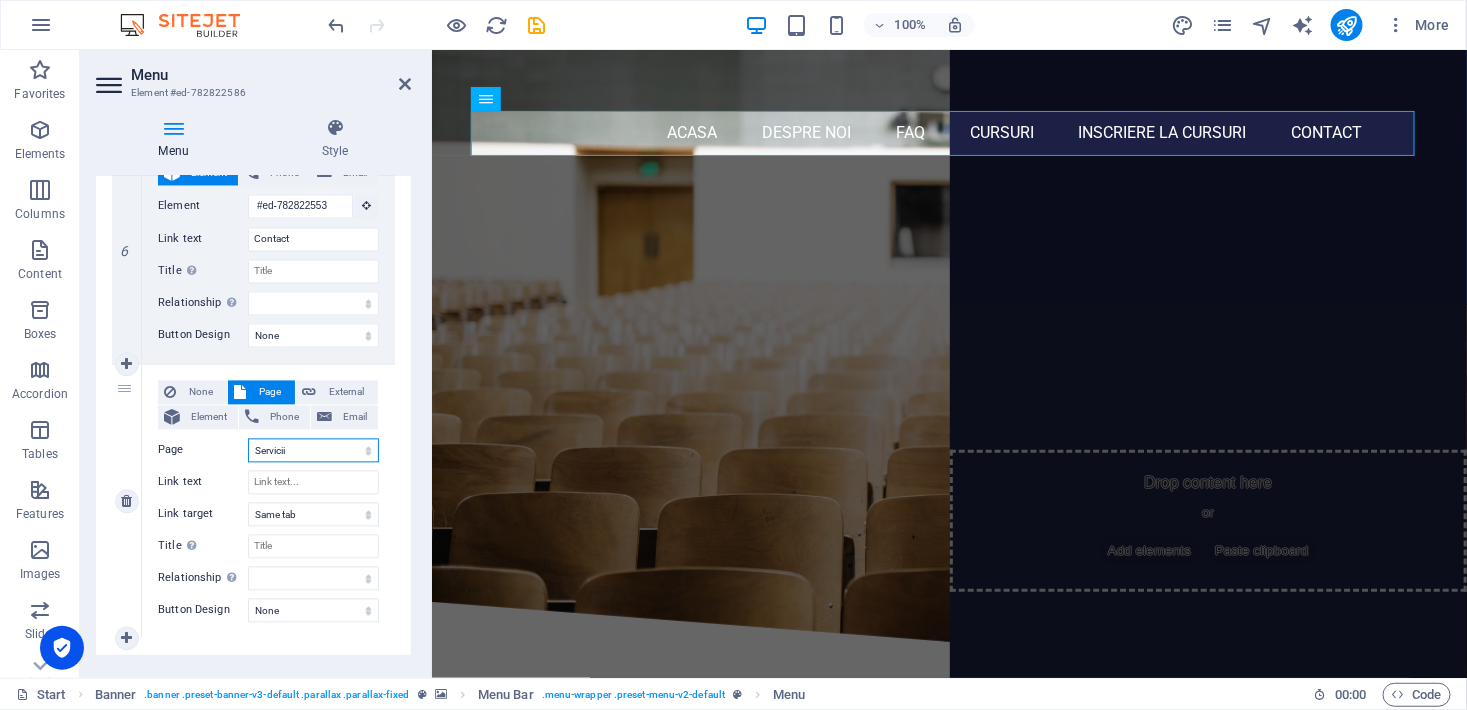 select 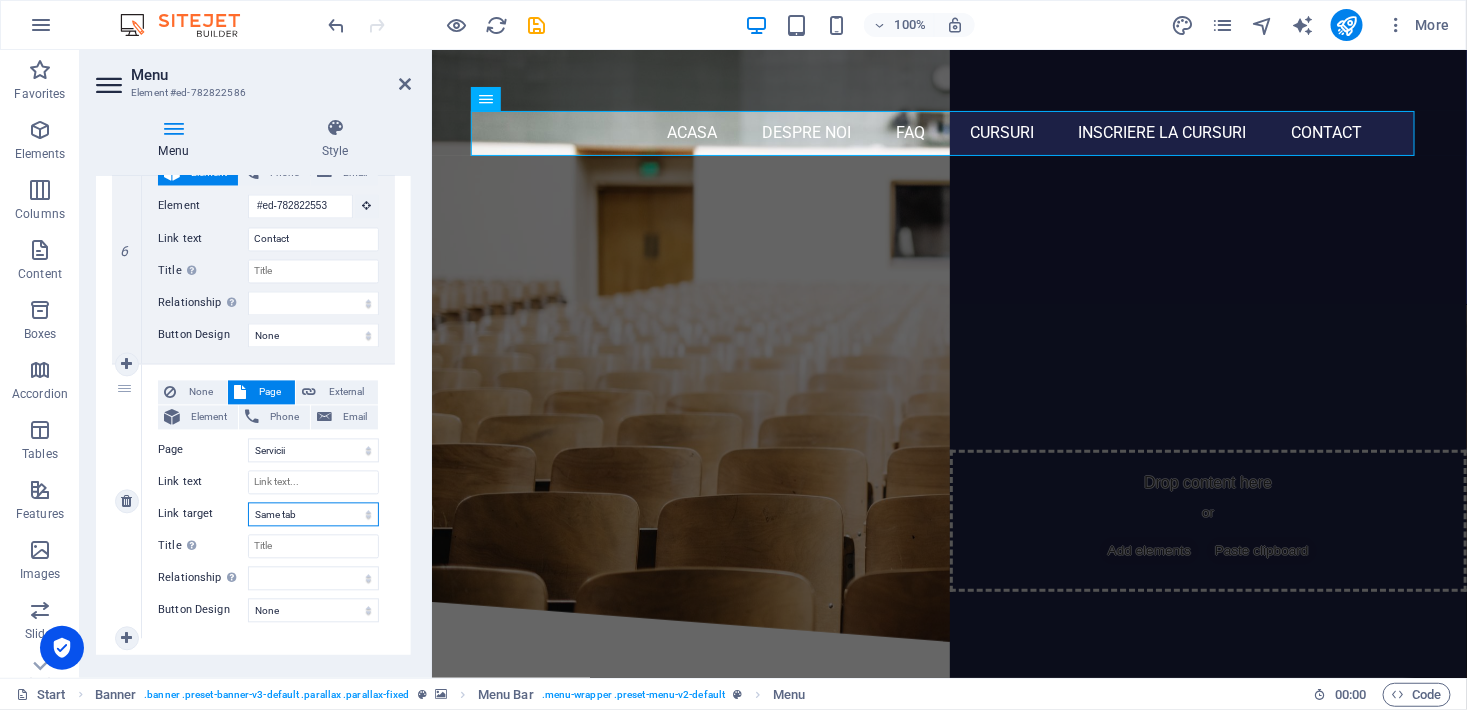 click on "New tab Same tab Overlay" at bounding box center (313, 515) 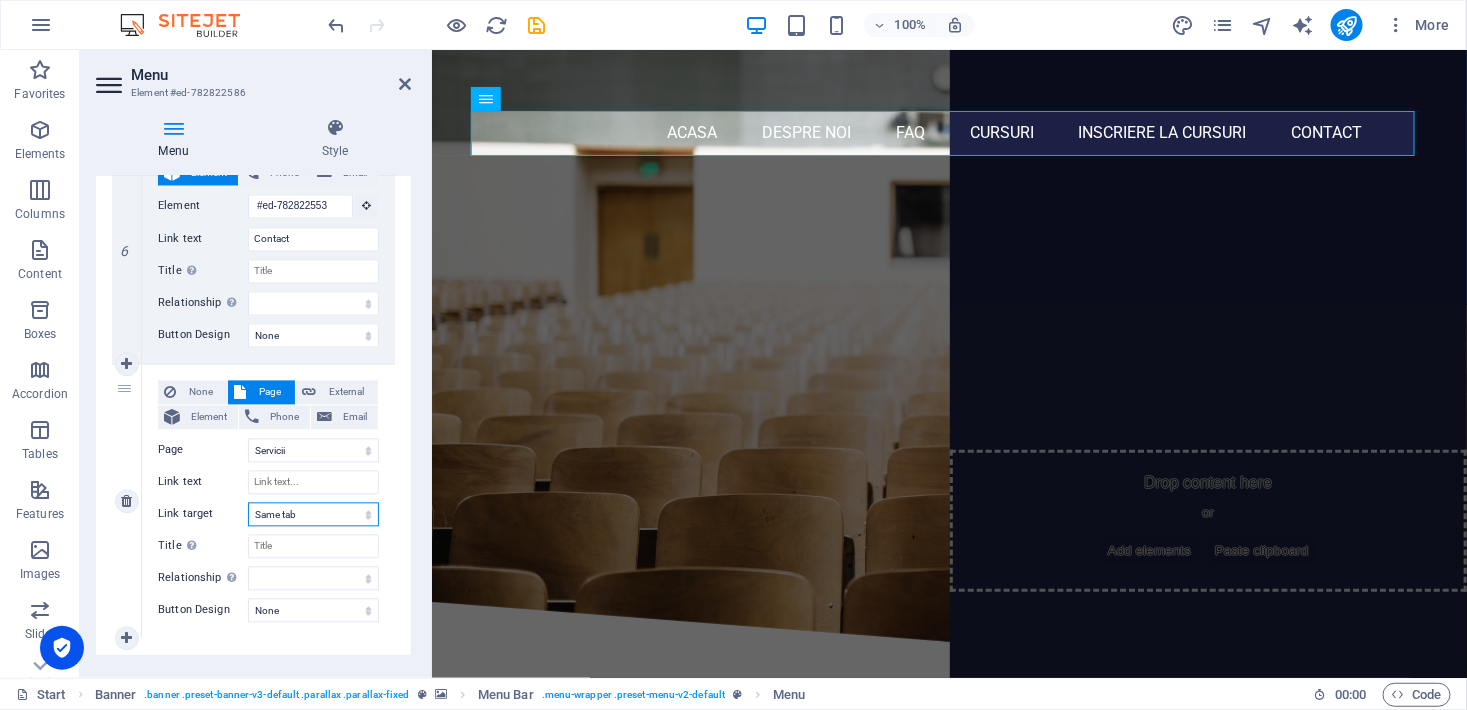 select on "blank" 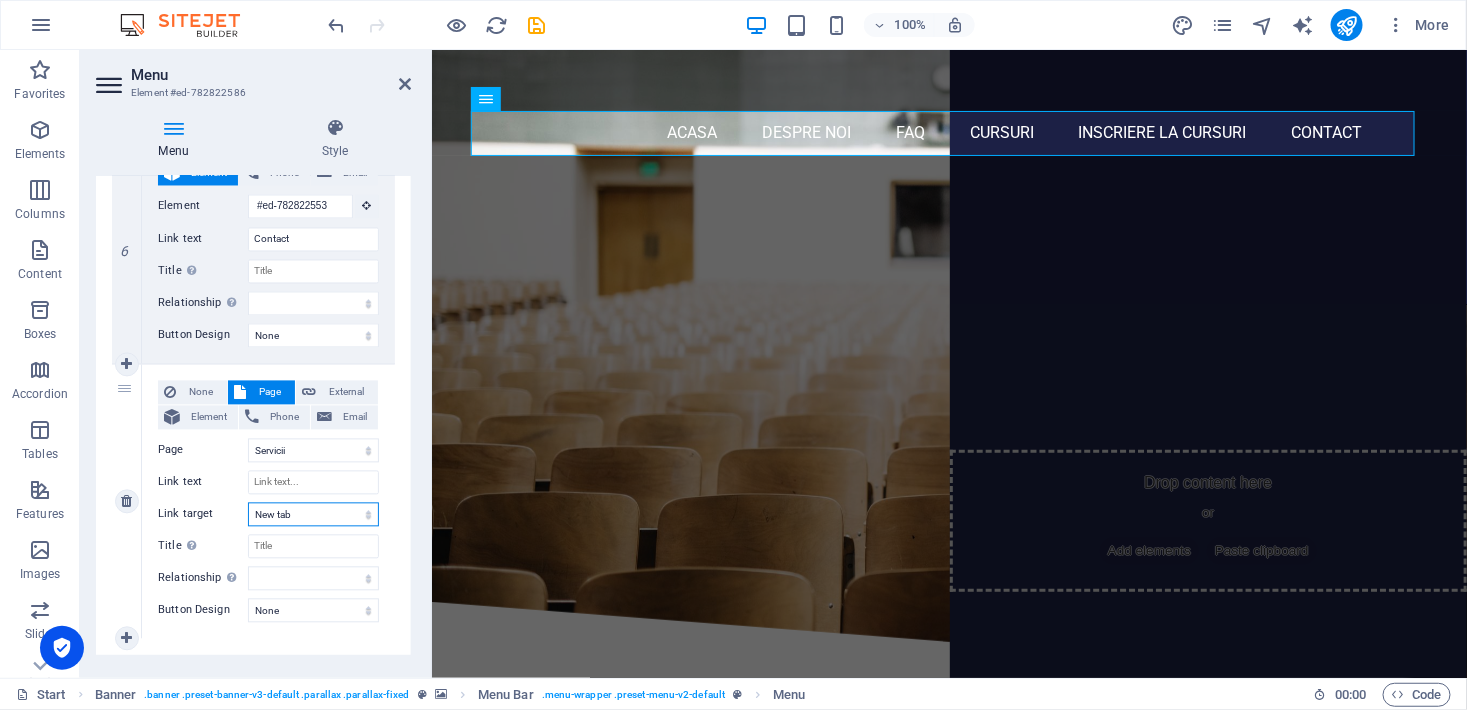 click on "New tab Same tab Overlay" at bounding box center (313, 515) 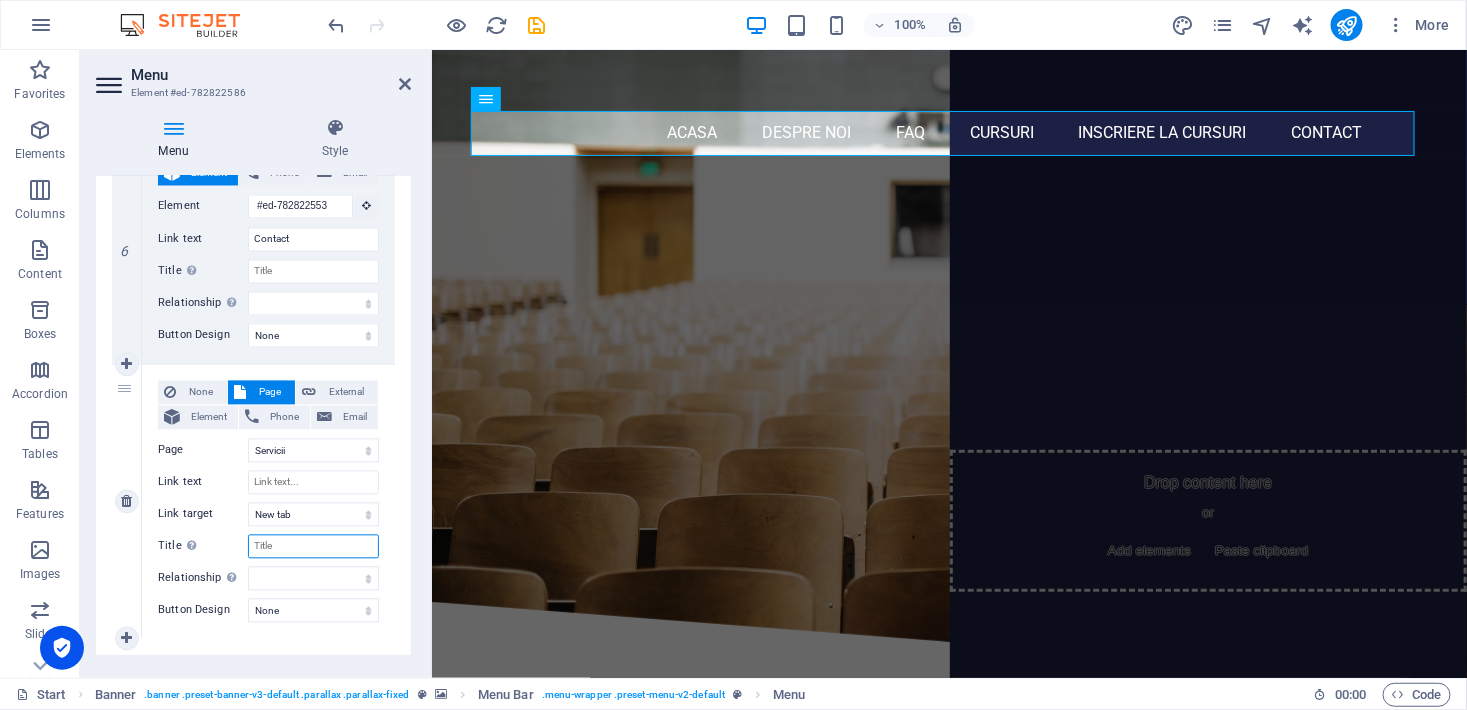 click on "Title Additional link description, should not be the same as the link text. The title is most often shown as a tooltip text when the mouse moves over the element. Leave empty if uncertain." at bounding box center (313, 547) 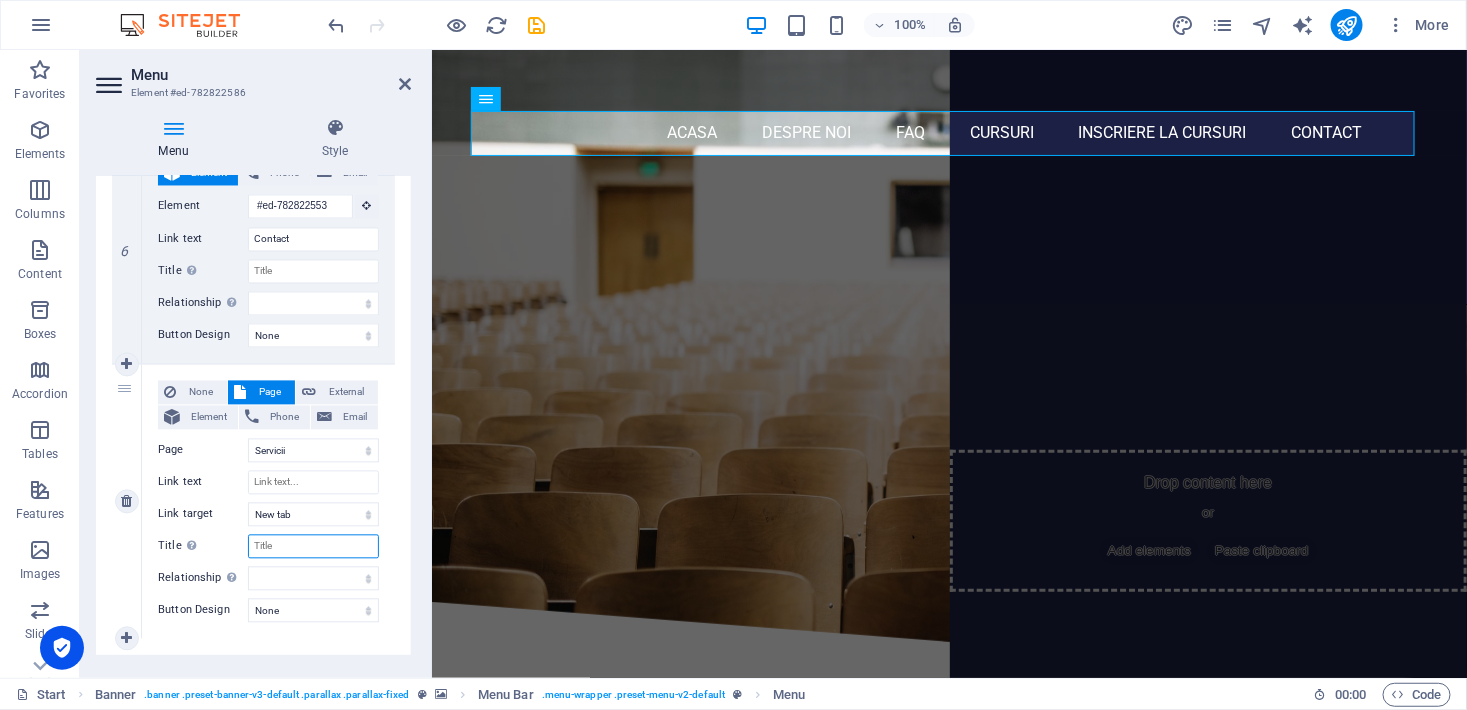 type on "S" 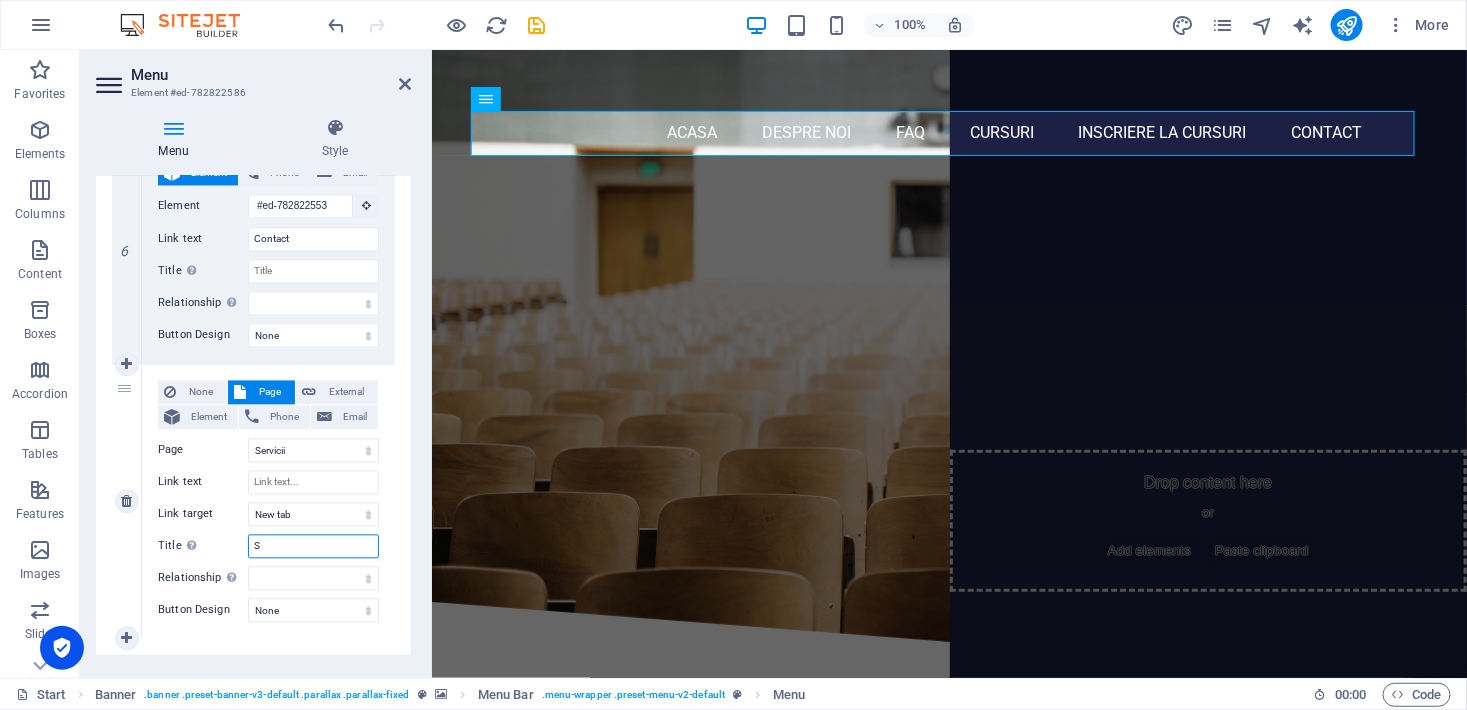 select 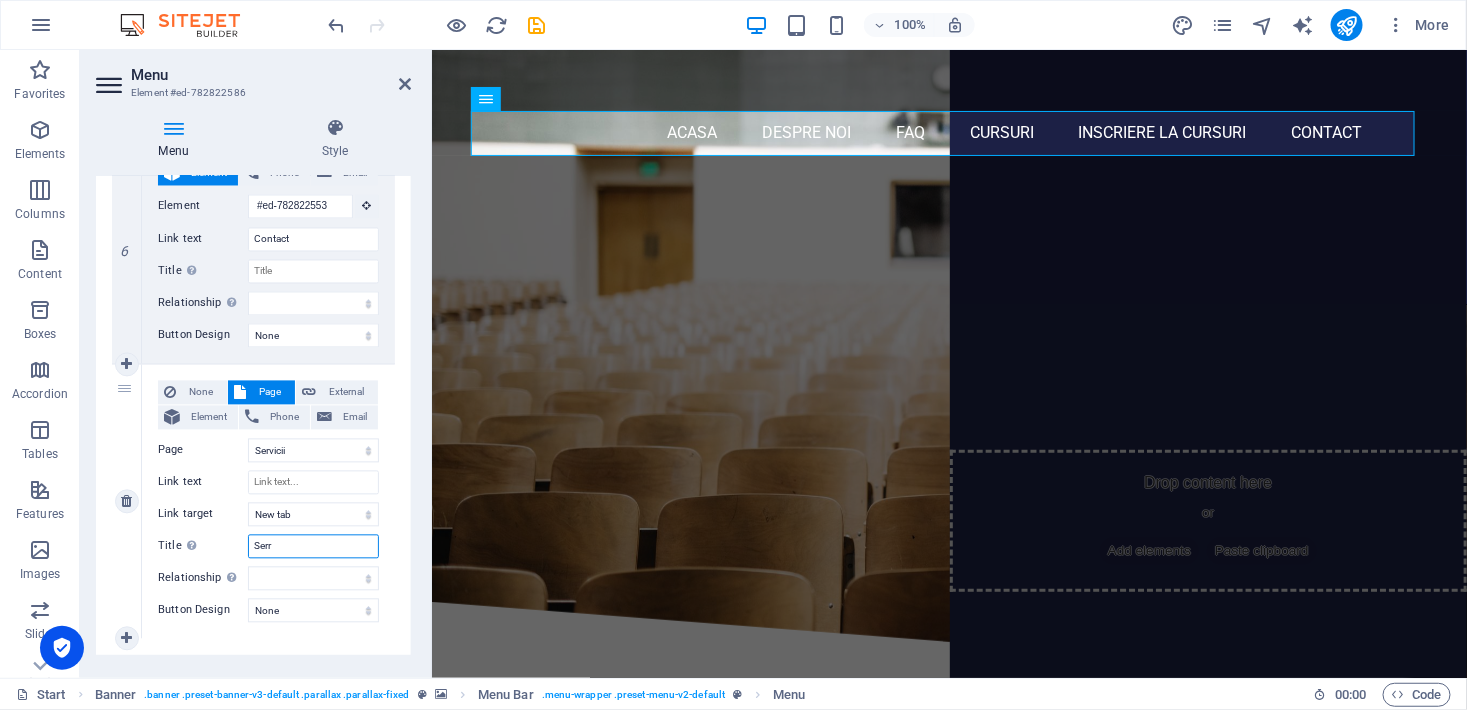 type on "Serrv" 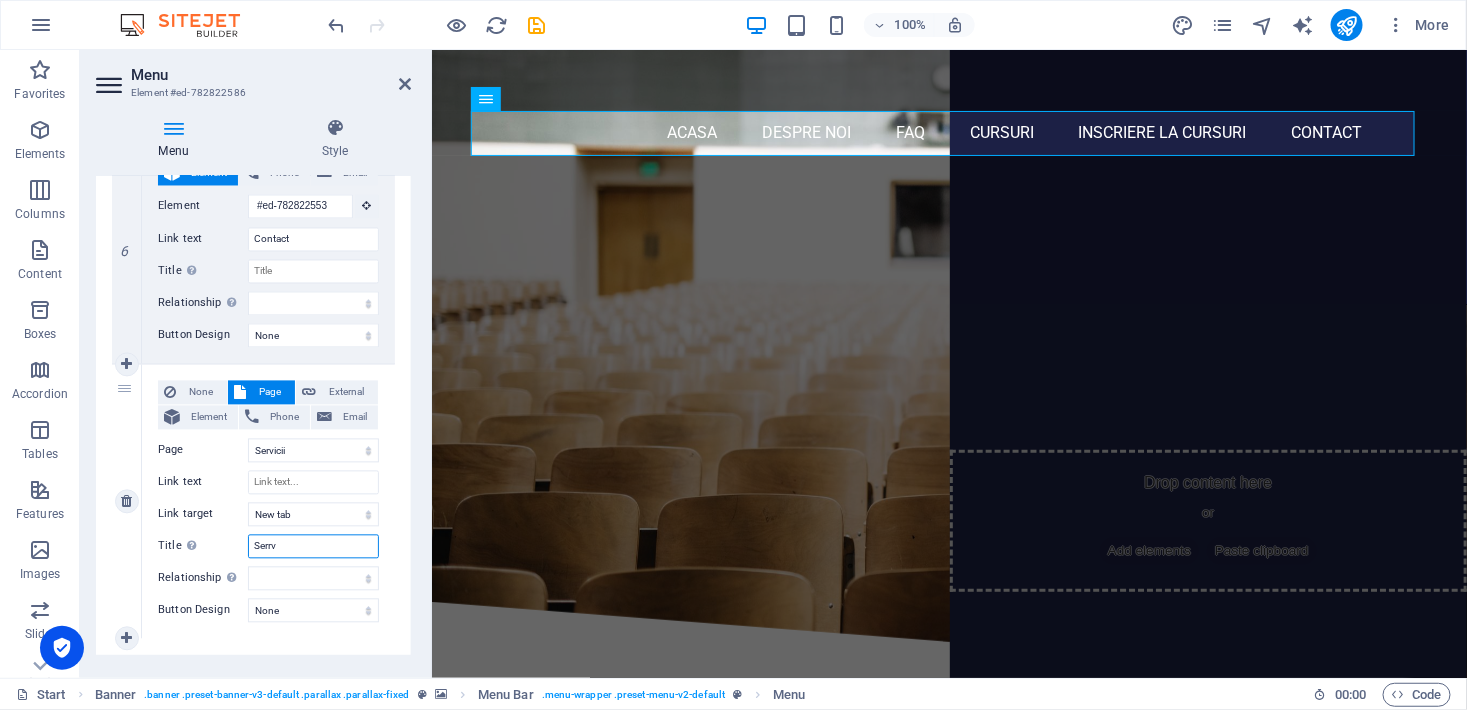 select 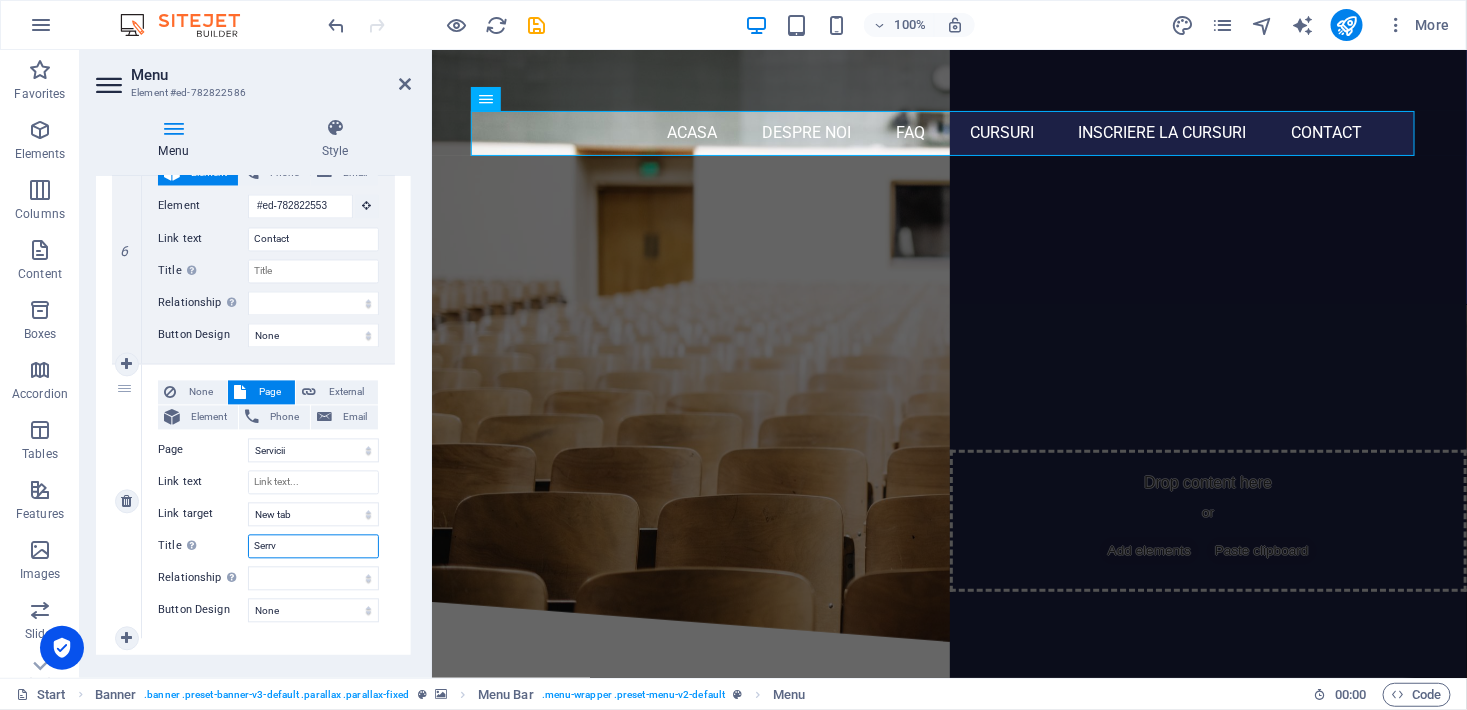 type on "Serr" 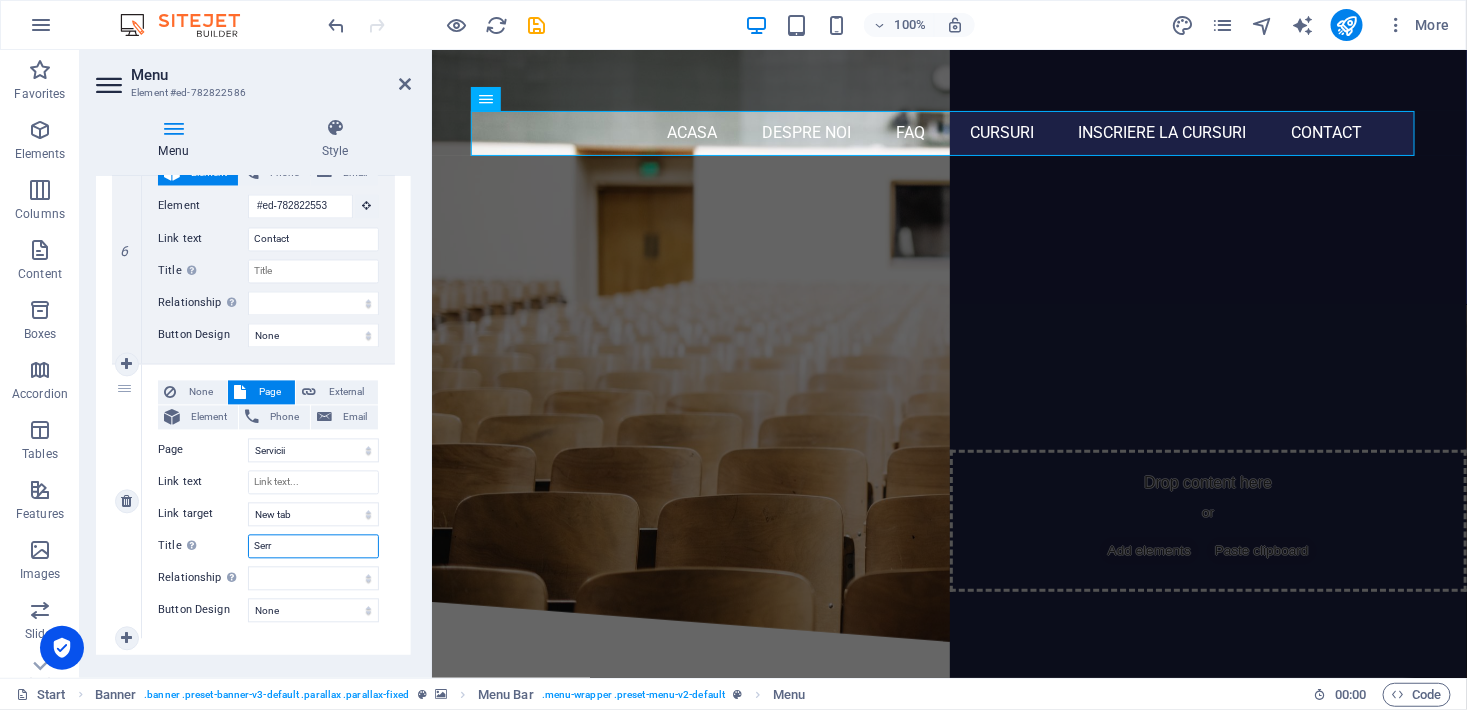 select 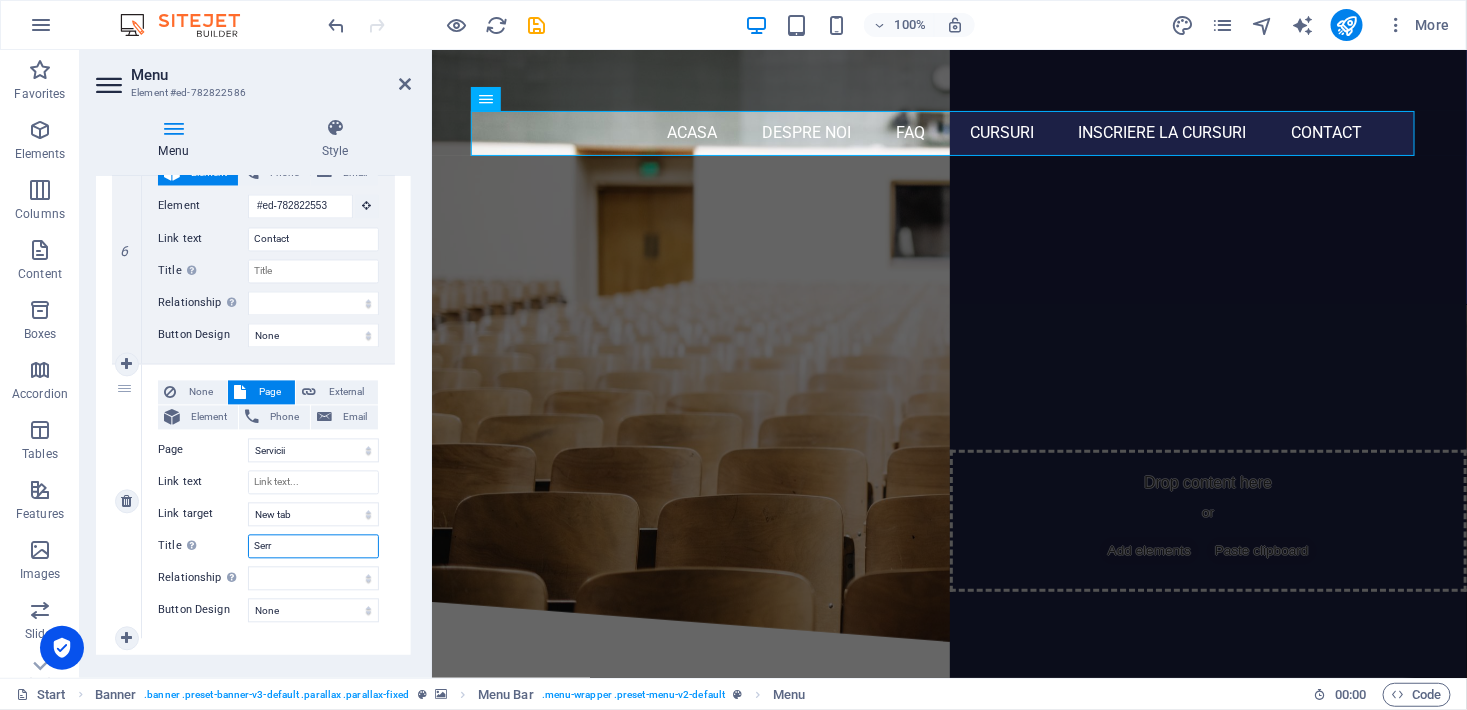 type on "Ser" 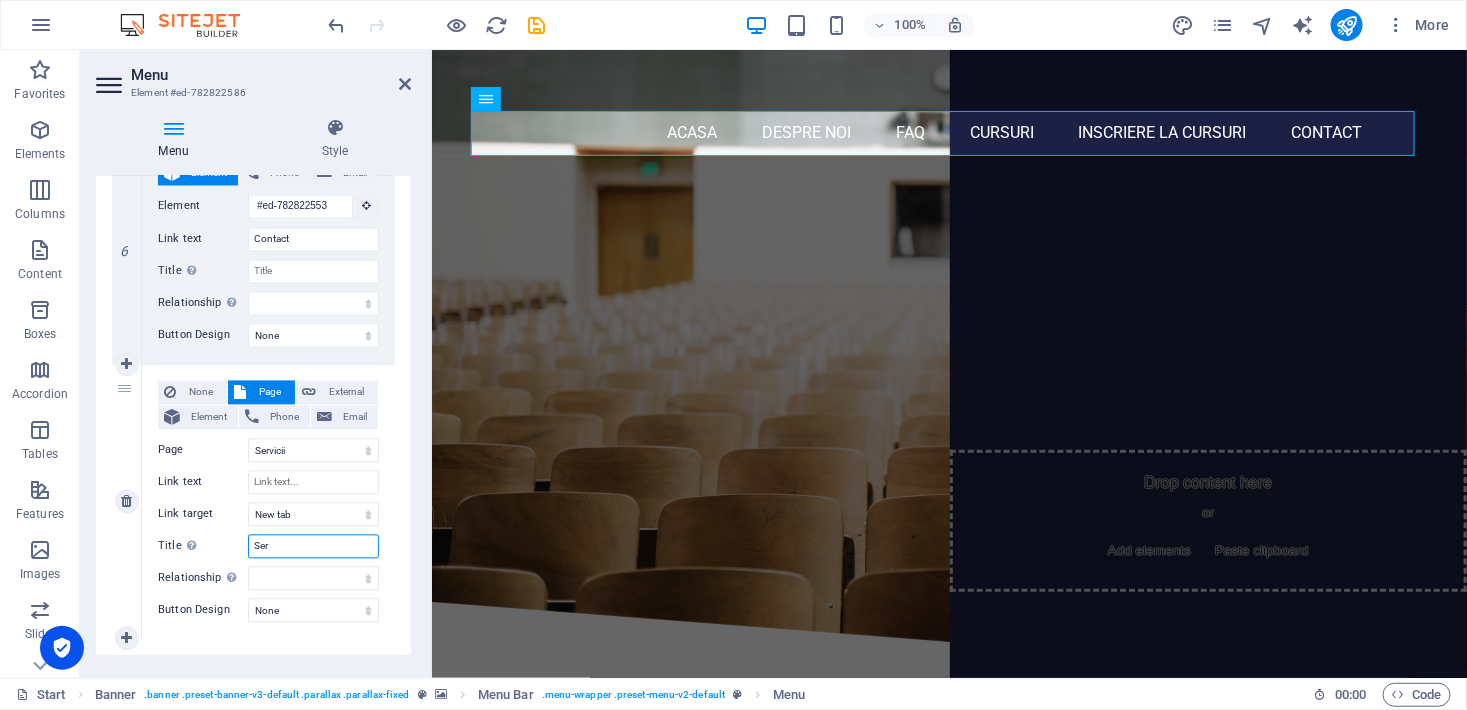 select 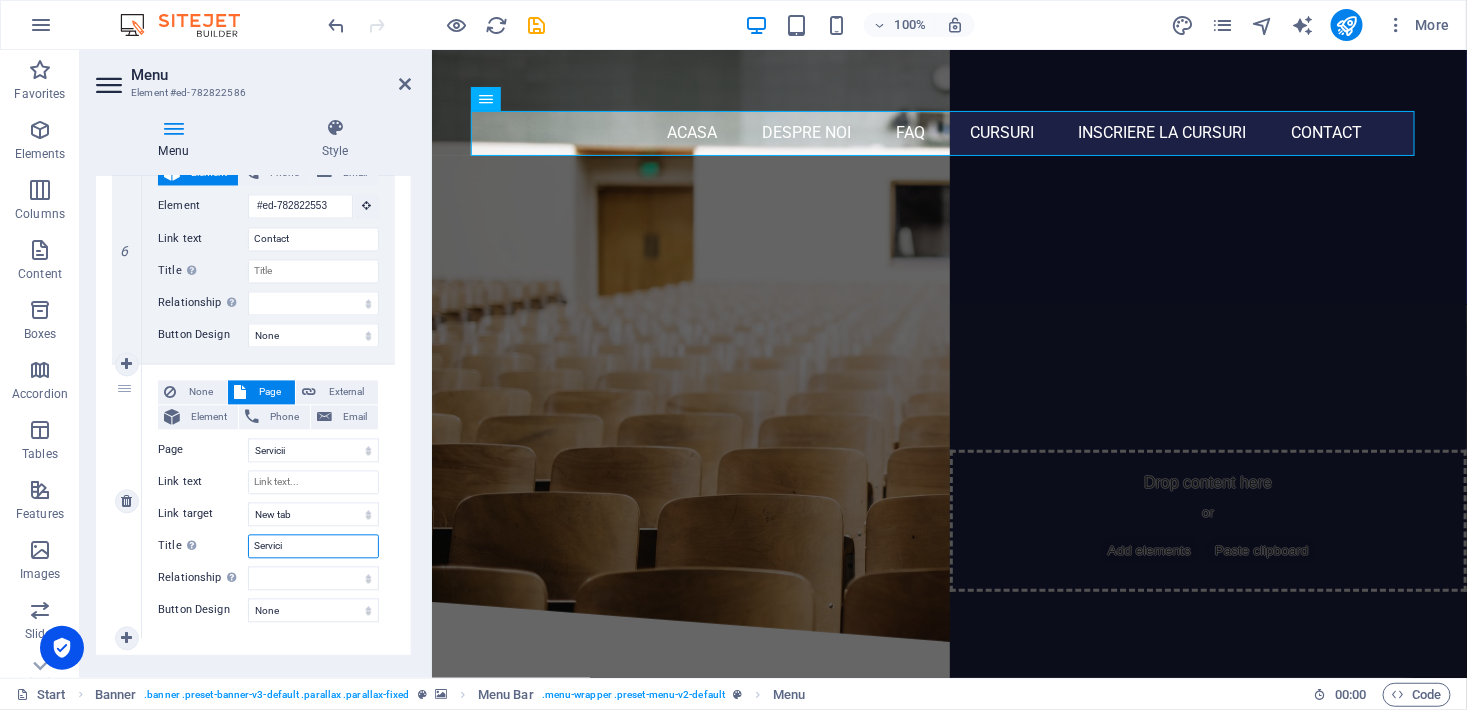 type on "Servicii" 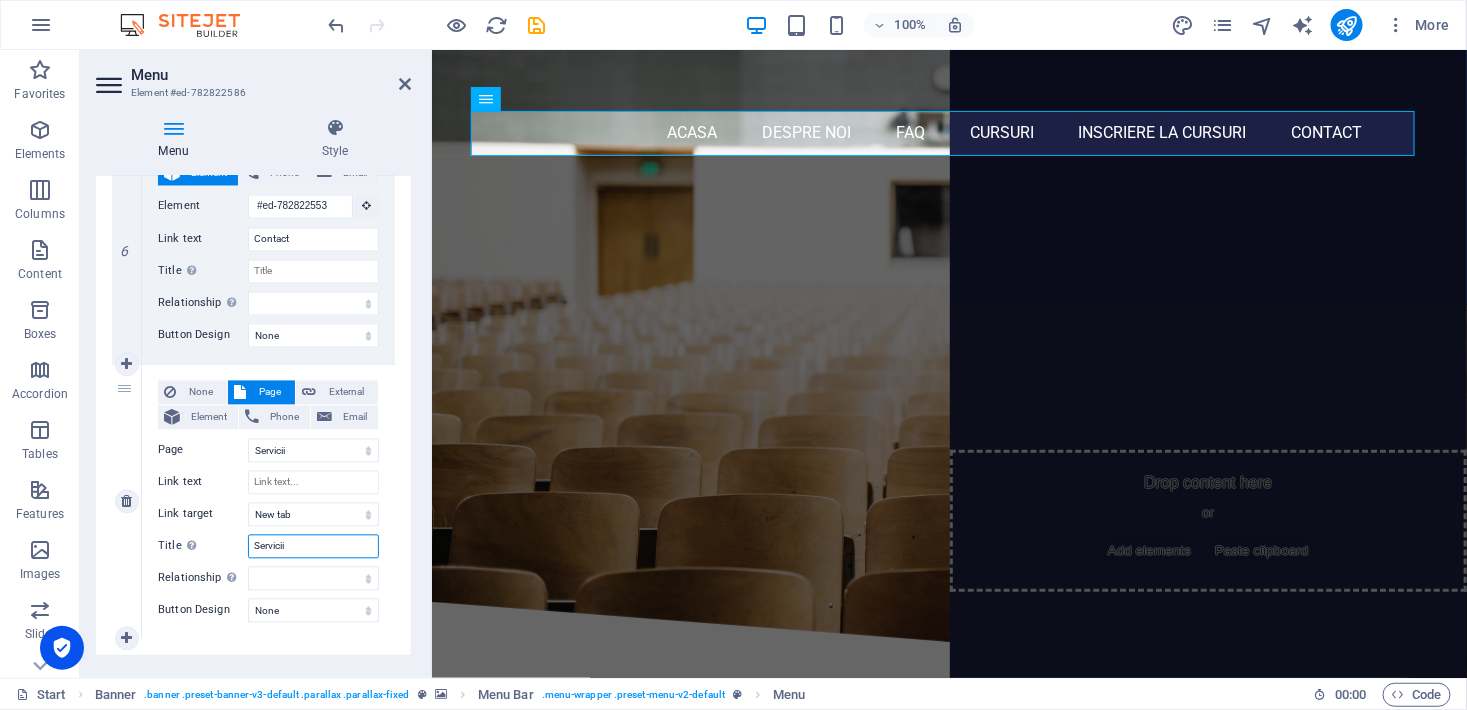 select 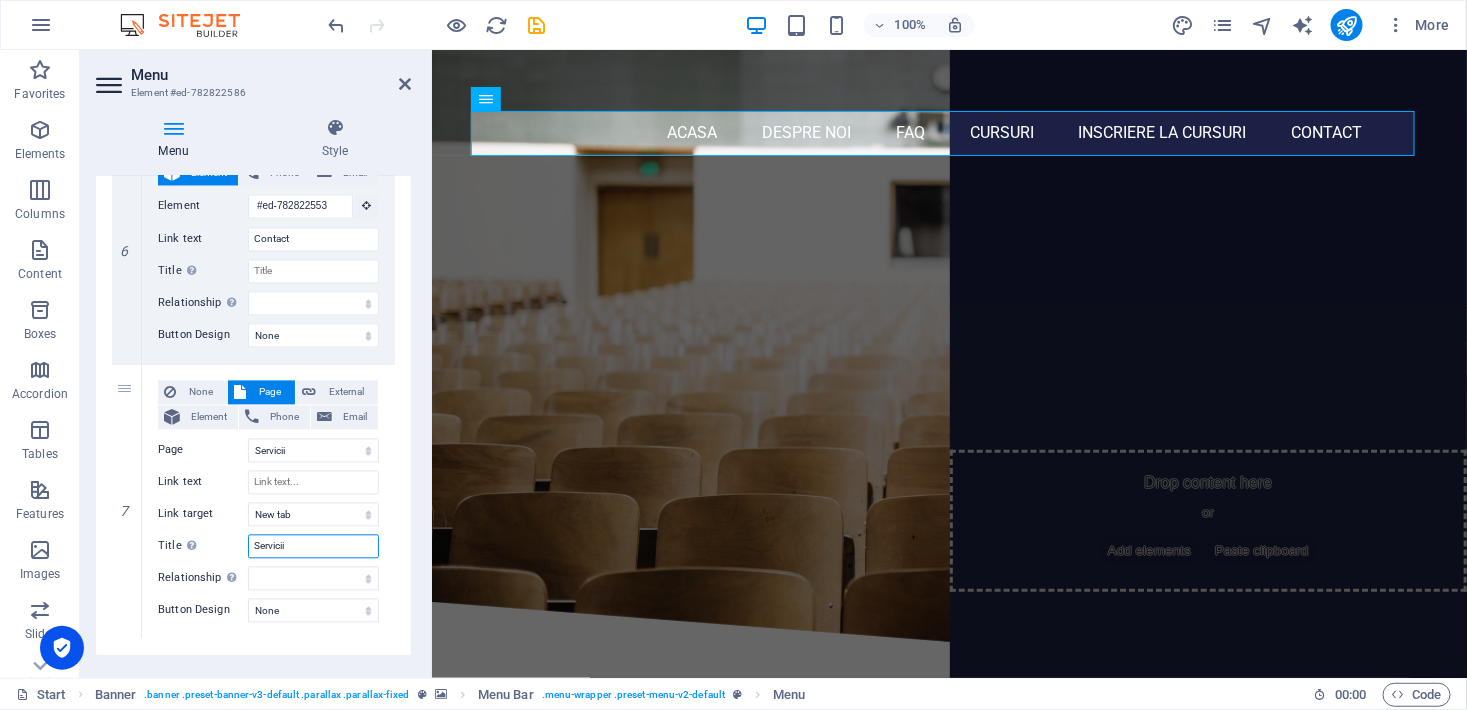 type on "Servicii" 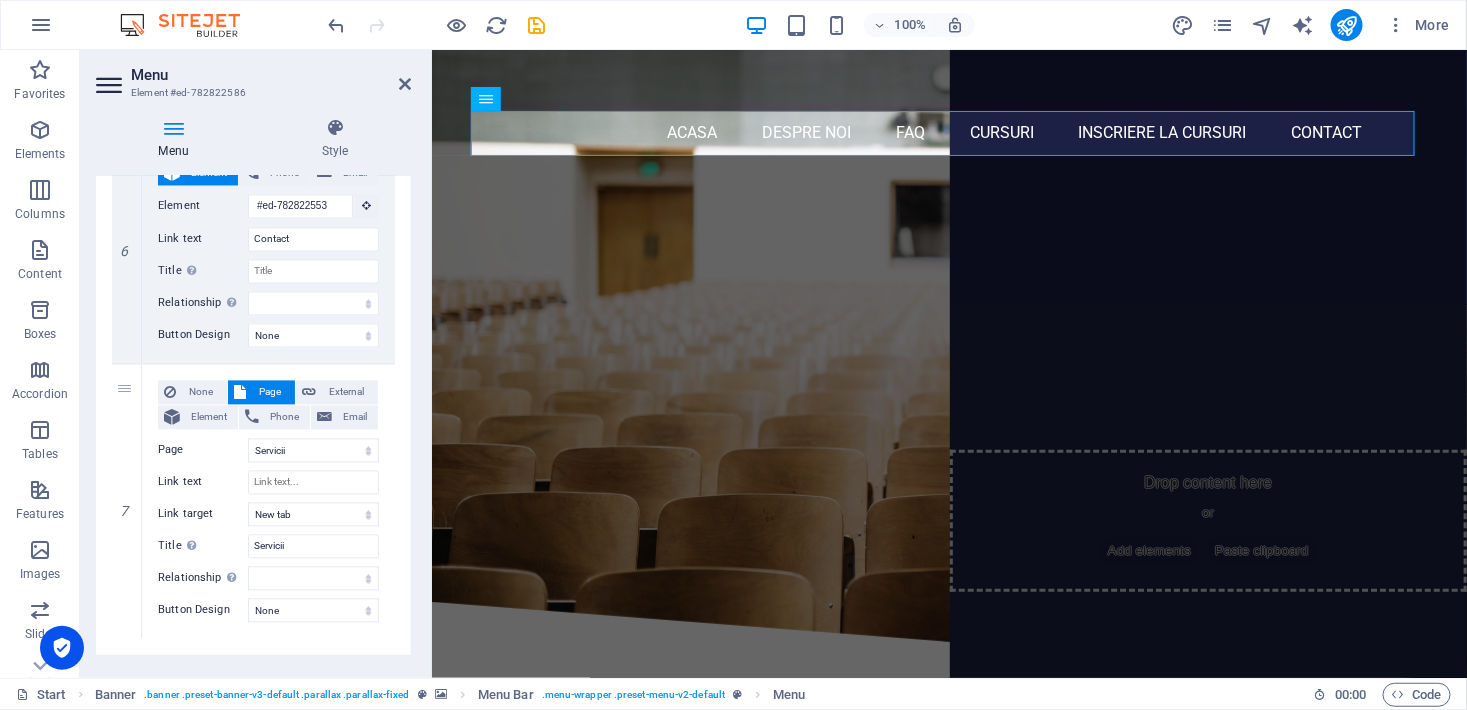 click on "1 None Page External Element Phone Email Page Start Subpage Legal notice Privacy Servicii -- Dezvoltare personală și soft skills --  Comerț, vânzări și antreprenoriat -- Tehnic și industrial -- Opțional – Categorii auxiliare -- Formare profesională generală -- -Sănătate, Siguranță și Mediu  Element #ed-782822574
URL Phone Email Link text Acasa Link target New tab Same tab Overlay Title Additional link description, should not be the same as the link text. The title is most often shown as a tooltip text when the mouse moves over the element. Leave empty if uncertain. Relationship Sets the  relationship of this link to the link target . For example, the value "nofollow" instructs search engines not to follow the link. Can be left empty. alternate author bookmark external help license next nofollow noreferrer noopener prev search tag Button Design None Default Primary Secondary 2 None Page External Element Phone Email Page Start Subpage Legal notice Privacy Servicii URL 3" at bounding box center [253, -230] 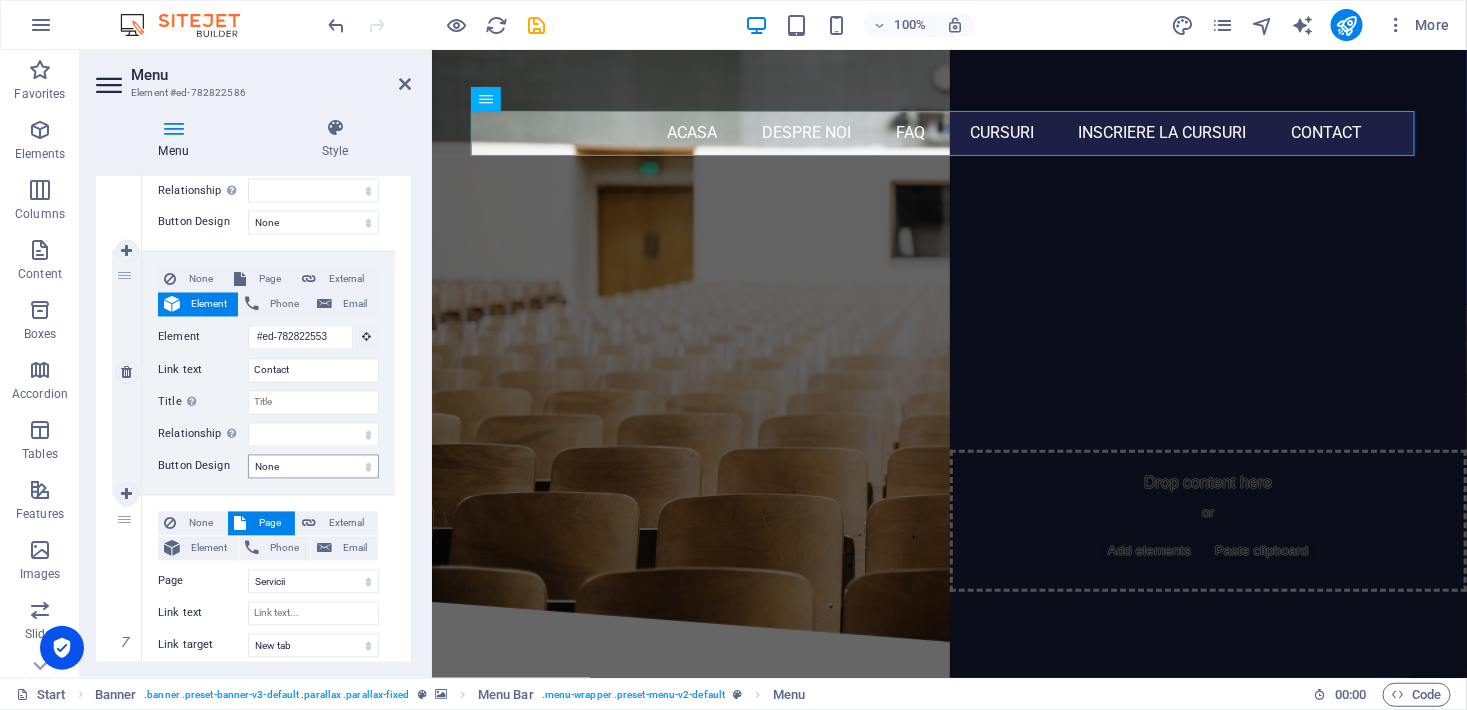 scroll, scrollTop: 1374, scrollLeft: 0, axis: vertical 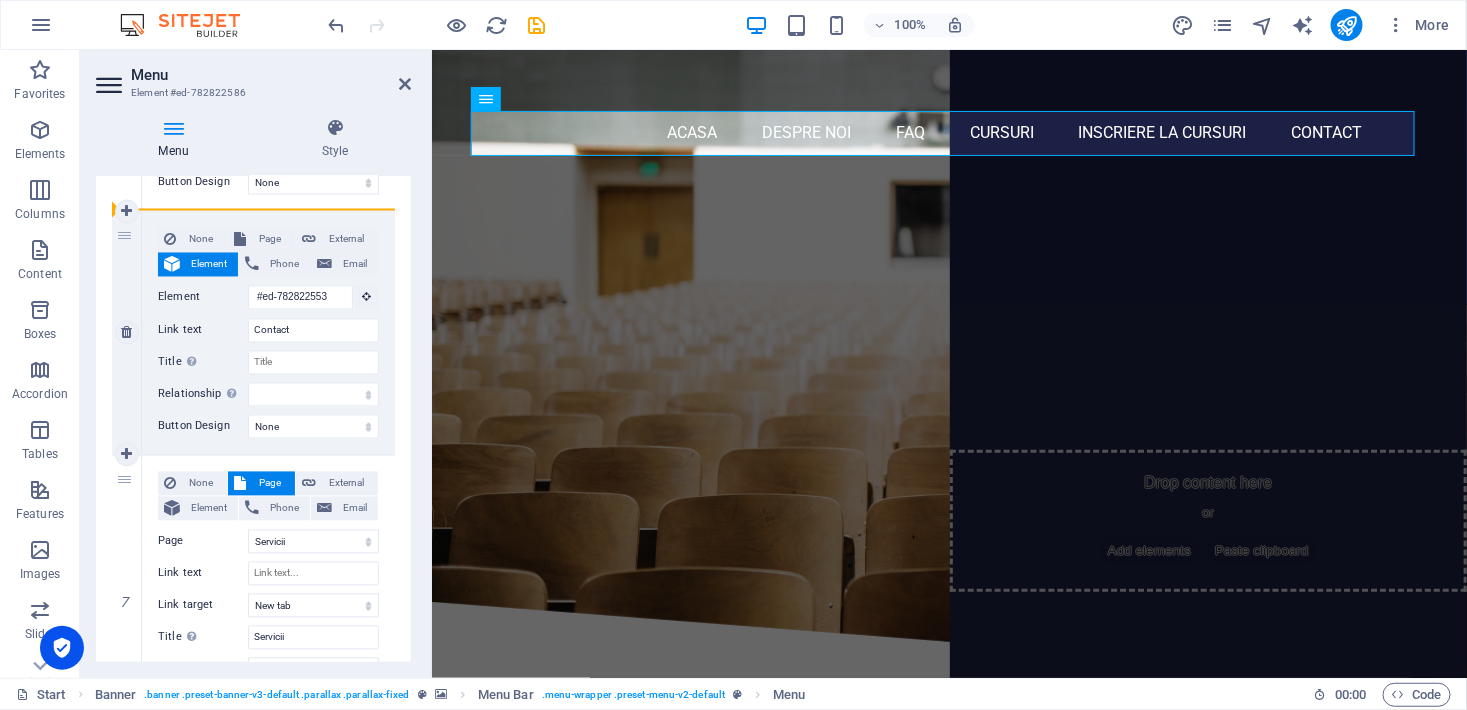 drag, startPoint x: 126, startPoint y: 479, endPoint x: 146, endPoint y: 236, distance: 243.82166 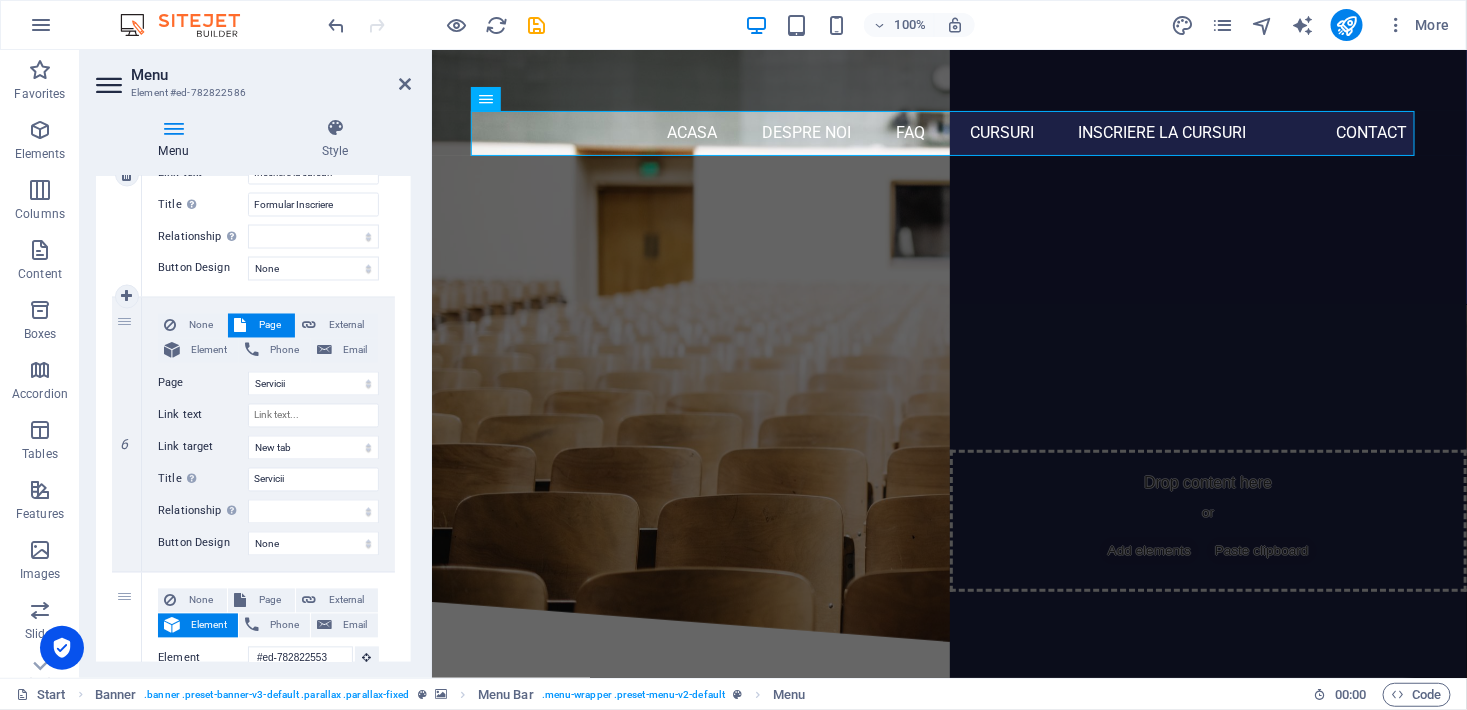 scroll, scrollTop: 1192, scrollLeft: 0, axis: vertical 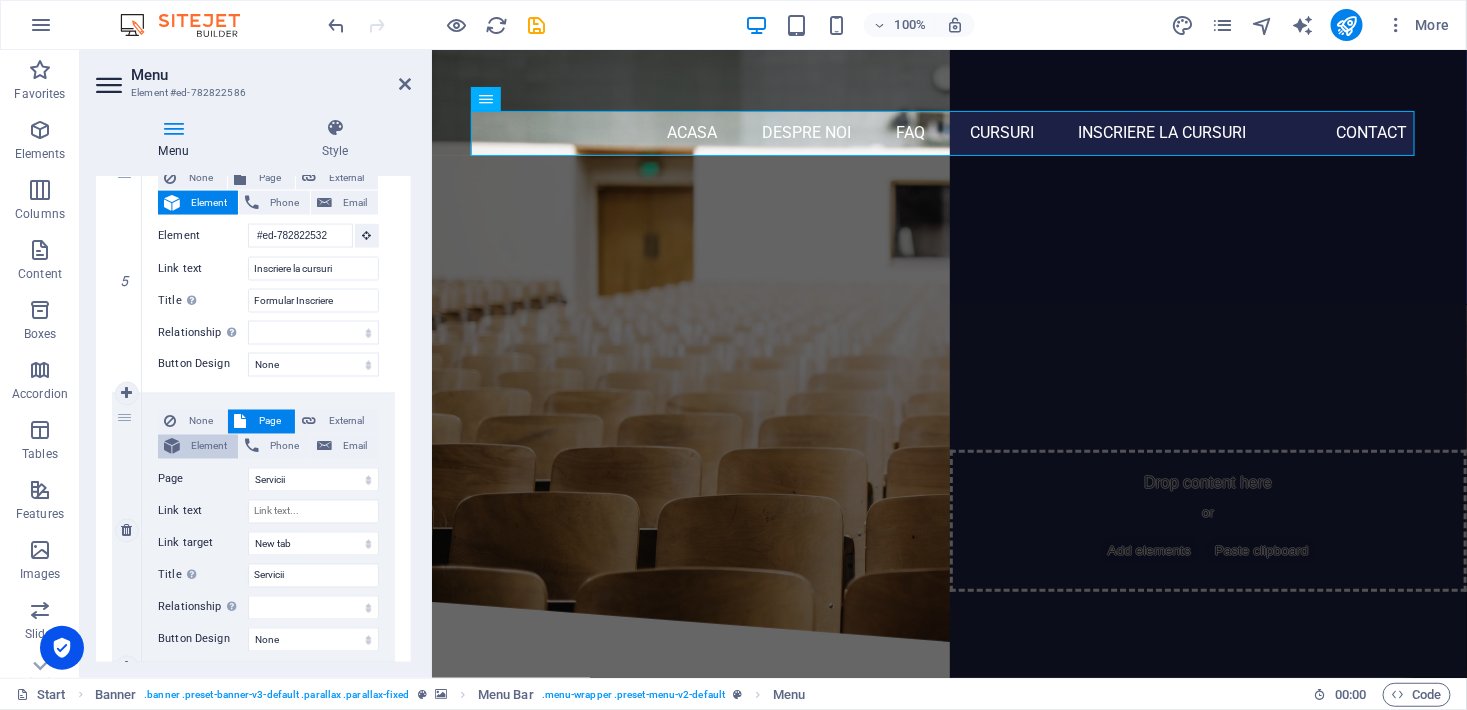 click on "Element" at bounding box center (209, 447) 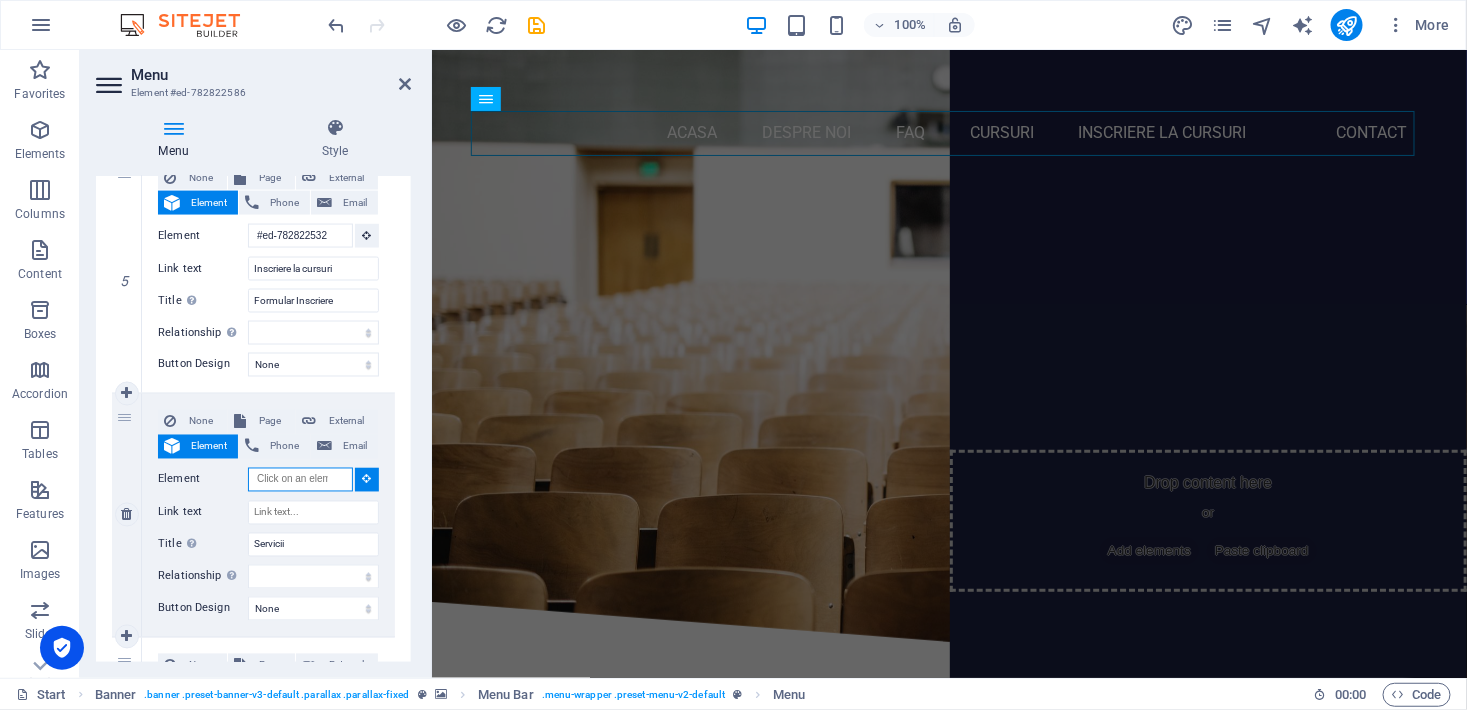 click on "Element" at bounding box center [300, 480] 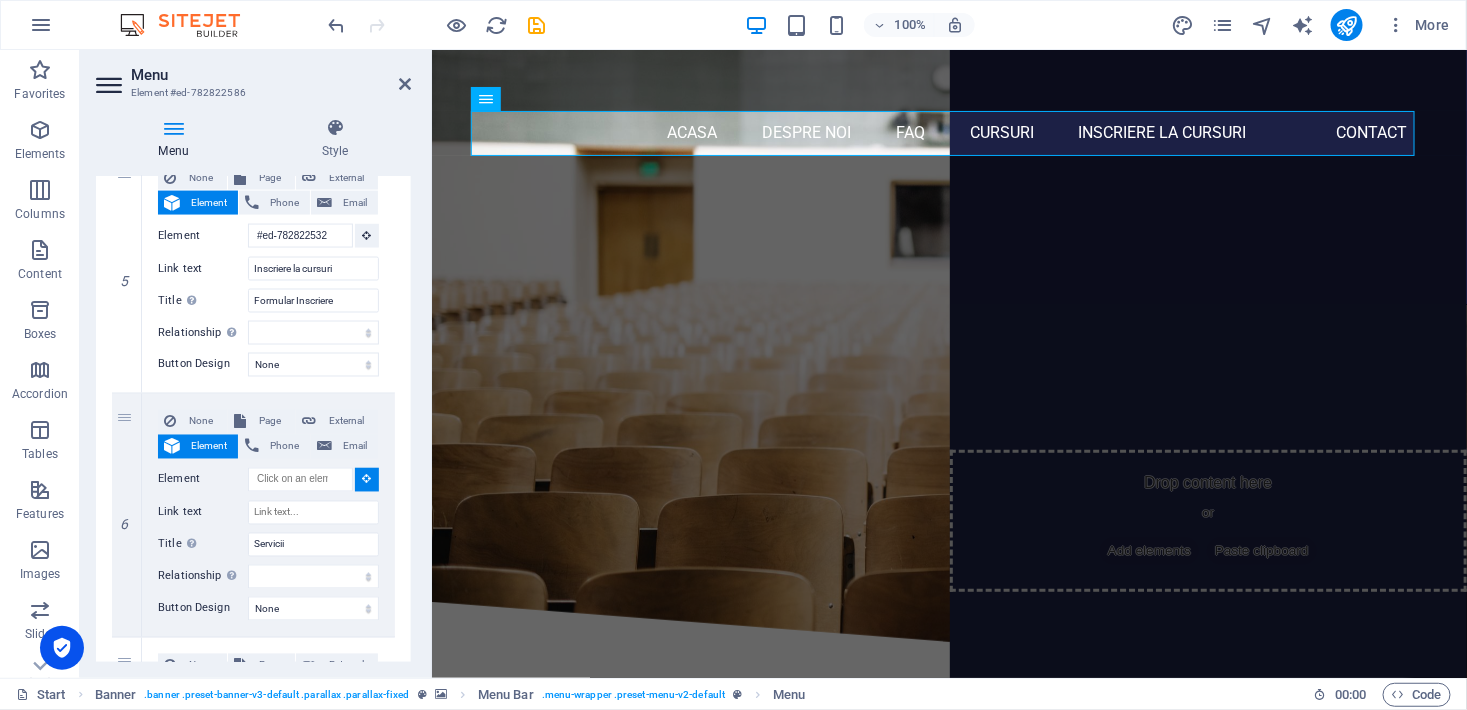 click on "1 None Page External Element Phone Email Page Start Subpage Legal notice Privacy Servicii -- Dezvoltare personală și soft skills --  Comerț, vânzări și antreprenoriat -- Tehnic și industrial -- Opțional – Categorii auxiliare -- Formare profesională generală -- -Sănătate, Siguranță și Mediu  Element #ed-782822574
URL Phone Email Link text Acasa Link target New tab Same tab Overlay Title Additional link description, should not be the same as the link text. The title is most often shown as a tooltip text when the mouse moves over the element. Leave empty if uncertain. Relationship Sets the  relationship of this link to the link target . For example, the value "nofollow" instructs search engines not to follow the link. Can be left empty. alternate author bookmark external help license next nofollow noreferrer noopener prev search tag Button Design None Default Primary Secondary 2 None Page External Element Phone Email Page Start Subpage Legal notice Privacy Servicii URL 3" at bounding box center (253, 27) 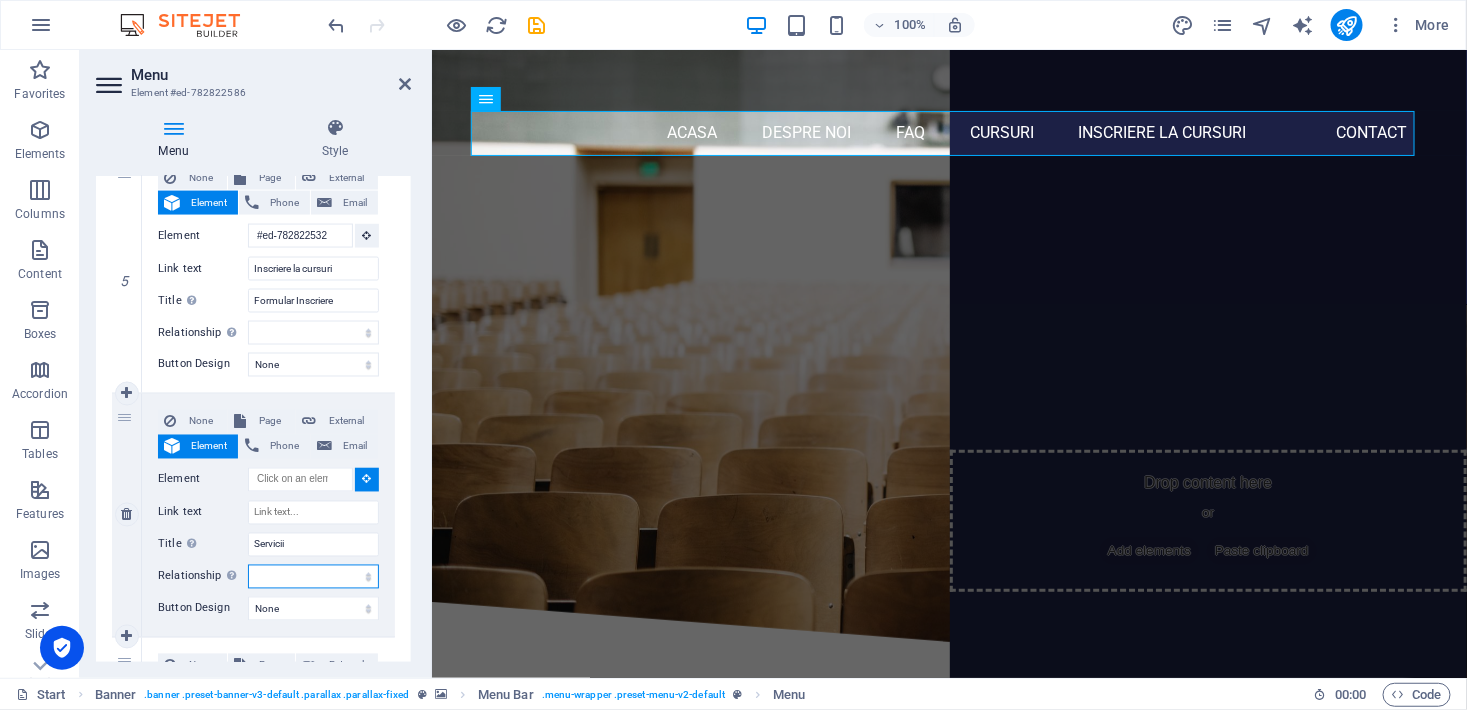 click on "alternate author bookmark external help license next nofollow noreferrer noopener prev search tag" at bounding box center [313, 577] 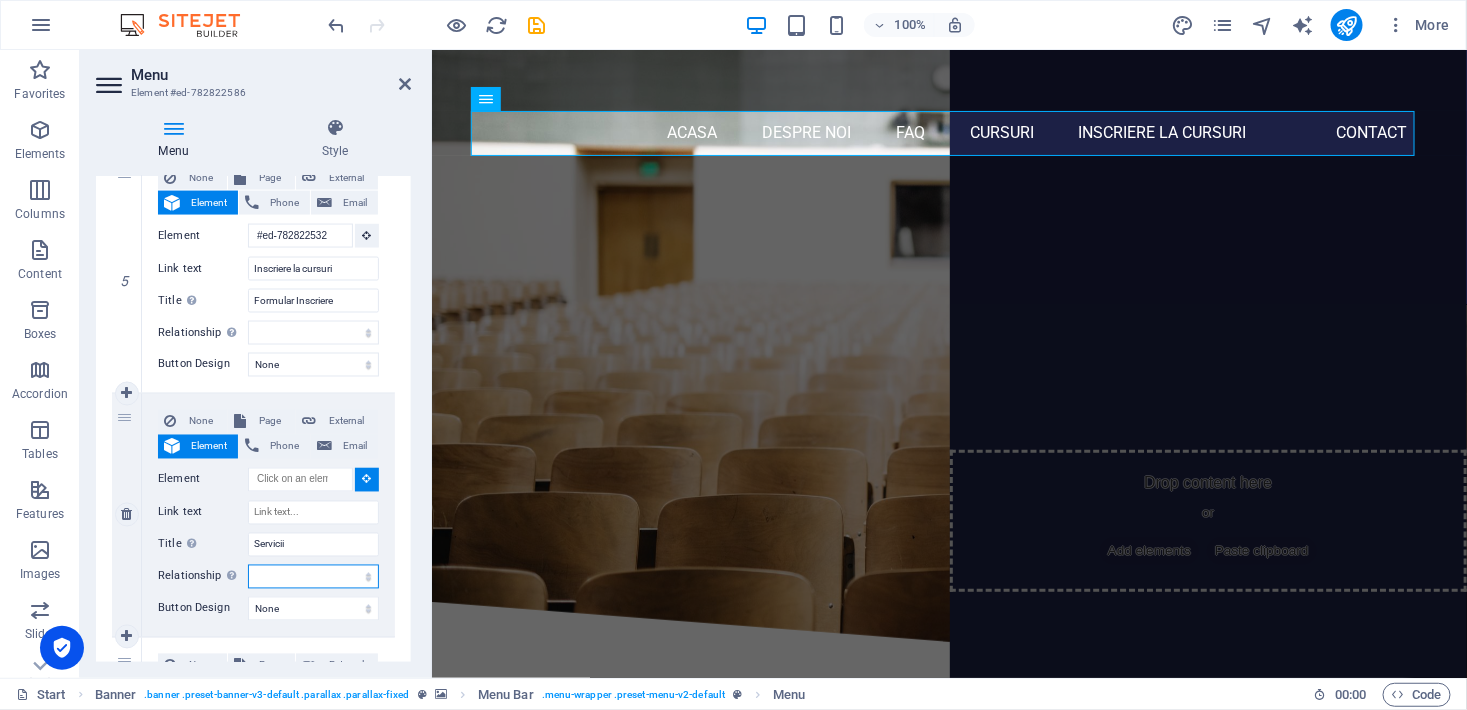 click on "alternate author bookmark external help license next nofollow noreferrer noopener prev search tag" at bounding box center [313, 577] 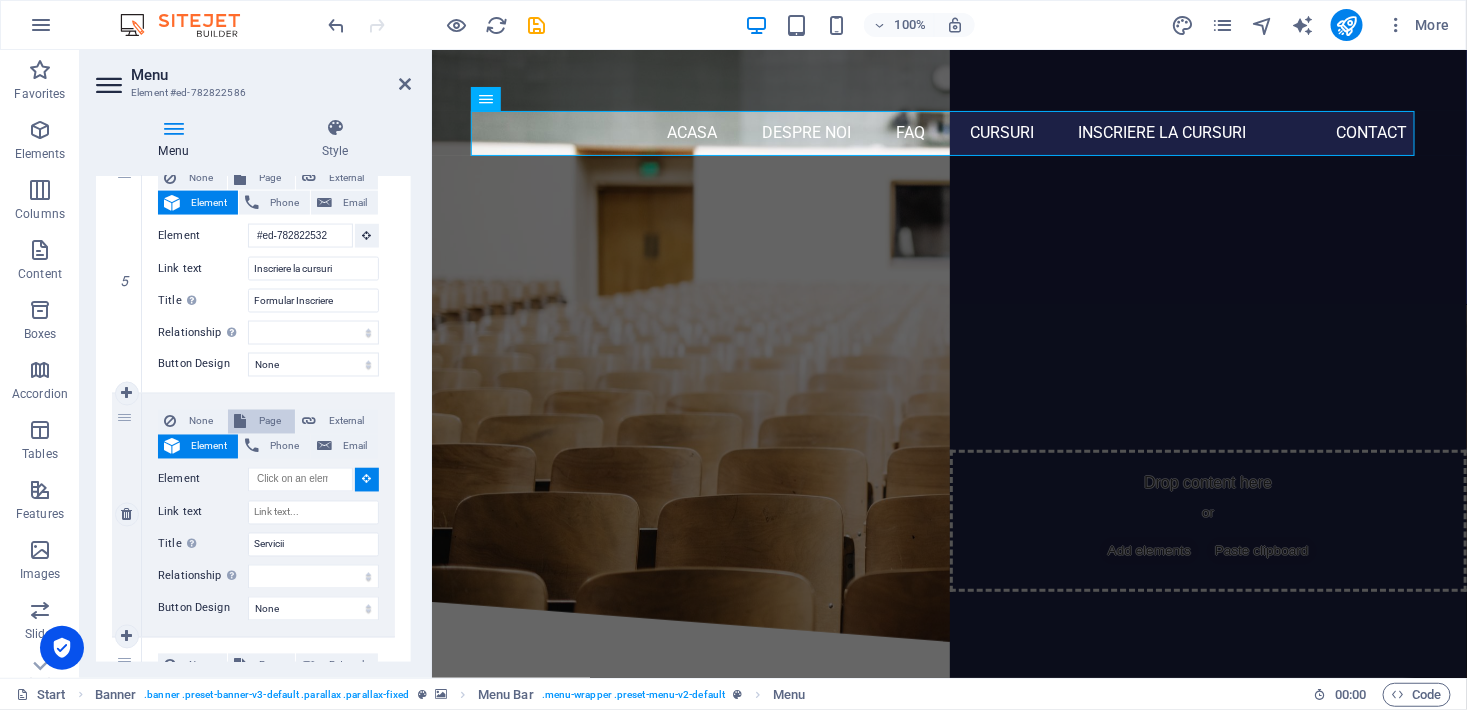 click on "Page" at bounding box center [270, 422] 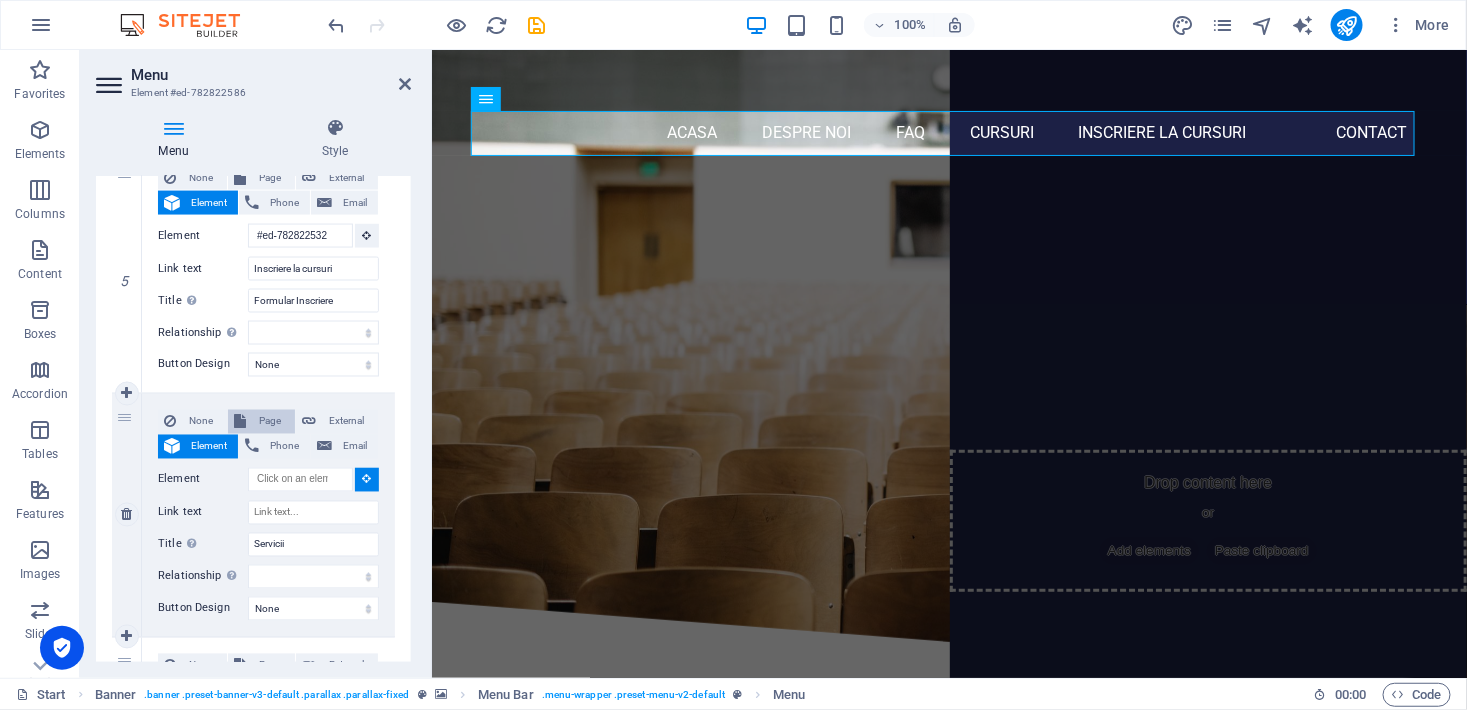 select 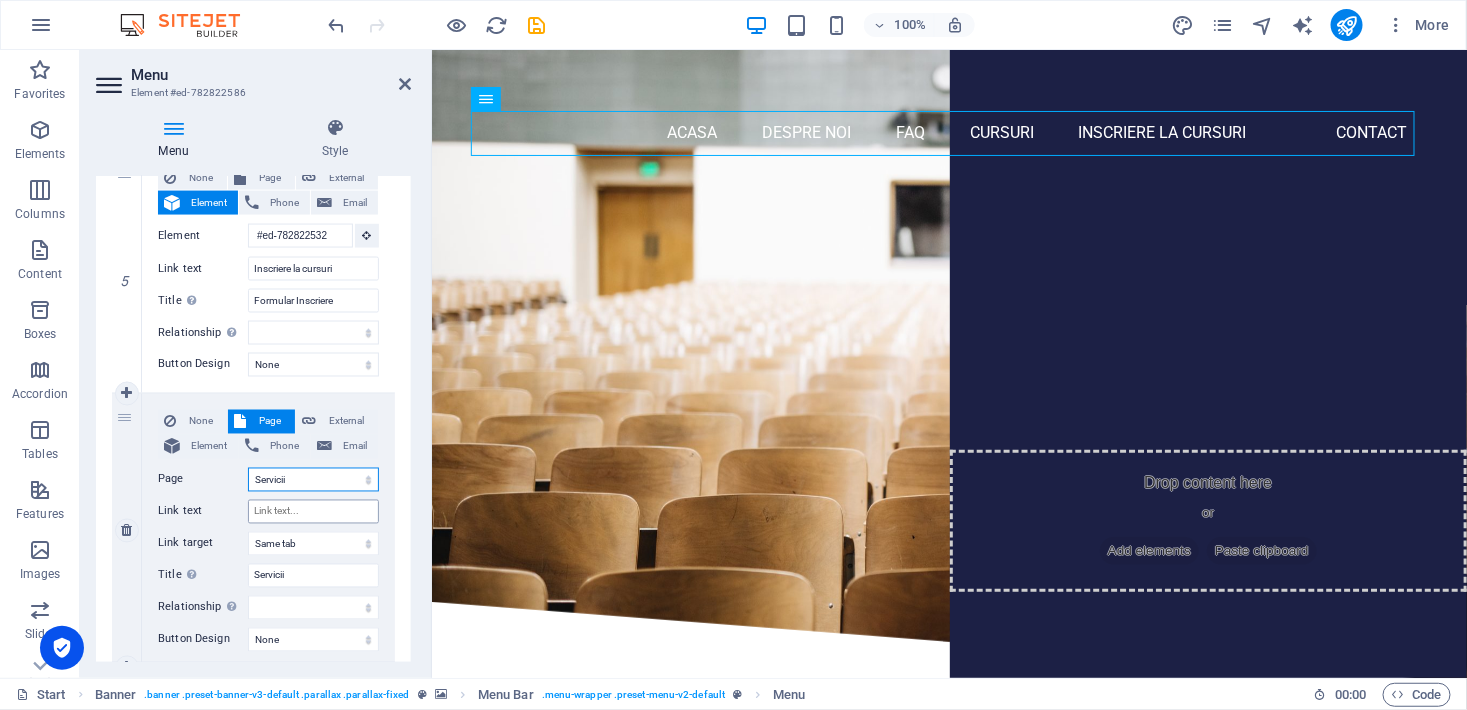 scroll, scrollTop: 1483, scrollLeft: 0, axis: vertical 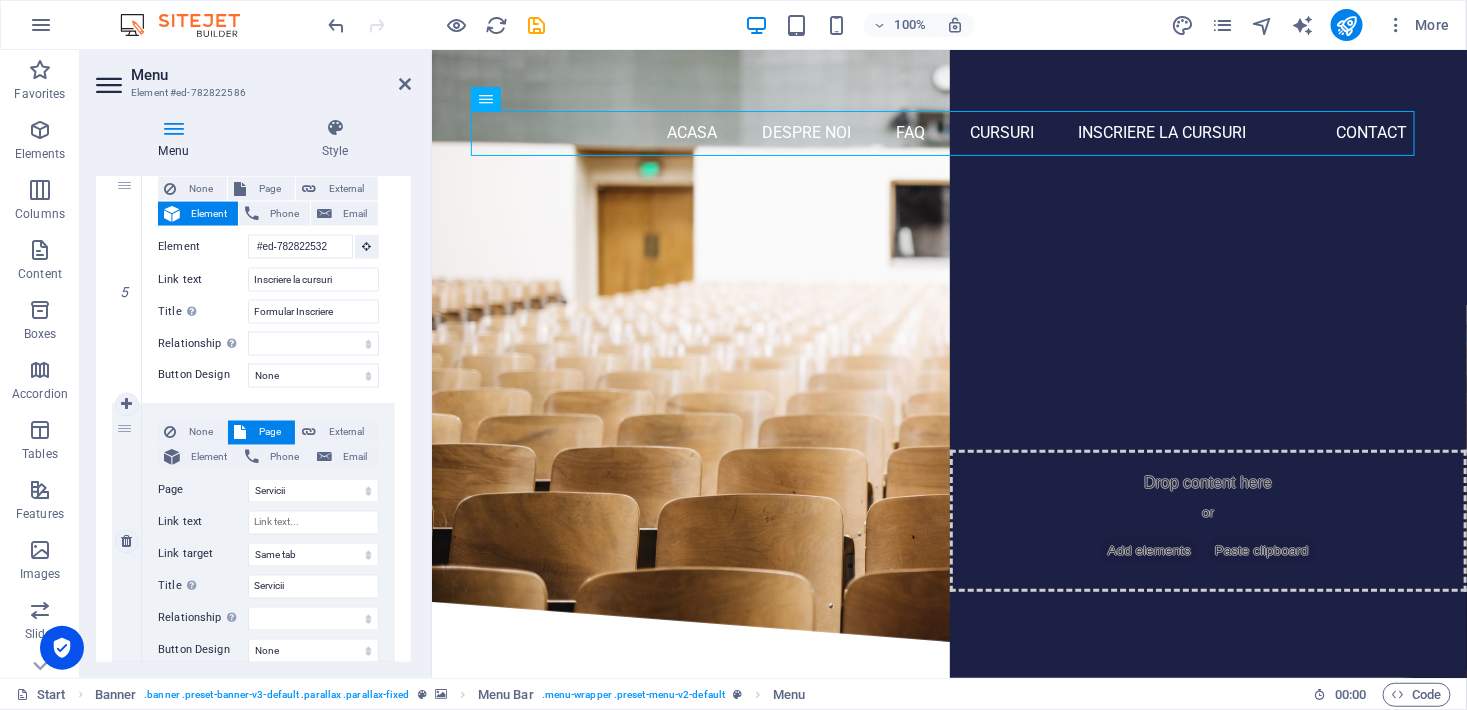 click on "6" at bounding box center [127, 542] 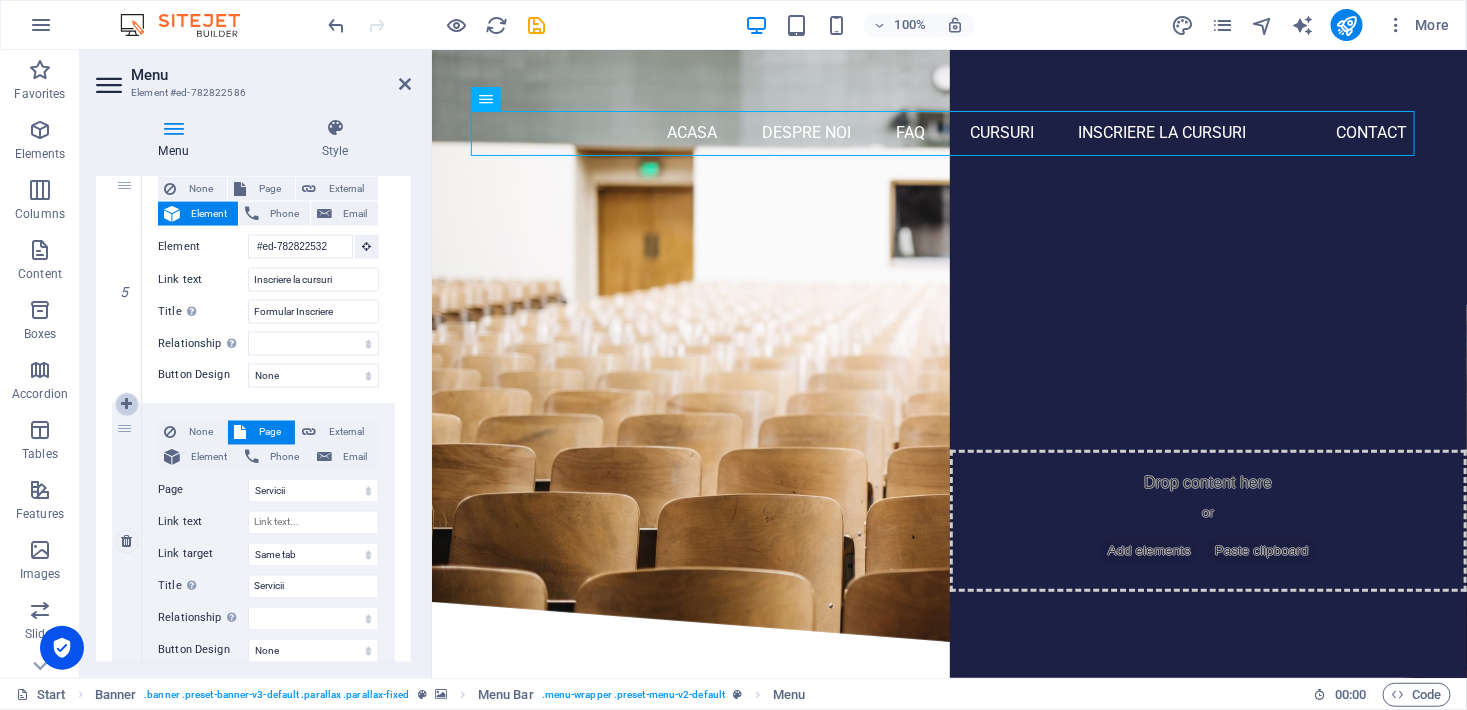 click at bounding box center [126, 405] 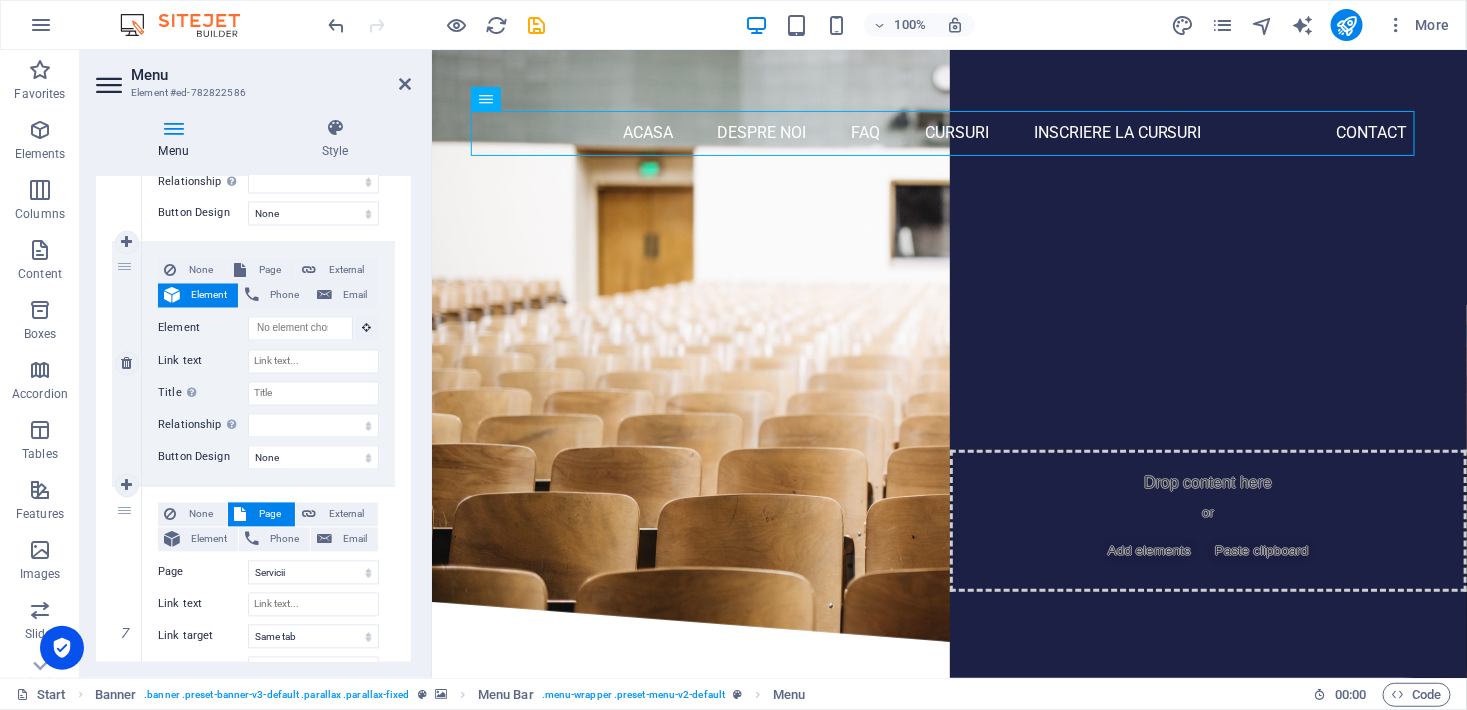 scroll, scrollTop: 1363, scrollLeft: 0, axis: vertical 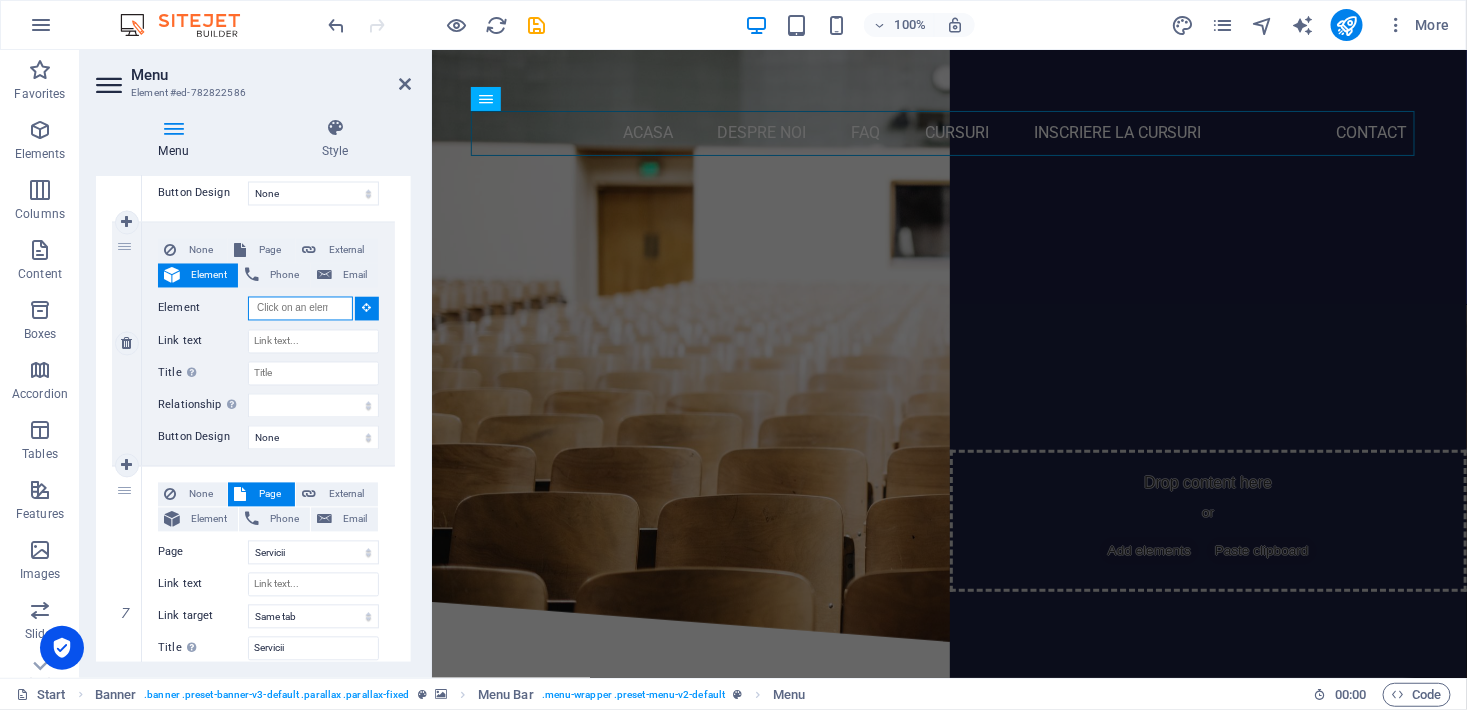 click on "Element" at bounding box center (300, 309) 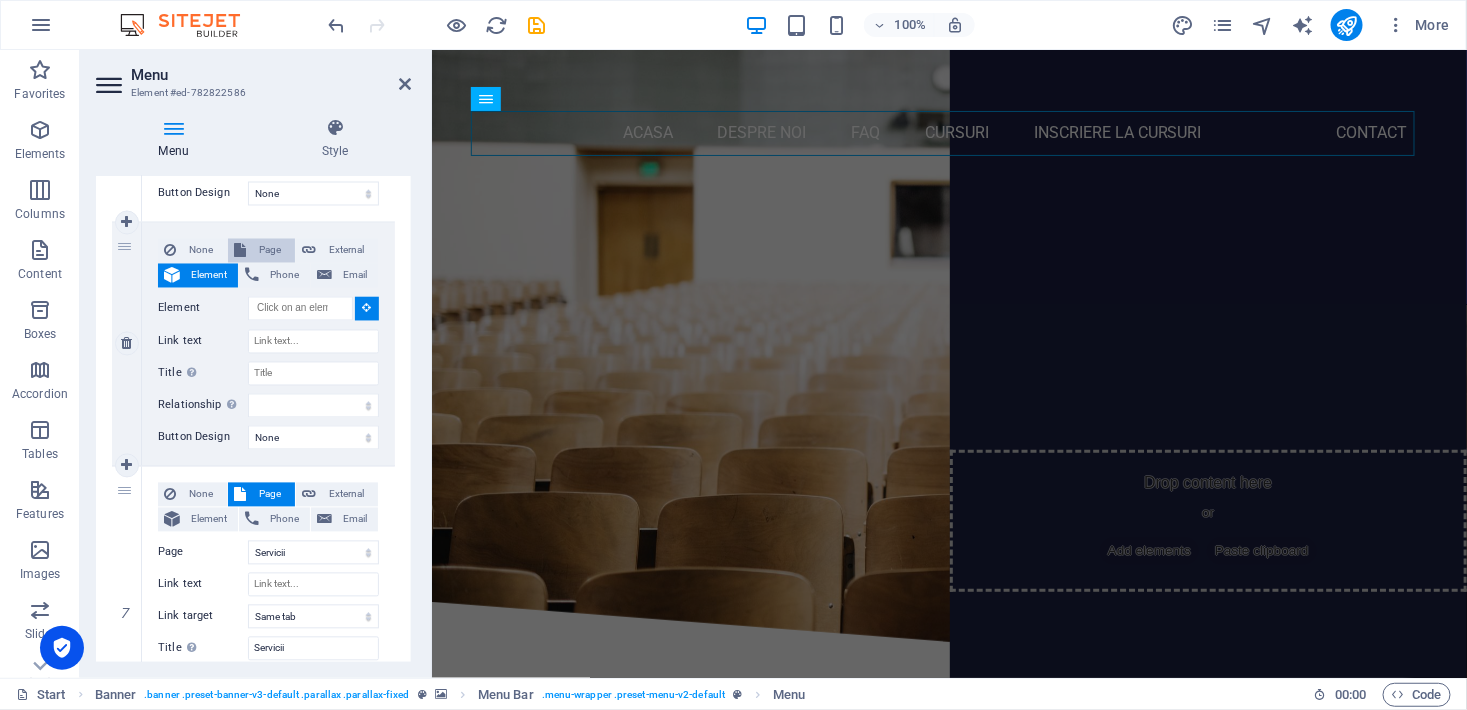 click on "Page" at bounding box center [270, 251] 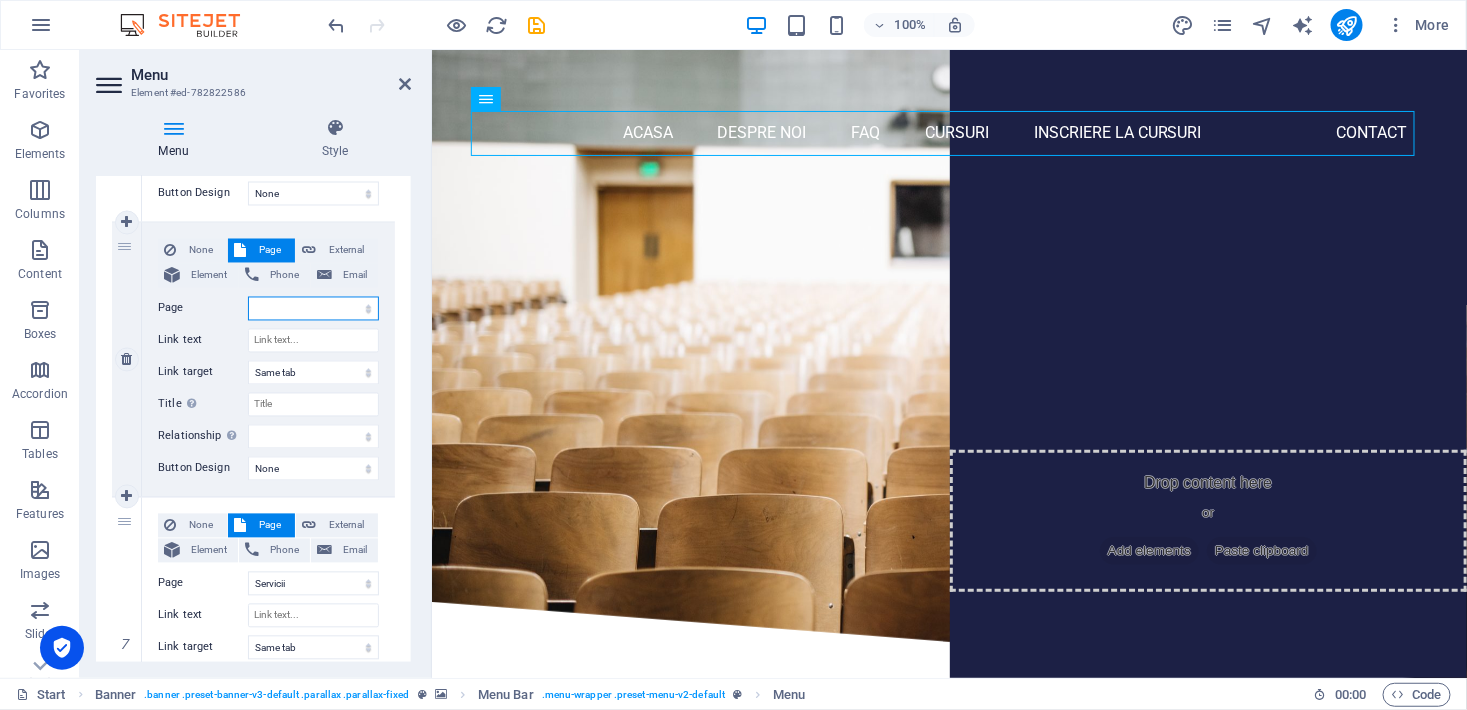 click on "Start Subpage Legal notice Privacy Servicii -- Dezvoltare personală și soft skills --  Comerț, vânzări și antreprenoriat -- Tehnic și industrial -- Opțional – Categorii auxiliare -- Formare profesională generală -- -Sănătate, Siguranță și Mediu" at bounding box center [313, 309] 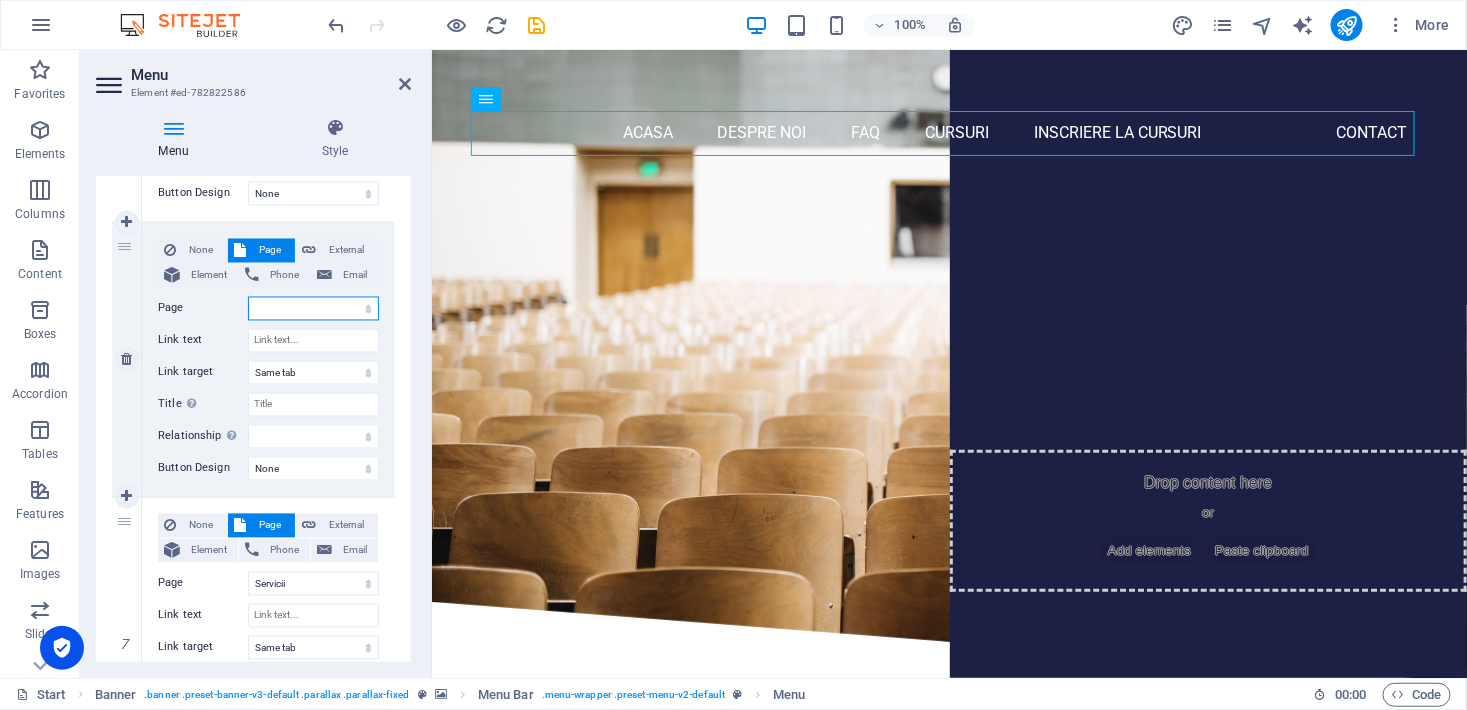 select on "5" 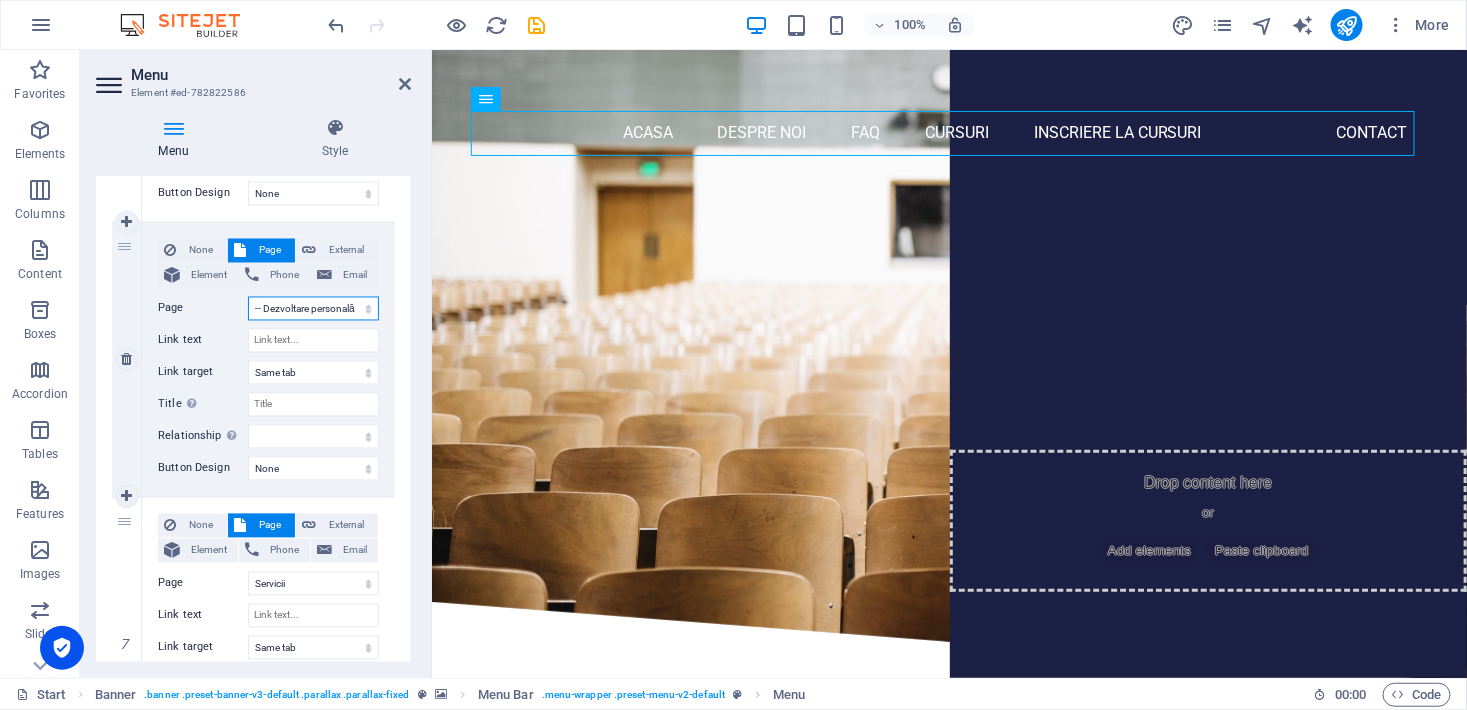 click on "Start Subpage Legal notice Privacy Servicii -- Dezvoltare personală și soft skills --  Comerț, vânzări și antreprenoriat -- Tehnic și industrial -- Opțional – Categorii auxiliare -- Formare profesională generală -- -Sănătate, Siguranță și Mediu" at bounding box center (313, 309) 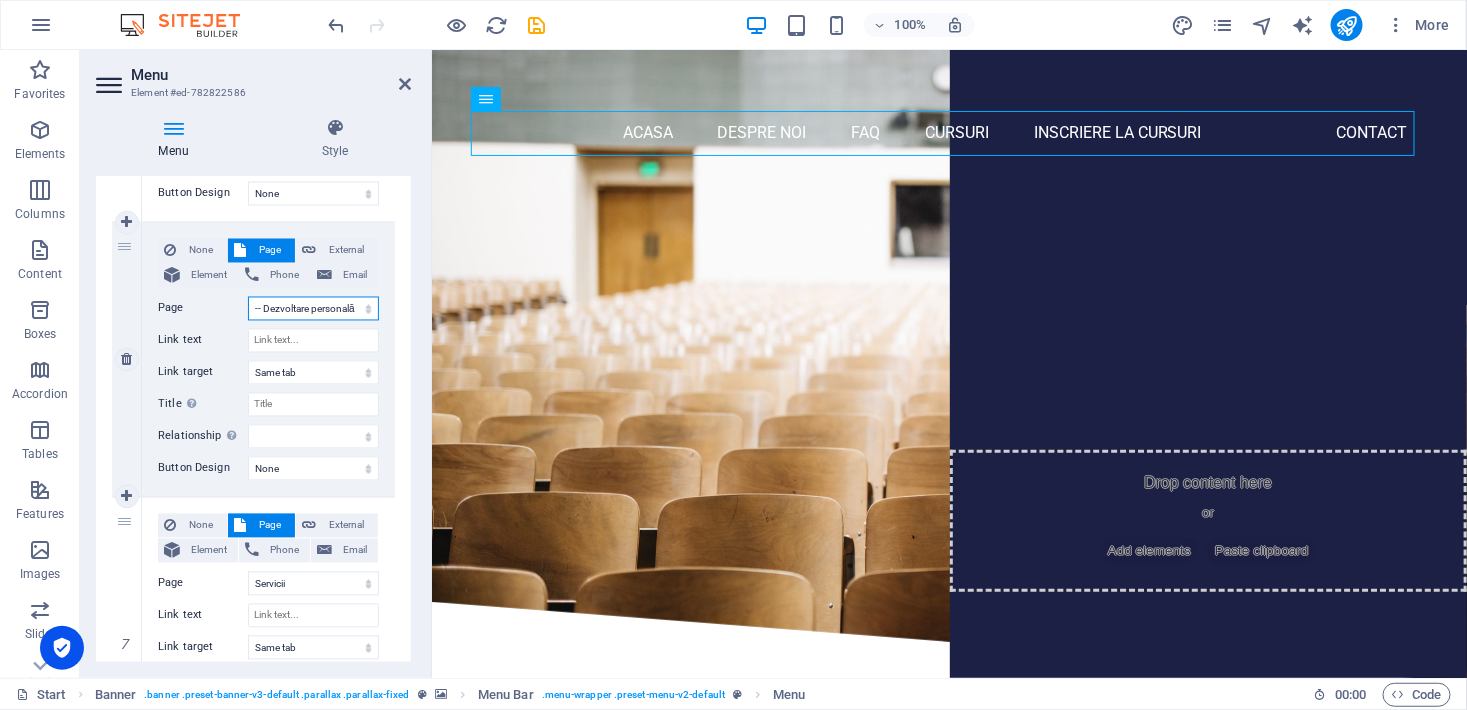 select 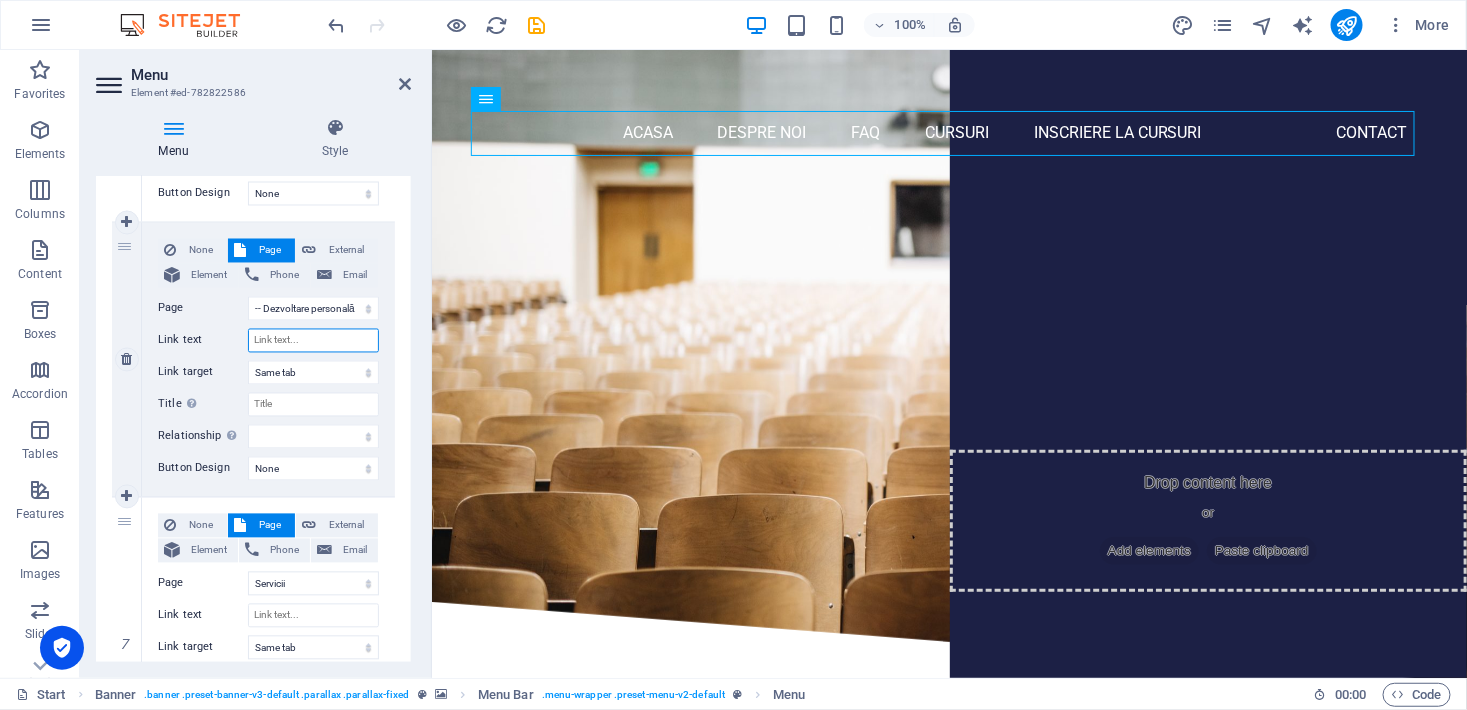 click on "Link text" at bounding box center (313, 341) 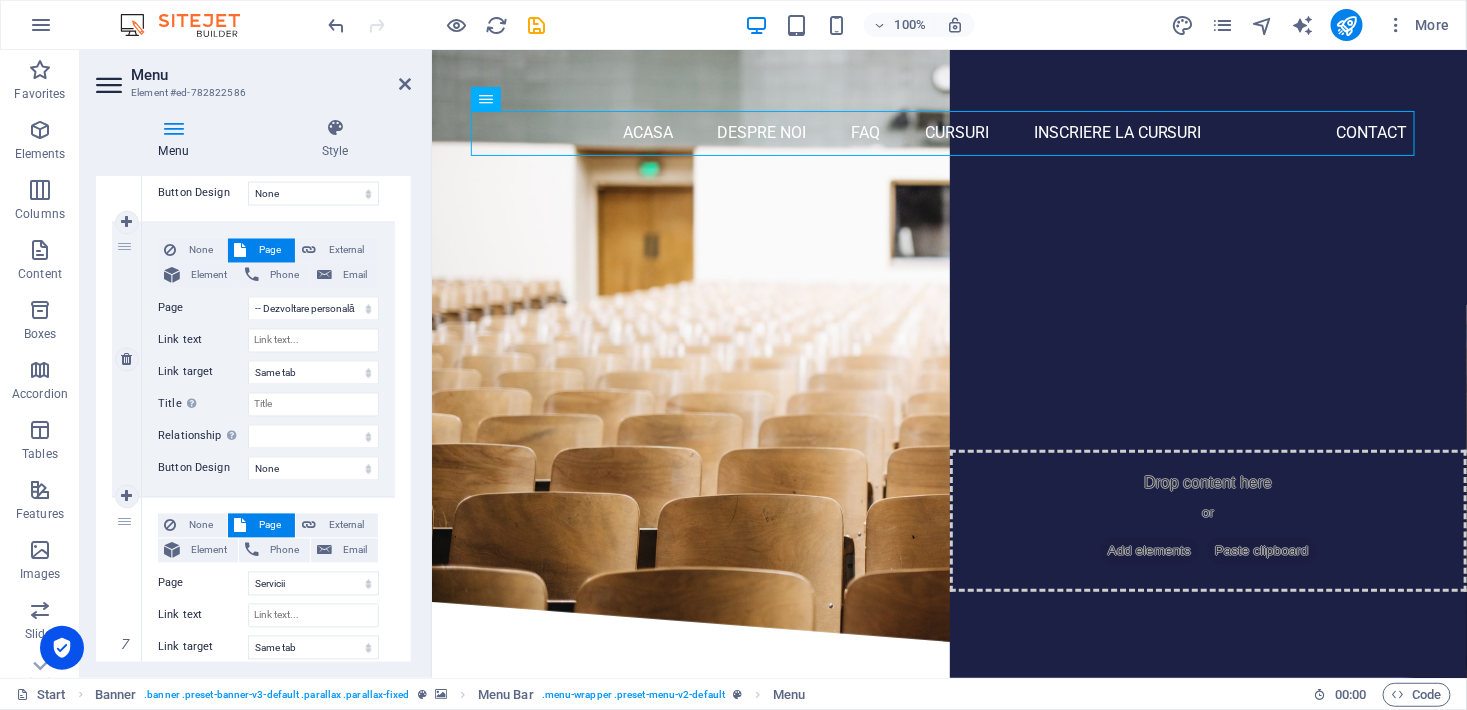 select 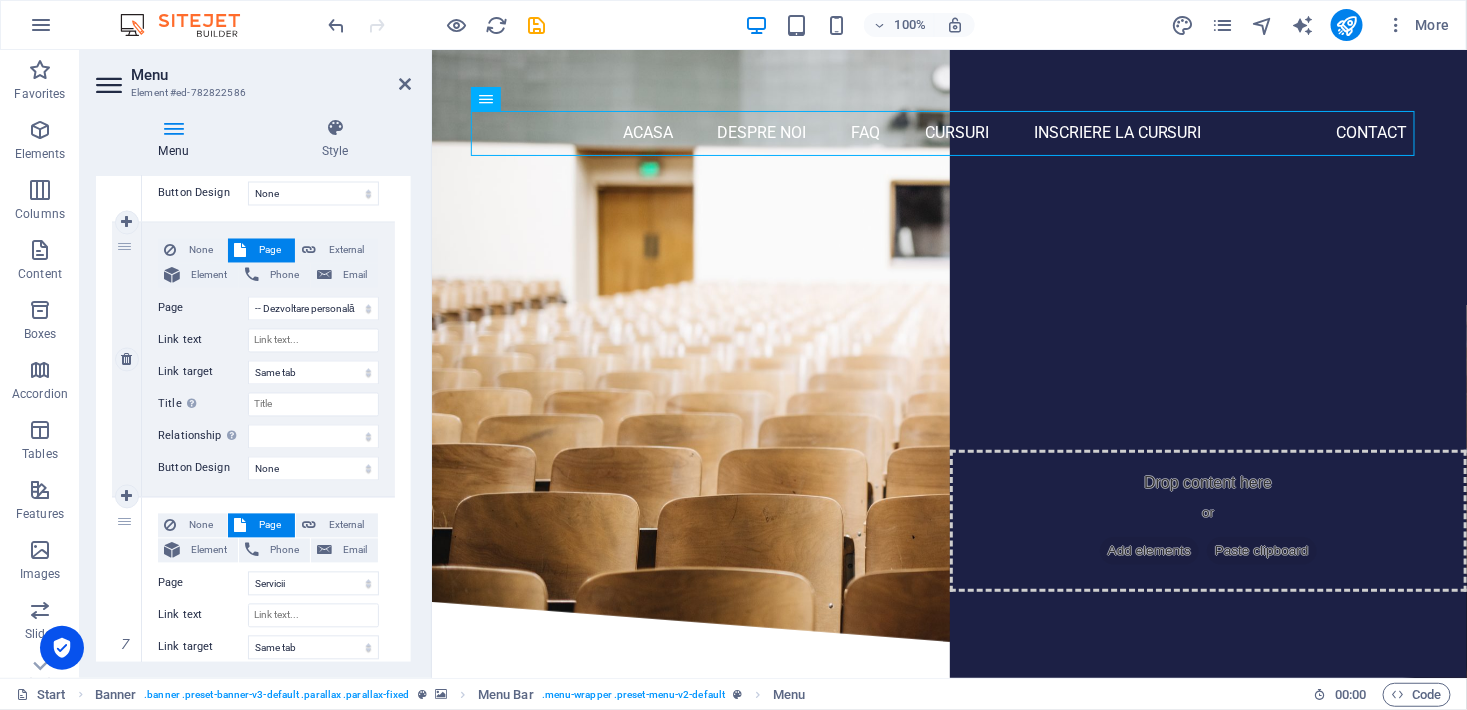 select 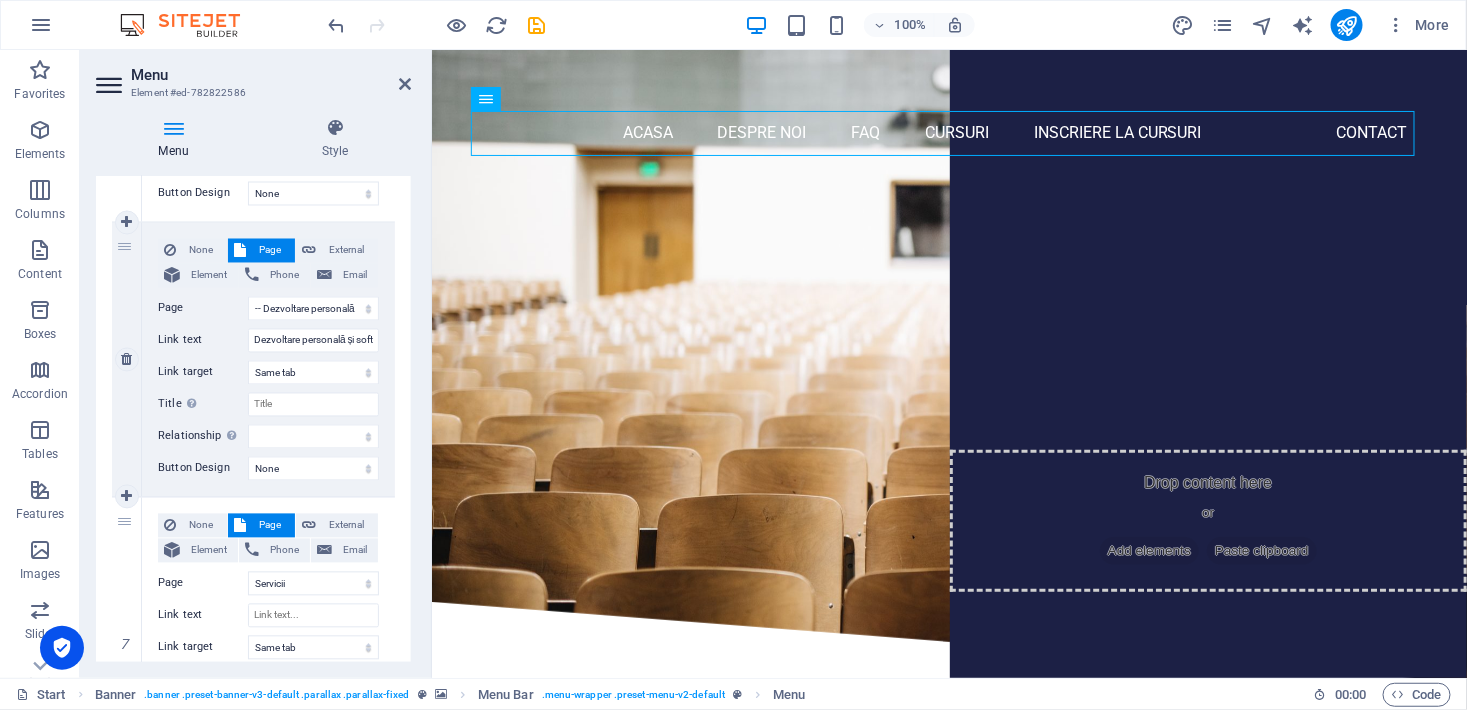 click on "None Page External Element Phone Email Page Start Subpage Legal notice Privacy Servicii -- Dezvoltare personală și soft skills --  Comerț, vânzări și antreprenoriat -- Tehnic și industrial -- Opțional – Categorii auxiliare -- Formare profesională generală -- -Sănătate, Siguranță și Mediu  Element
URL Phone Email Link text Dezvoltare personală și soft skills Link target New tab Same tab Overlay Title Additional link description, should not be the same as the link text. The title is most often shown as a tooltip text when the mouse moves over the element. Leave empty if uncertain. Relationship Sets the  relationship of this link to the link target . For example, the value "nofollow" instructs search engines not to follow the link. Can be left empty. alternate author bookmark external help license next nofollow noreferrer noopener prev search tag Button Design None Default Primary Secondary" at bounding box center [268, 360] 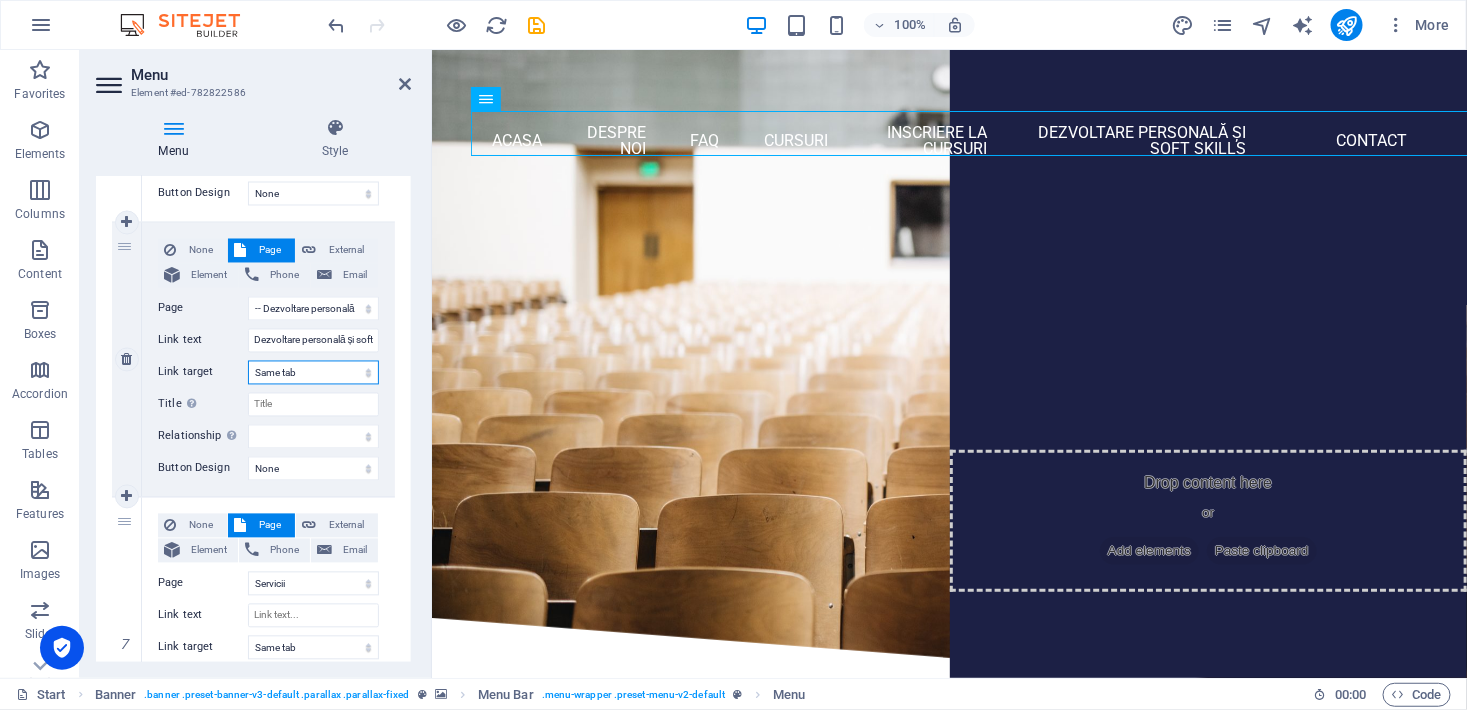 click on "New tab Same tab Overlay" at bounding box center [313, 373] 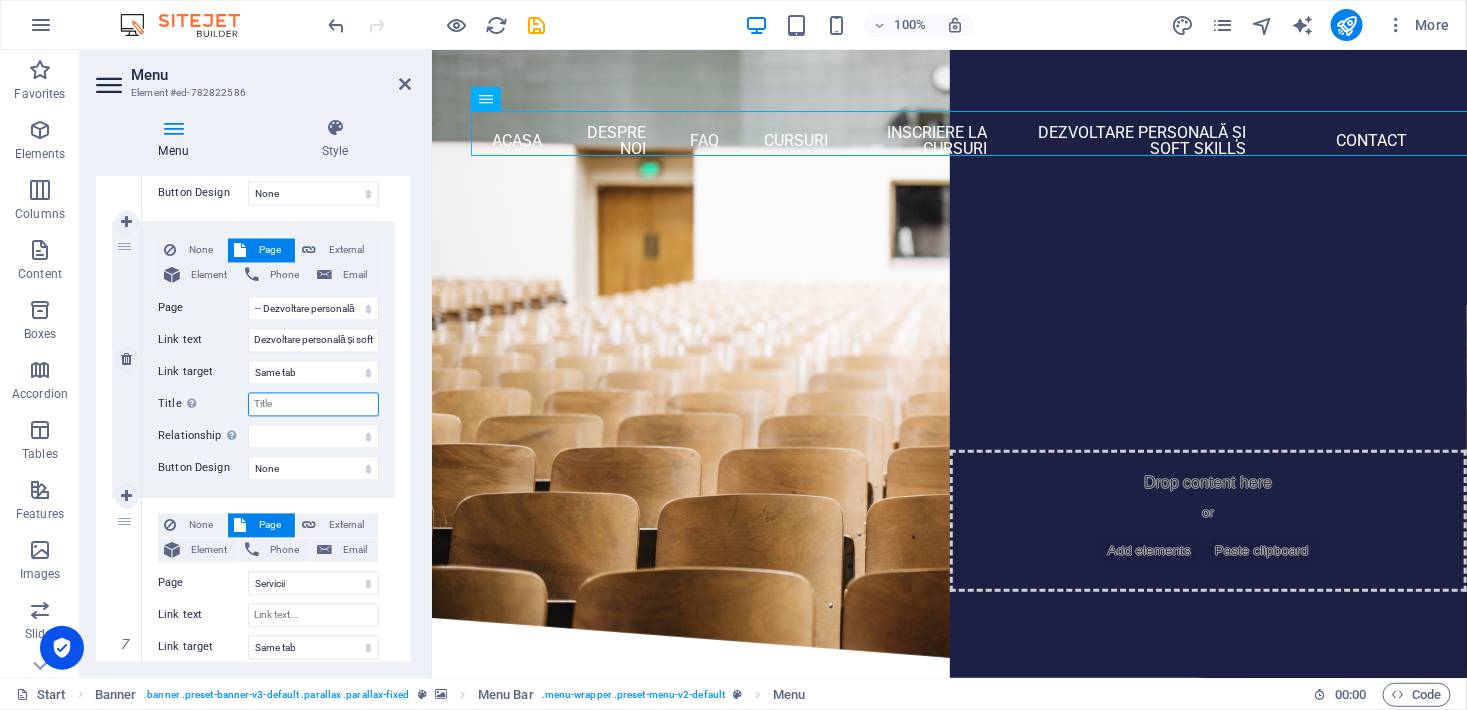 click on "Title Additional link description, should not be the same as the link text. The title is most often shown as a tooltip text when the mouse moves over the element. Leave empty if uncertain." at bounding box center [313, 405] 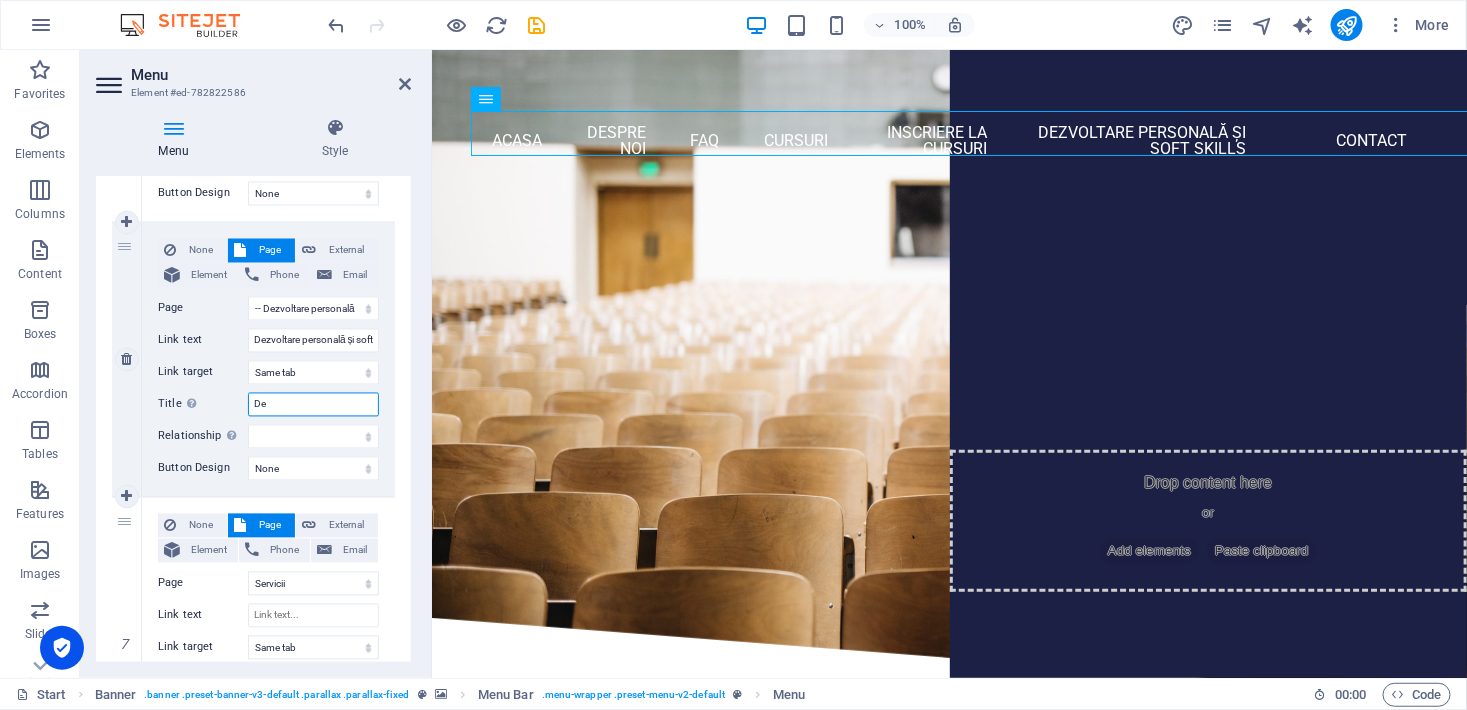 type on "Dez" 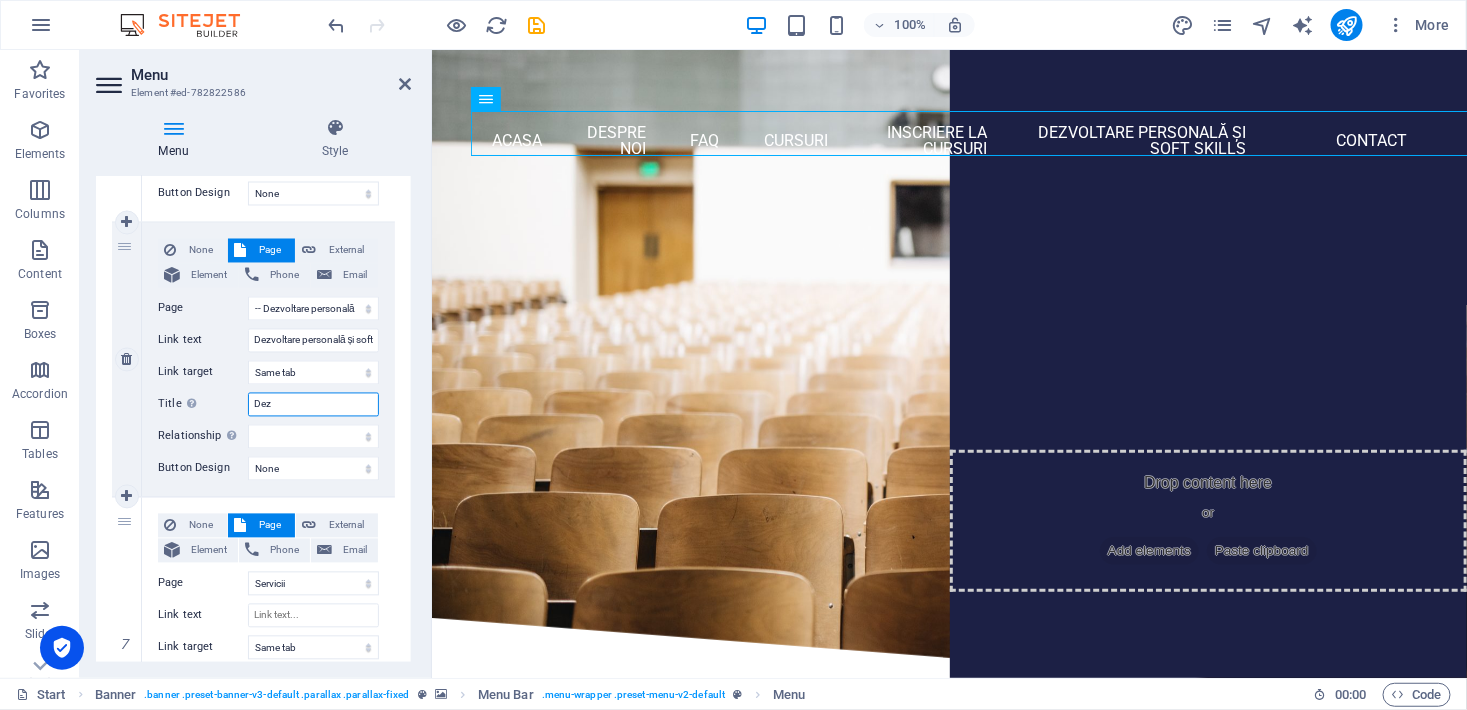 select 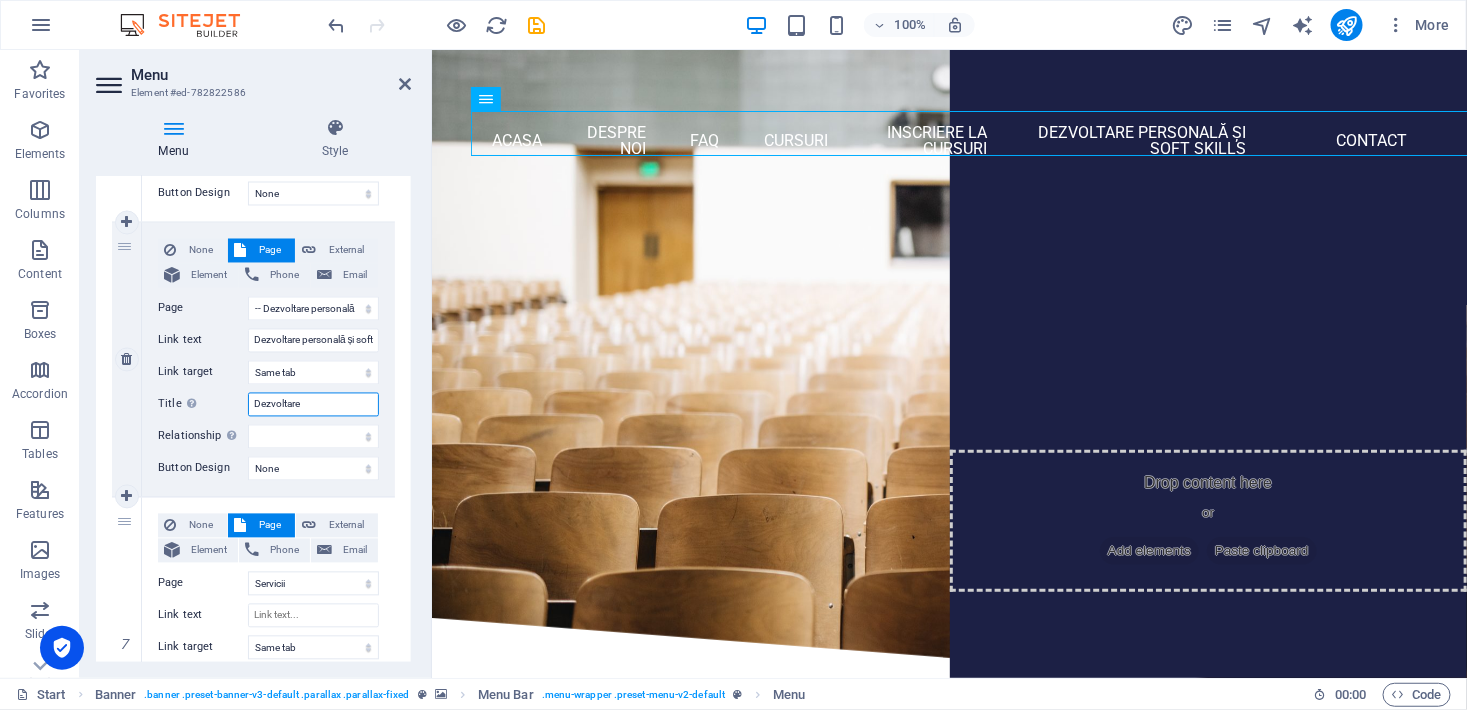 type on "Dezvoltare o" 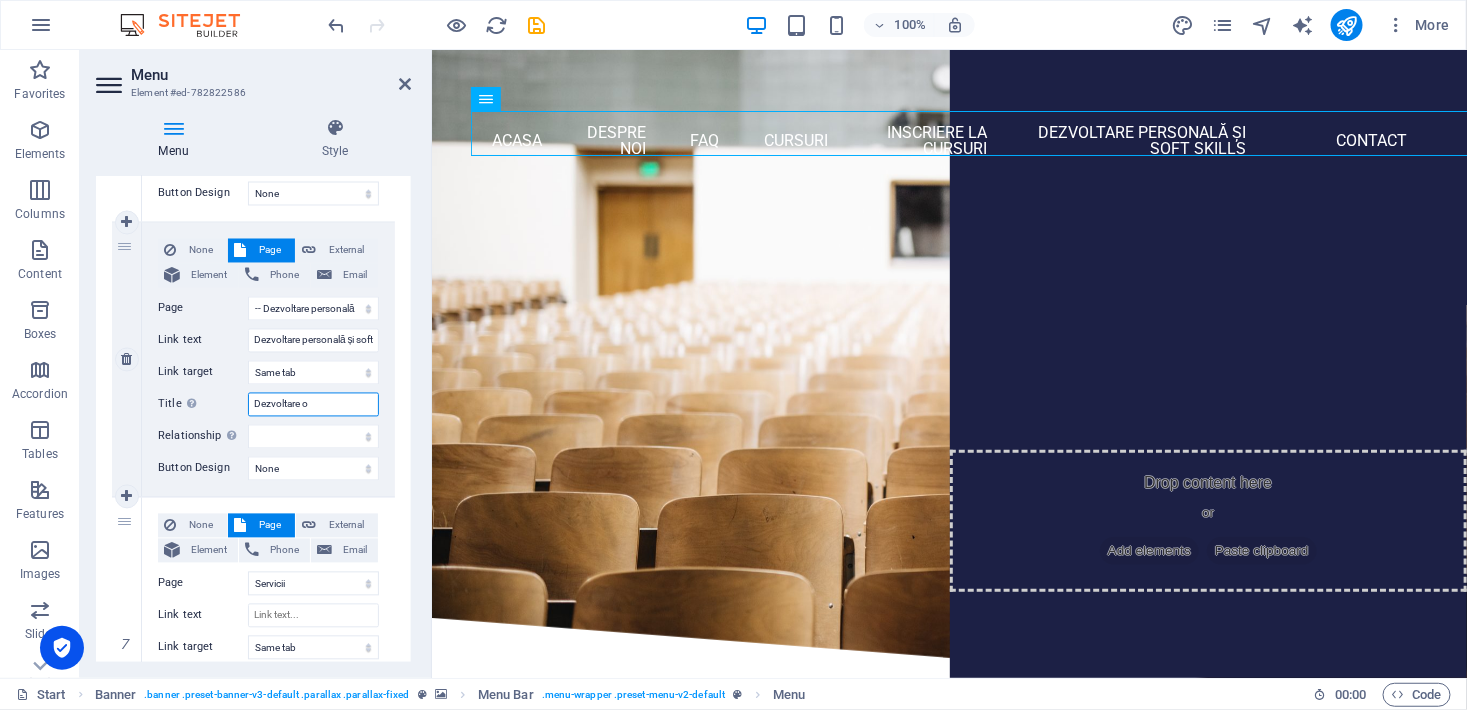 select 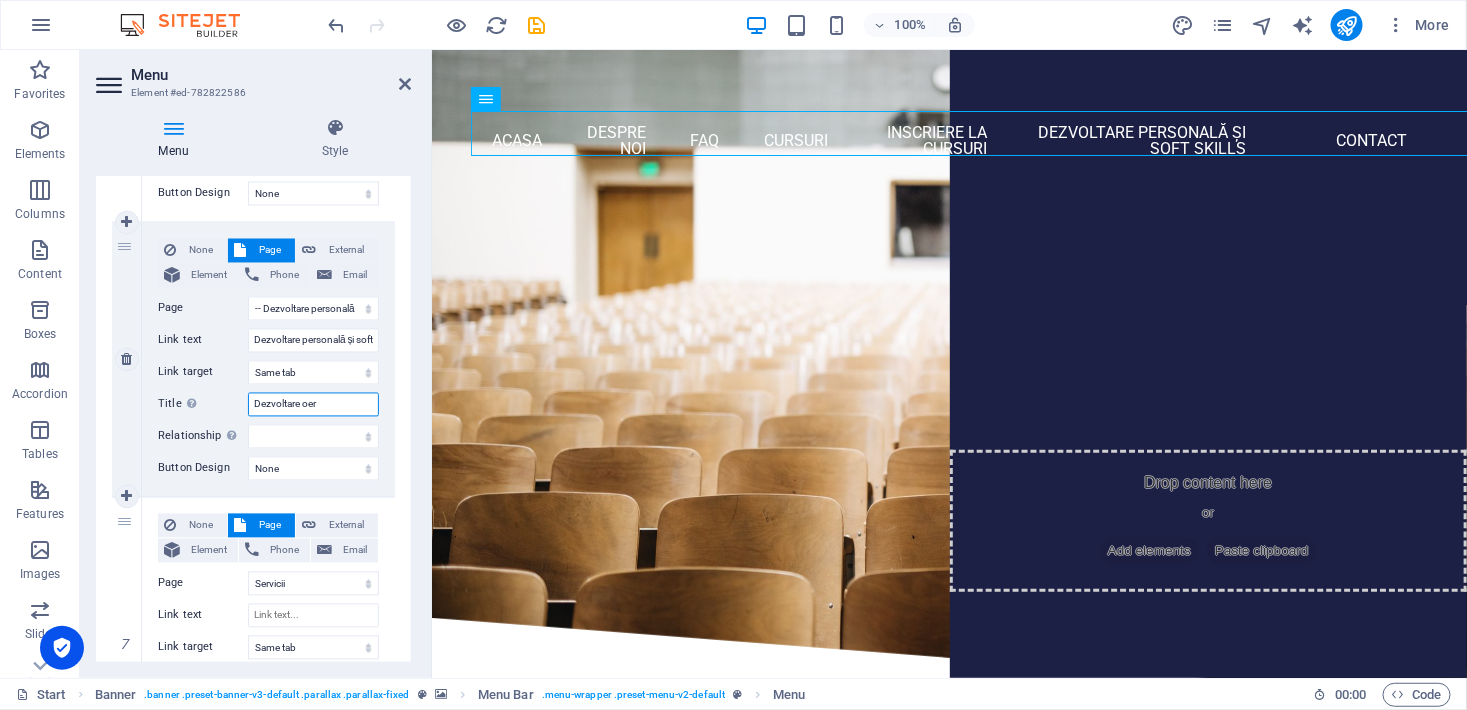 type on "Dezvoltare oers" 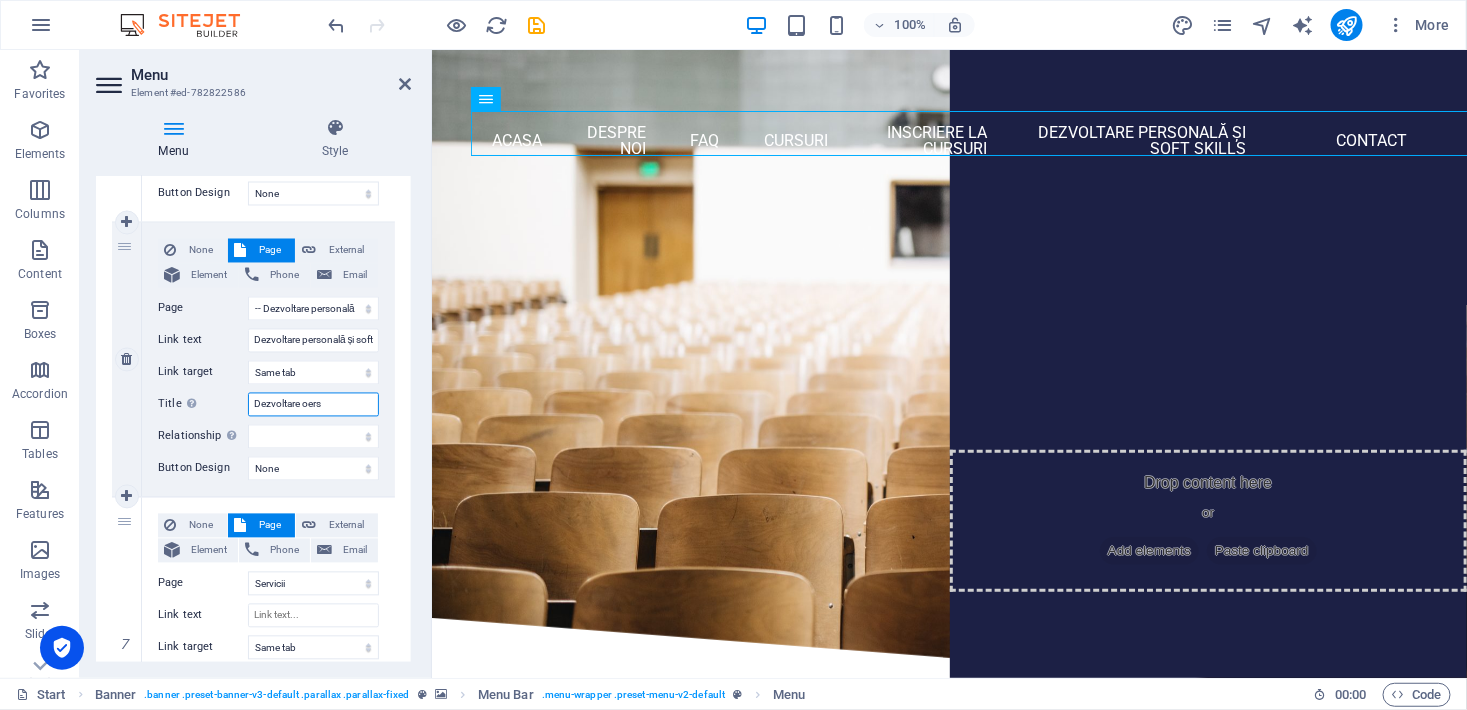 select 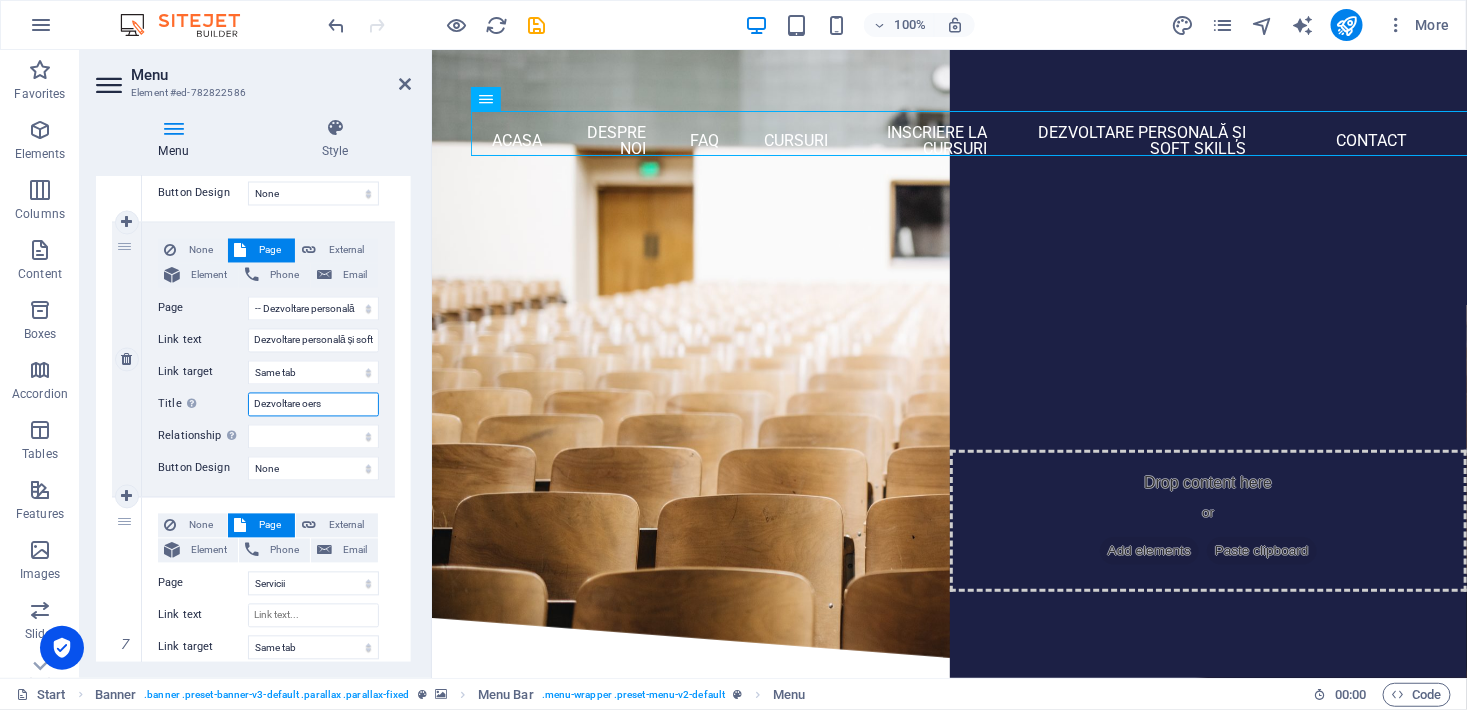 select 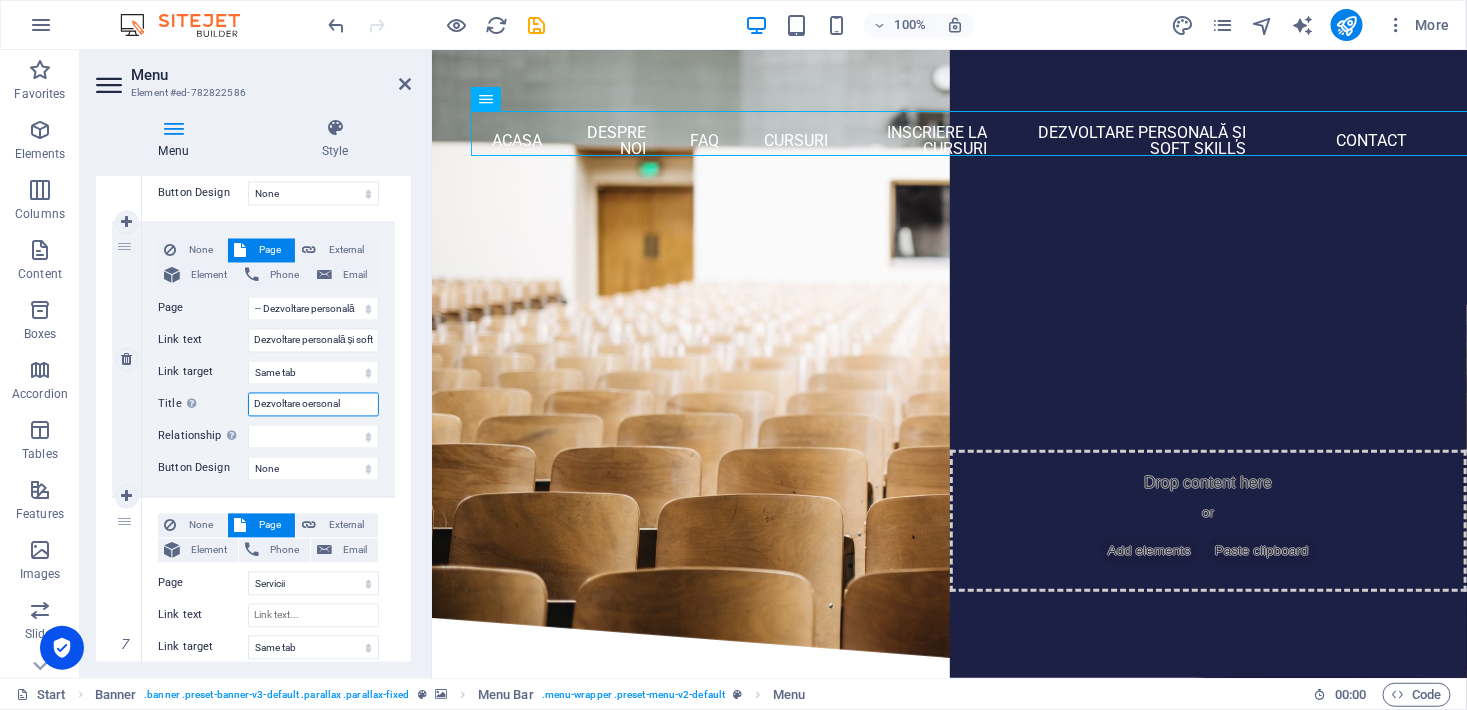 type on "Dezvoltare oersonala" 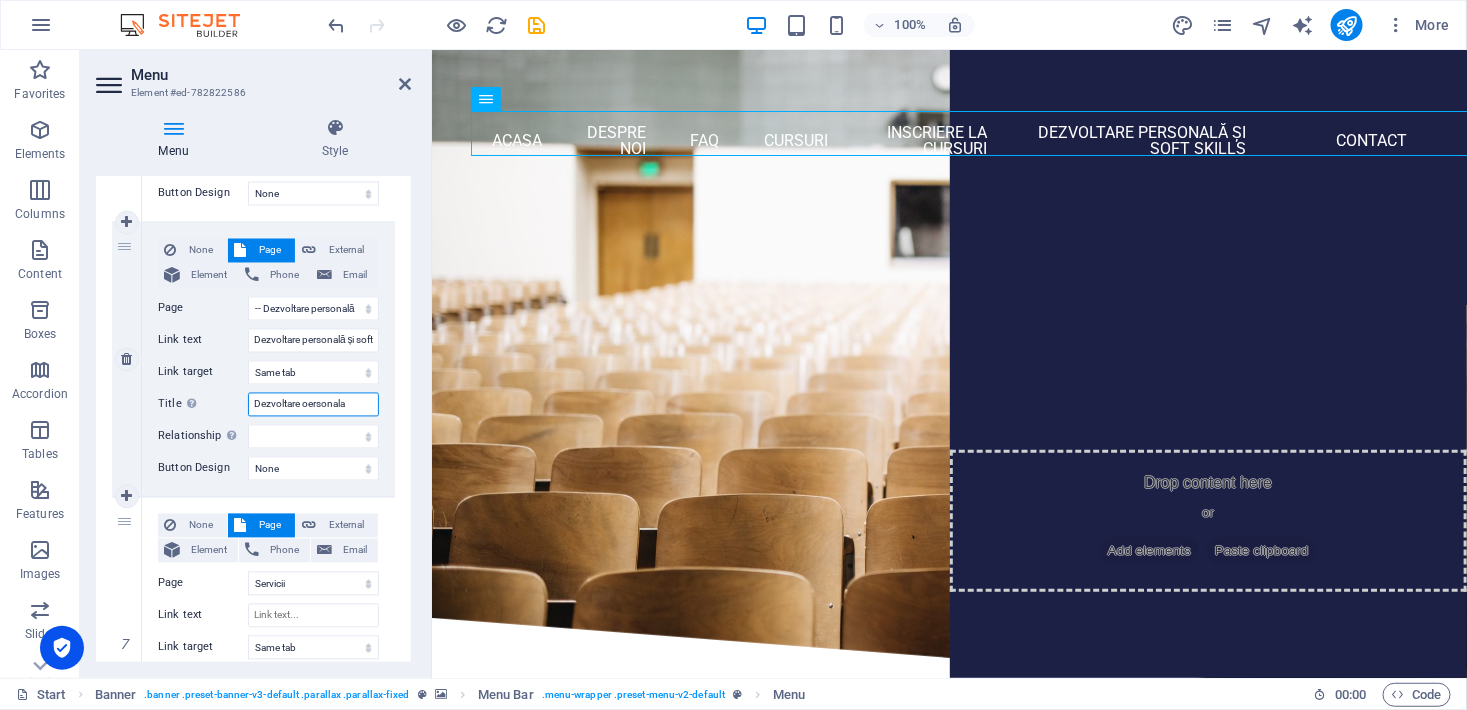 select 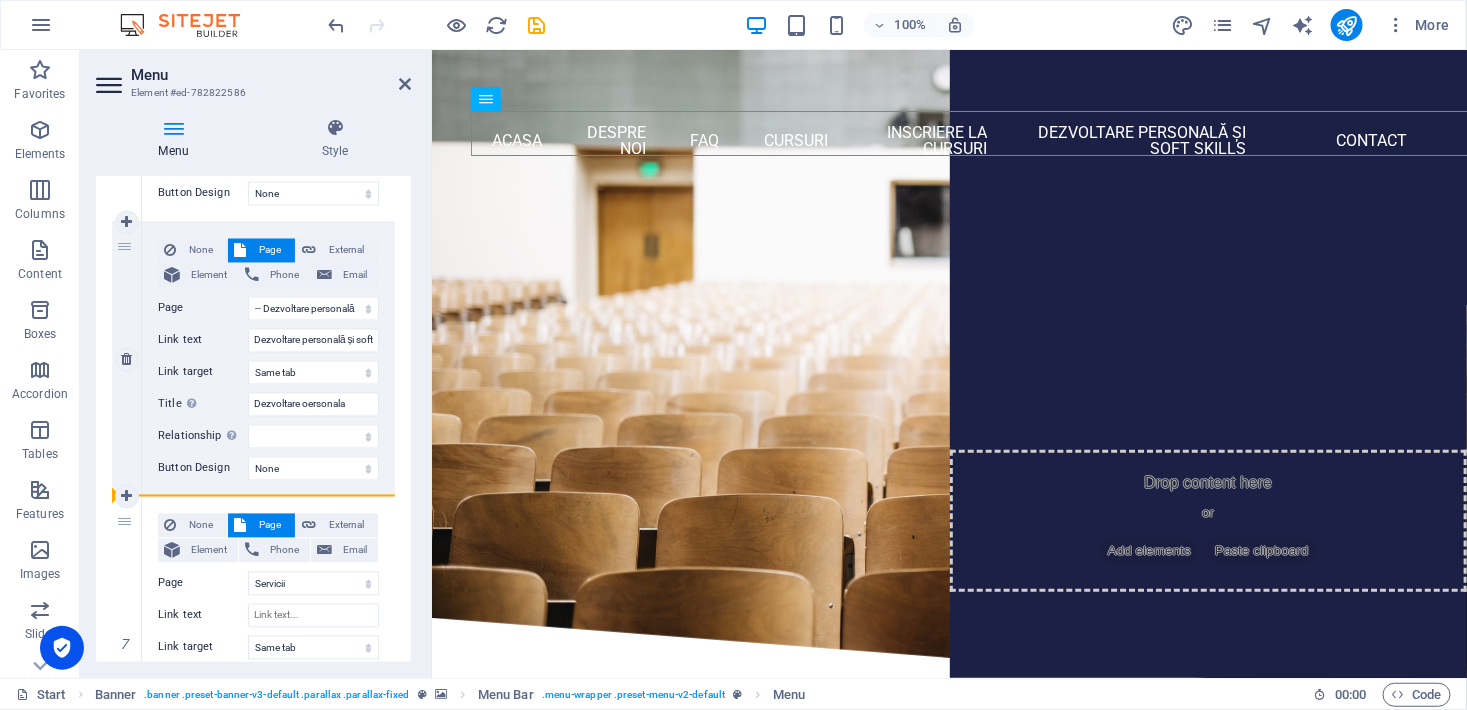 click on "6" at bounding box center [127, 360] 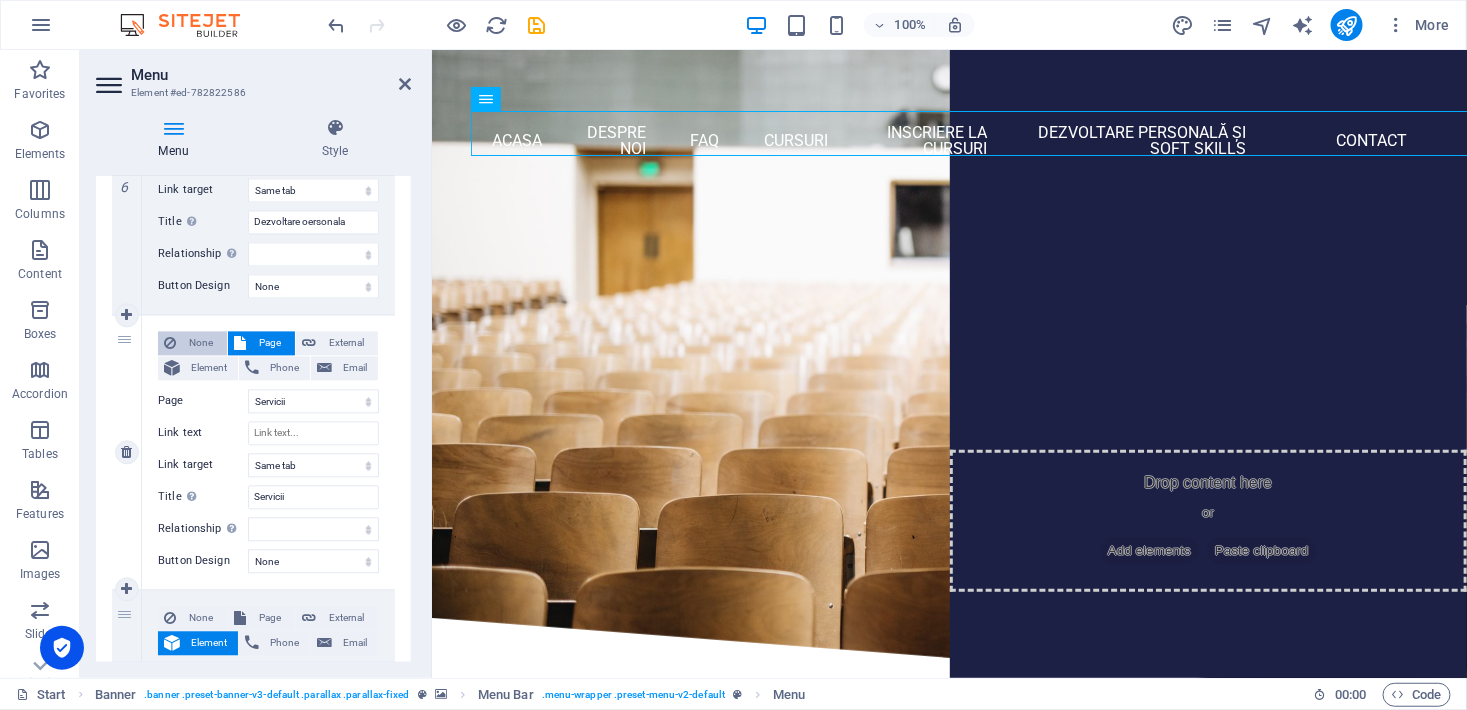 scroll, scrollTop: 1363, scrollLeft: 0, axis: vertical 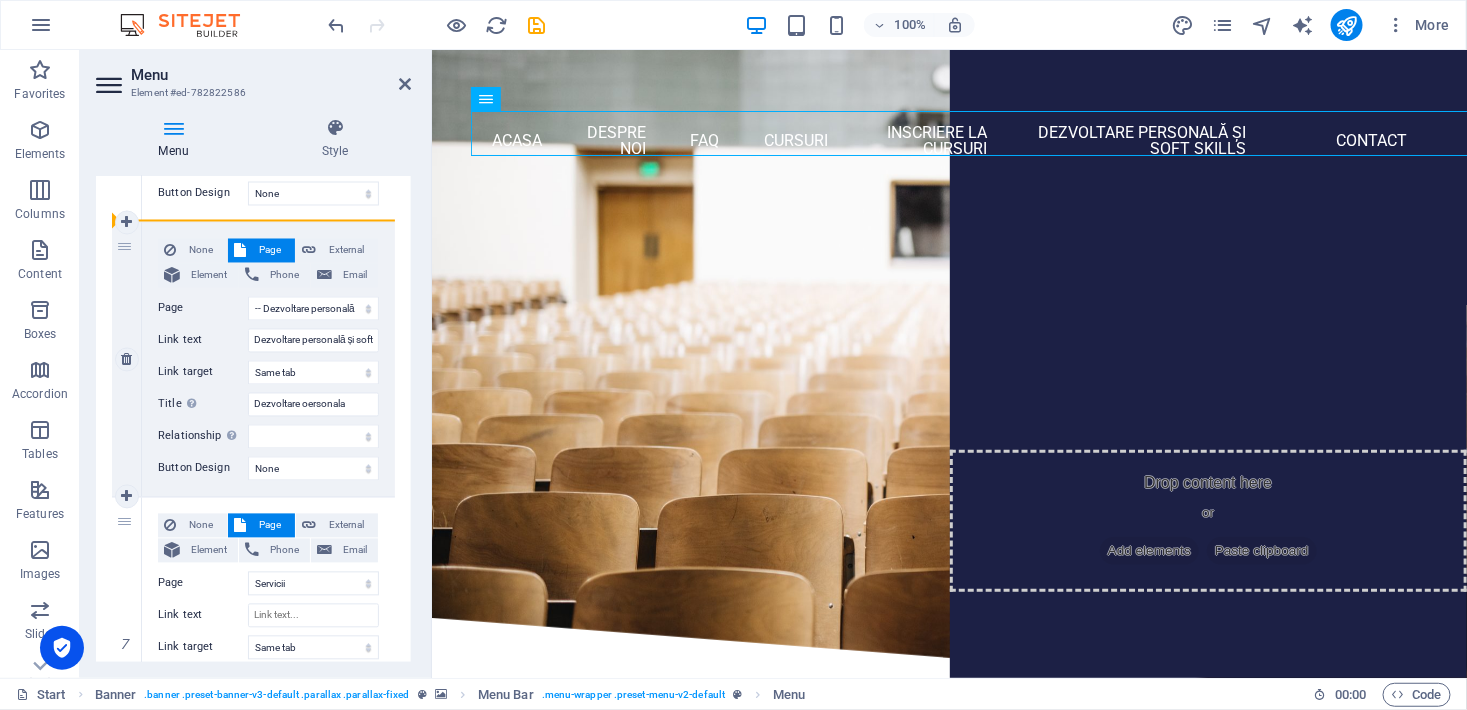 click on "6" at bounding box center (127, 360) 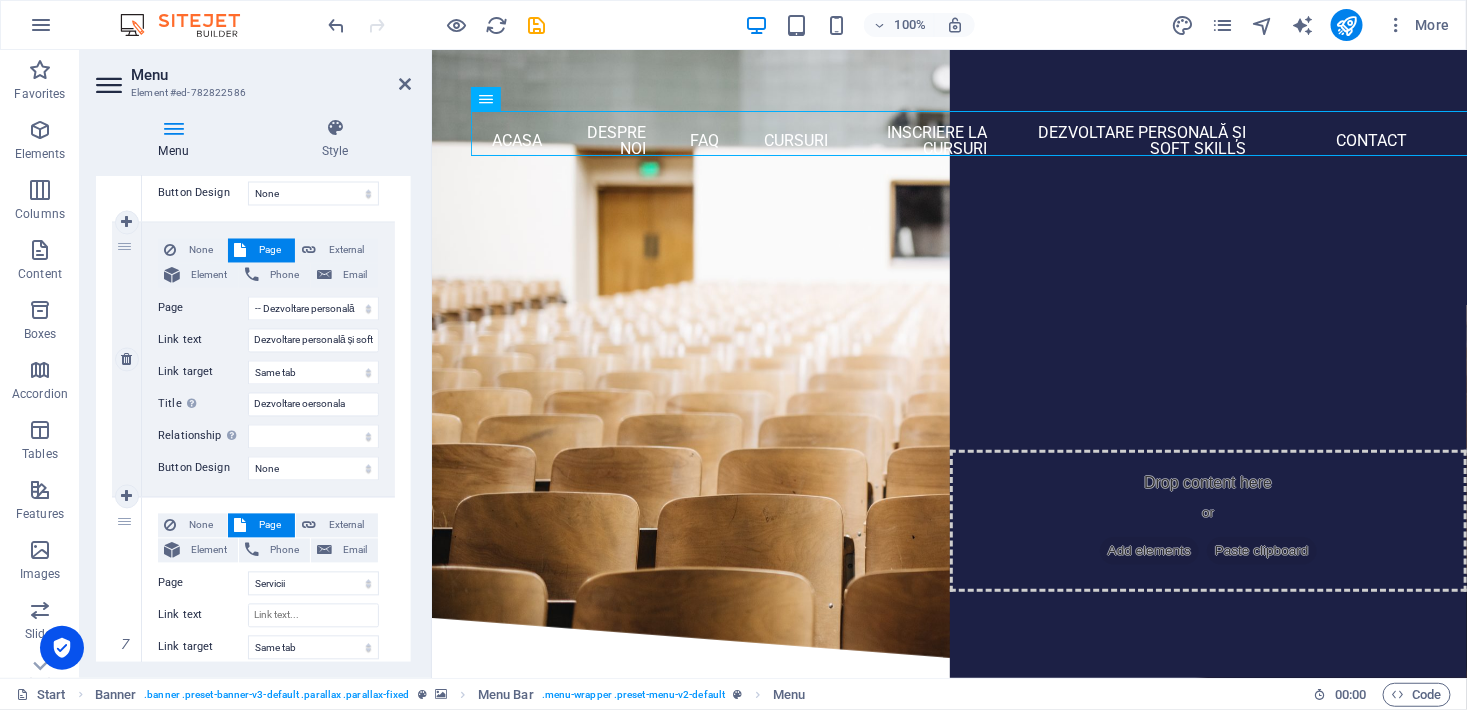 click on "6" at bounding box center (127, 360) 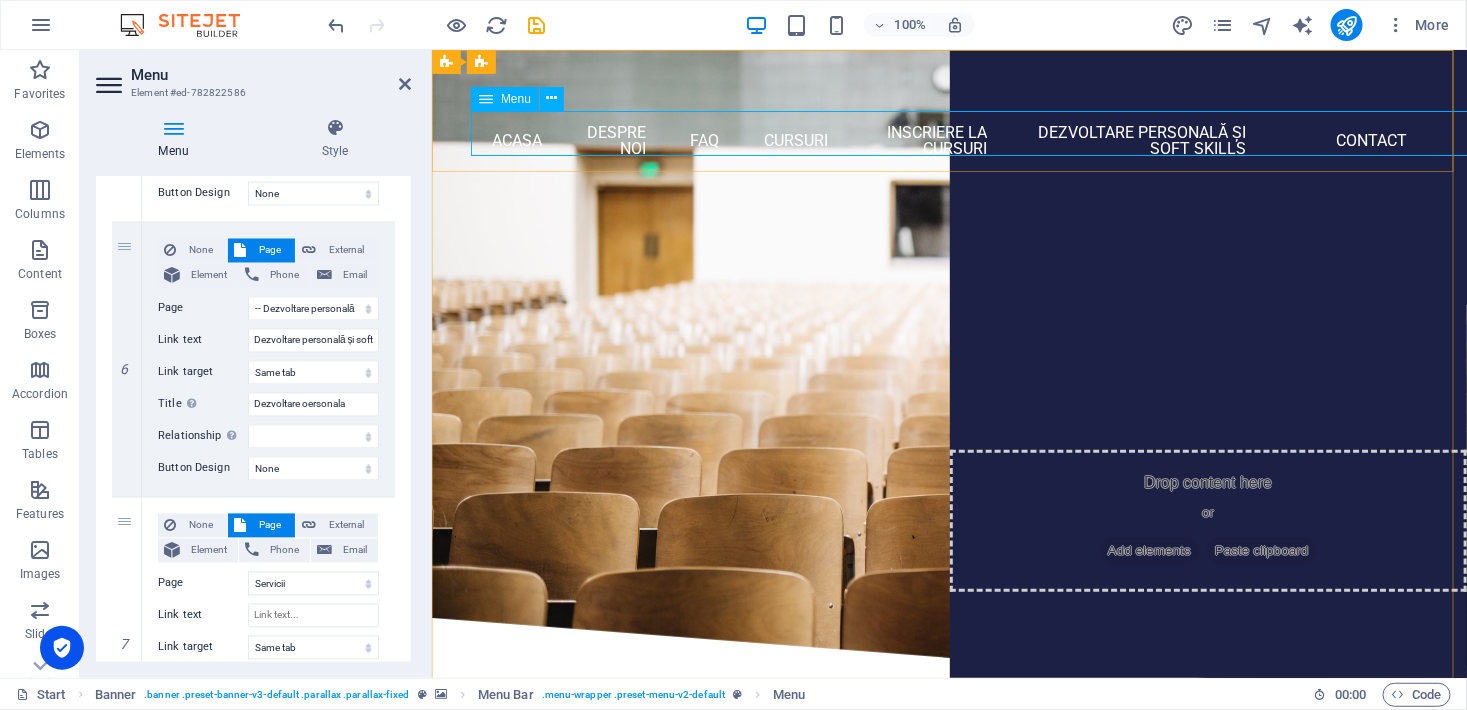 click on "Acasa Despre noi FAQ Cursuri Inscriere la cursuri Dezvoltare personală și soft skills Contact" at bounding box center [949, 140] 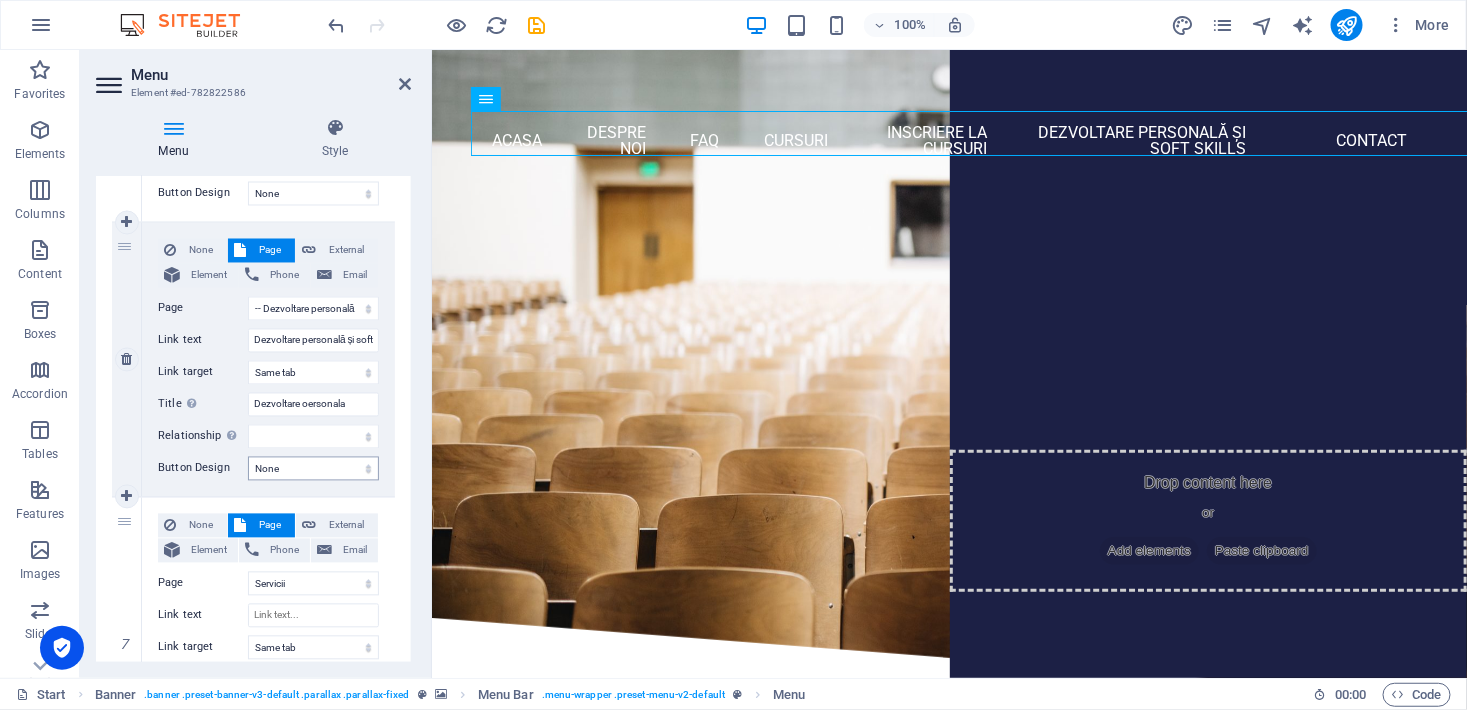 scroll, scrollTop: 1454, scrollLeft: 0, axis: vertical 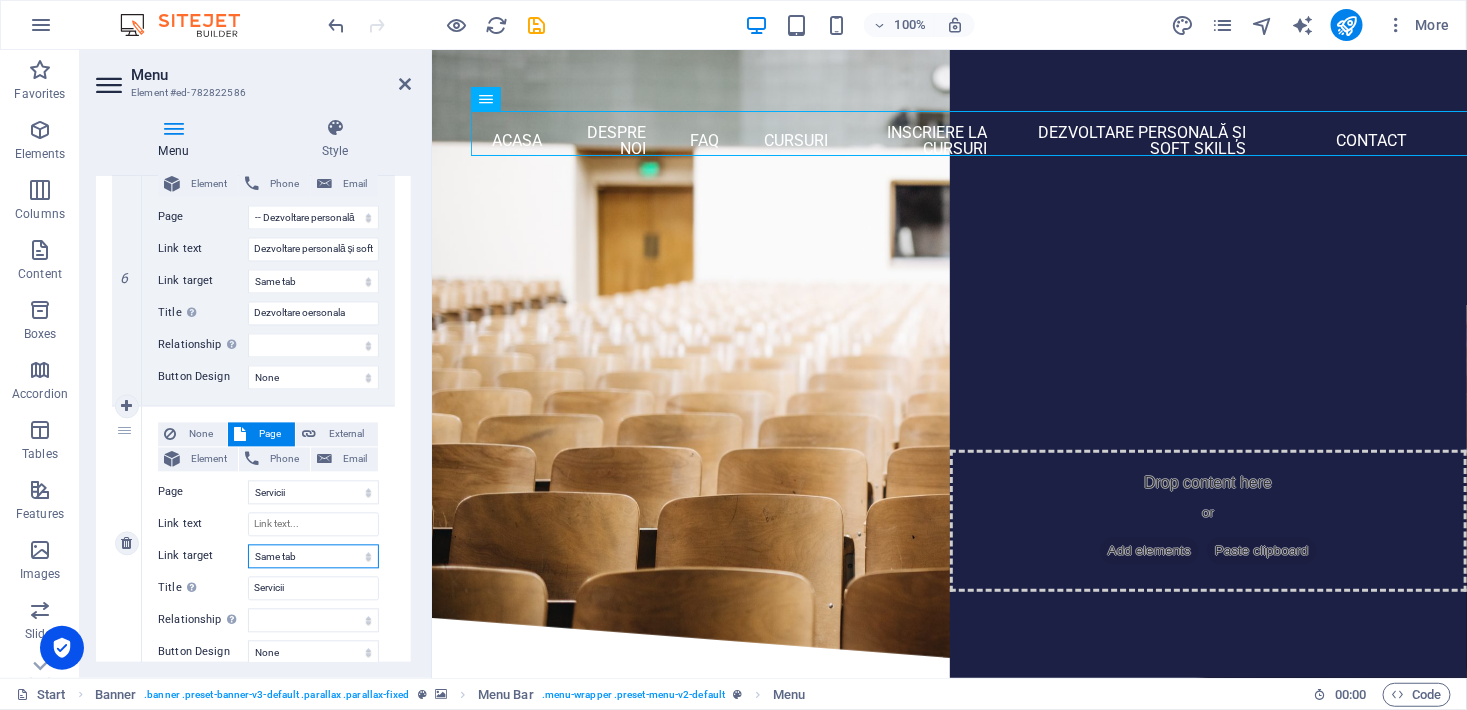 click on "New tab Same tab Overlay" at bounding box center (313, 557) 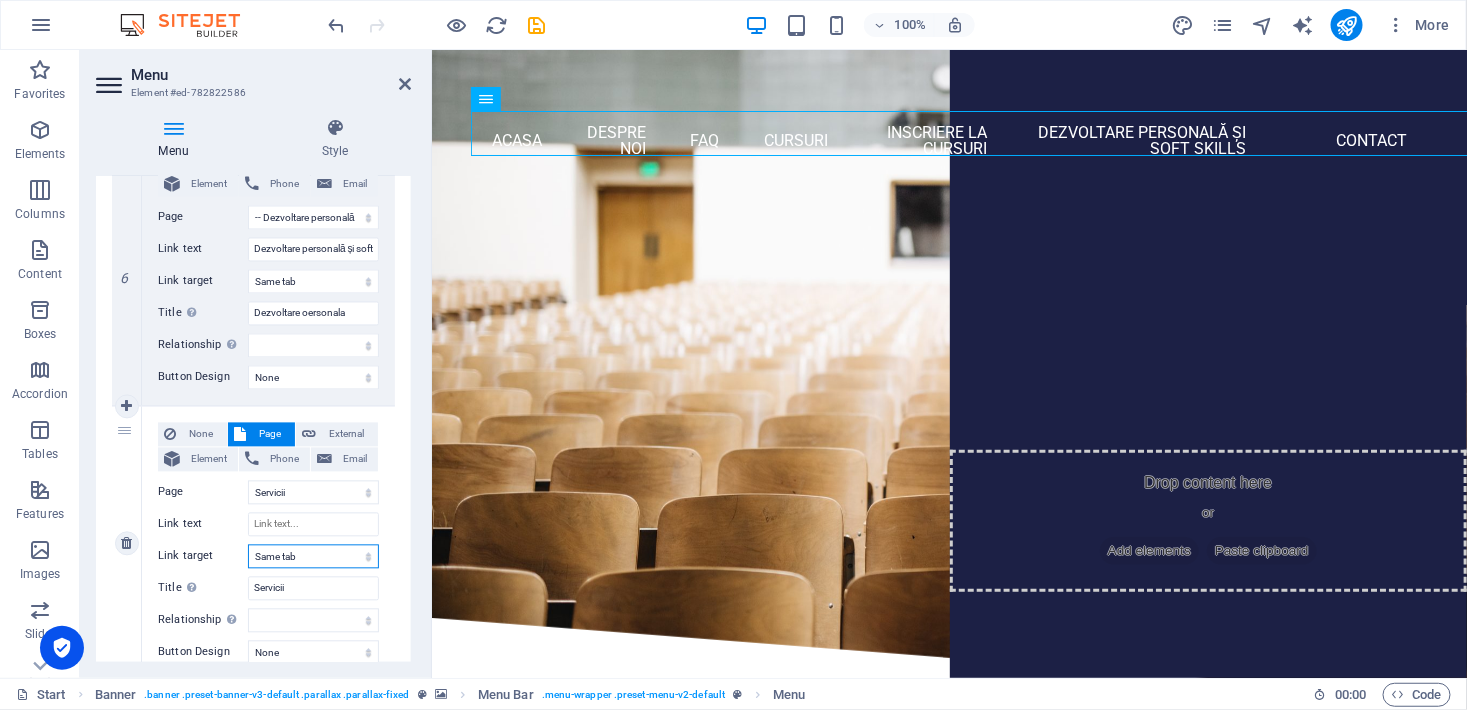 click on "New tab Same tab Overlay" at bounding box center [313, 557] 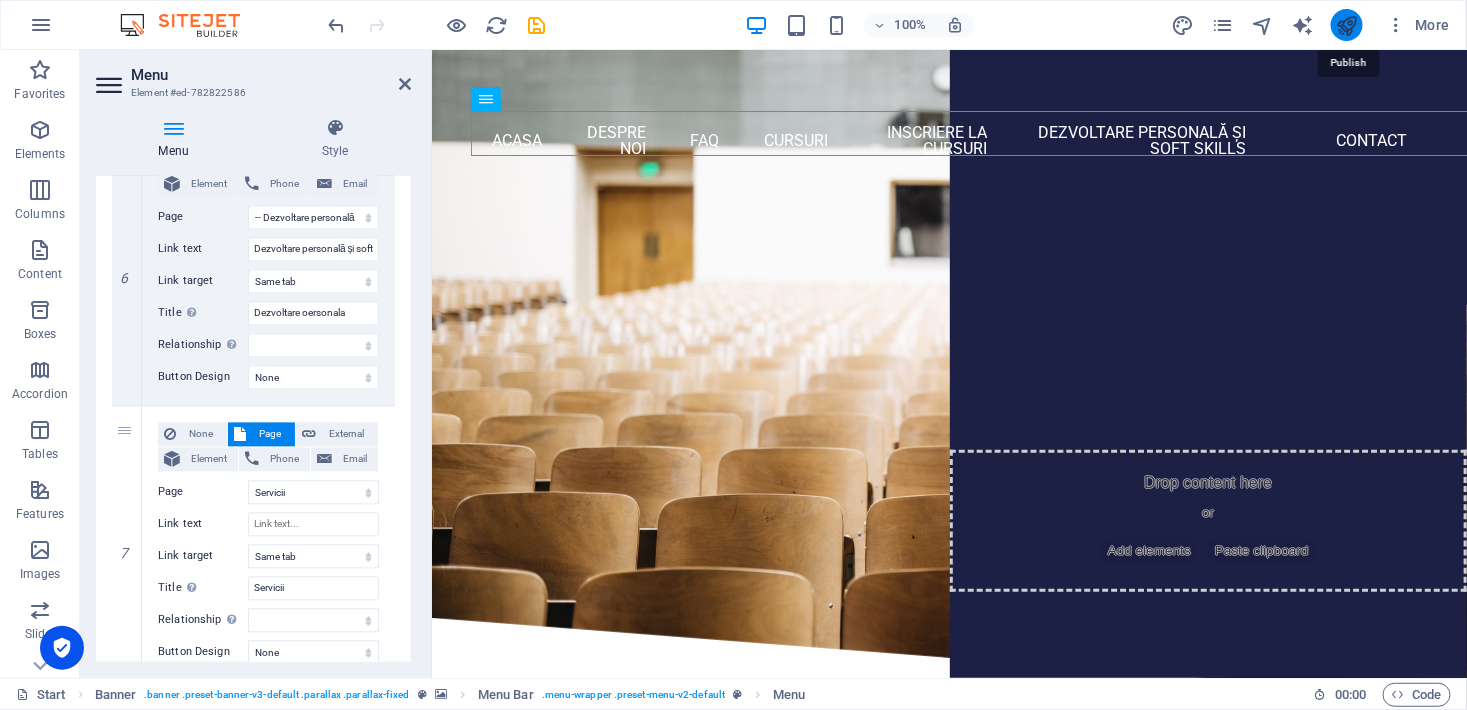 click at bounding box center (1346, 25) 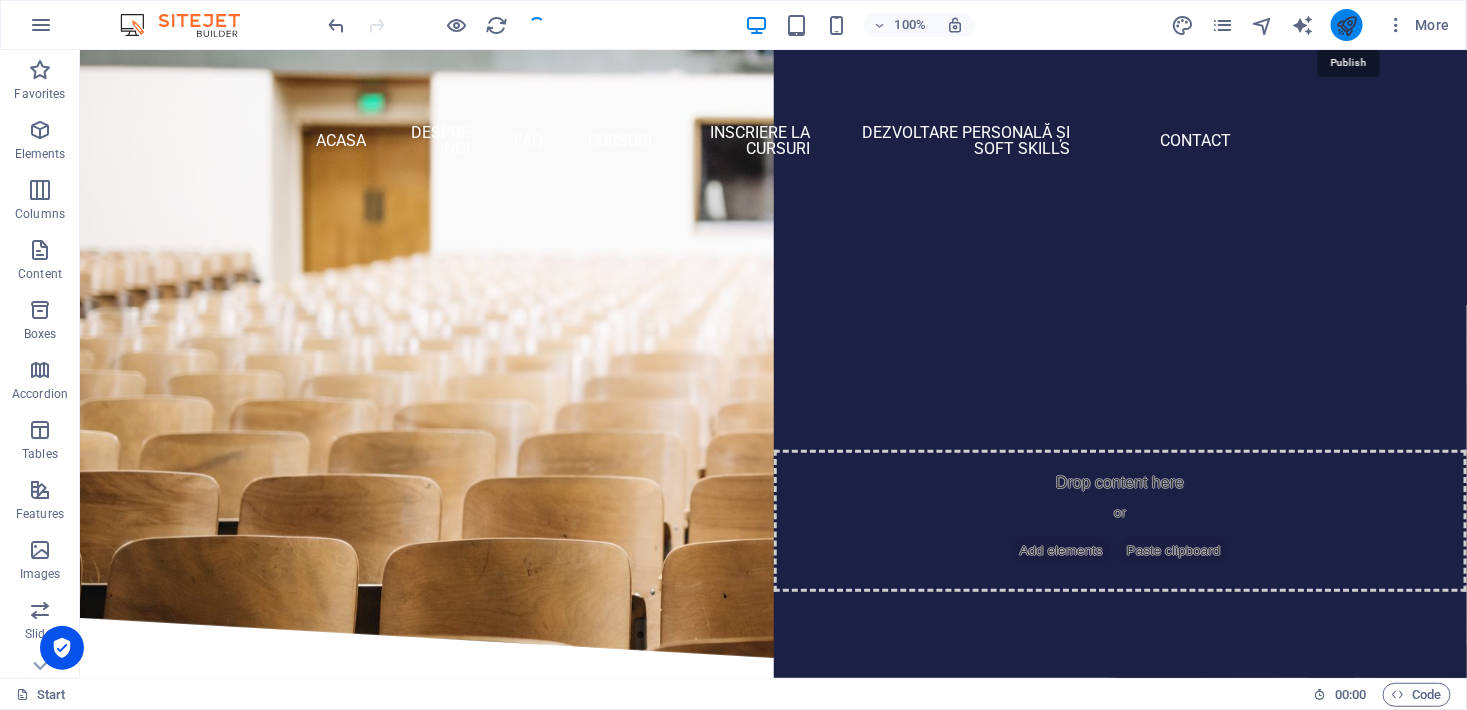 click at bounding box center [1346, 25] 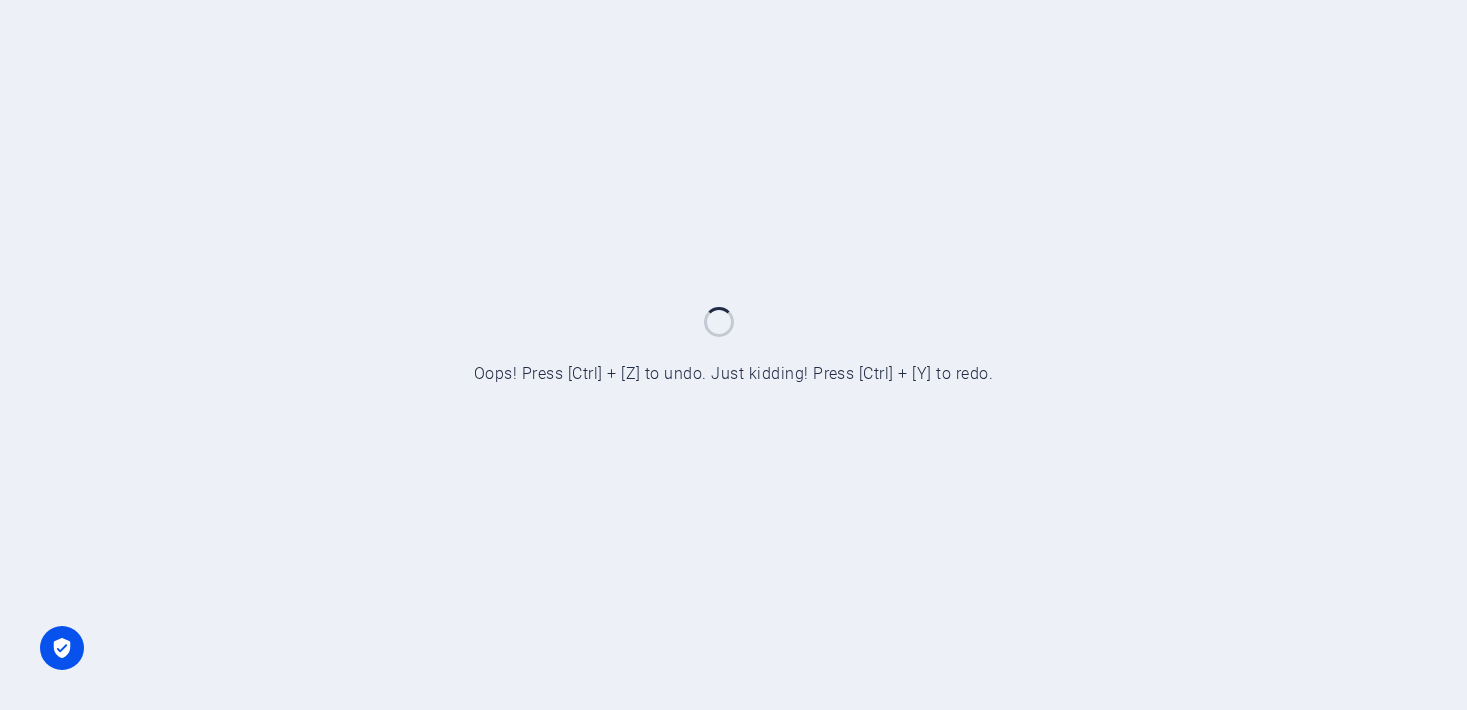 scroll, scrollTop: 0, scrollLeft: 0, axis: both 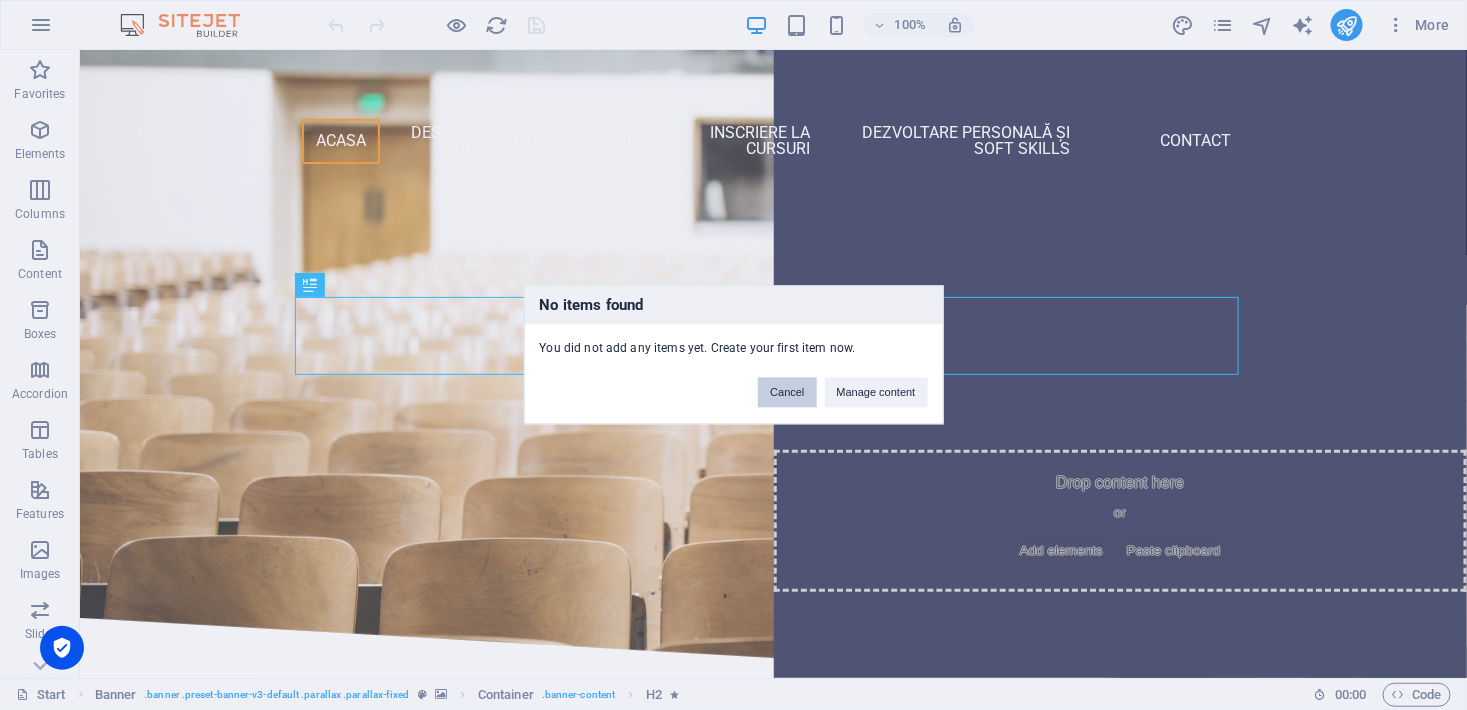 click on "Cancel" at bounding box center [787, 393] 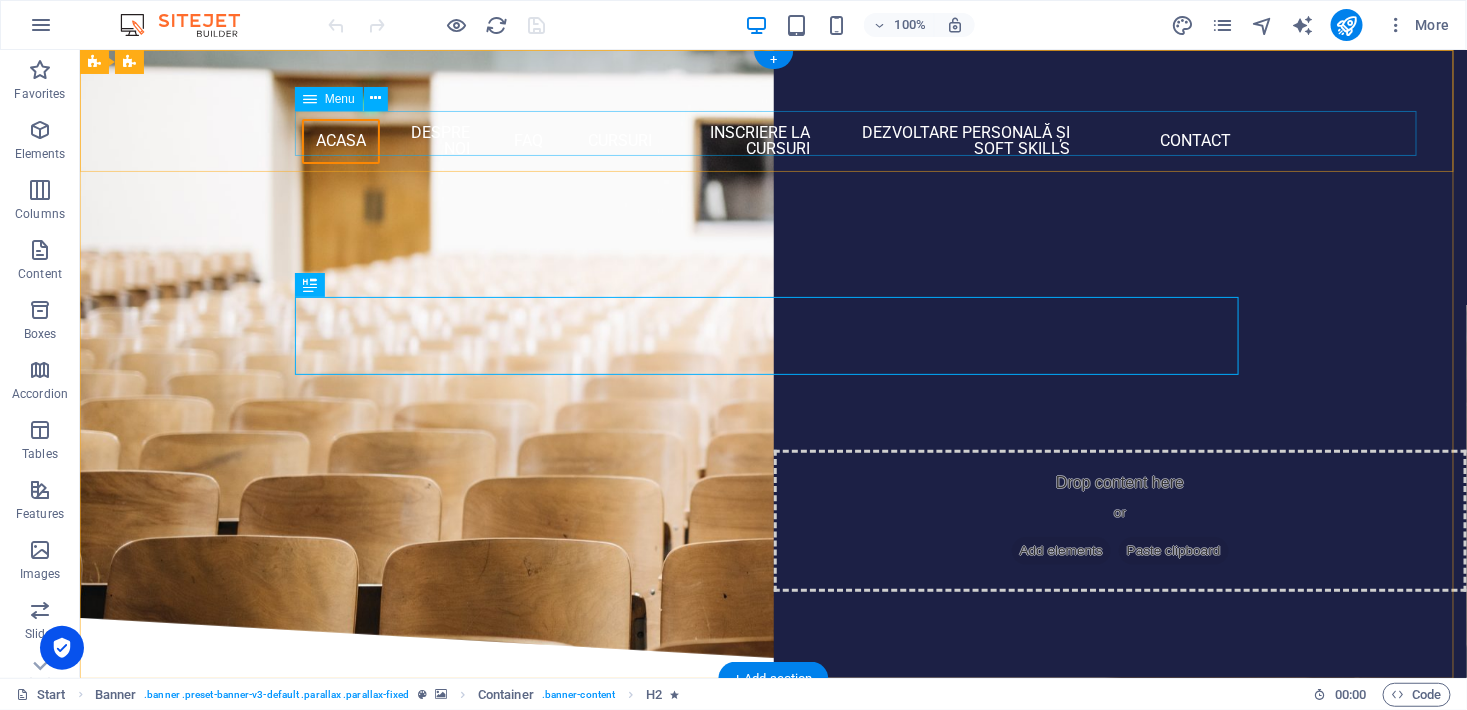 click on "Acasa Despre noi FAQ Cursuri Inscriere la cursuri Dezvoltare personală și soft skills Contact" at bounding box center [773, 140] 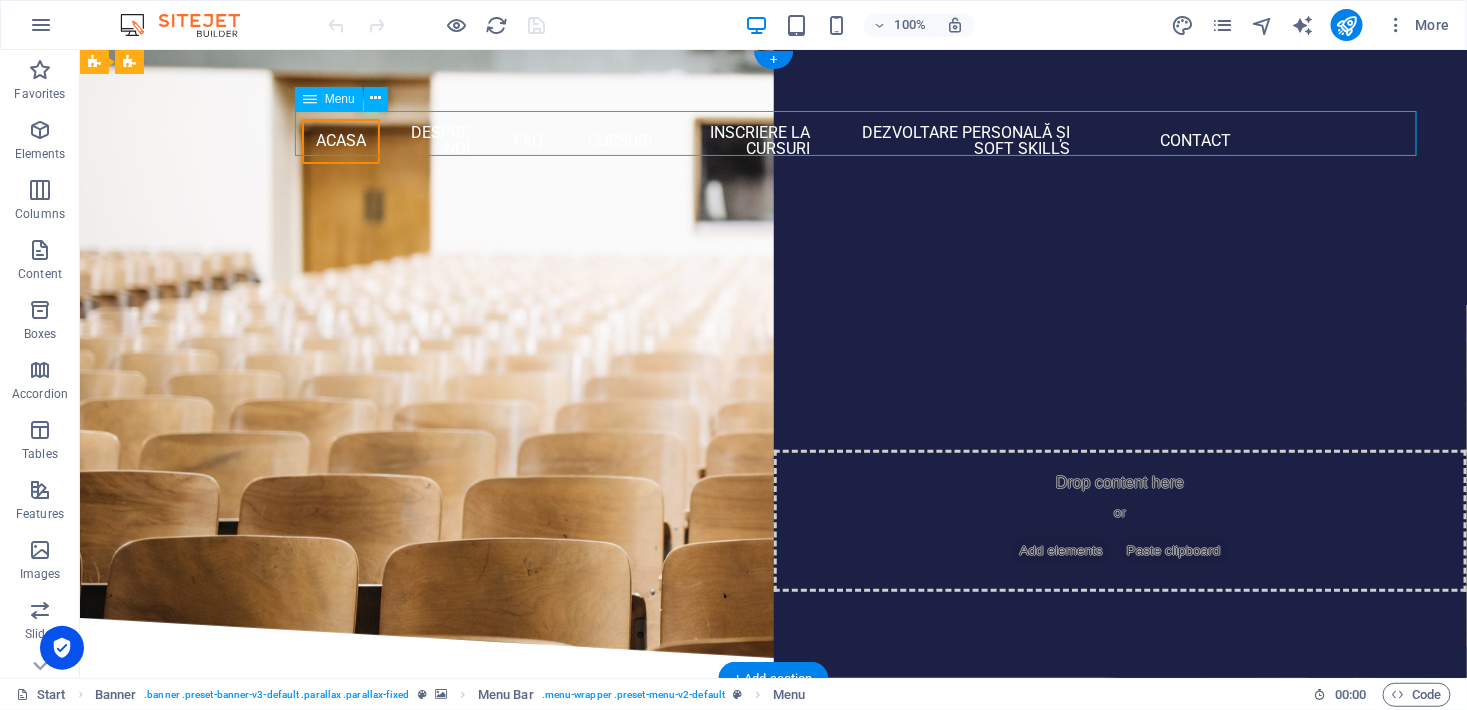 click on "Acasa Despre noi FAQ Cursuri Inscriere la cursuri Dezvoltare personală și soft skills Contact" at bounding box center [773, 140] 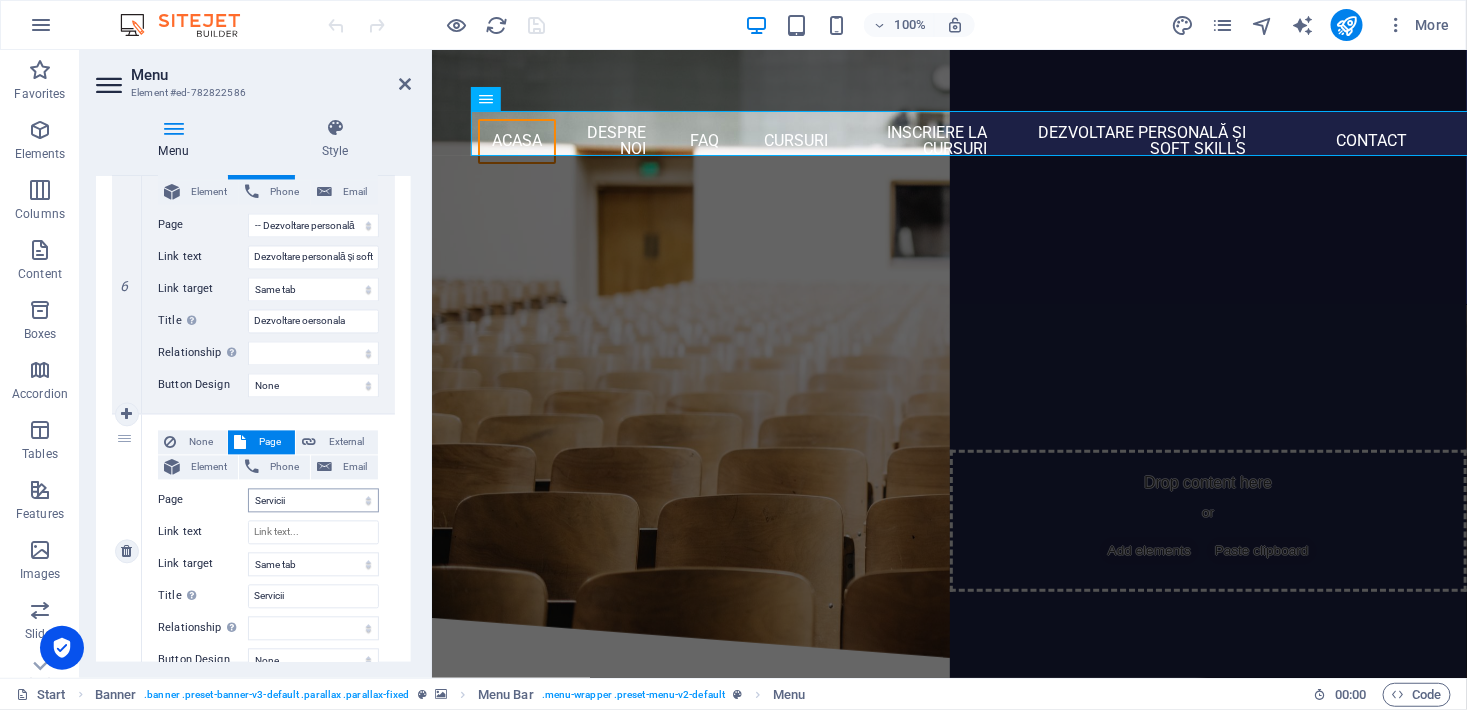 scroll, scrollTop: 1545, scrollLeft: 0, axis: vertical 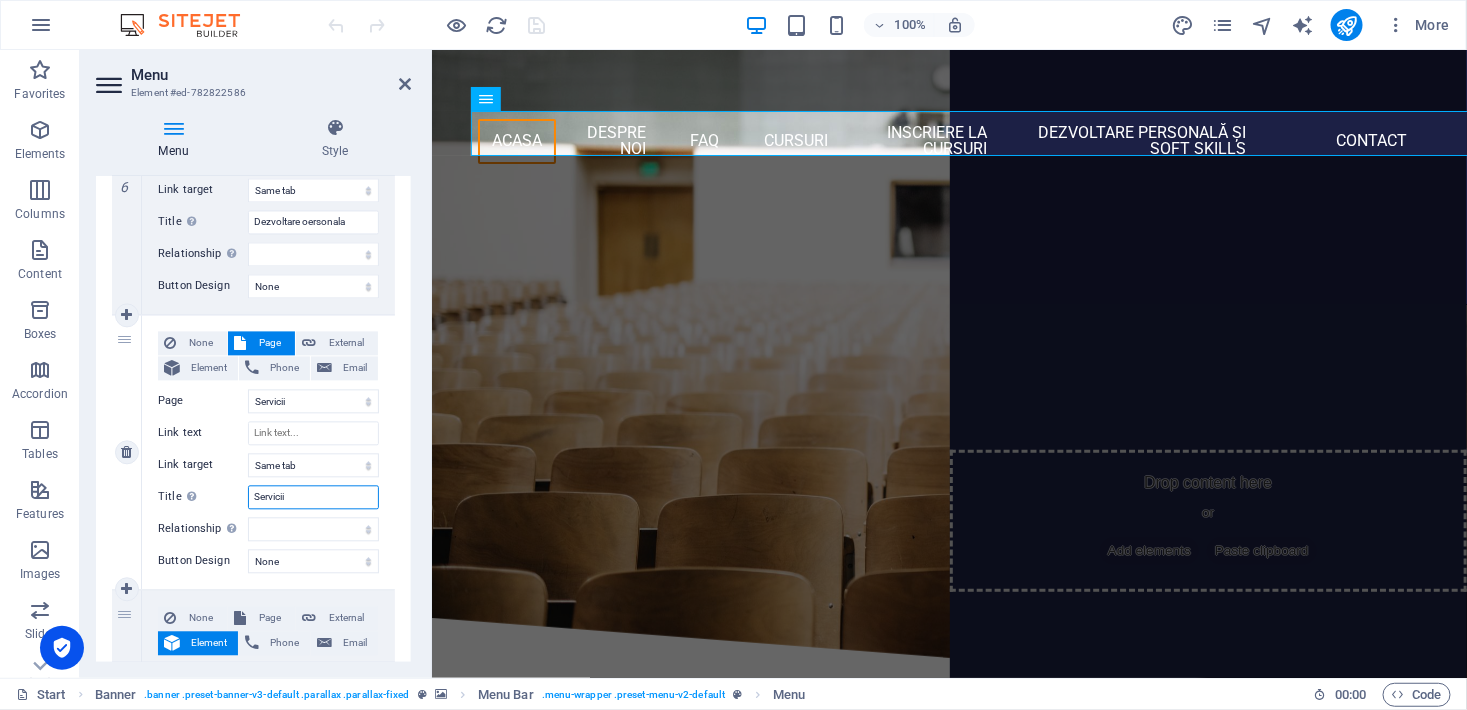 click on "Servicii" at bounding box center [313, 498] 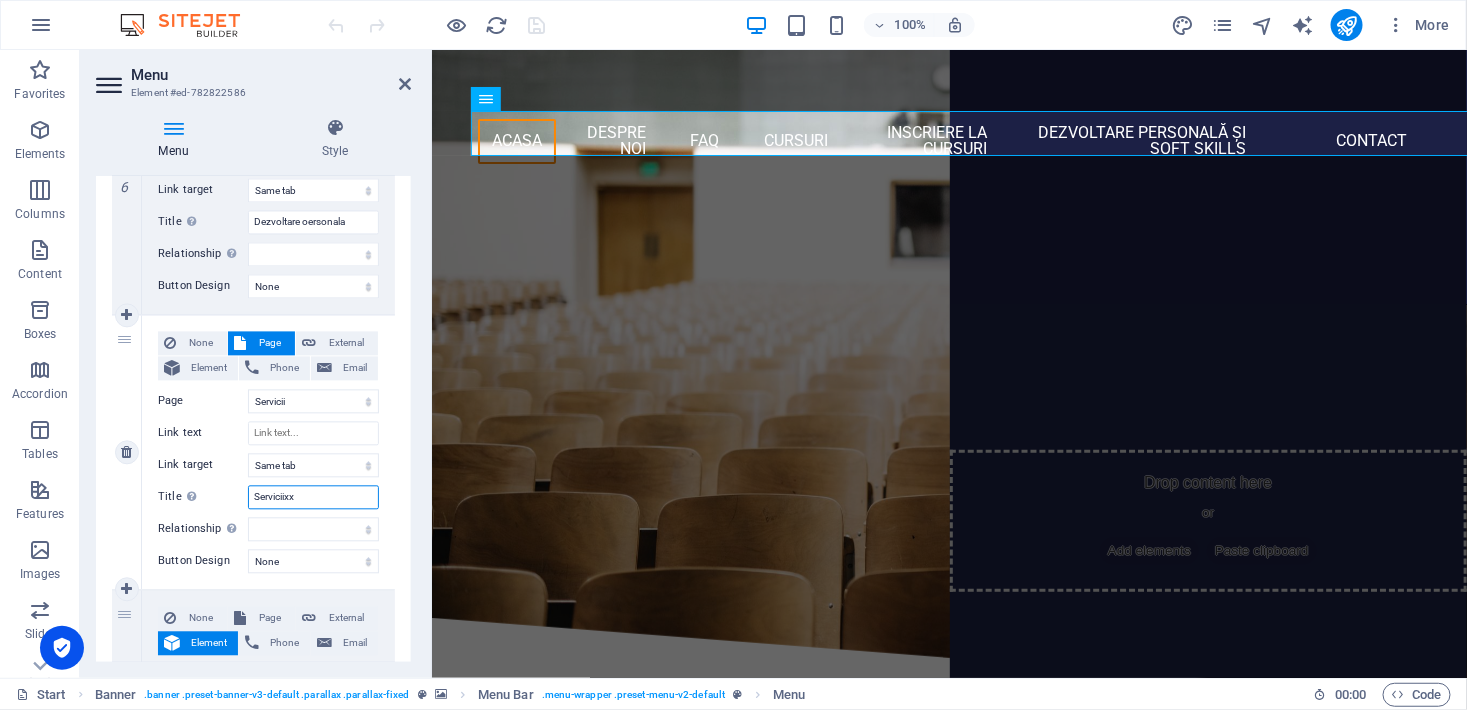 type on "Serviciixxx" 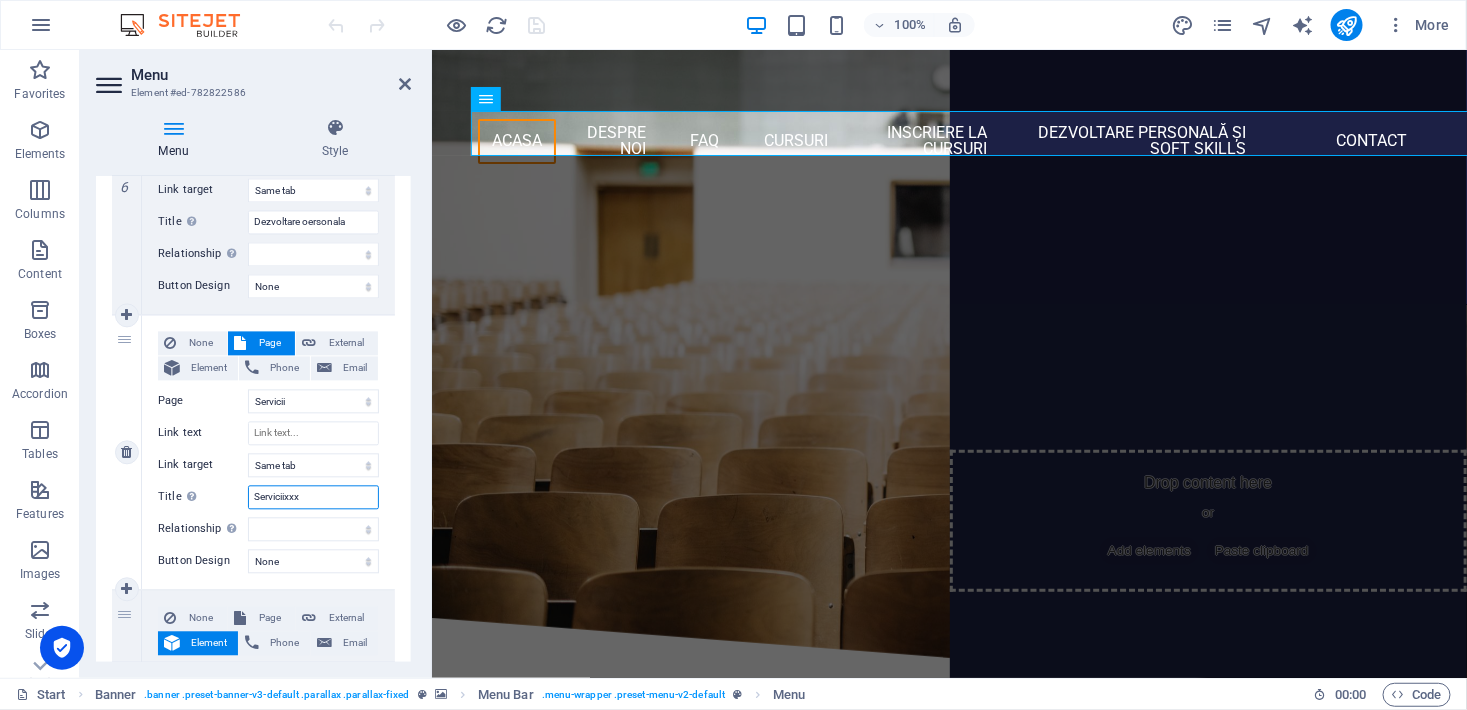 select 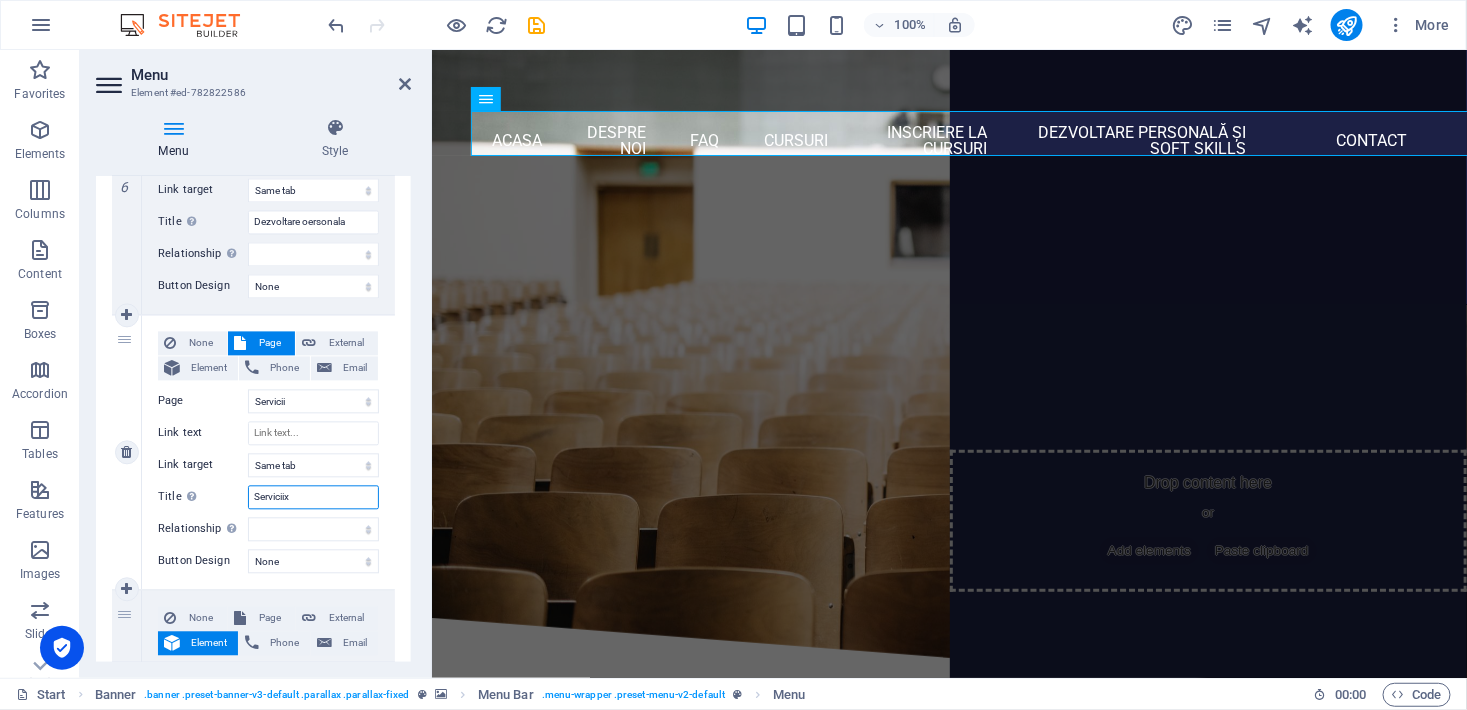 type on "Servicii" 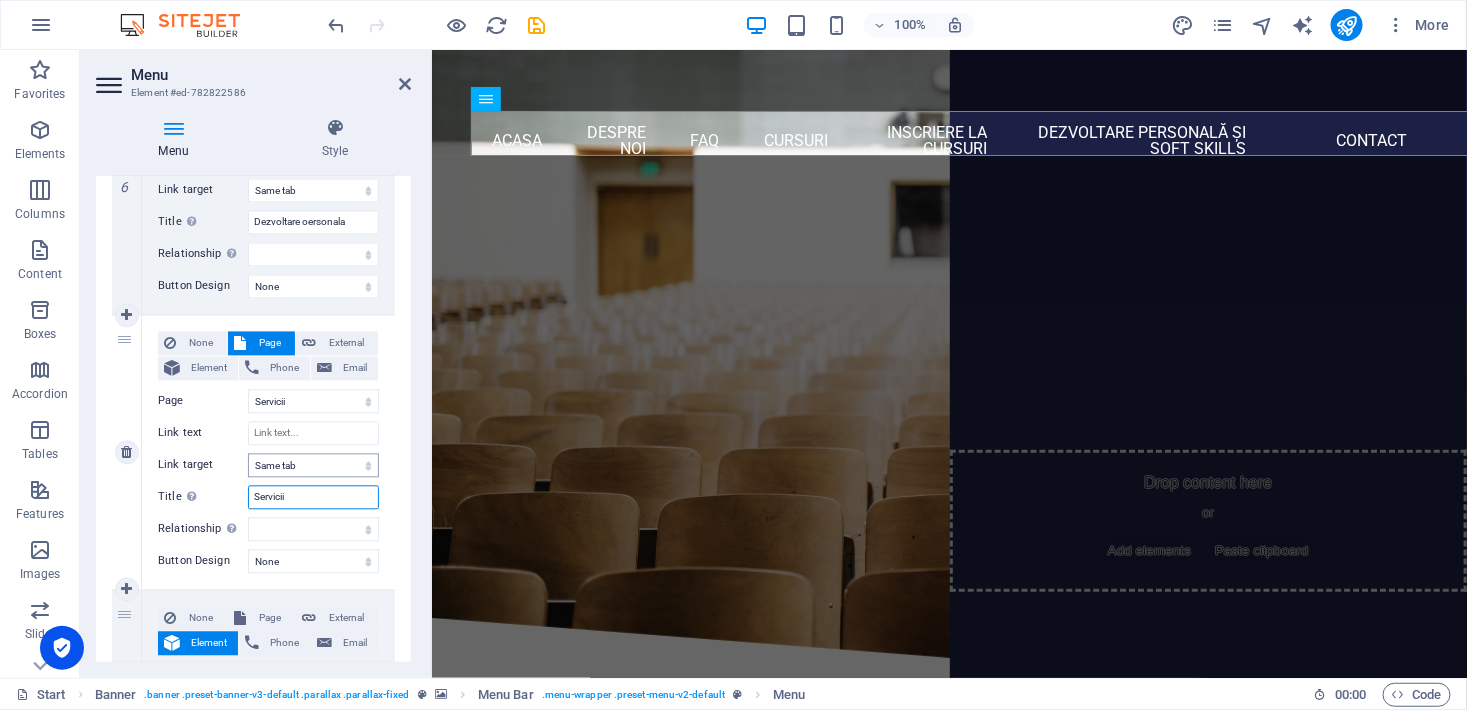 select 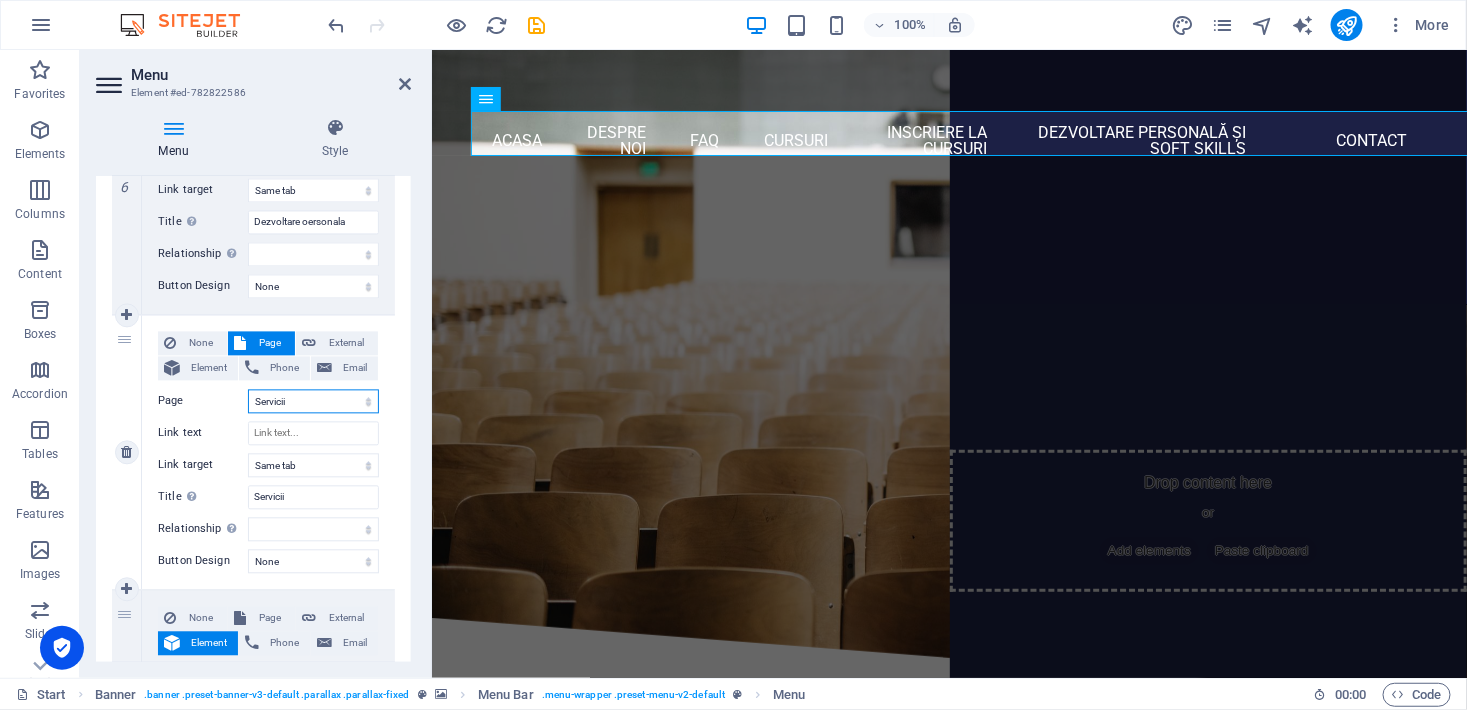 click on "Start Subpage Legal notice Privacy Servicii -- Dezvoltare personală și soft skills --  Comerț, vânzări și antreprenoriat -- Tehnic și industrial -- Opțional – Categorii auxiliare -- Formare profesională generală -- -Sănătate, Siguranță și Mediu" at bounding box center (313, 402) 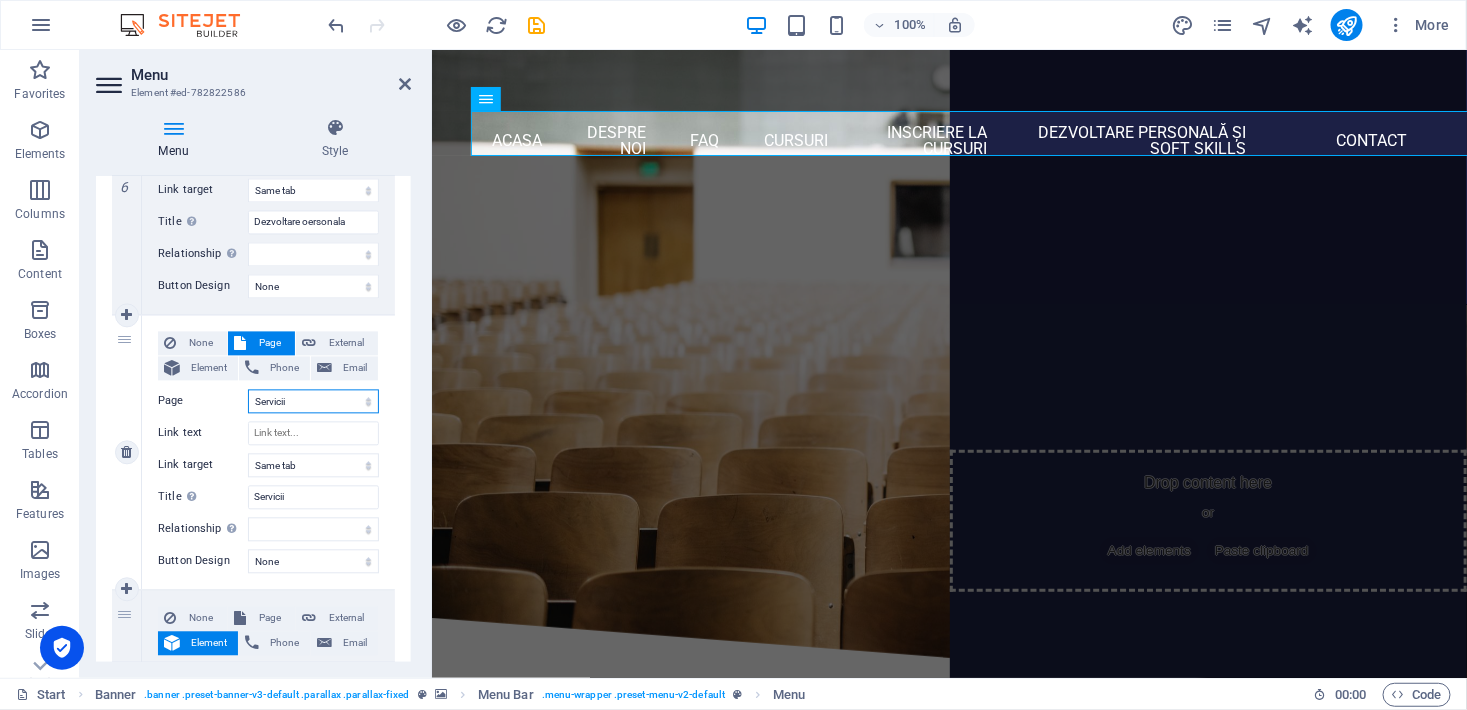 click on "Start Subpage Legal notice Privacy Servicii -- Dezvoltare personală și soft skills --  Comerț, vânzări și antreprenoriat -- Tehnic și industrial -- Opțional – Categorii auxiliare -- Formare profesională generală -- -Sănătate, Siguranță și Mediu" at bounding box center (313, 402) 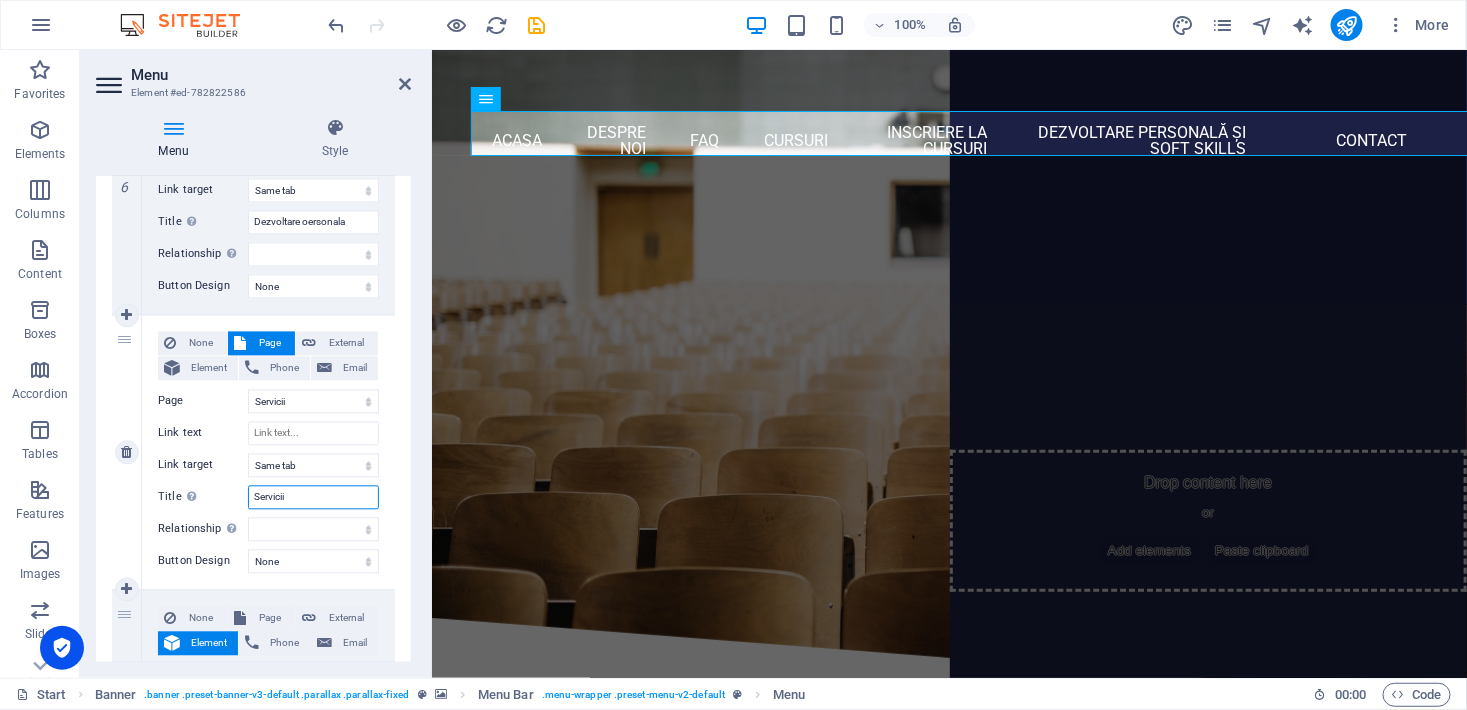 click on "Servicii" at bounding box center [313, 498] 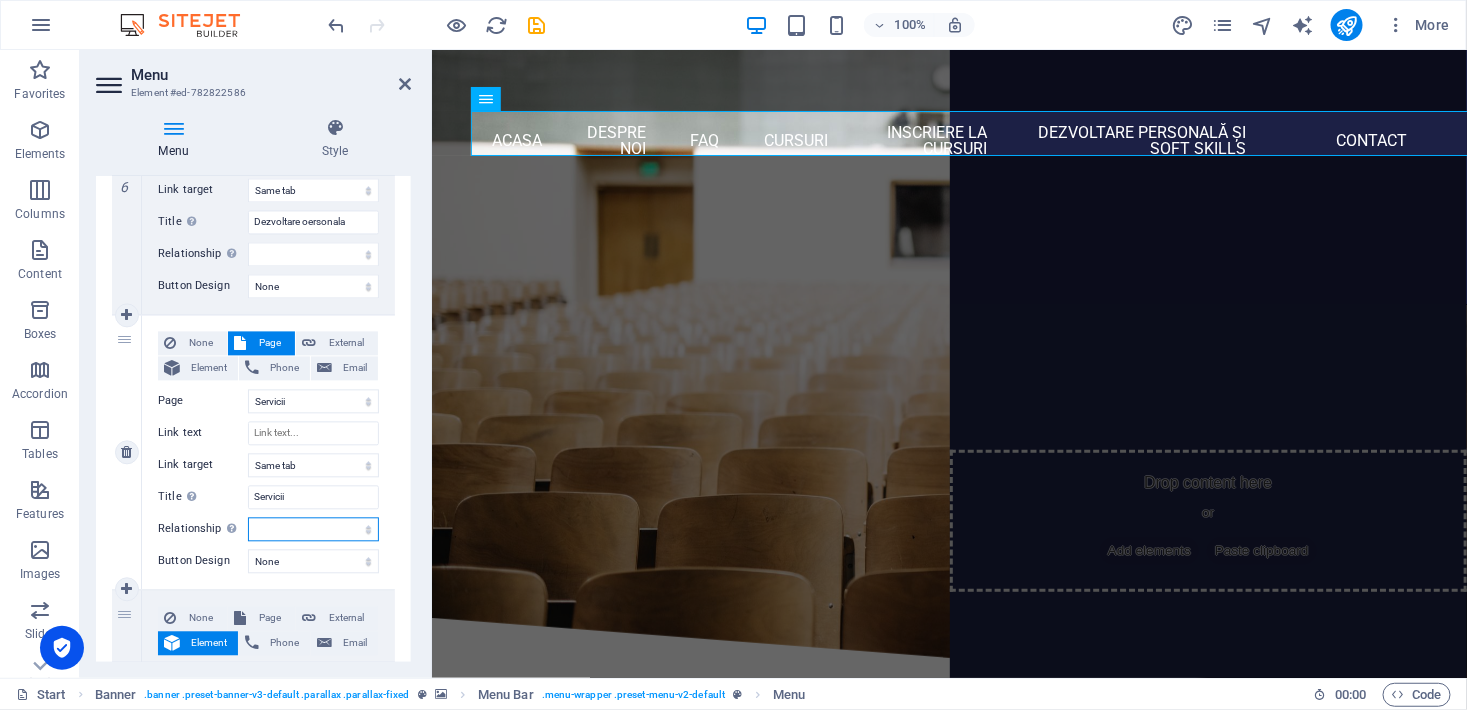 click on "alternate author bookmark external help license next nofollow noreferrer noopener prev search tag" at bounding box center [313, 530] 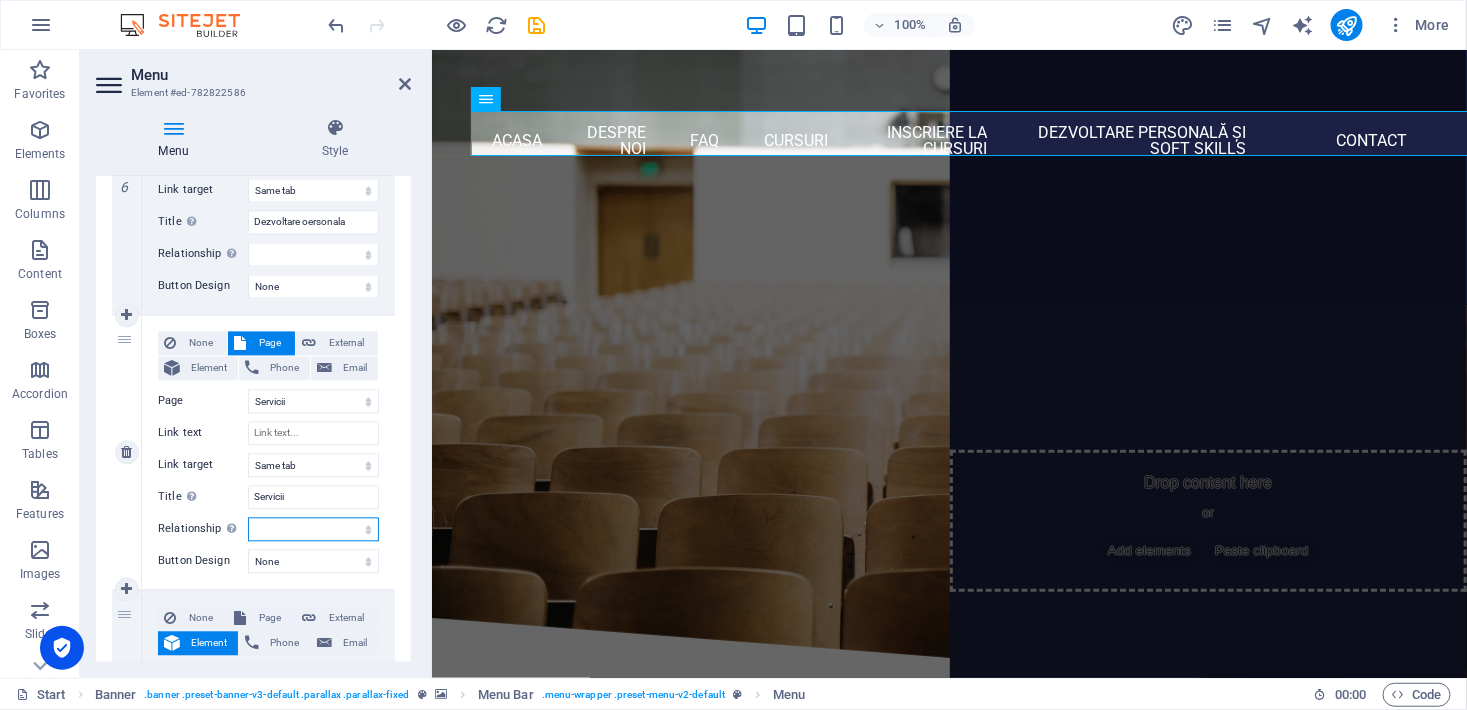click on "alternate author bookmark external help license next nofollow noreferrer noopener prev search tag" at bounding box center (313, 530) 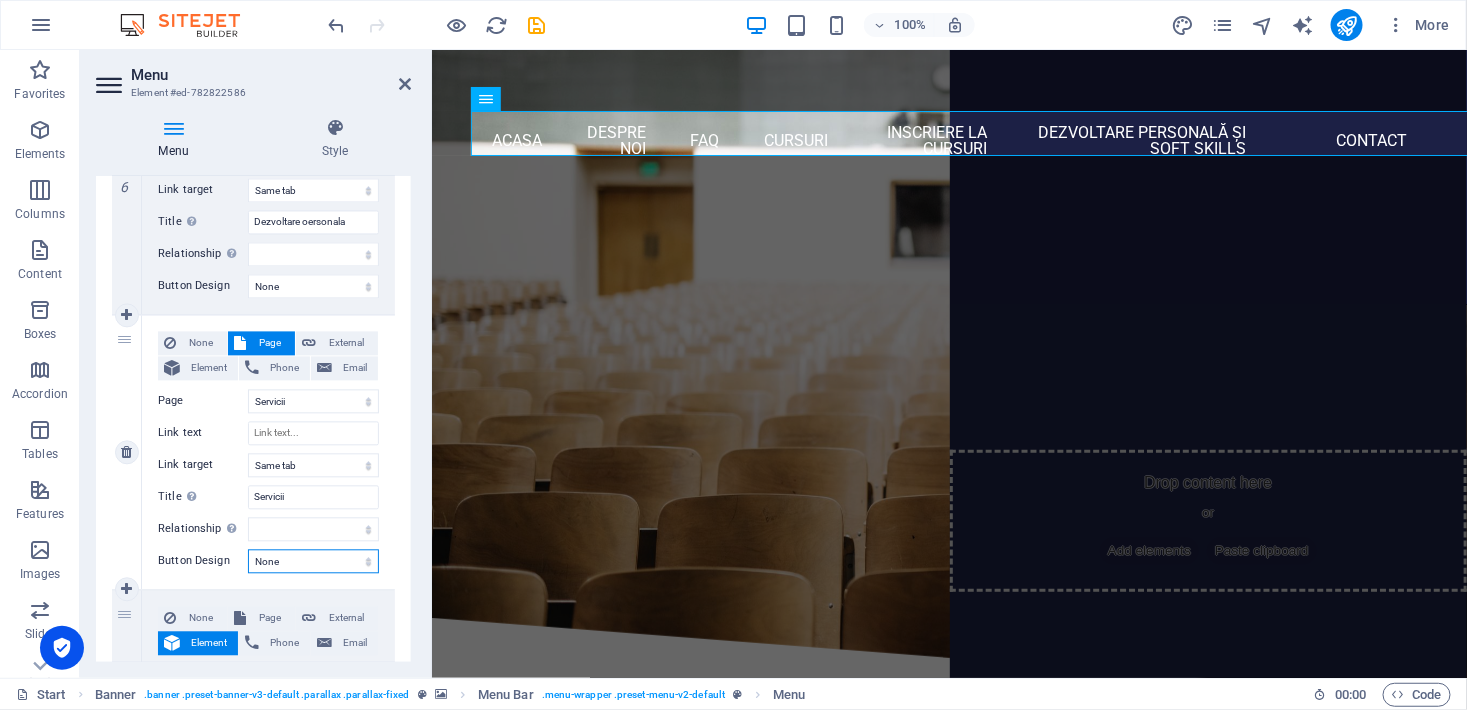 click on "None Default Primary Secondary" at bounding box center [313, 562] 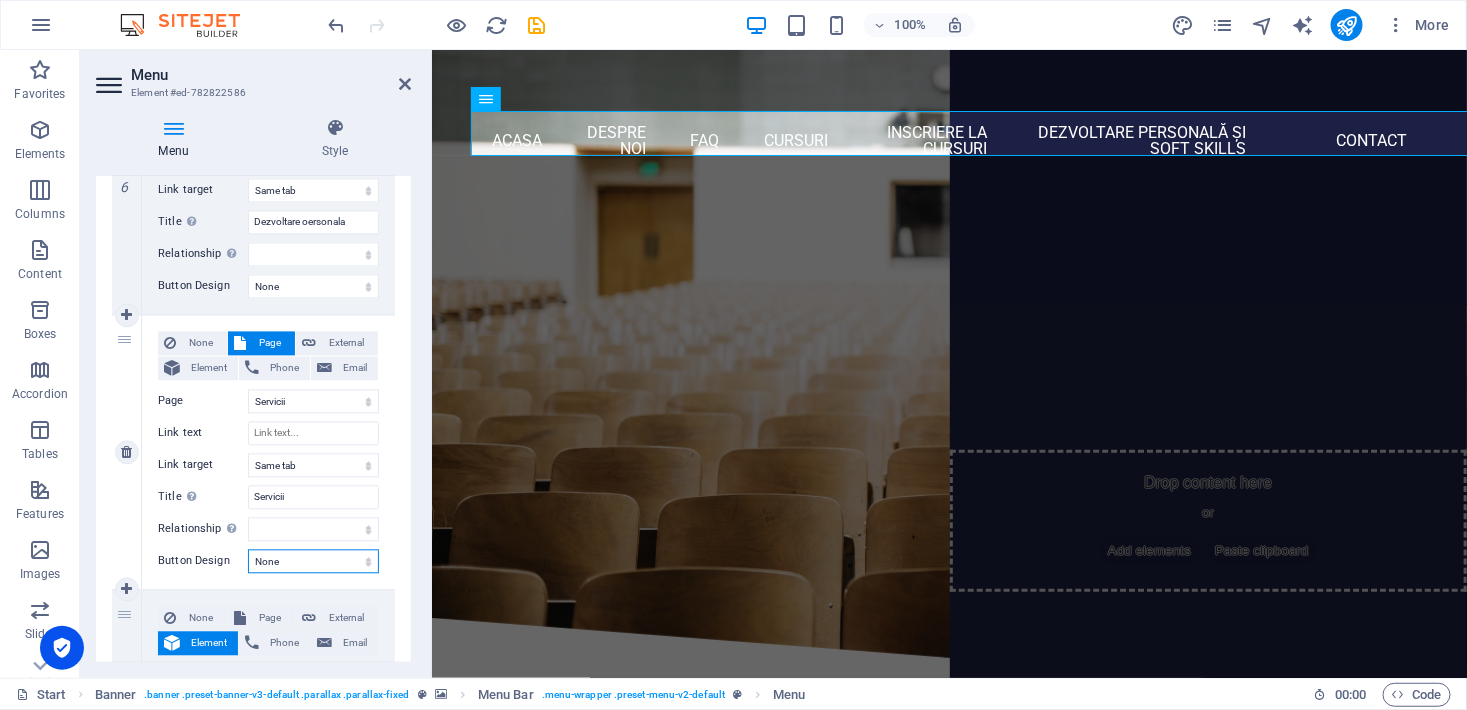 click on "None Default Primary Secondary" at bounding box center (313, 562) 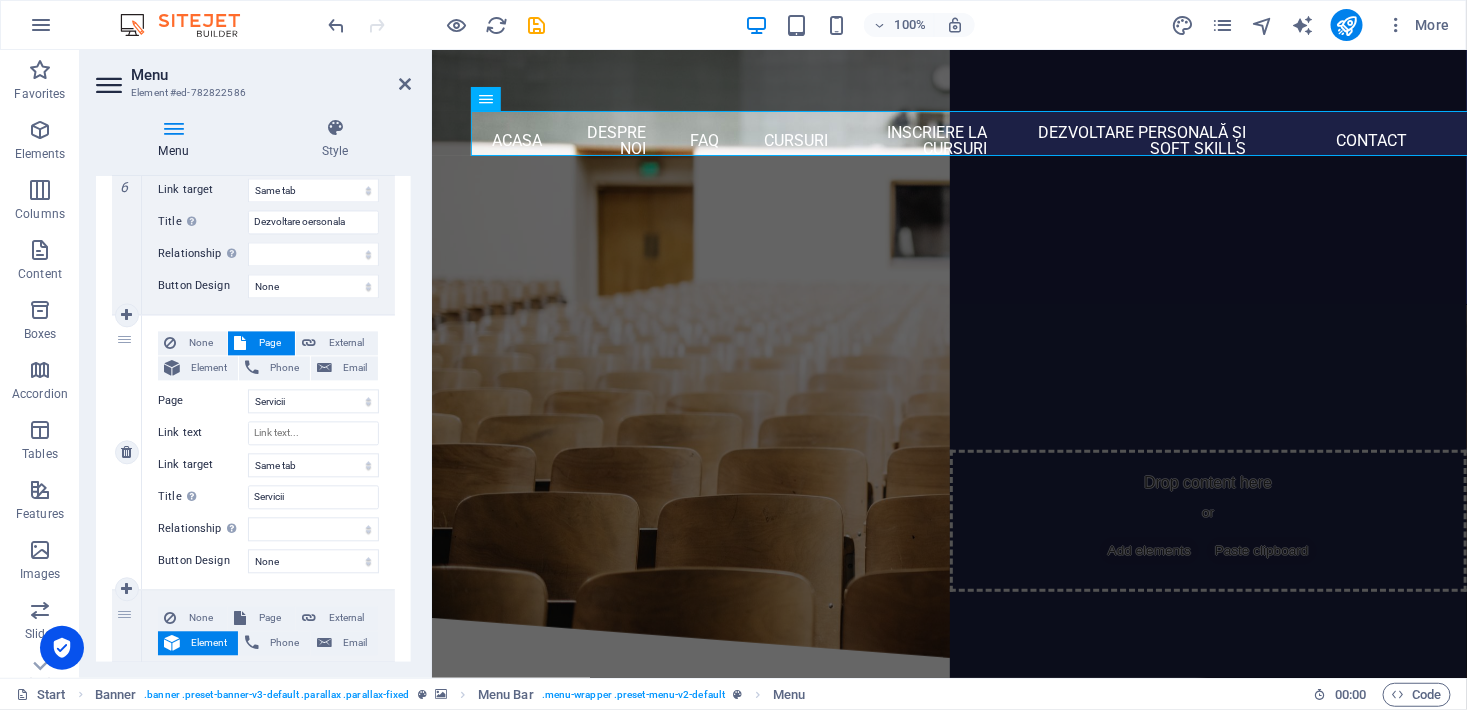 click on "Page" at bounding box center [270, 344] 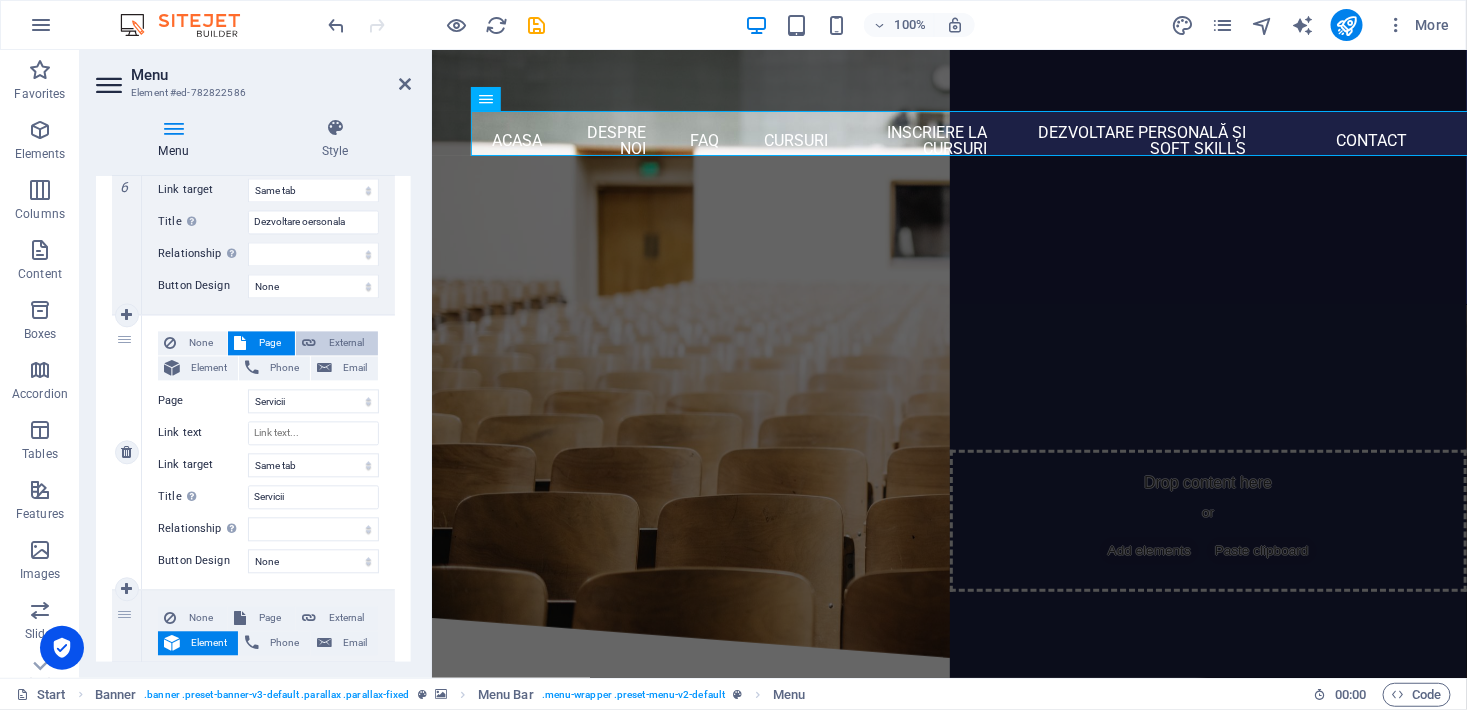 click on "External" at bounding box center (347, 344) 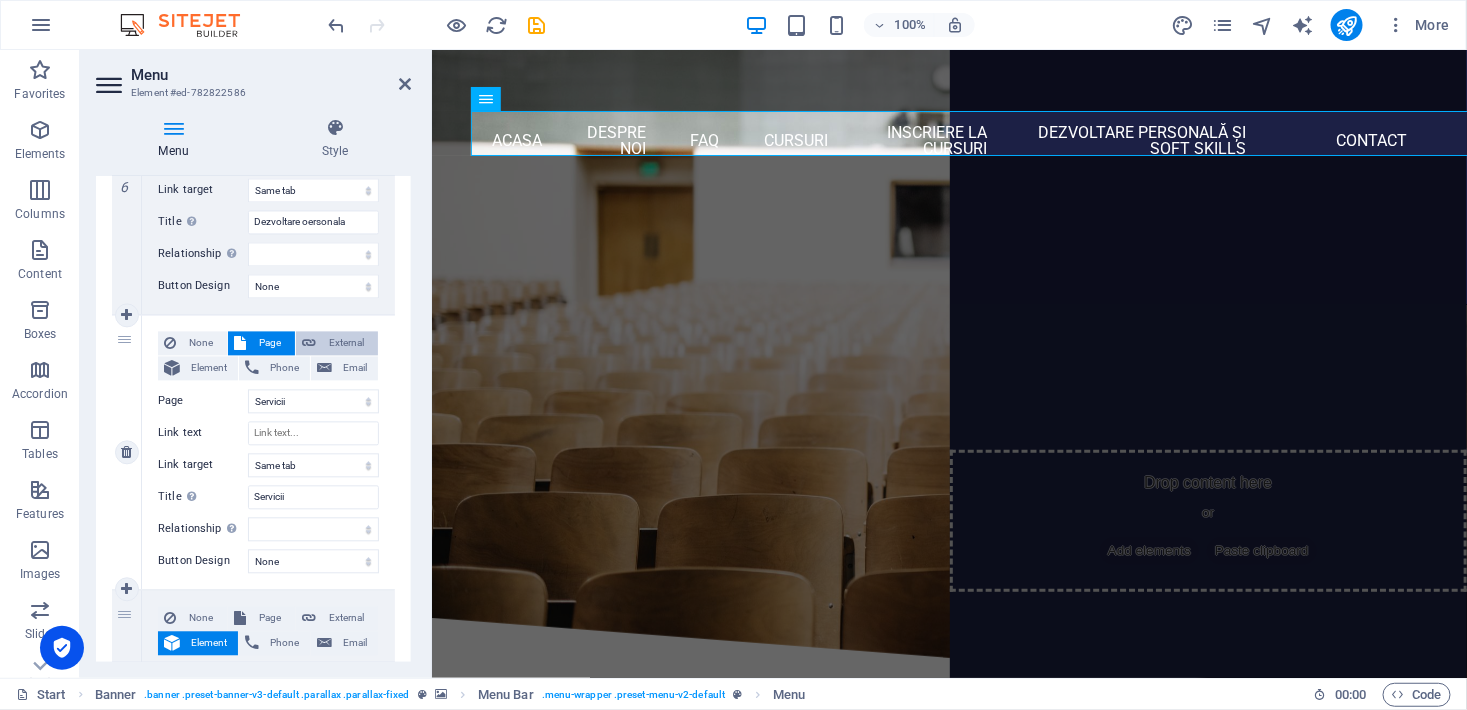 select 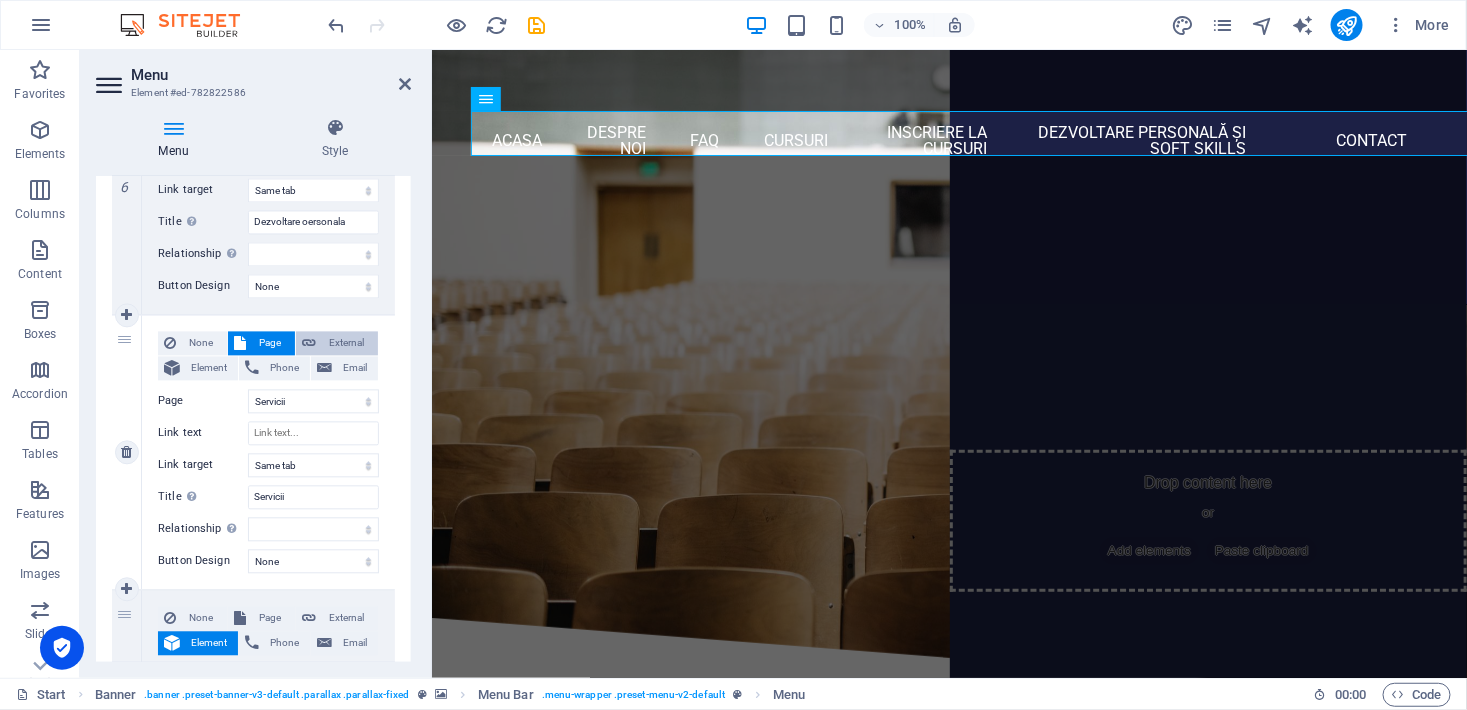 select 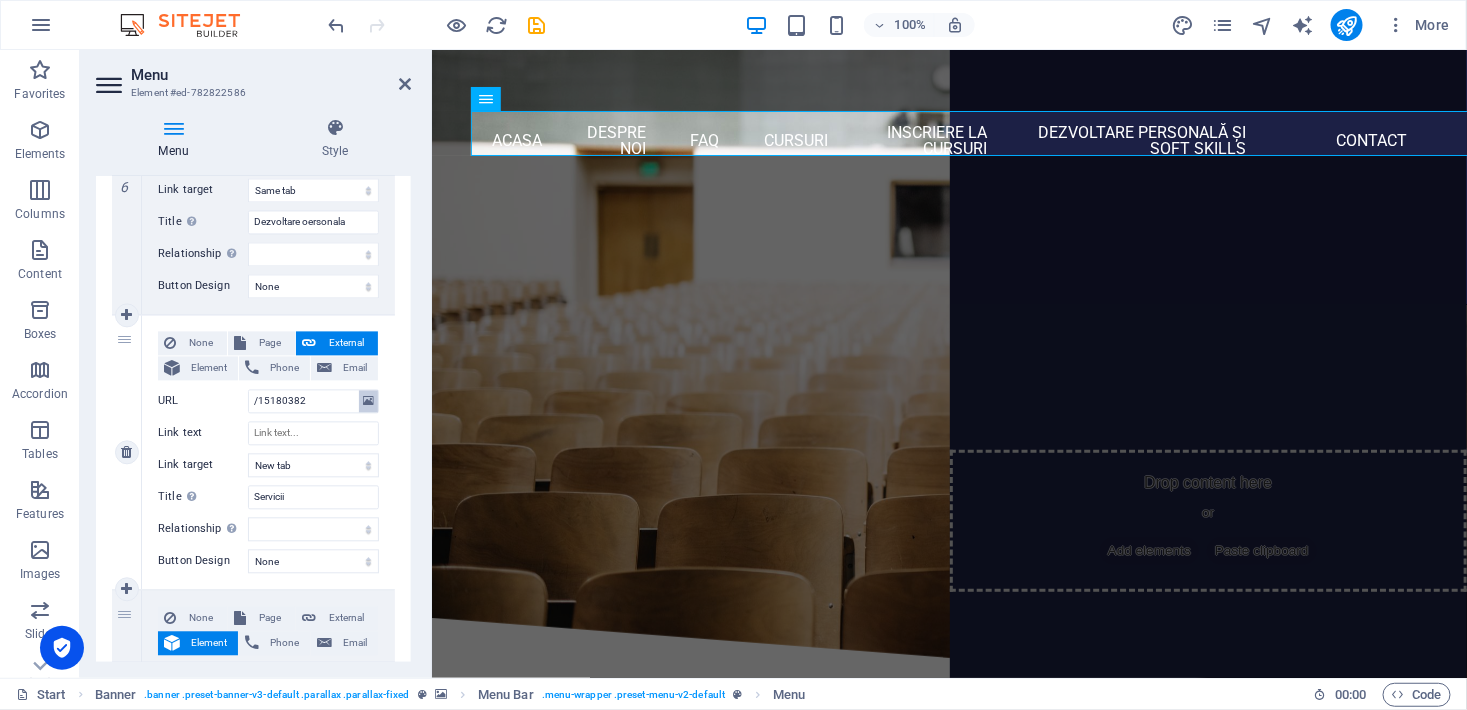 click at bounding box center [368, 402] 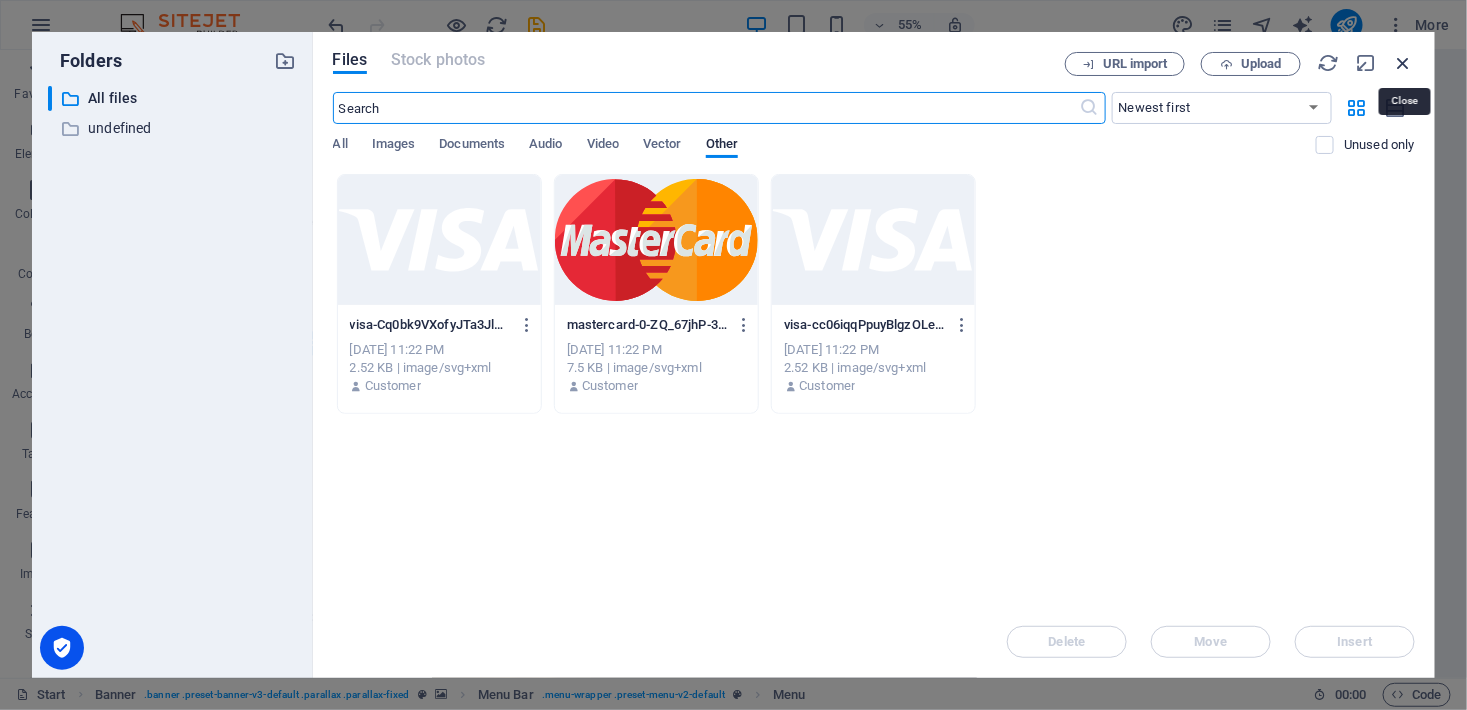 click at bounding box center [1404, 63] 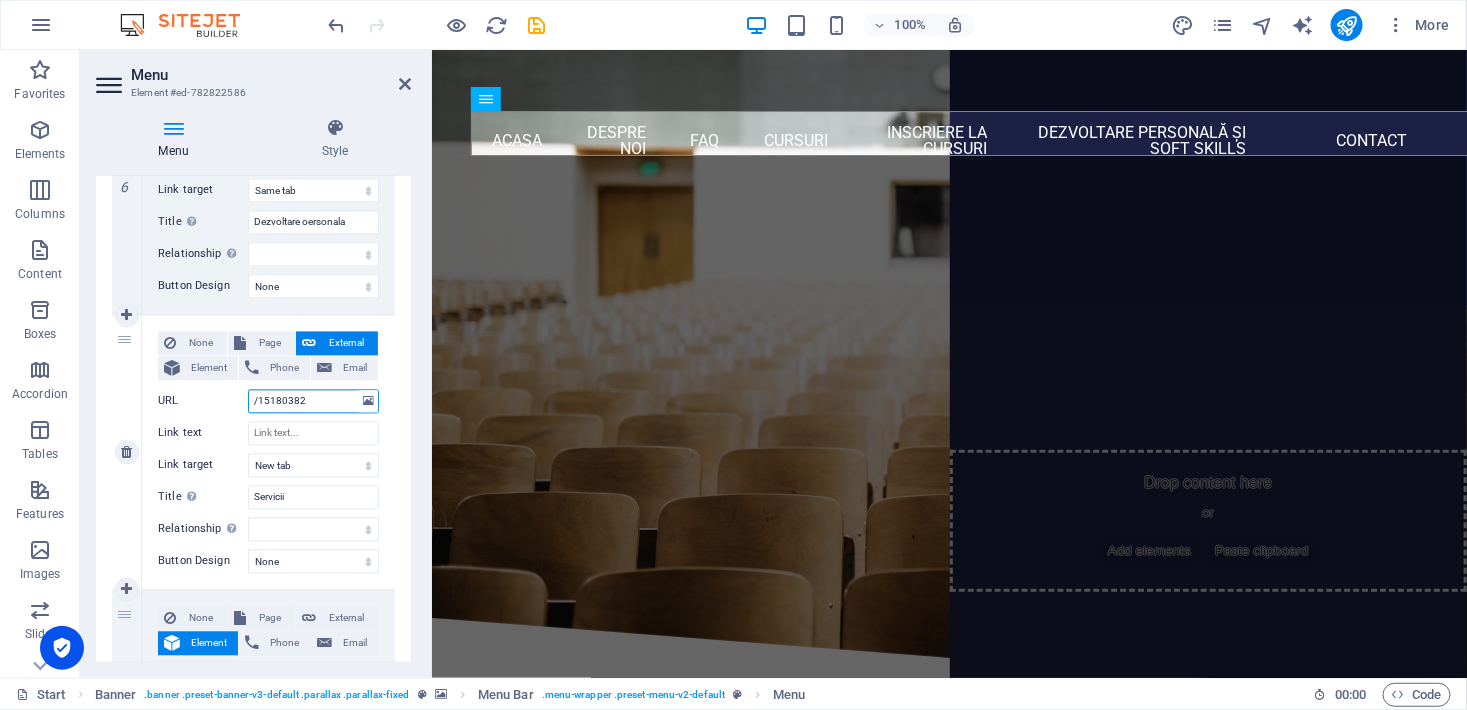 click on "/15180382" at bounding box center (313, 402) 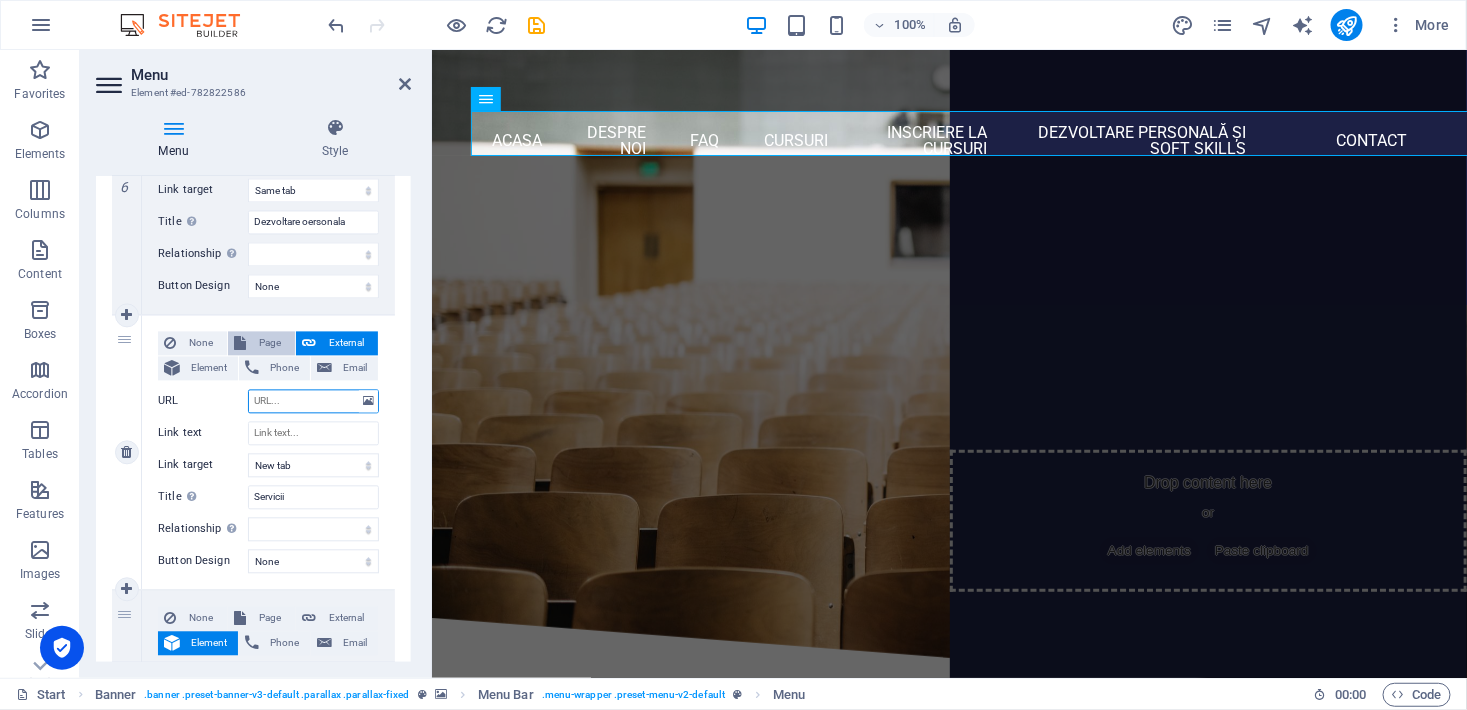 select 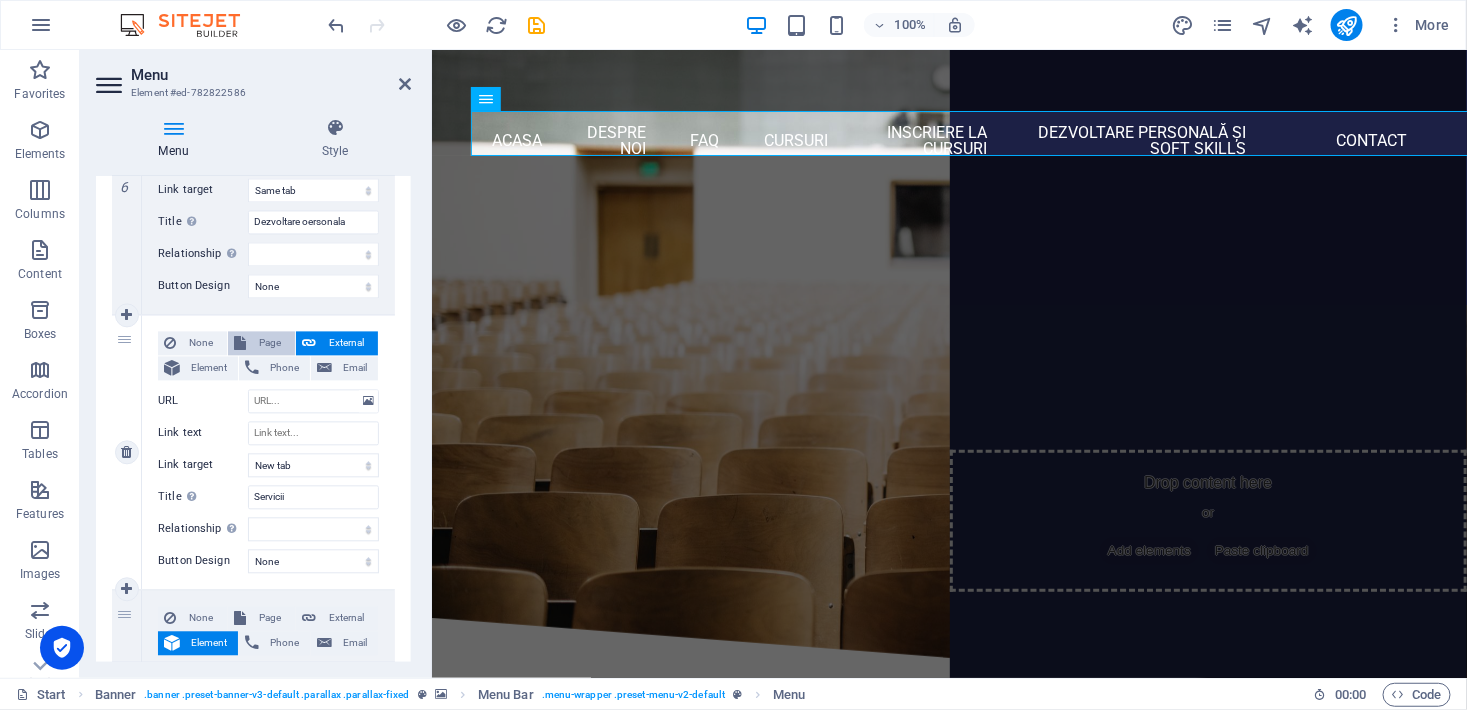 click on "Page" at bounding box center (270, 344) 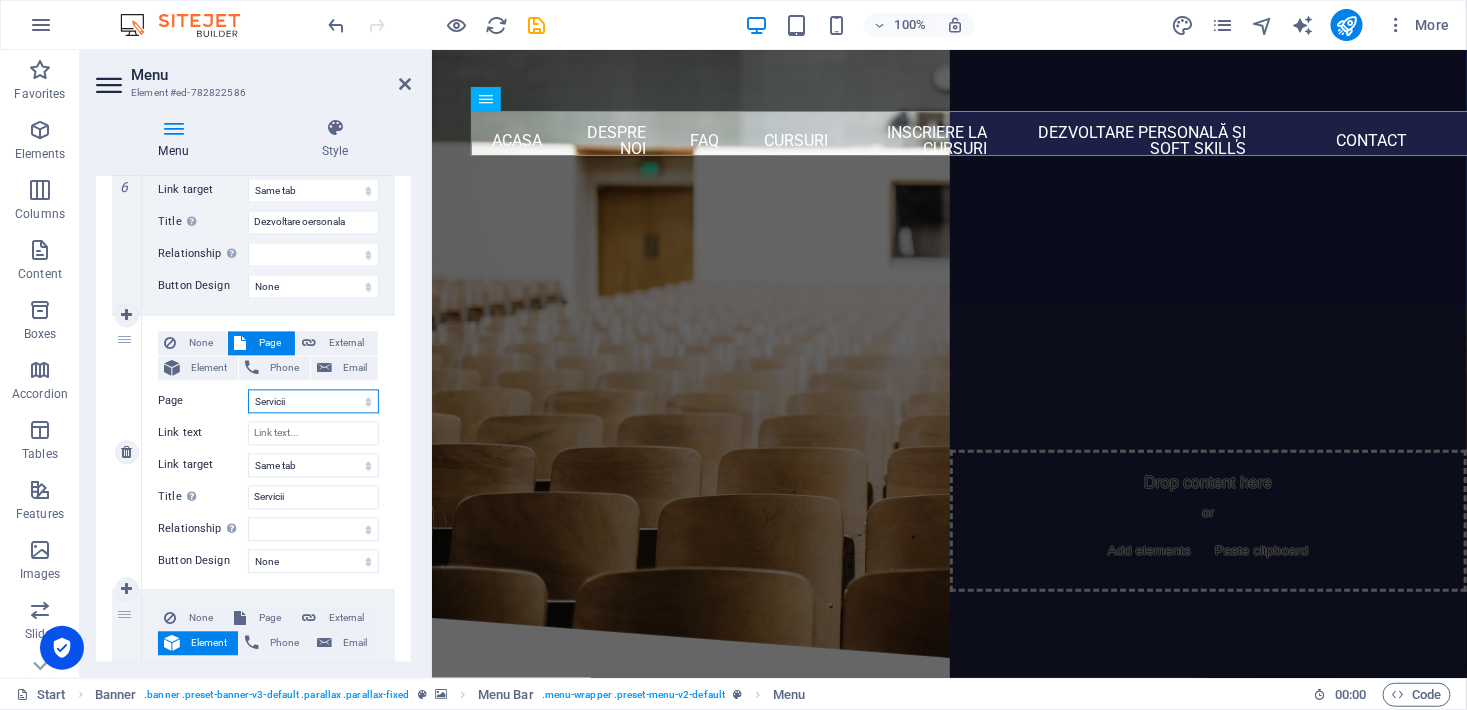 click on "Start Subpage Legal notice Privacy Servicii -- Dezvoltare personală și soft skills --  Comerț, vânzări și antreprenoriat -- Tehnic și industrial -- Opțional – Categorii auxiliare -- Formare profesională generală -- -Sănătate, Siguranță și Mediu" at bounding box center [313, 402] 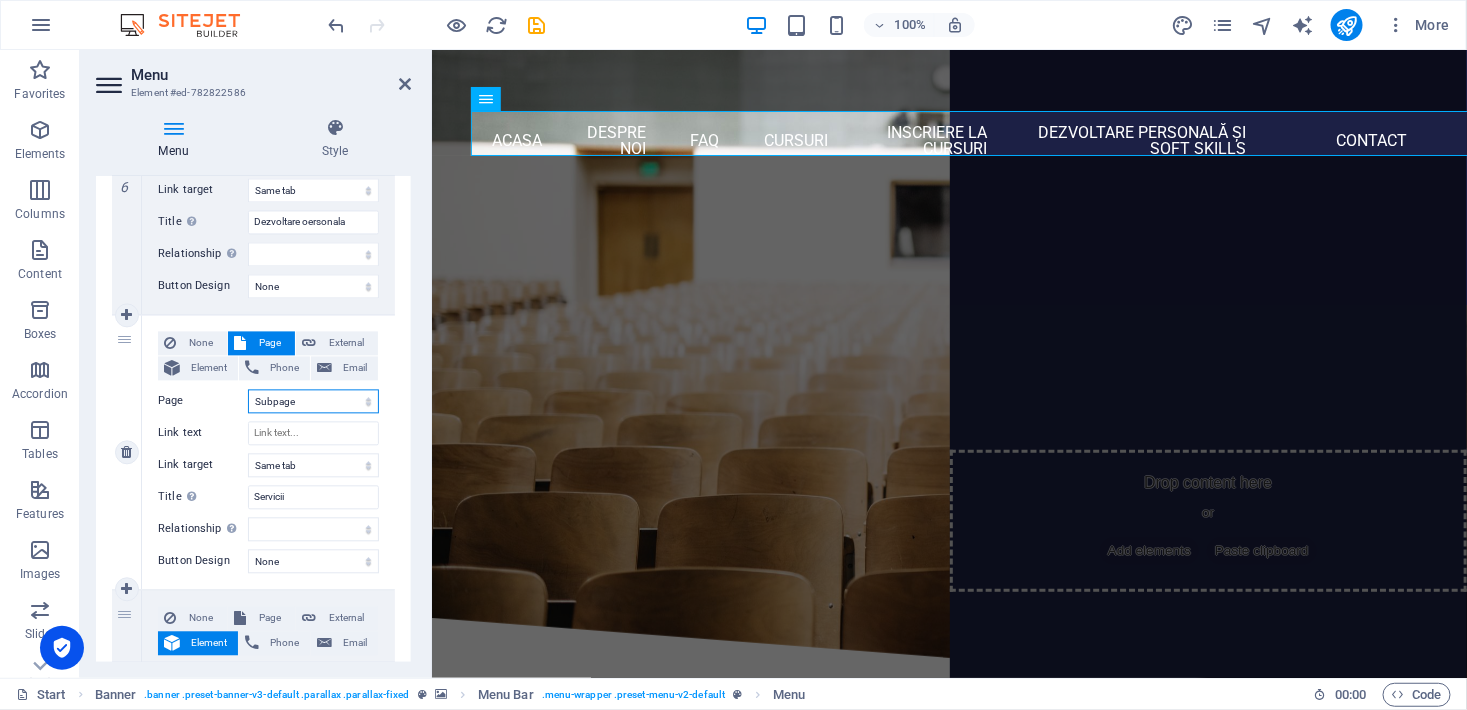 click on "Start Subpage Legal notice Privacy Servicii -- Dezvoltare personală și soft skills --  Comerț, vânzări și antreprenoriat -- Tehnic și industrial -- Opțional – Categorii auxiliare -- Formare profesională generală -- -Sănătate, Siguranță și Mediu" at bounding box center [313, 402] 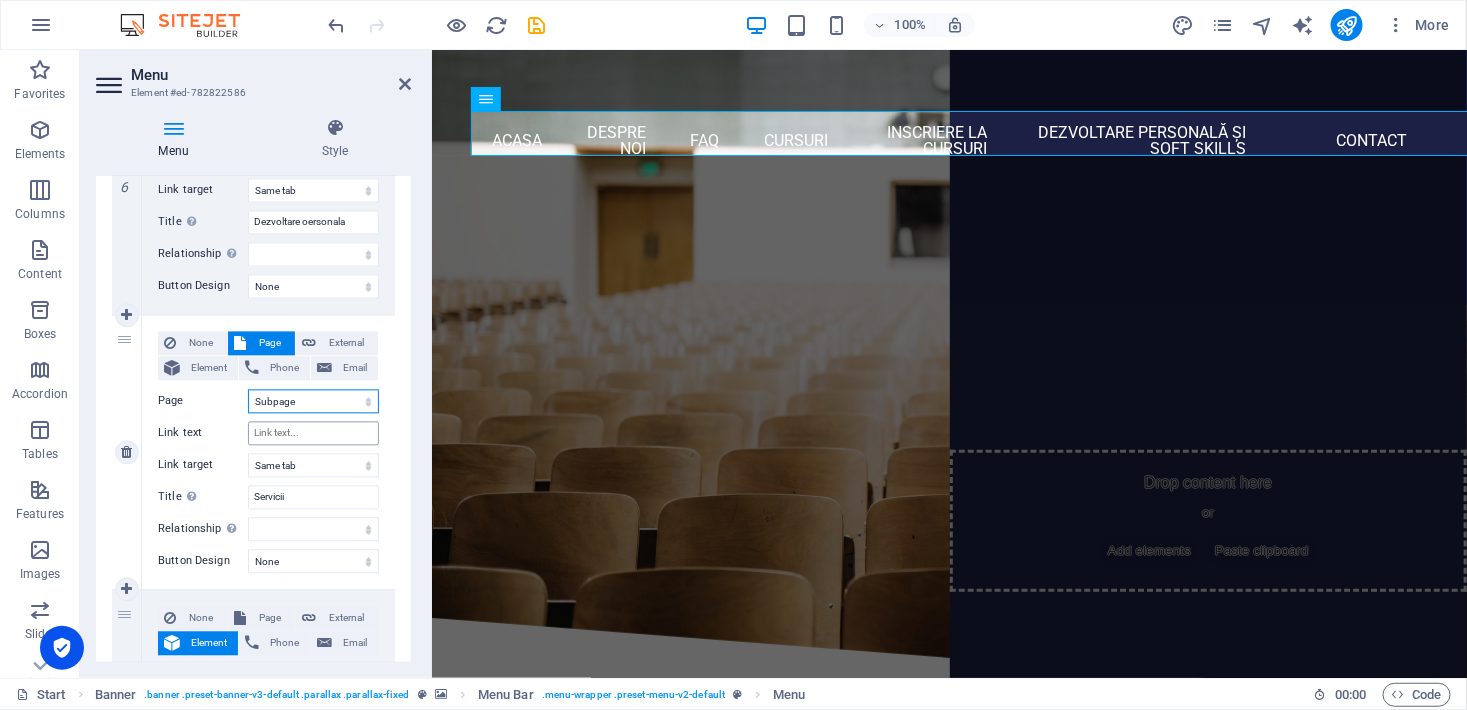 select 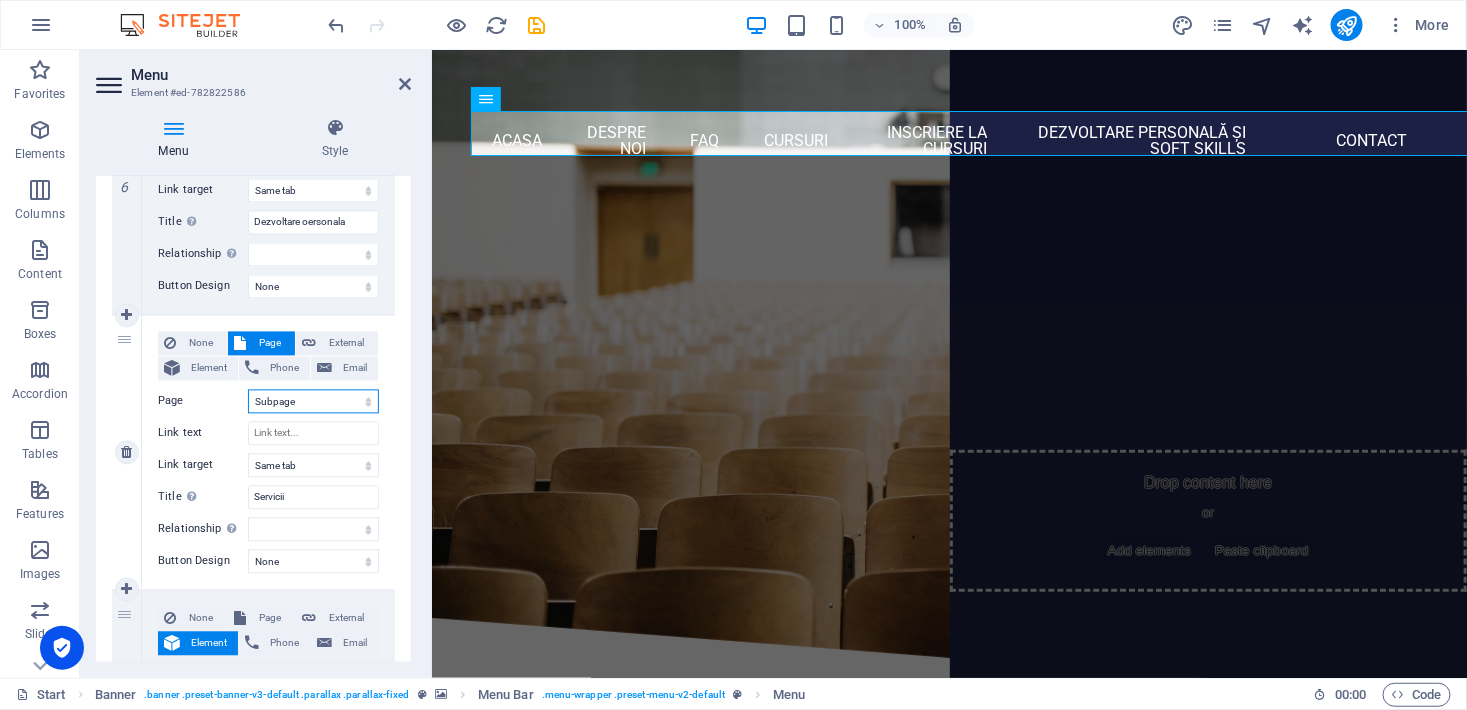 click on "Start Subpage Legal notice Privacy Servicii -- Dezvoltare personală și soft skills --  Comerț, vânzări și antreprenoriat -- Tehnic și industrial -- Opțional – Categorii auxiliare -- Formare profesională generală -- -Sănătate, Siguranță și Mediu" at bounding box center (313, 402) 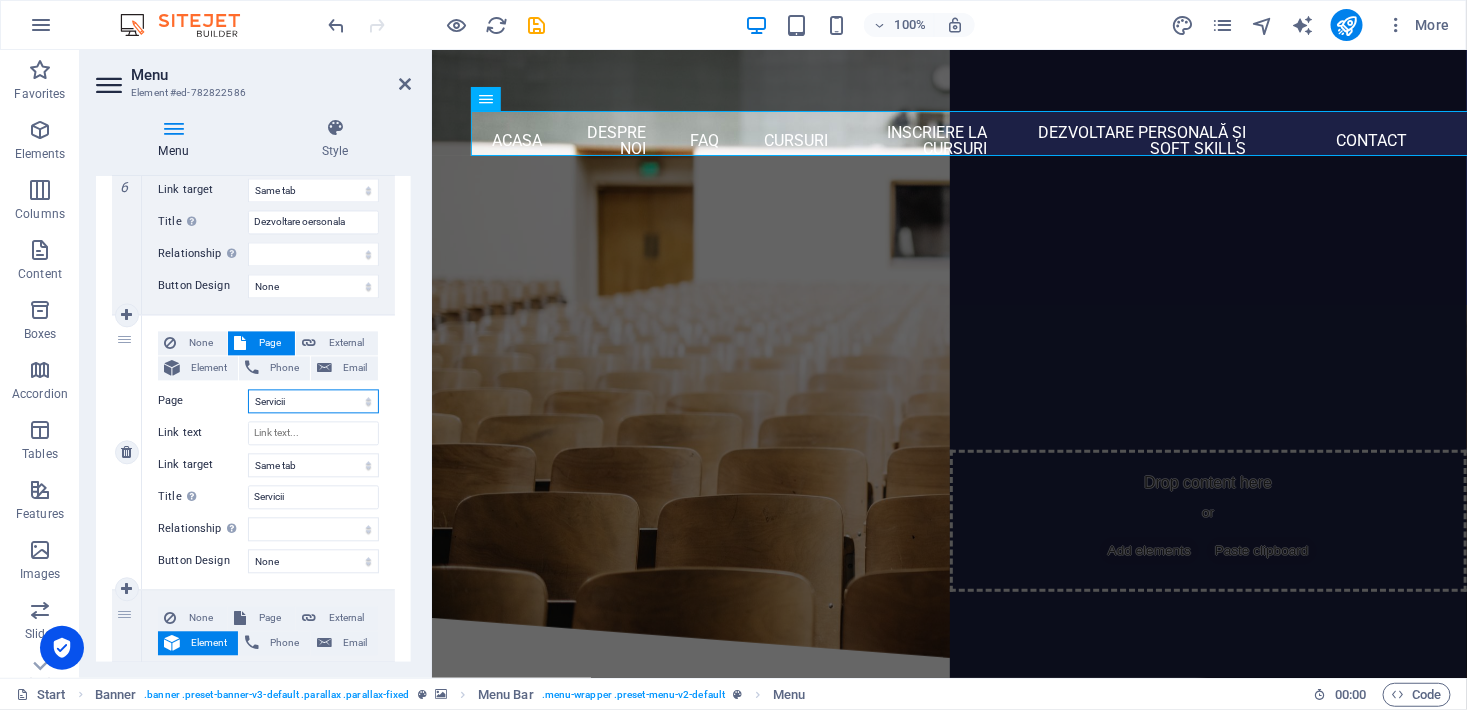click on "Start Subpage Legal notice Privacy Servicii -- Dezvoltare personală și soft skills --  Comerț, vânzări și antreprenoriat -- Tehnic și industrial -- Opțional – Categorii auxiliare -- Formare profesională generală -- -Sănătate, Siguranță și Mediu" at bounding box center [313, 402] 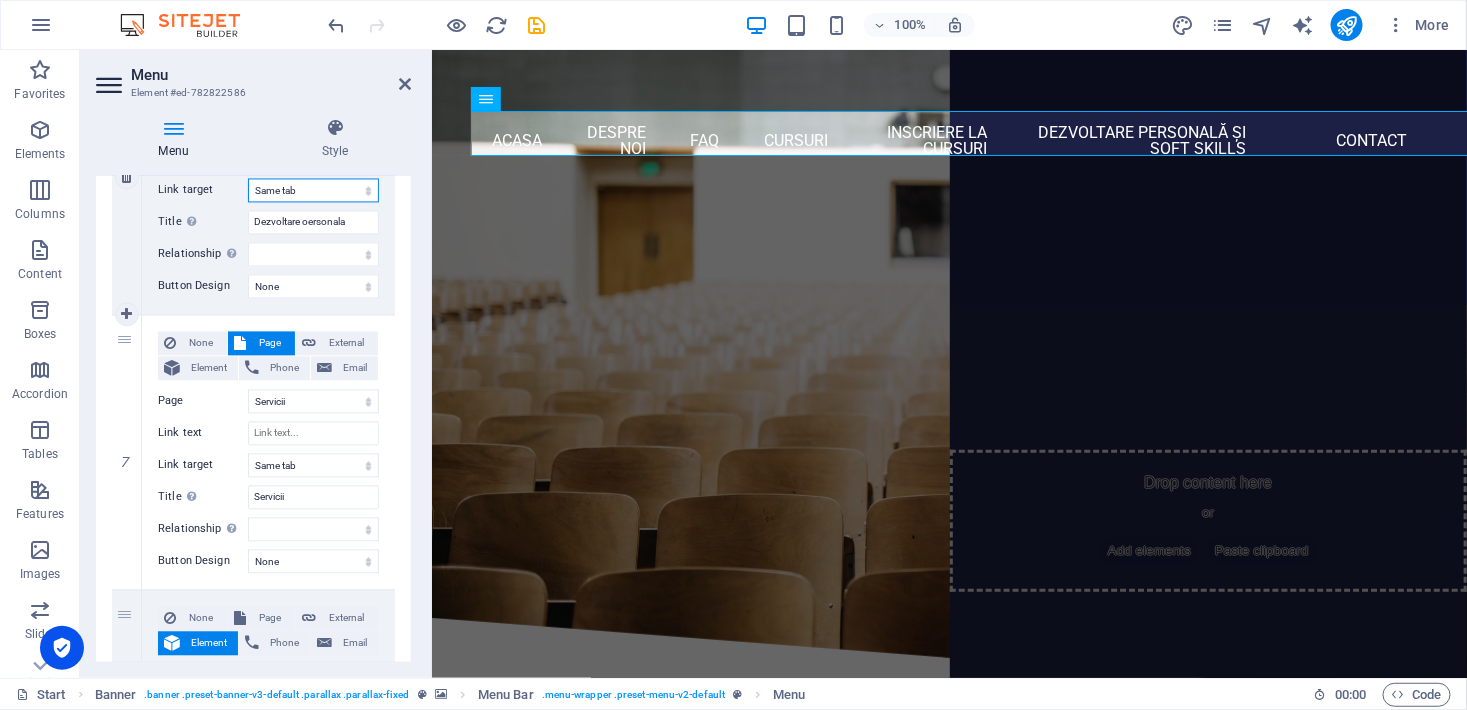 click on "New tab Same tab Overlay" at bounding box center (313, 191) 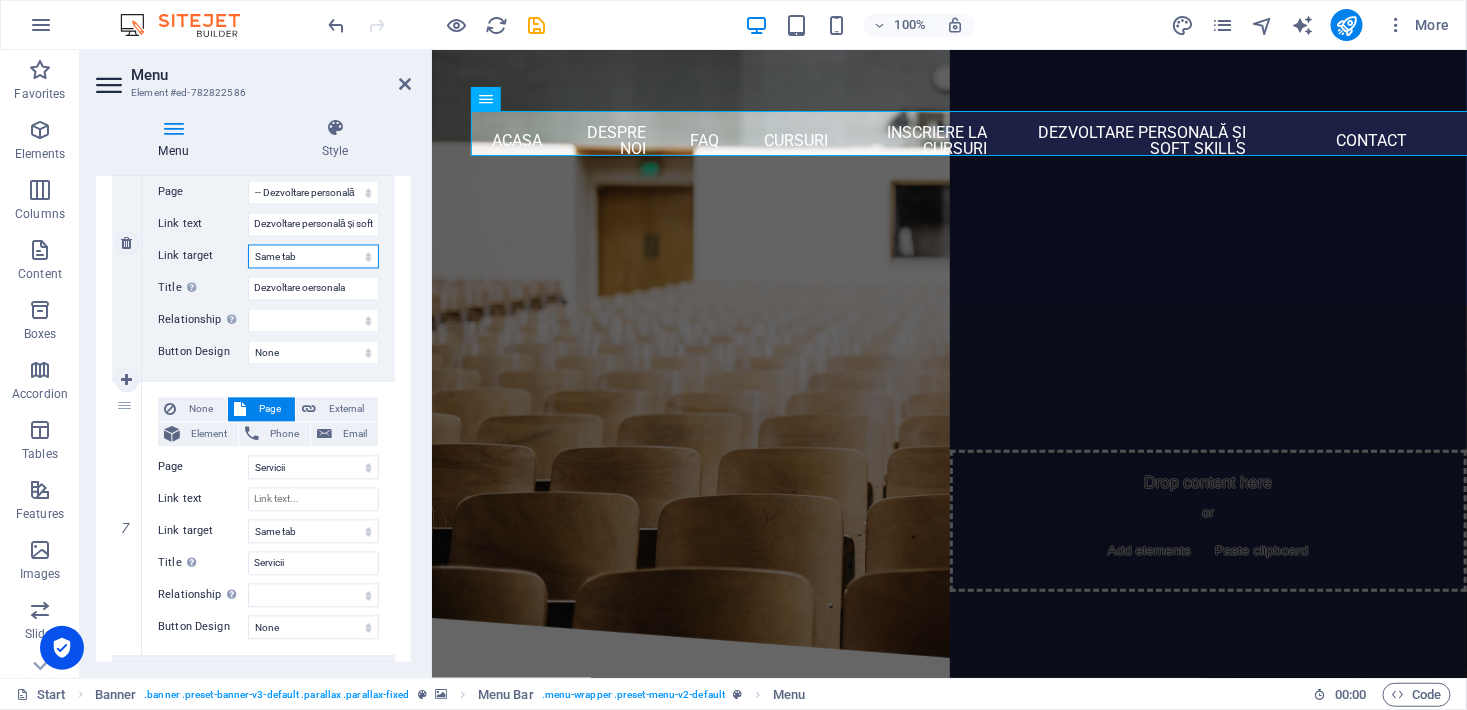 scroll, scrollTop: 1363, scrollLeft: 0, axis: vertical 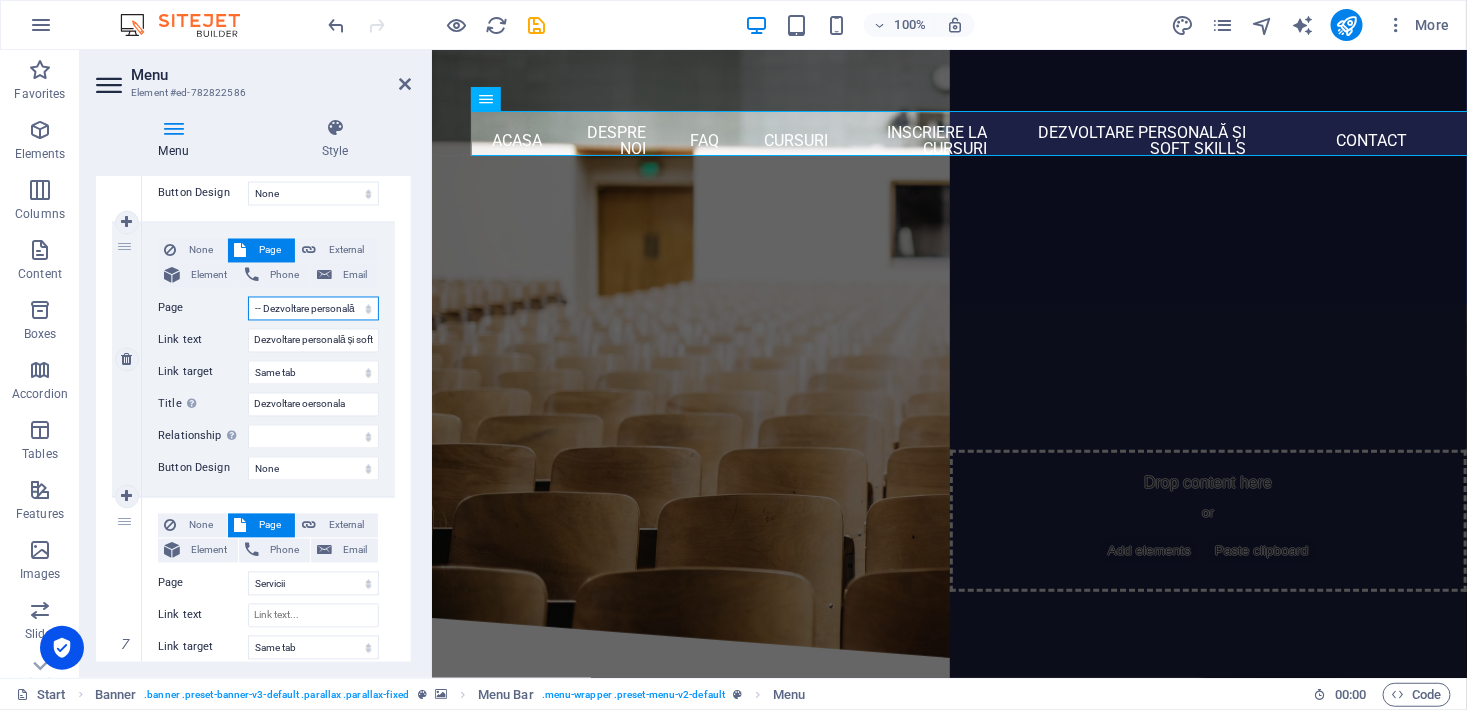 click on "Start Subpage Legal notice Privacy Servicii -- Dezvoltare personală și soft skills --  Comerț, vânzări și antreprenoriat -- Tehnic și industrial -- Opțional – Categorii auxiliare -- Formare profesională generală -- -Sănătate, Siguranță și Mediu" at bounding box center (313, 309) 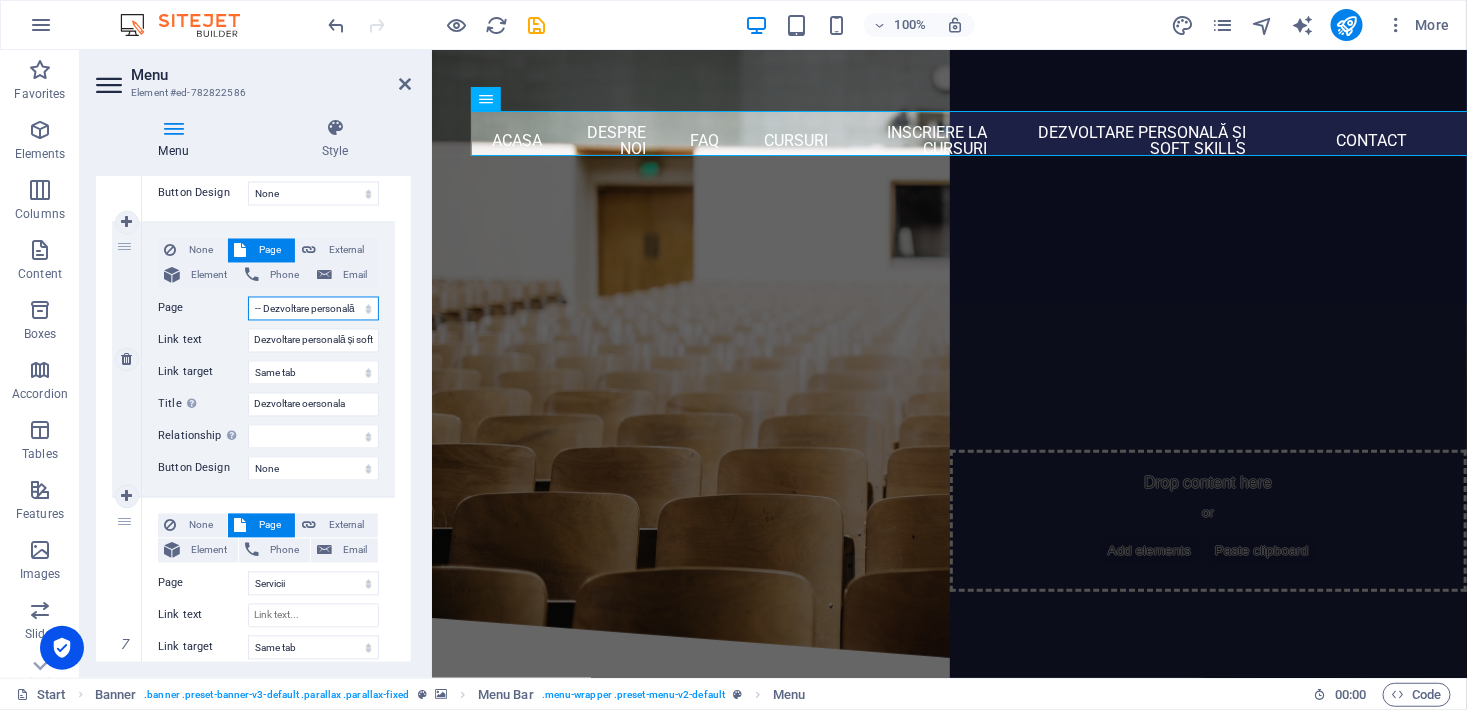 click on "Start Subpage Legal notice Privacy Servicii -- Dezvoltare personală și soft skills --  Comerț, vânzări și antreprenoriat -- Tehnic și industrial -- Opțional – Categorii auxiliare -- Formare profesională generală -- -Sănătate, Siguranță și Mediu" at bounding box center (313, 309) 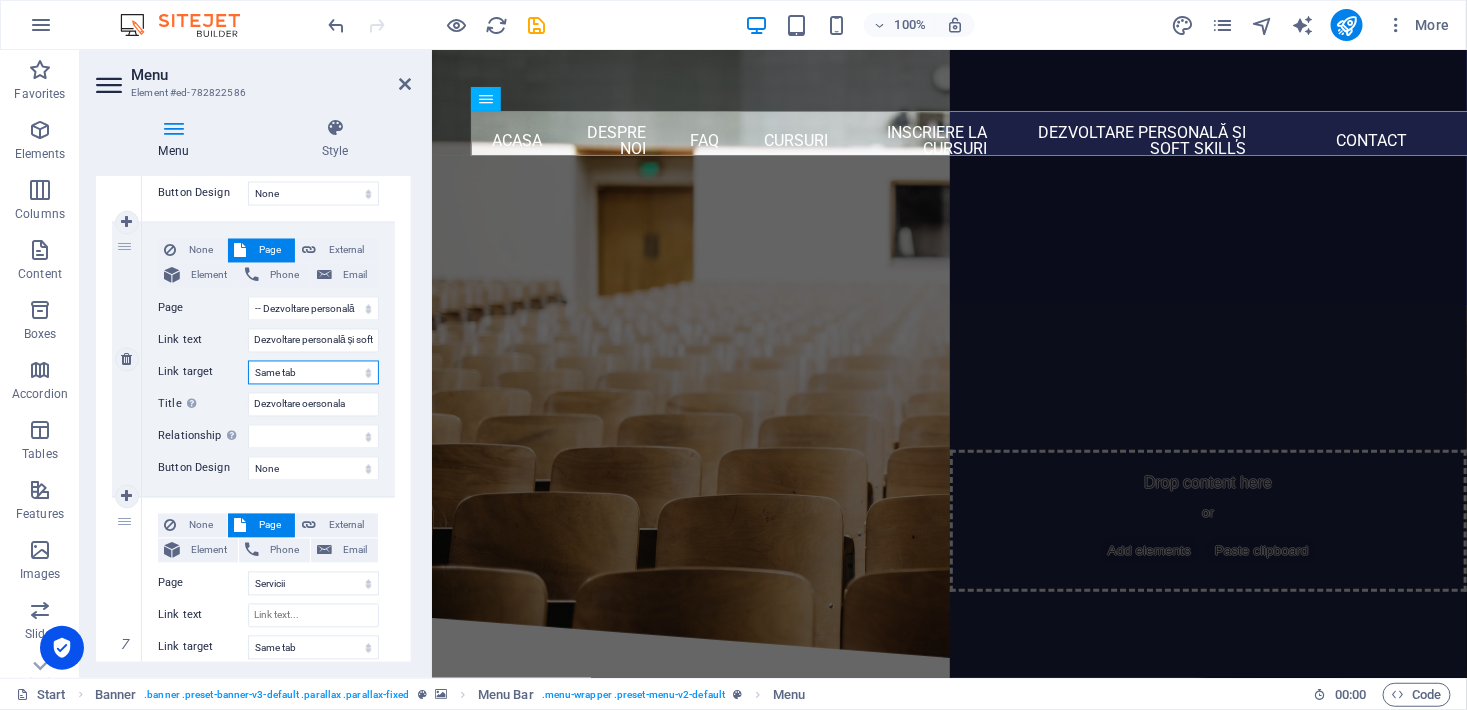 click on "New tab Same tab Overlay" at bounding box center (313, 373) 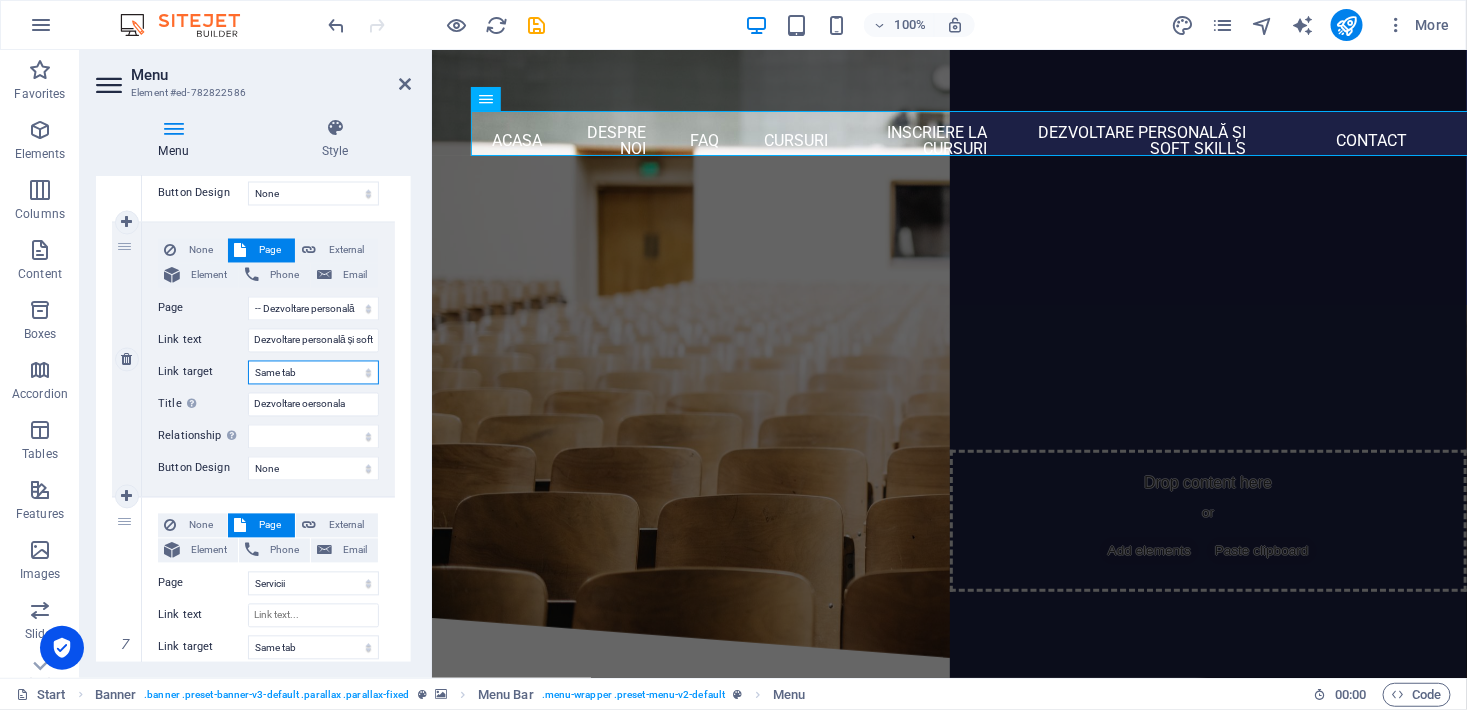 drag, startPoint x: 292, startPoint y: 366, endPoint x: 294, endPoint y: 354, distance: 12.165525 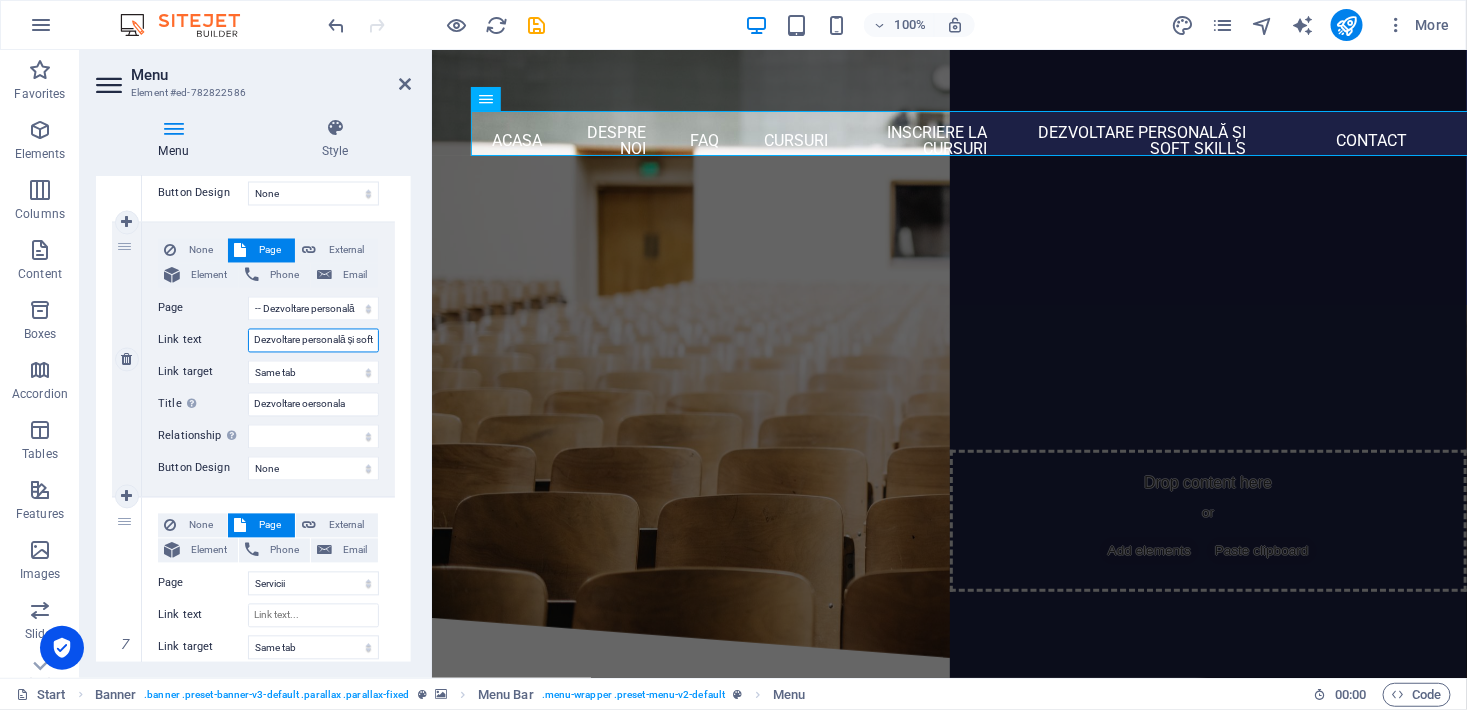 click on "Dezvoltare personală și soft skills" at bounding box center (313, 341) 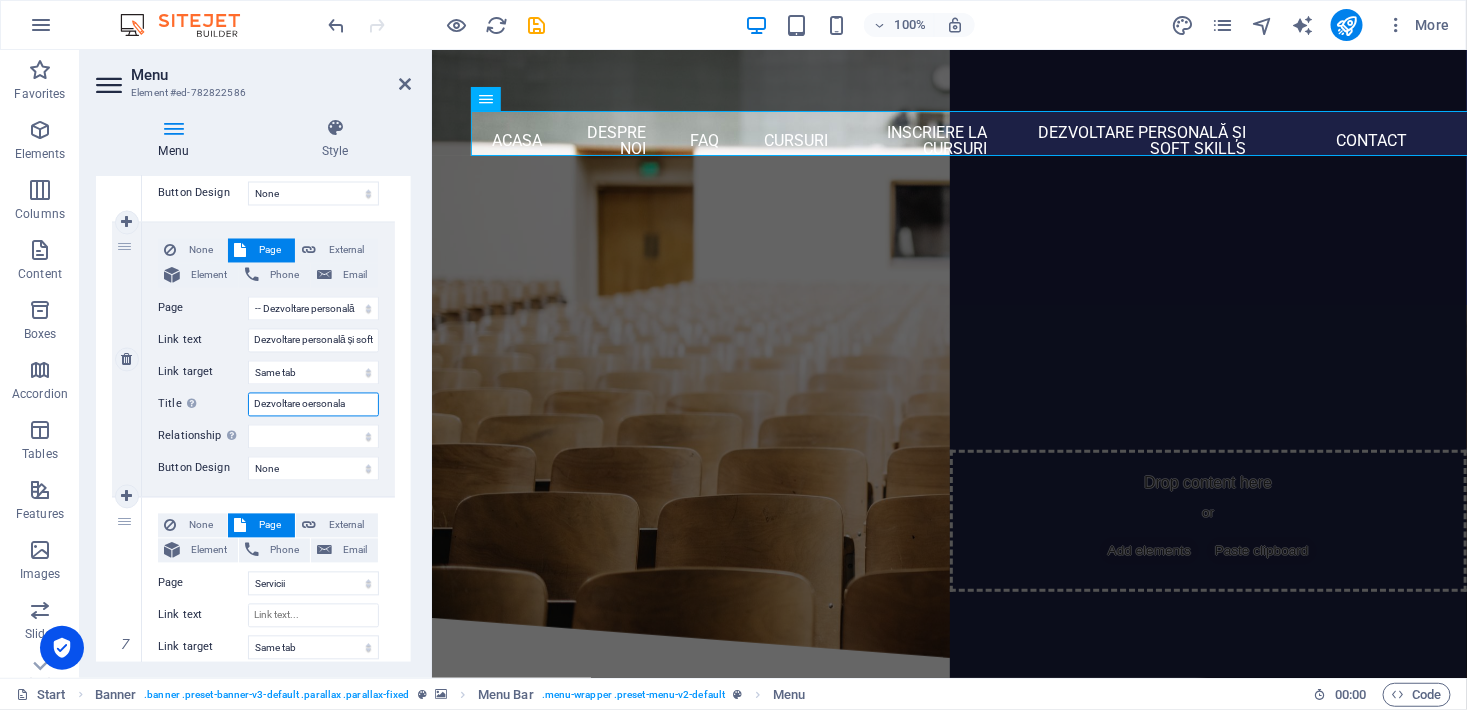 click on "Dezvoltare oersonala" at bounding box center (313, 405) 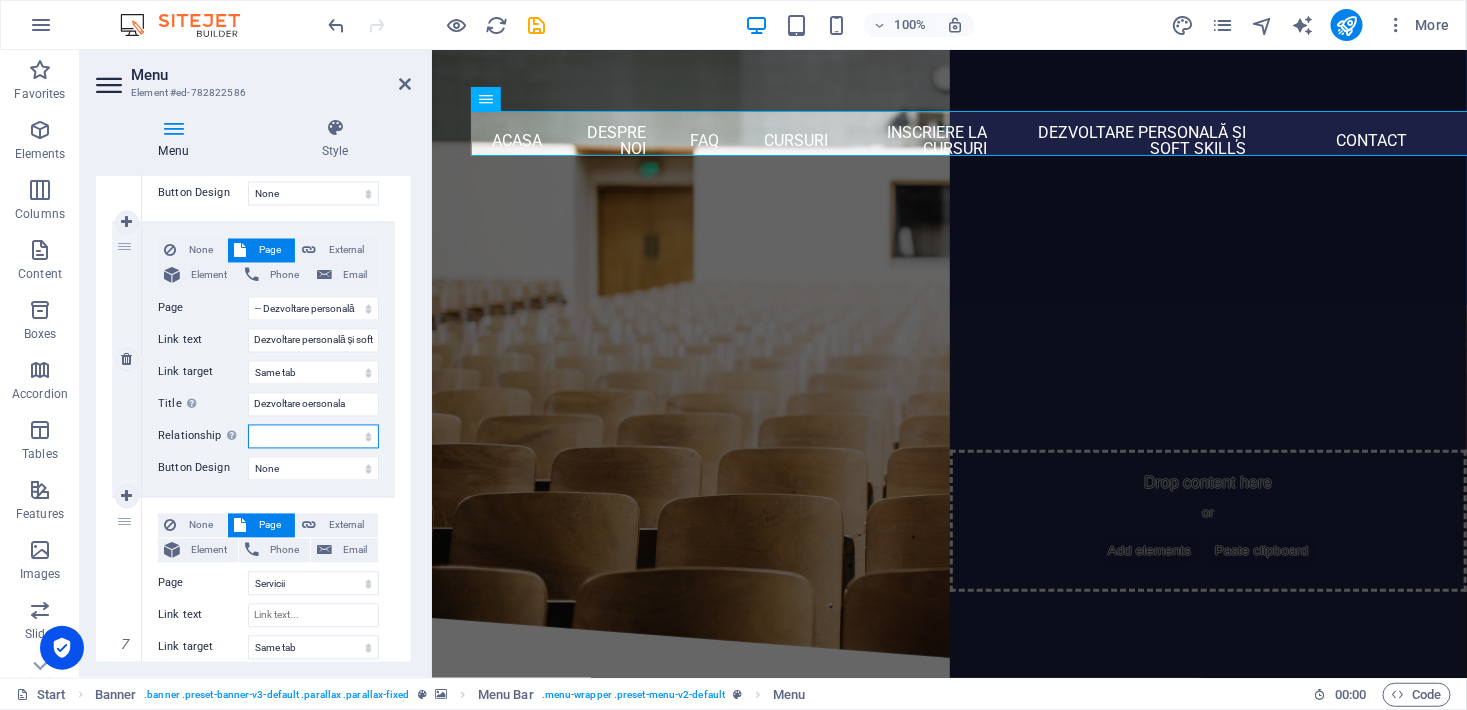 click on "alternate author bookmark external help license next nofollow noreferrer noopener prev search tag" at bounding box center (313, 437) 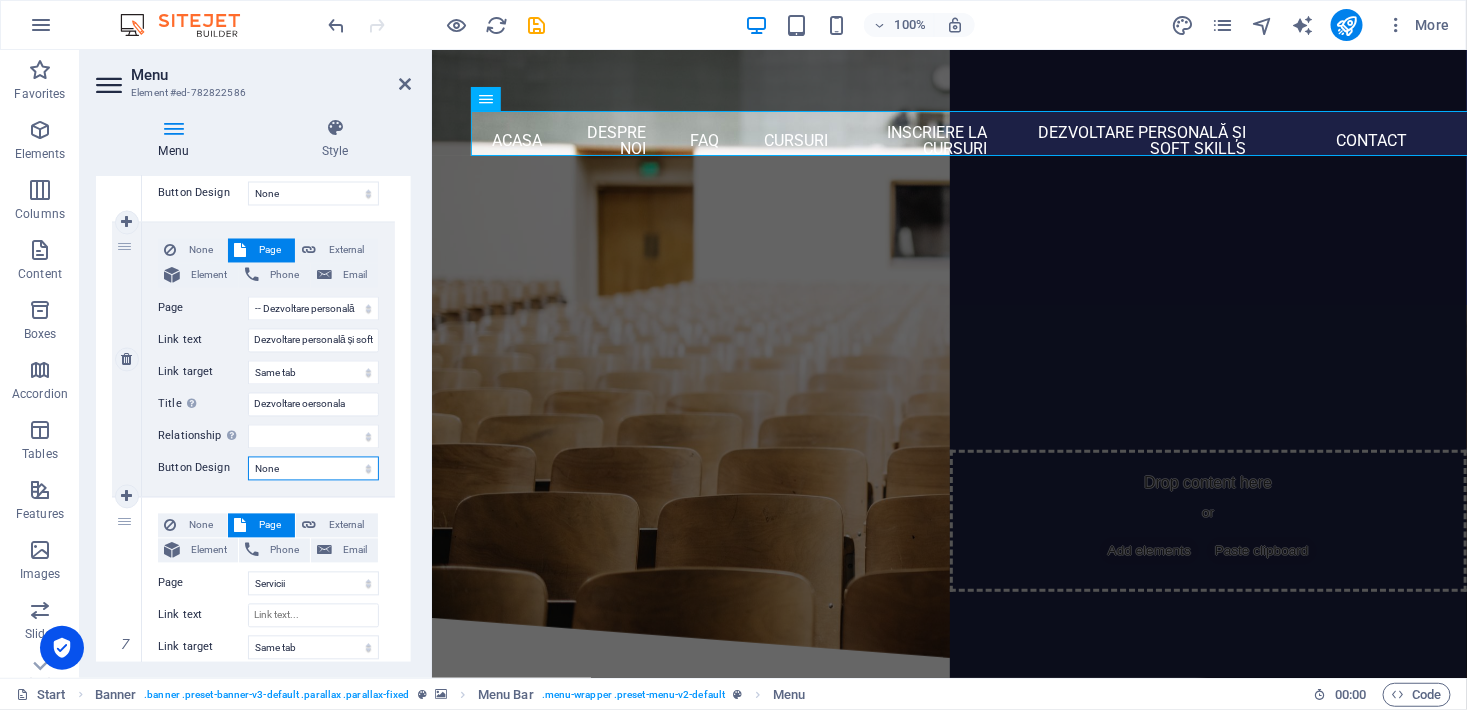 click on "None Default Primary Secondary" at bounding box center [313, 469] 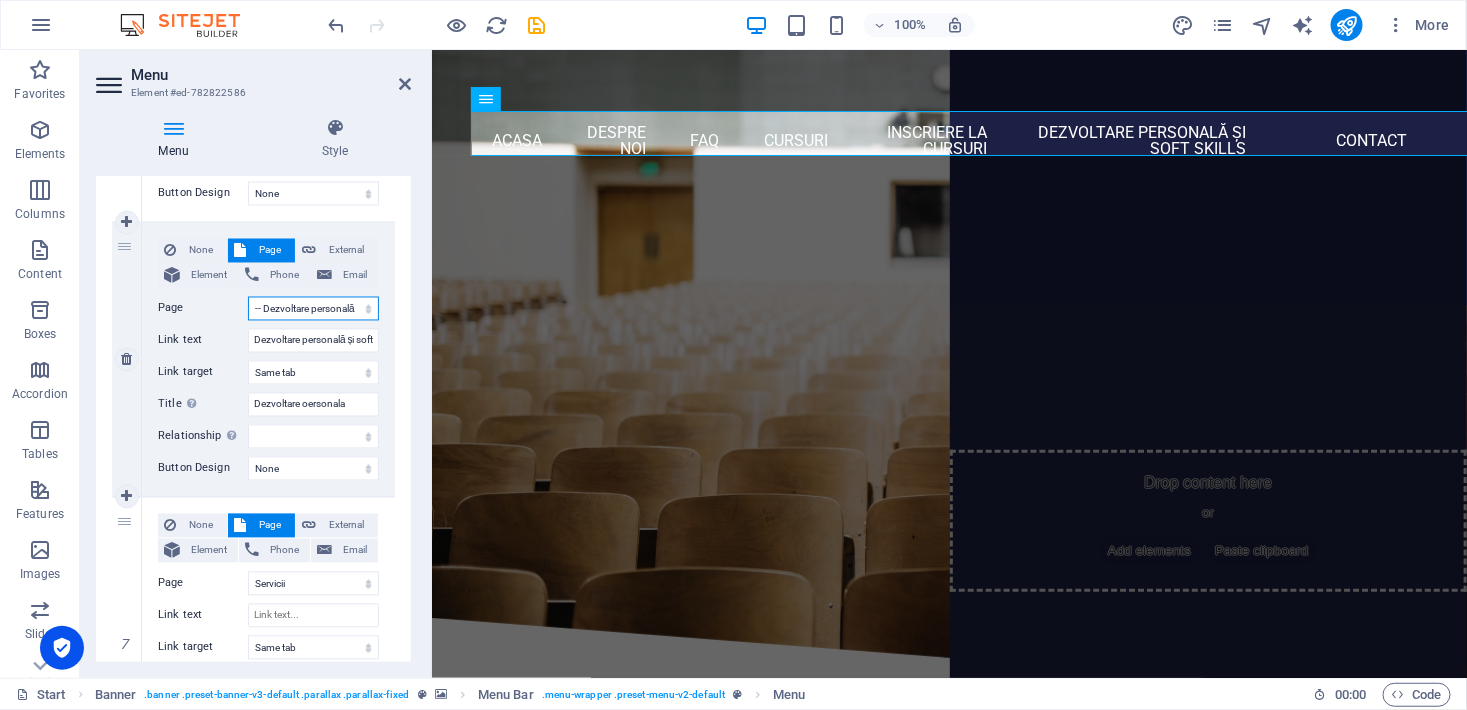 click on "Start Subpage Legal notice Privacy Servicii -- Dezvoltare personală și soft skills --  Comerț, vânzări și antreprenoriat -- Tehnic și industrial -- Opțional – Categorii auxiliare -- Formare profesională generală -- -Sănătate, Siguranță și Mediu" at bounding box center [313, 309] 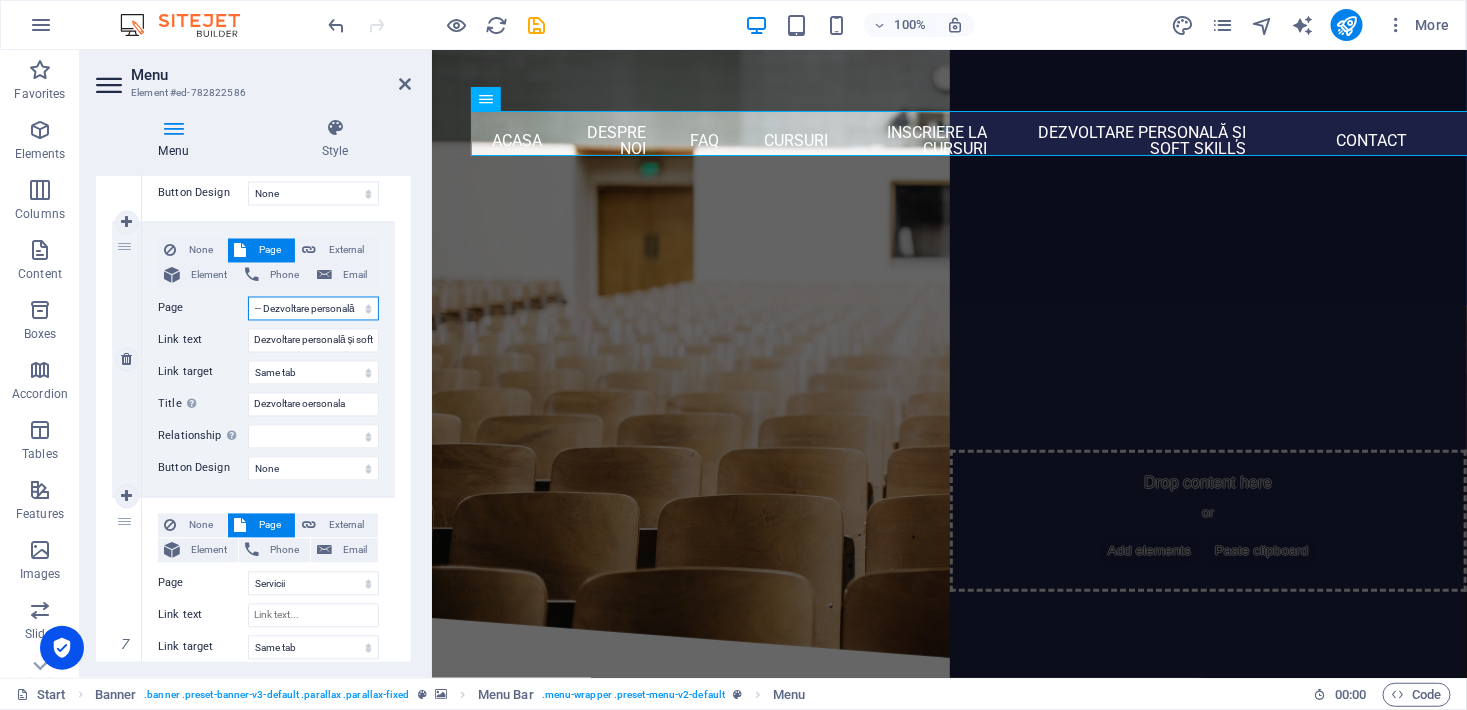 select on "1" 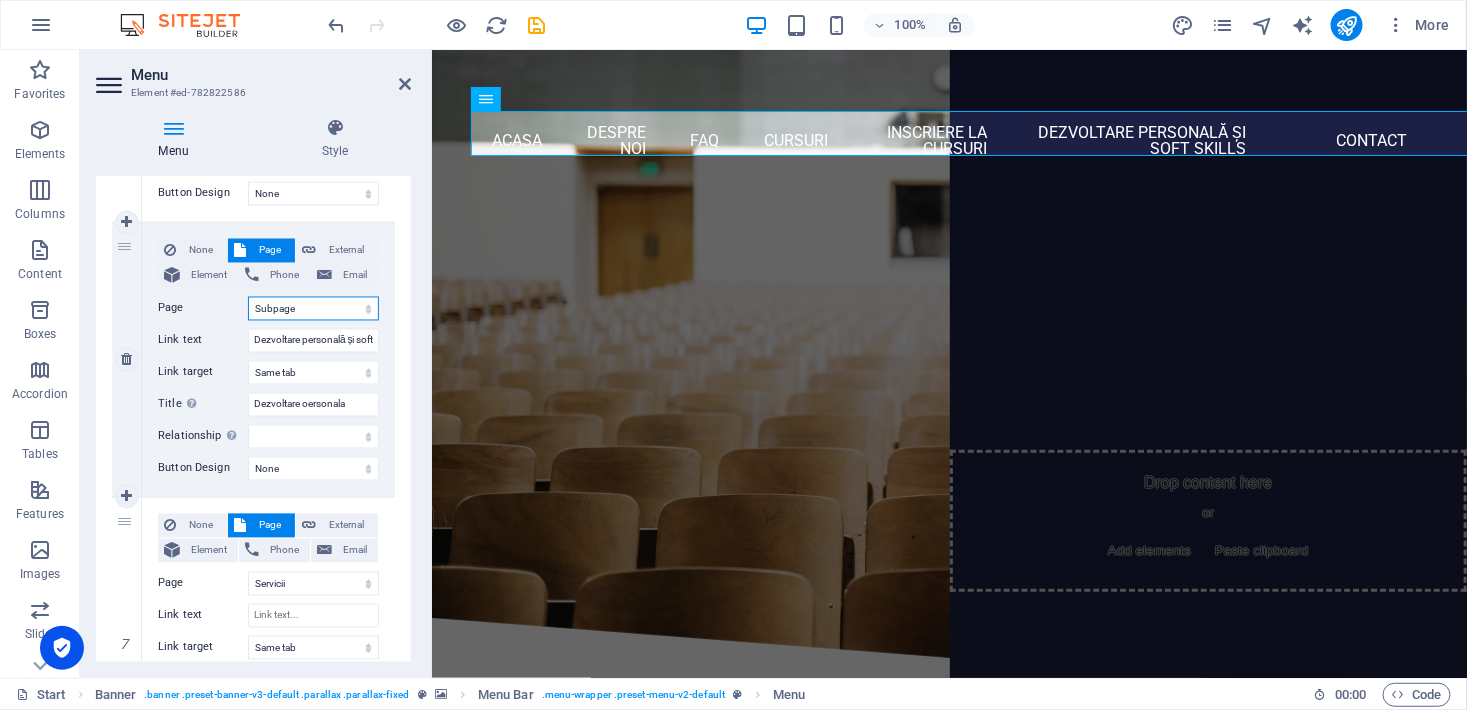 click on "Start Subpage Legal notice Privacy Servicii -- Dezvoltare personală și soft skills --  Comerț, vânzări și antreprenoriat -- Tehnic și industrial -- Opțional – Categorii auxiliare -- Formare profesională generală -- -Sănătate, Siguranță și Mediu" at bounding box center [313, 309] 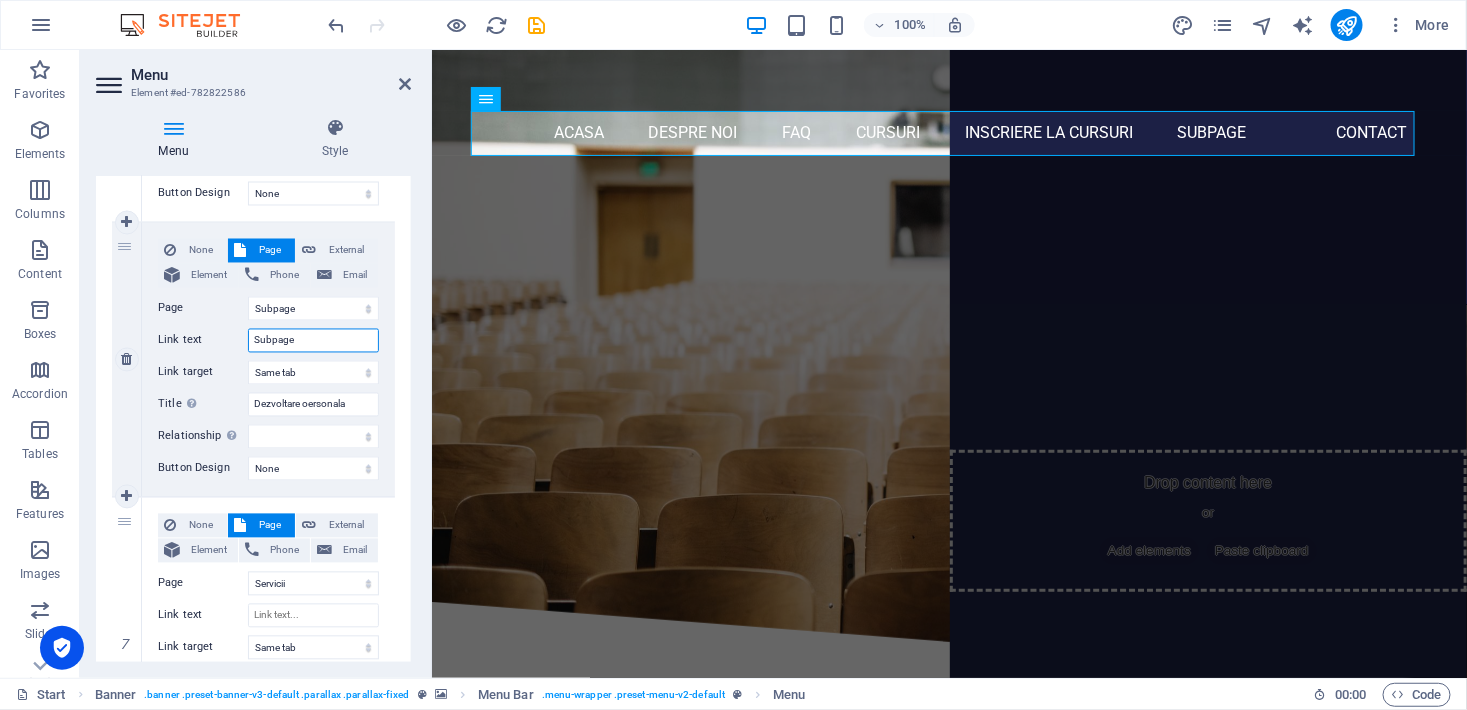click on "Subpage" at bounding box center [313, 341] 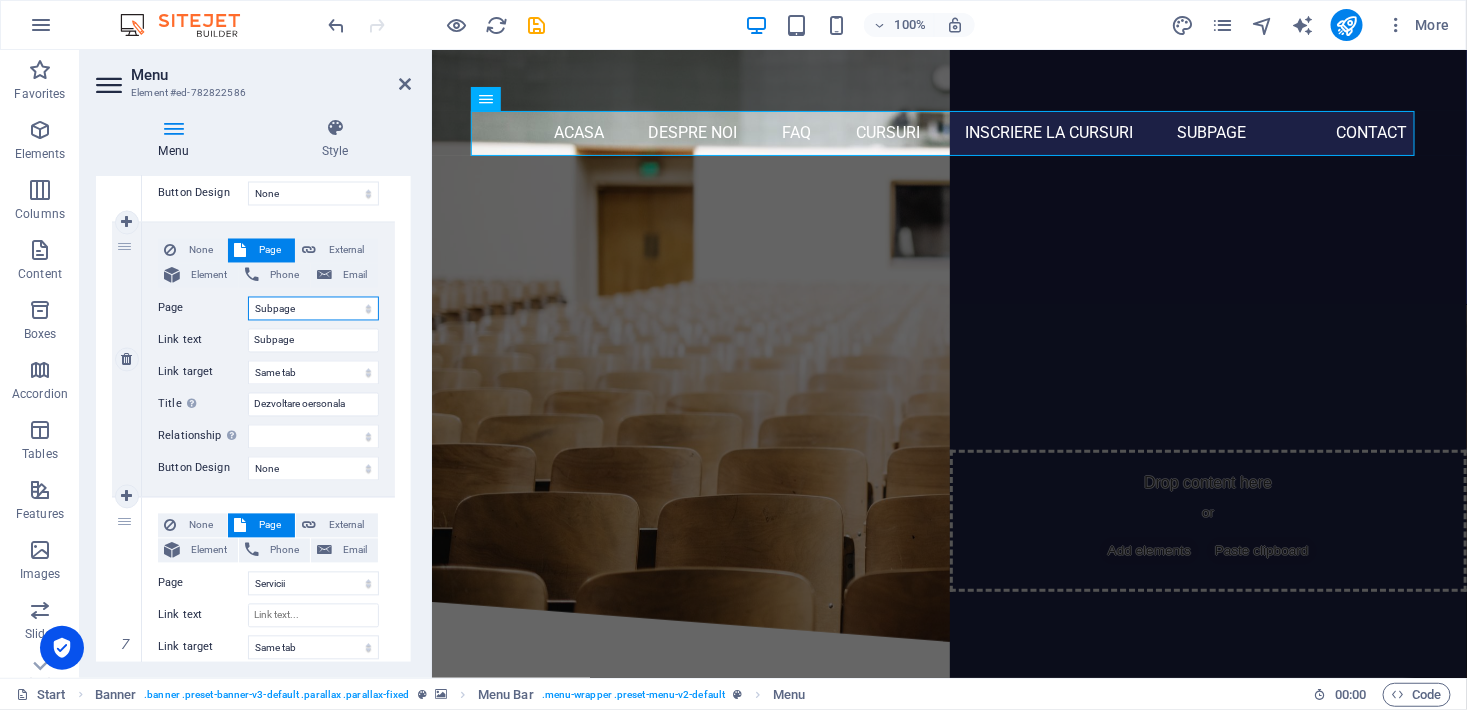 click on "Start Subpage Legal notice Privacy Servicii -- Dezvoltare personală și soft skills --  Comerț, vânzări și antreprenoriat -- Tehnic și industrial -- Opțional – Categorii auxiliare -- Formare profesională generală -- -Sănătate, Siguranță și Mediu" at bounding box center [313, 309] 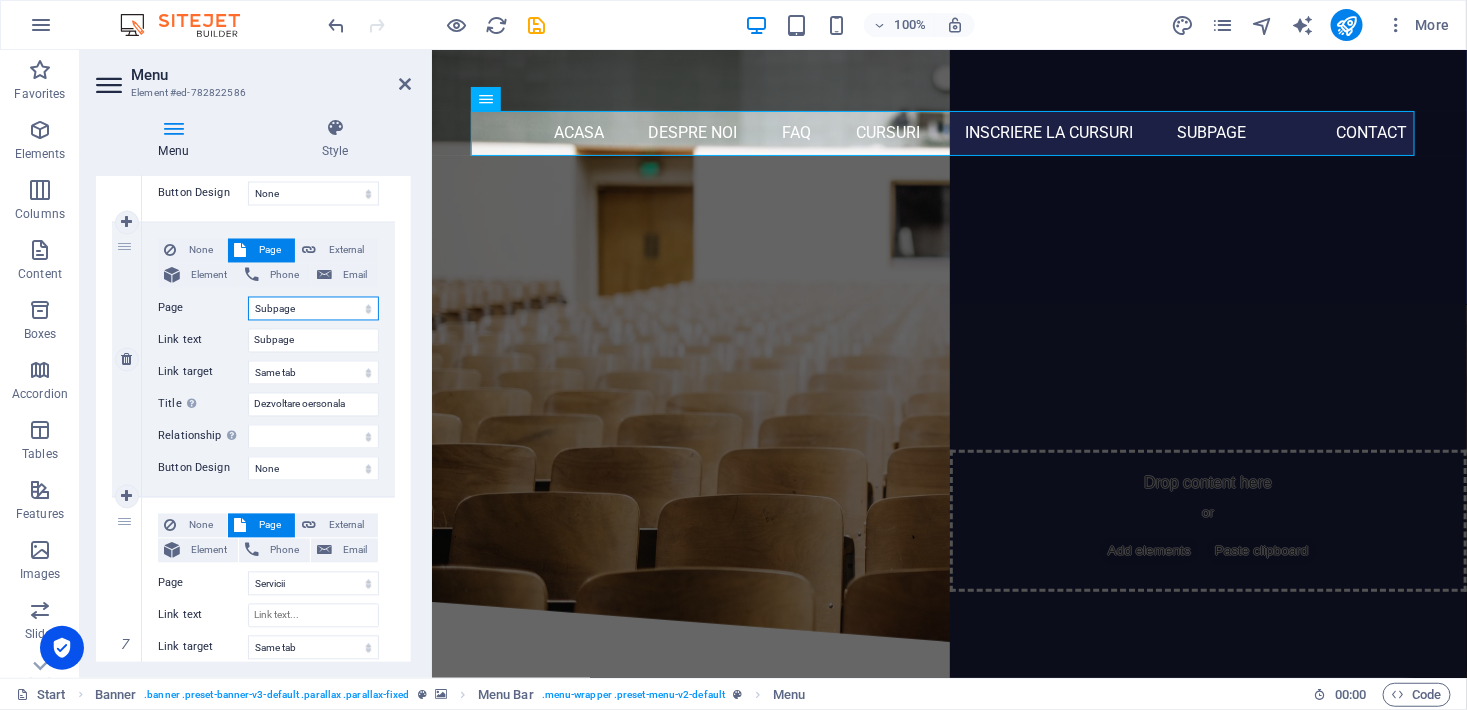 select on "5" 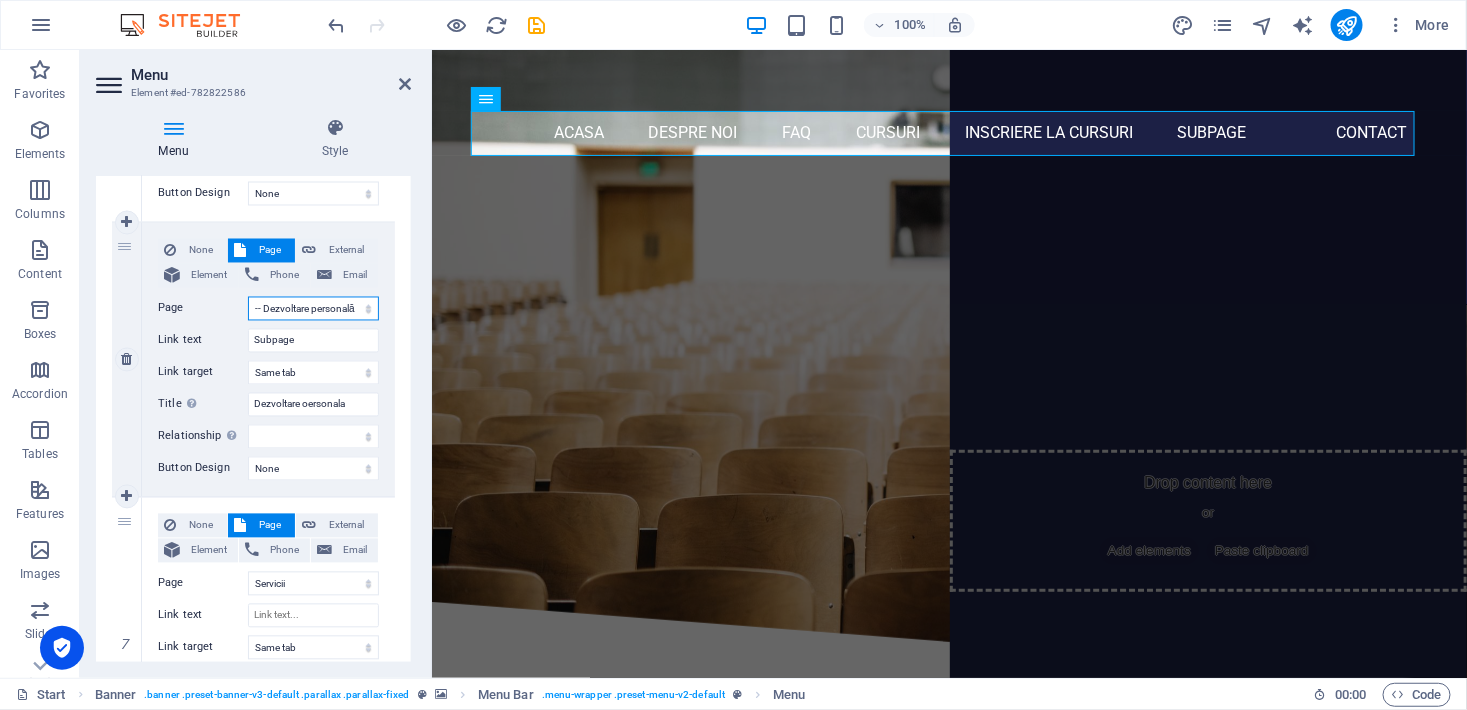 click on "Start Subpage Legal notice Privacy Servicii -- Dezvoltare personală și soft skills --  Comerț, vânzări și antreprenoriat -- Tehnic și industrial -- Opțional – Categorii auxiliare -- Formare profesională generală -- -Sănătate, Siguranță și Mediu" at bounding box center (313, 309) 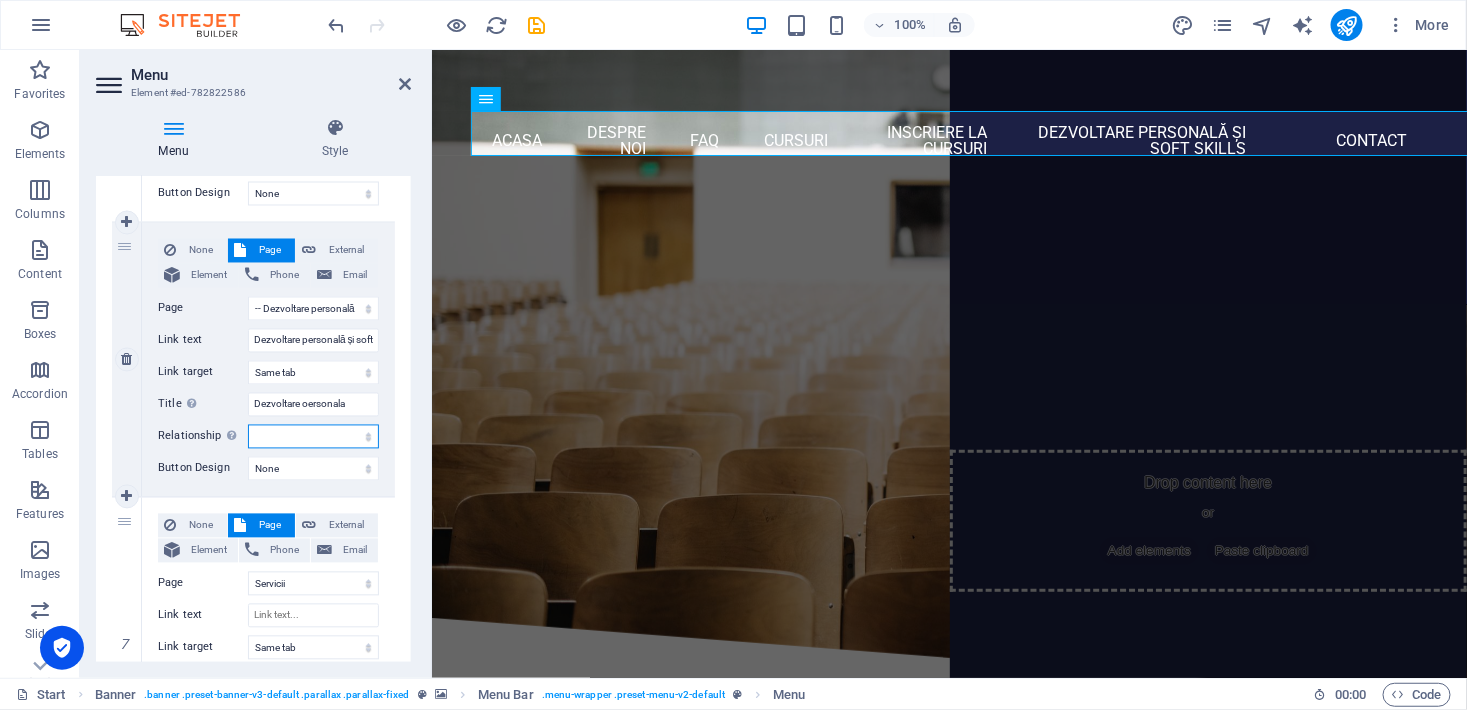 click on "alternate author bookmark external help license next nofollow noreferrer noopener prev search tag" at bounding box center [313, 437] 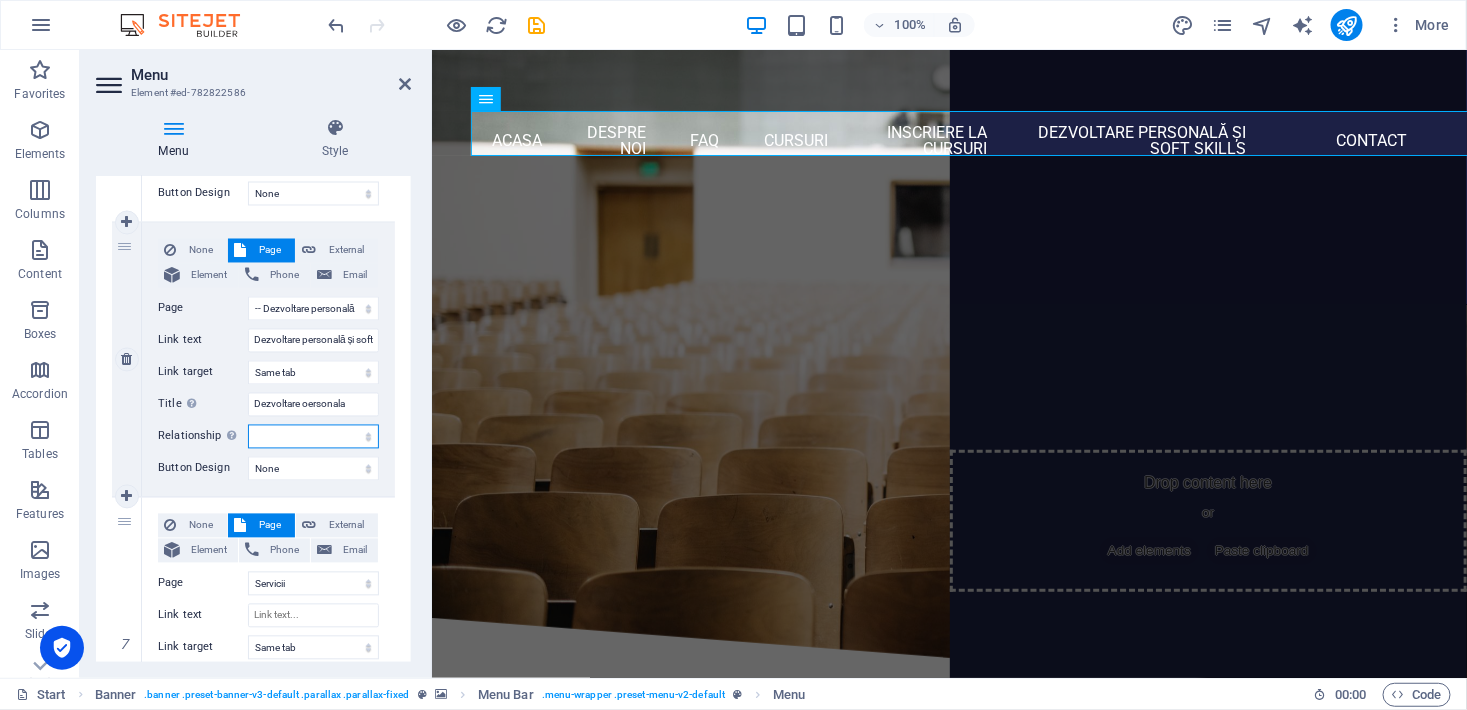 select on "next" 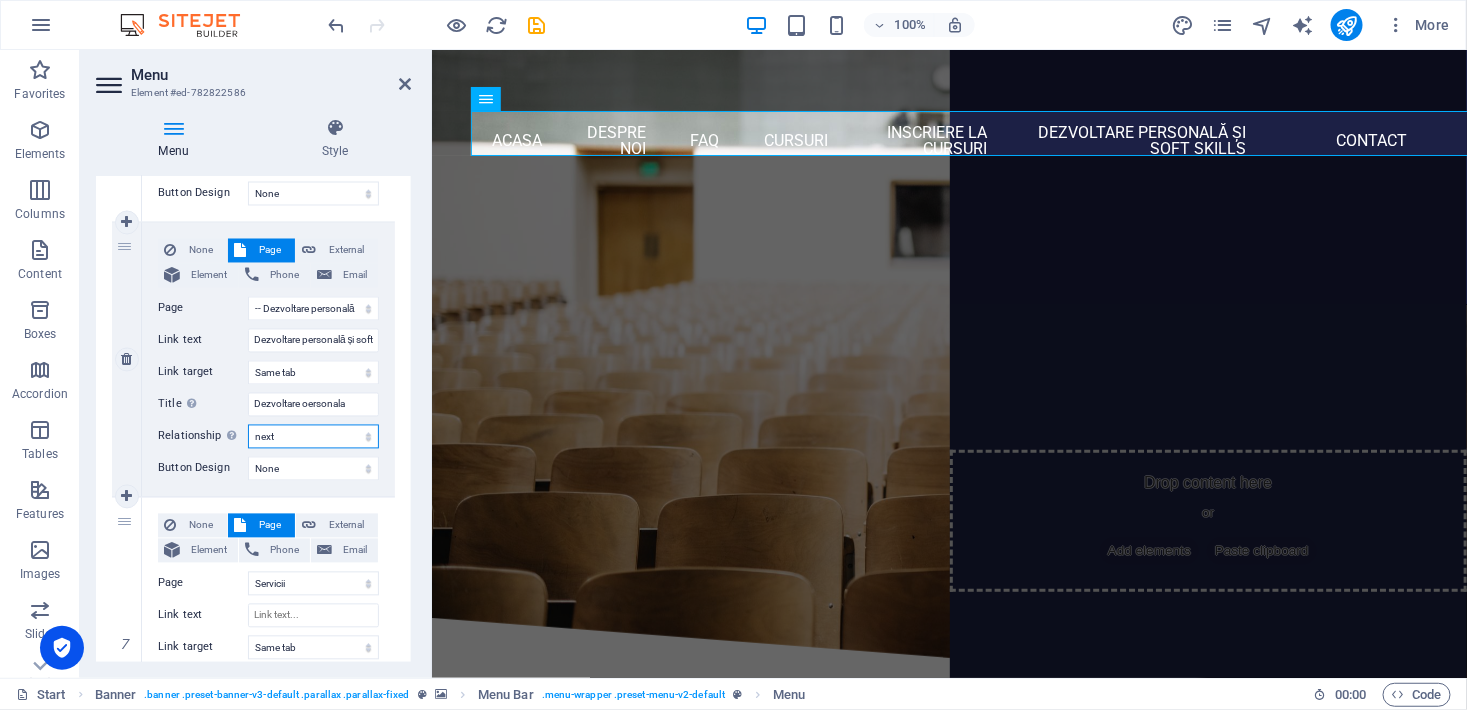 click on "alternate author bookmark external help license next nofollow noreferrer noopener prev search tag" at bounding box center [313, 437] 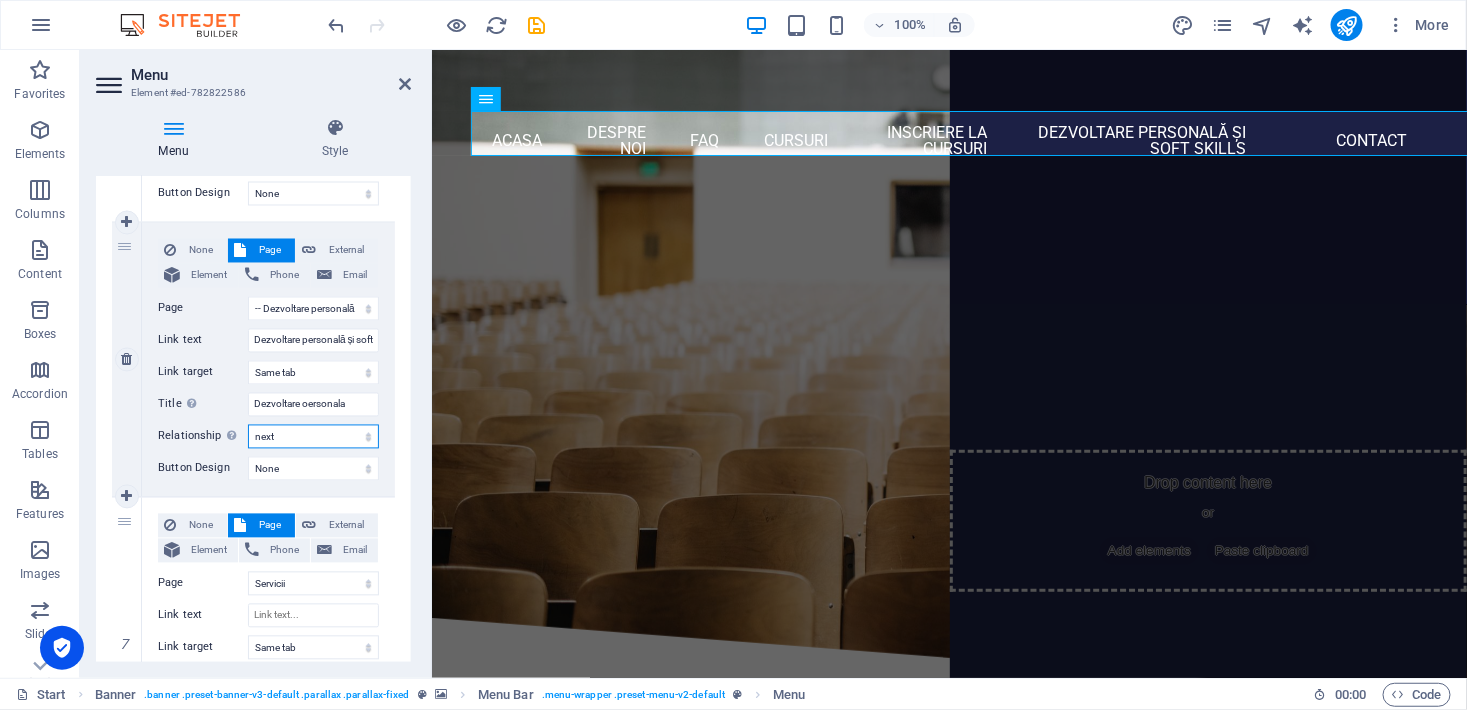click on "alternate author bookmark external help license next nofollow noreferrer noopener prev search tag" at bounding box center (313, 437) 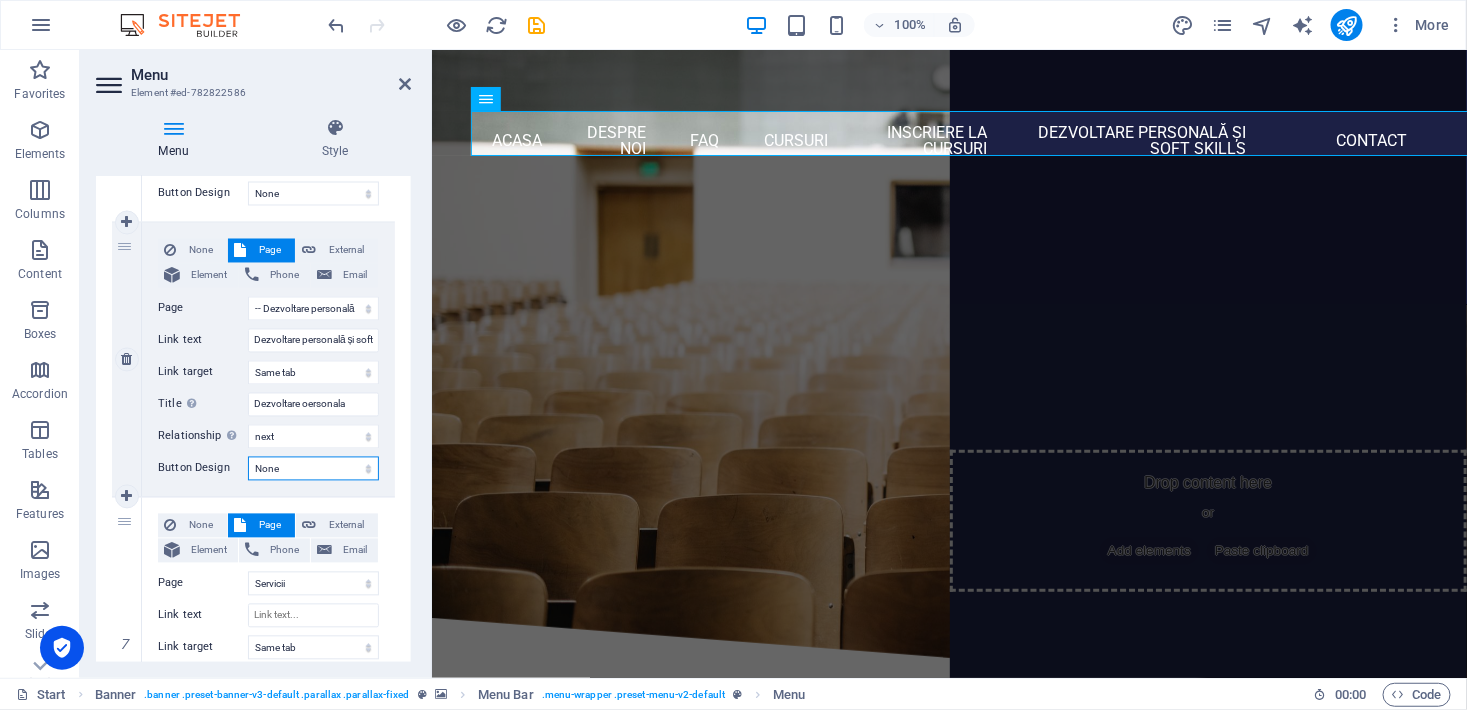 click on "None Default Primary Secondary" at bounding box center (313, 469) 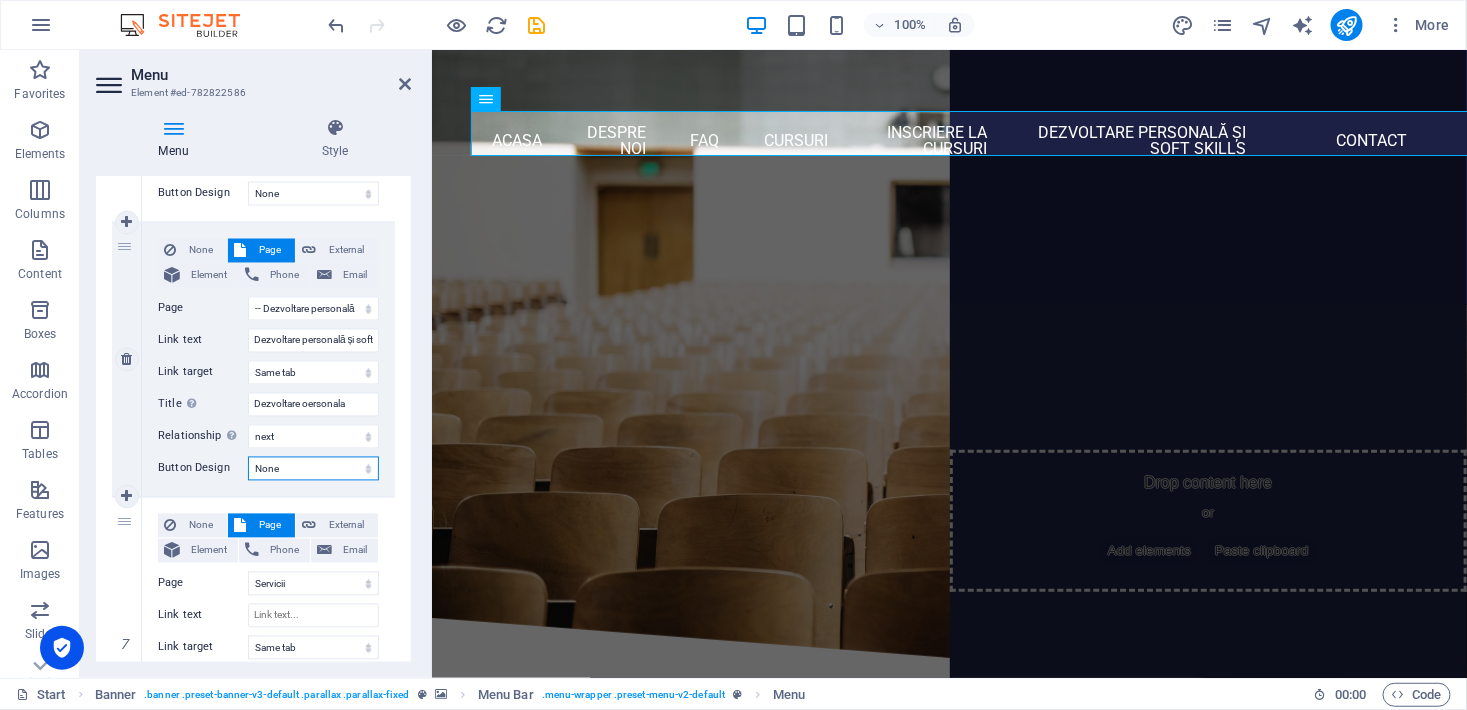 click on "None Default Primary Secondary" at bounding box center [313, 469] 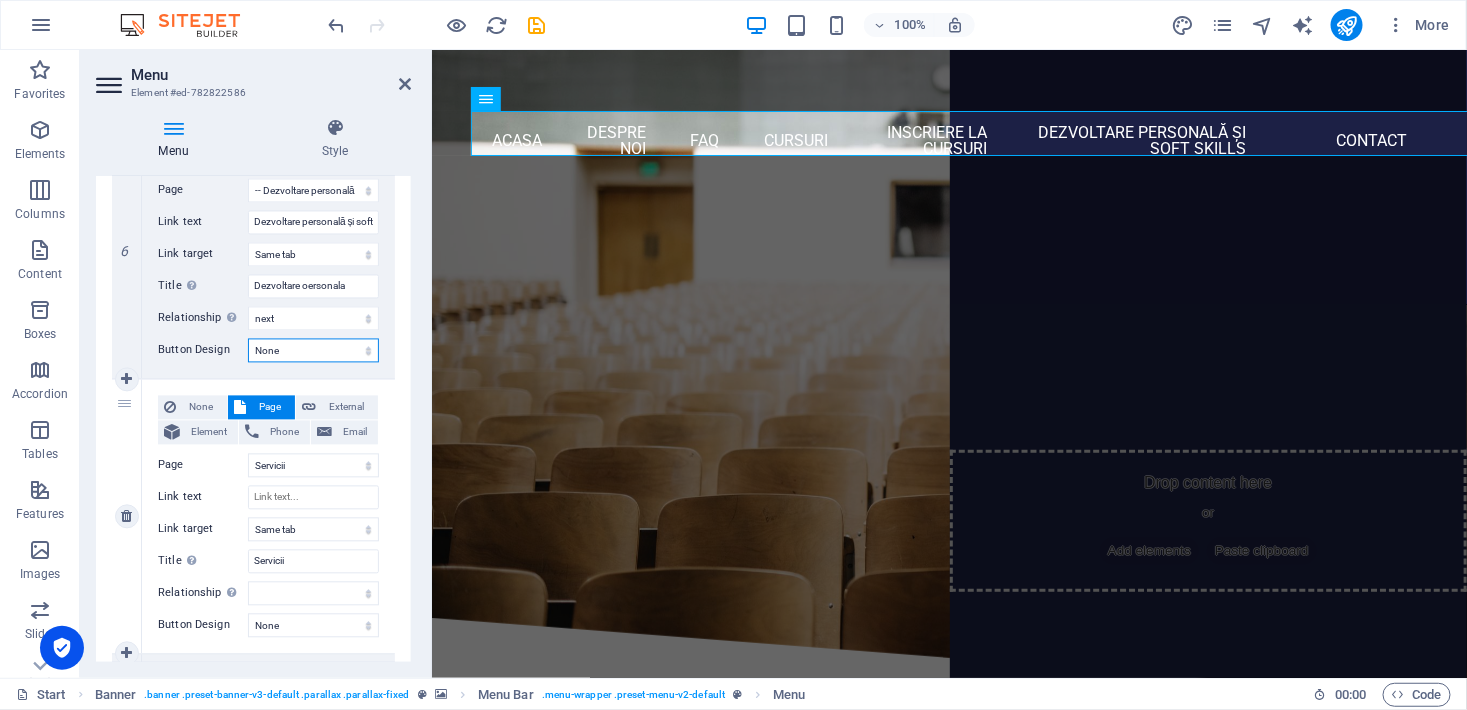 scroll, scrollTop: 1454, scrollLeft: 0, axis: vertical 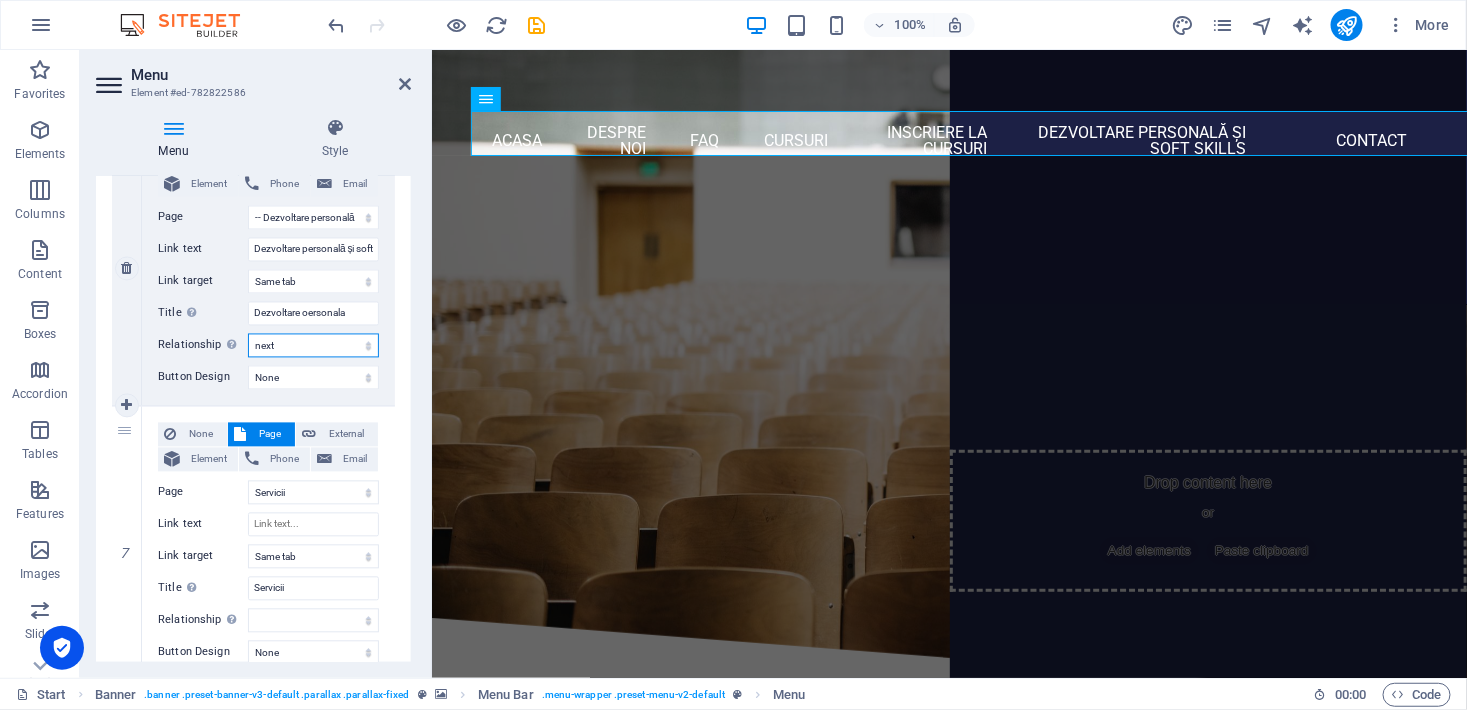 click on "alternate author bookmark external help license next nofollow noreferrer noopener prev search tag" at bounding box center [313, 346] 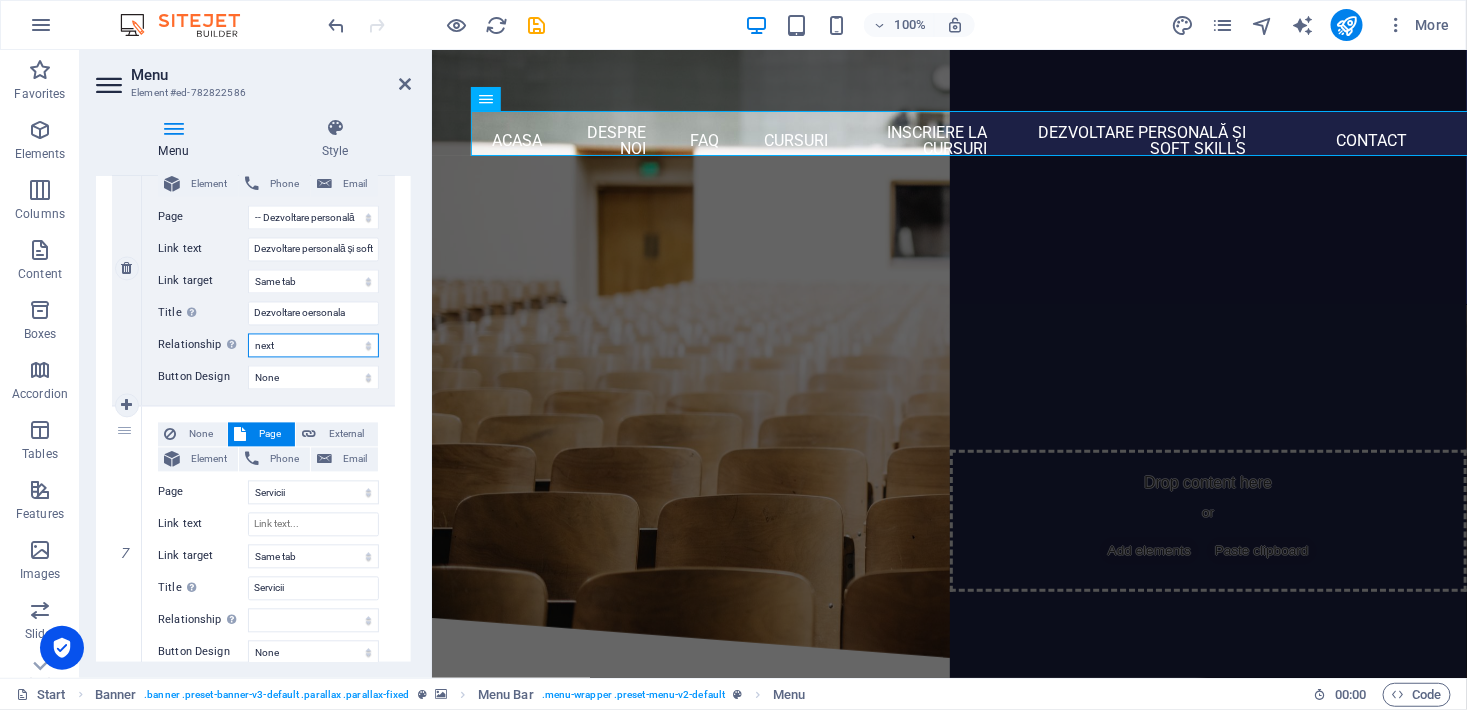 select 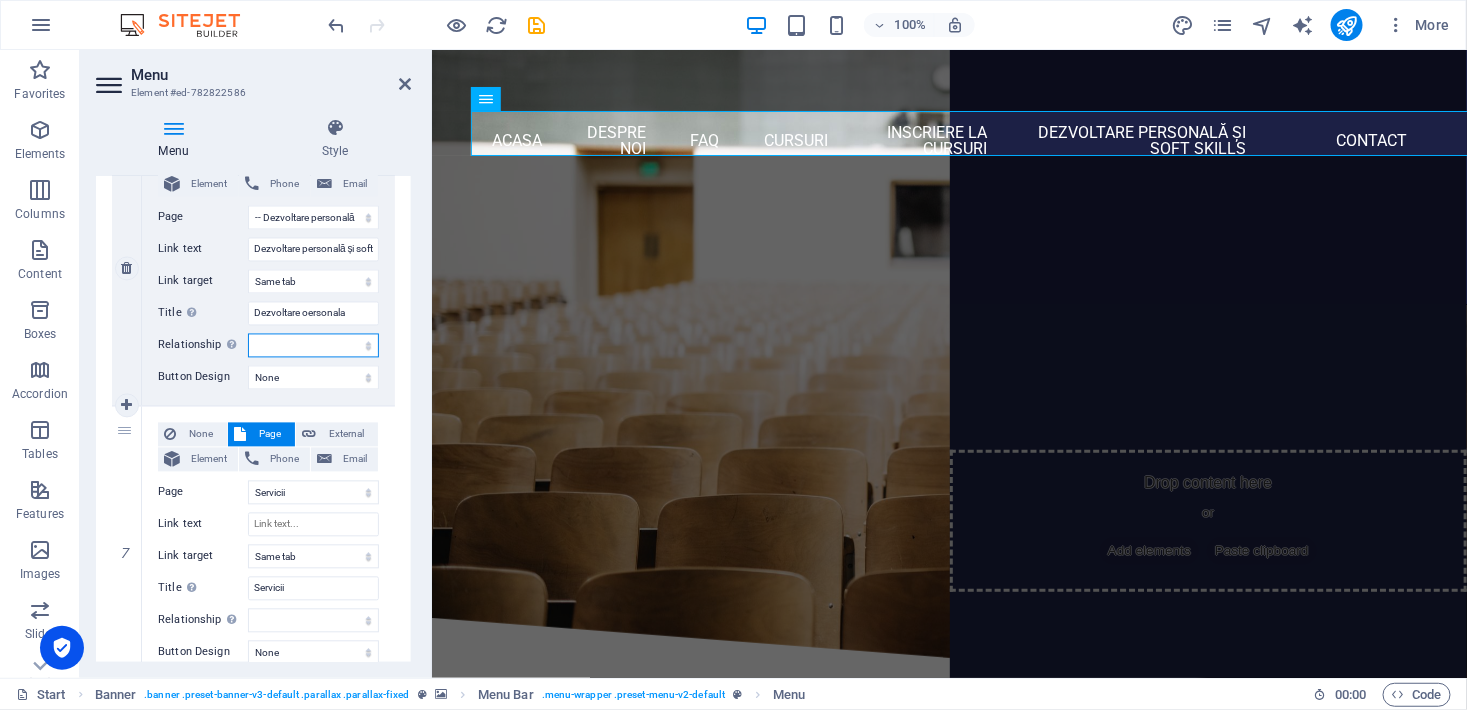 click on "alternate author bookmark external help license next nofollow noreferrer noopener prev search tag" at bounding box center [313, 346] 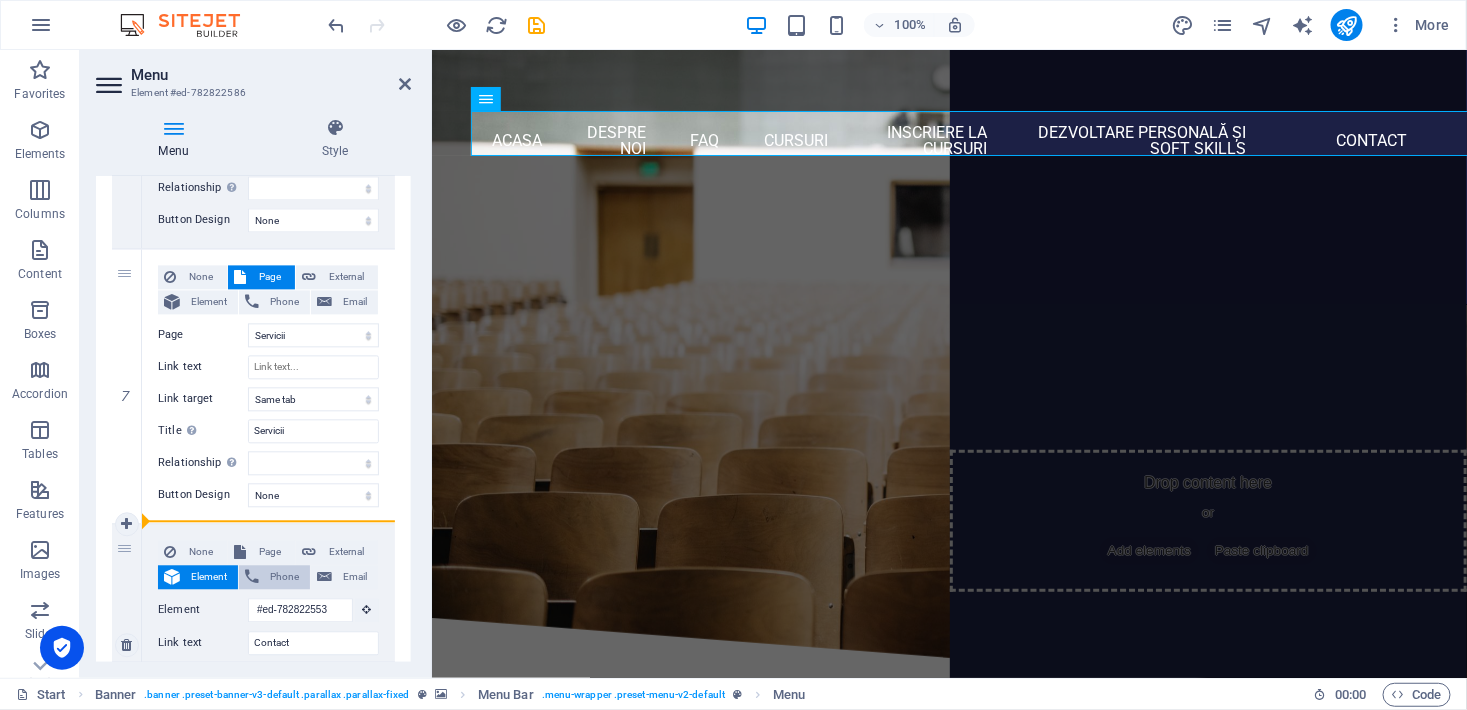scroll, scrollTop: 1636, scrollLeft: 0, axis: vertical 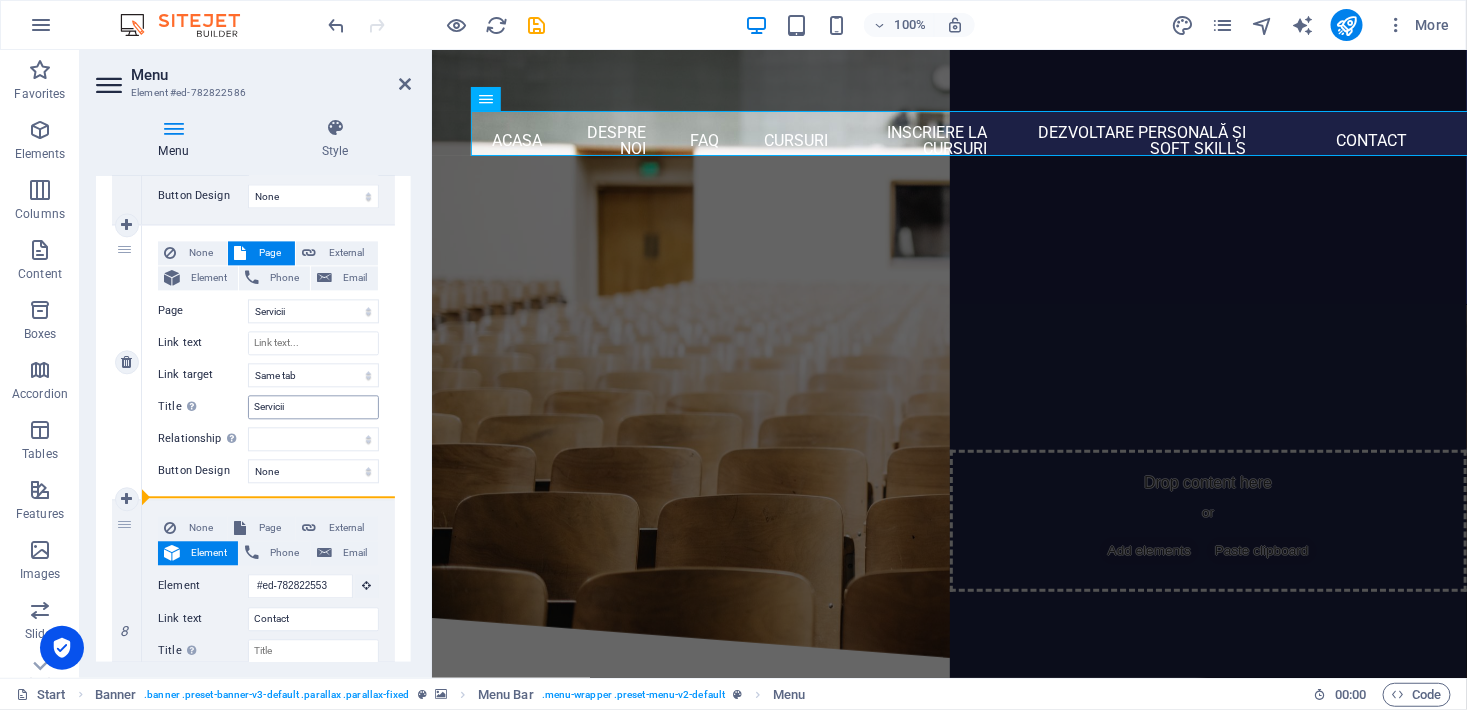 drag, startPoint x: 124, startPoint y: 246, endPoint x: 287, endPoint y: 407, distance: 229.10696 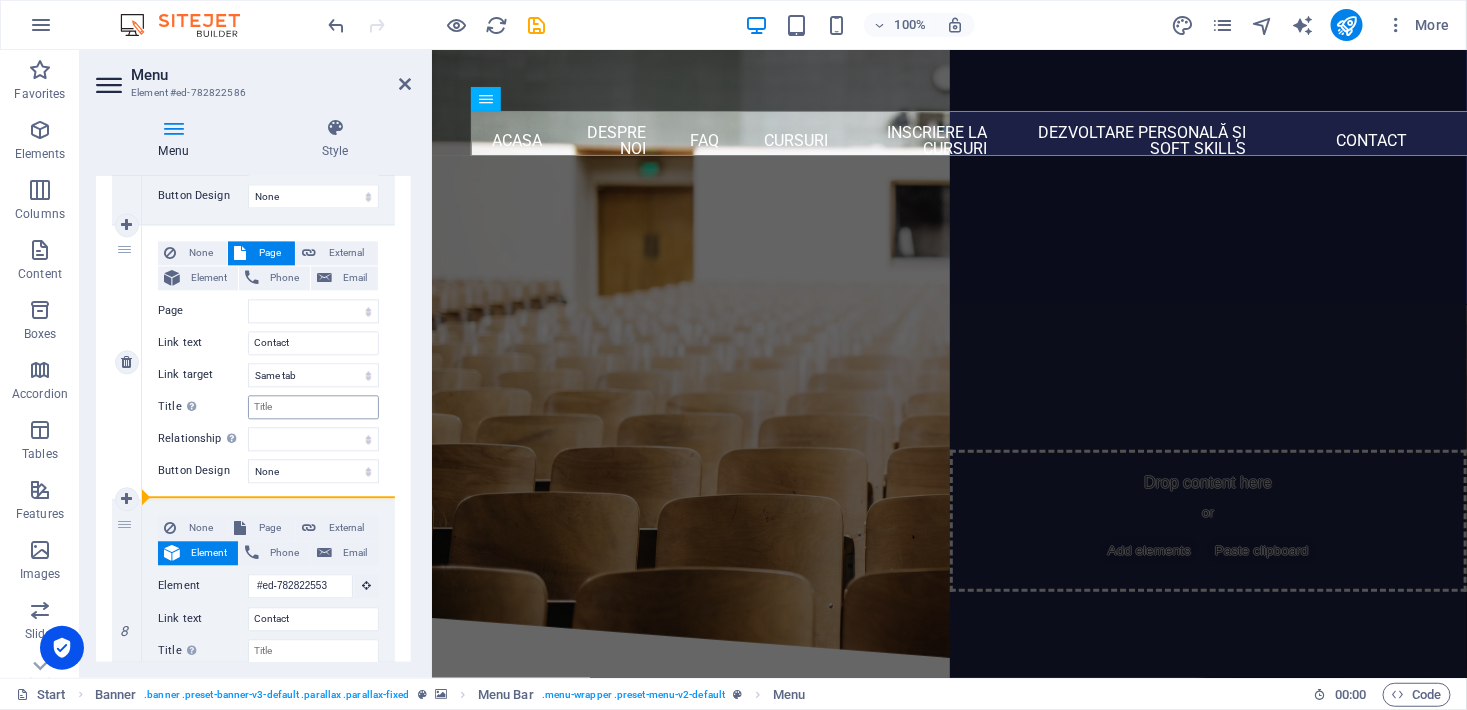 select on "5" 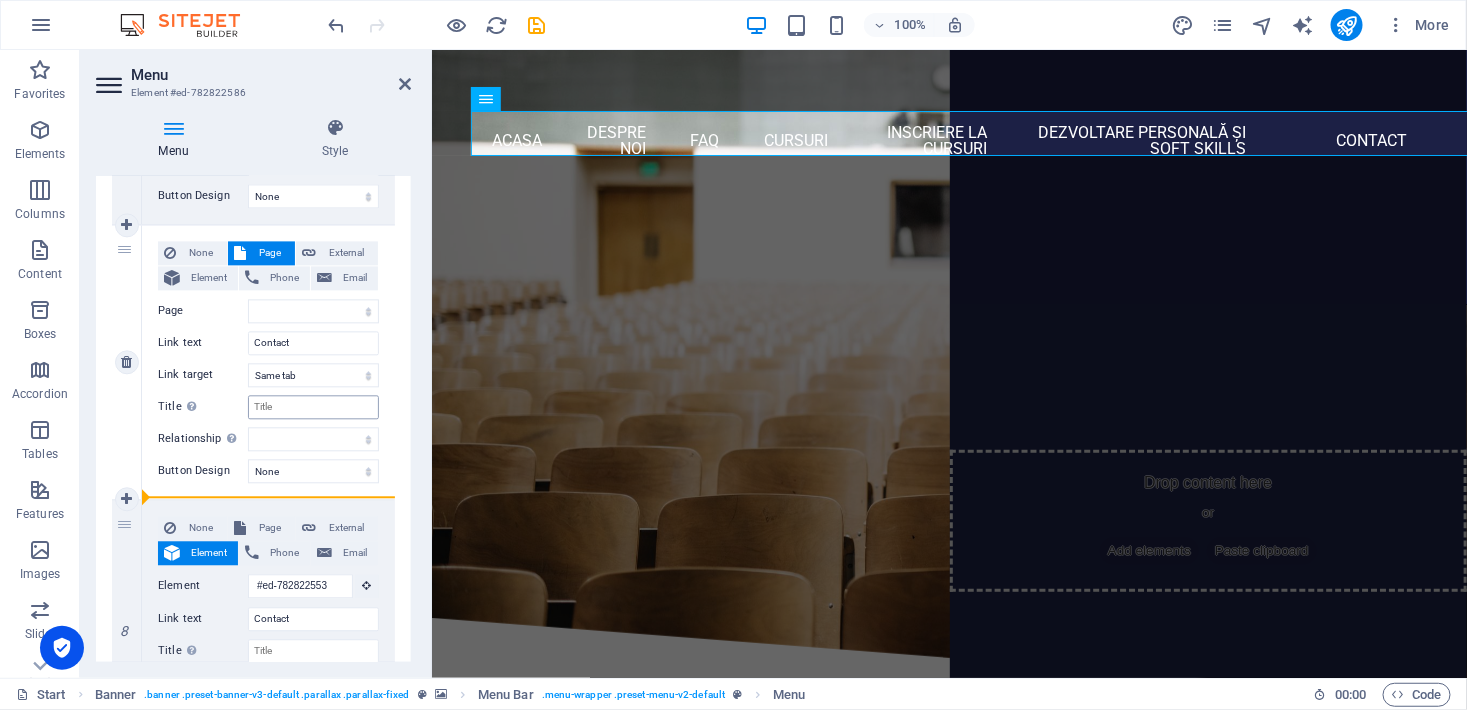 select 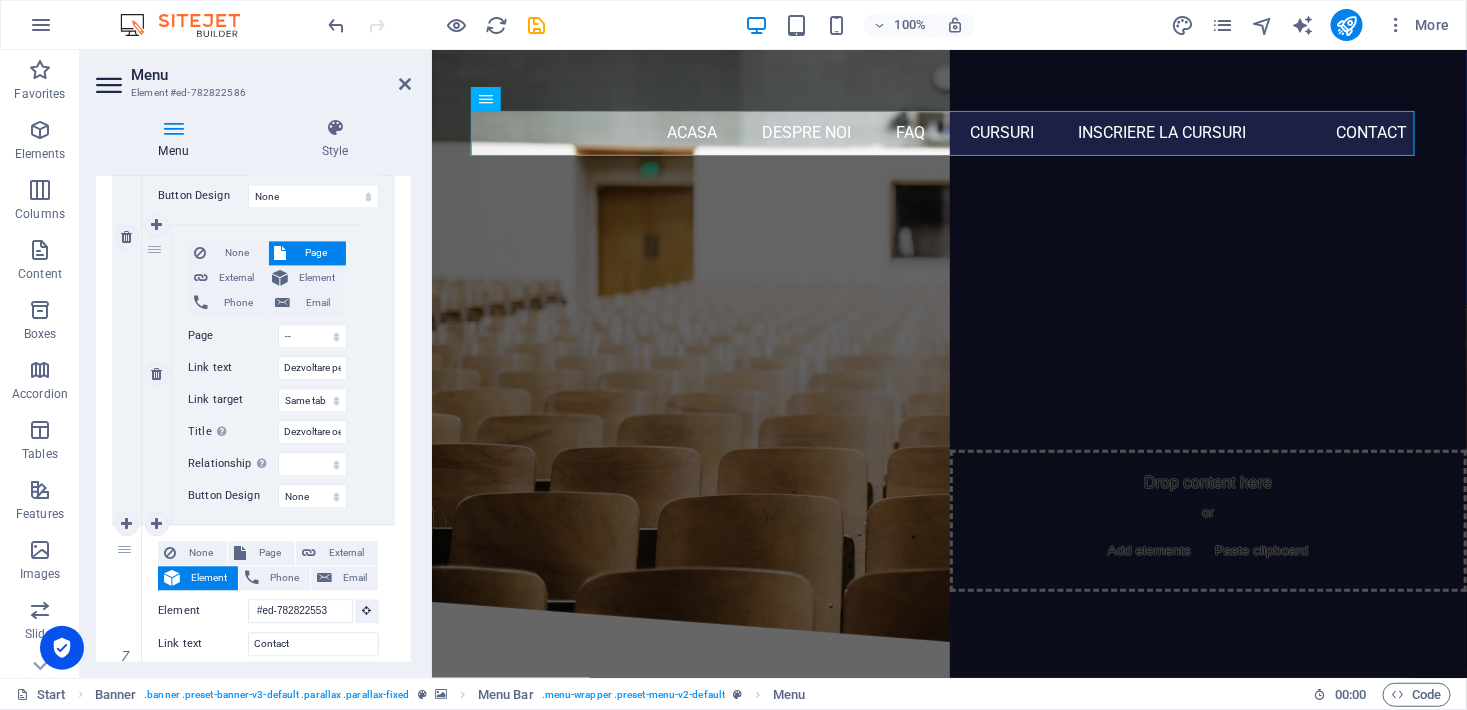 scroll, scrollTop: 1727, scrollLeft: 0, axis: vertical 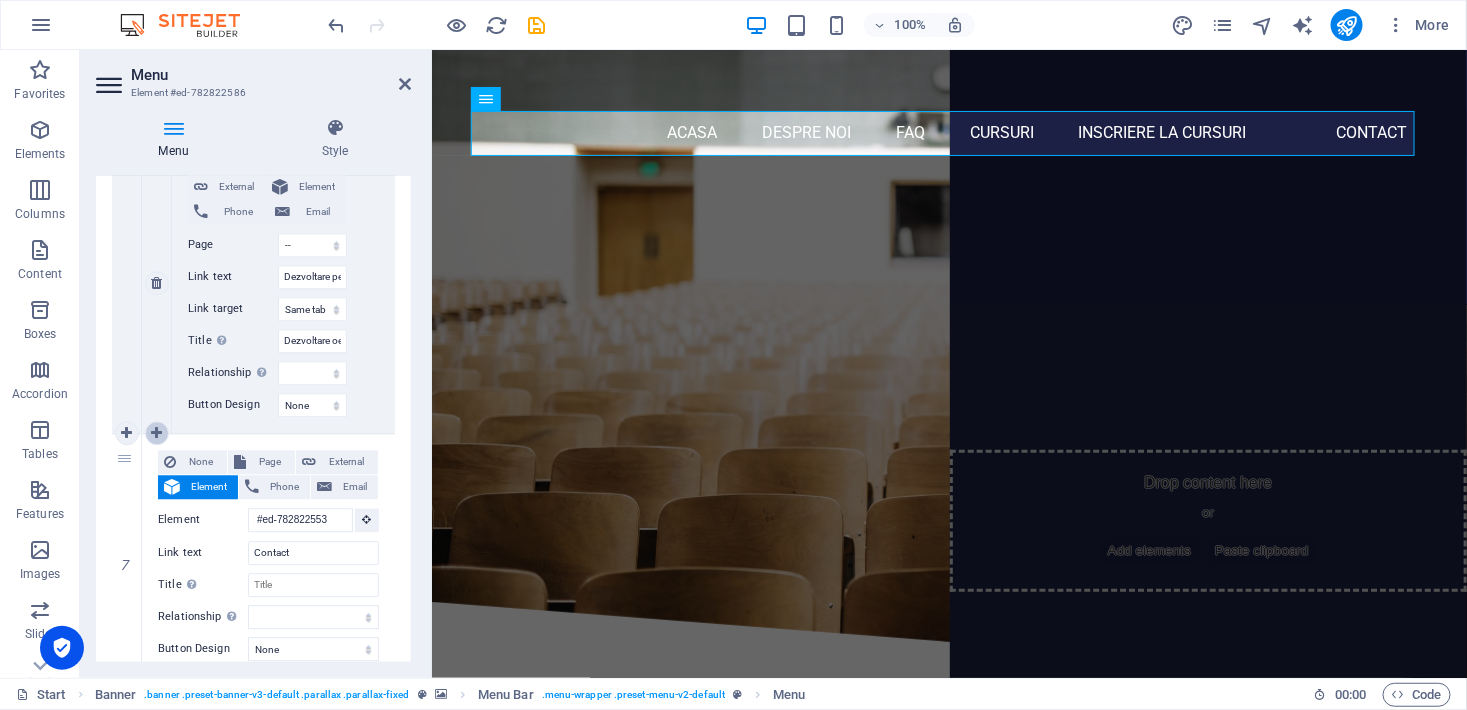 click at bounding box center [156, 433] 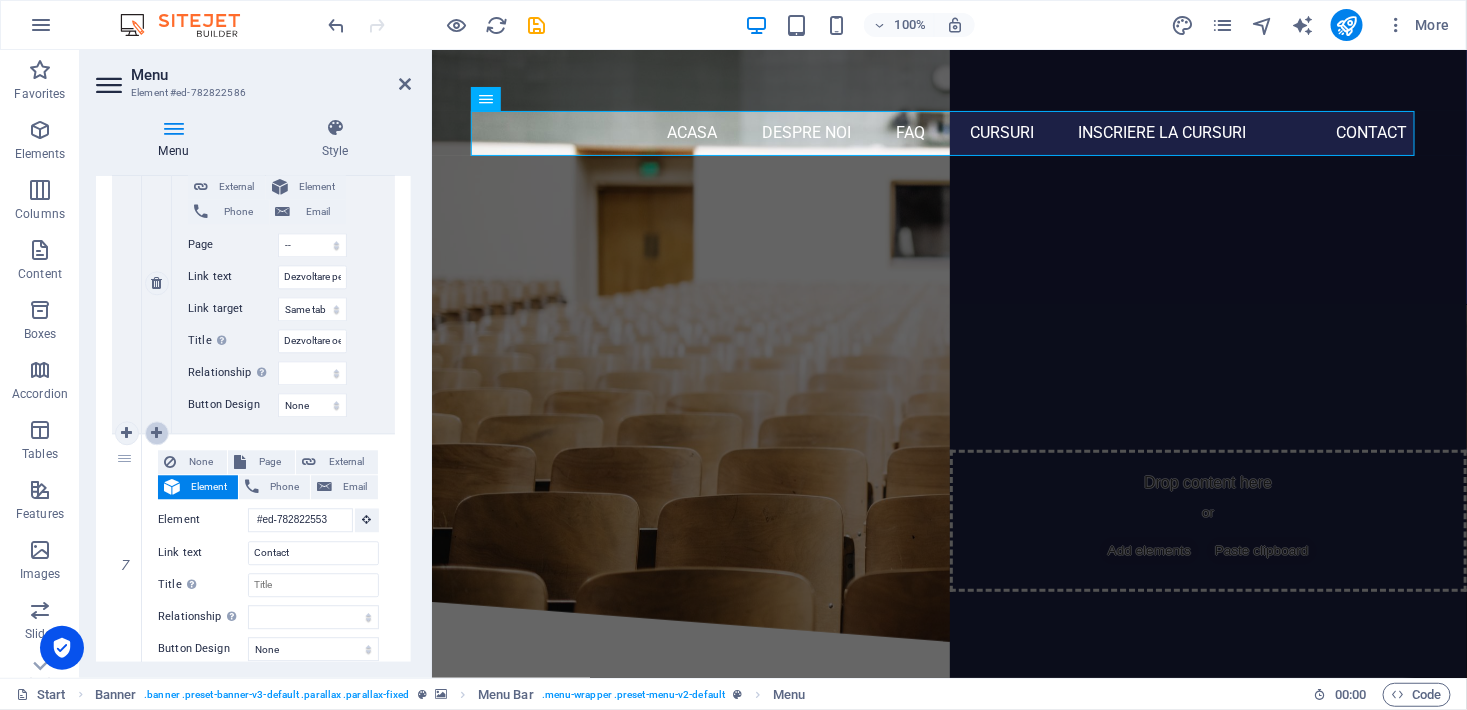scroll, scrollTop: 1996, scrollLeft: 0, axis: vertical 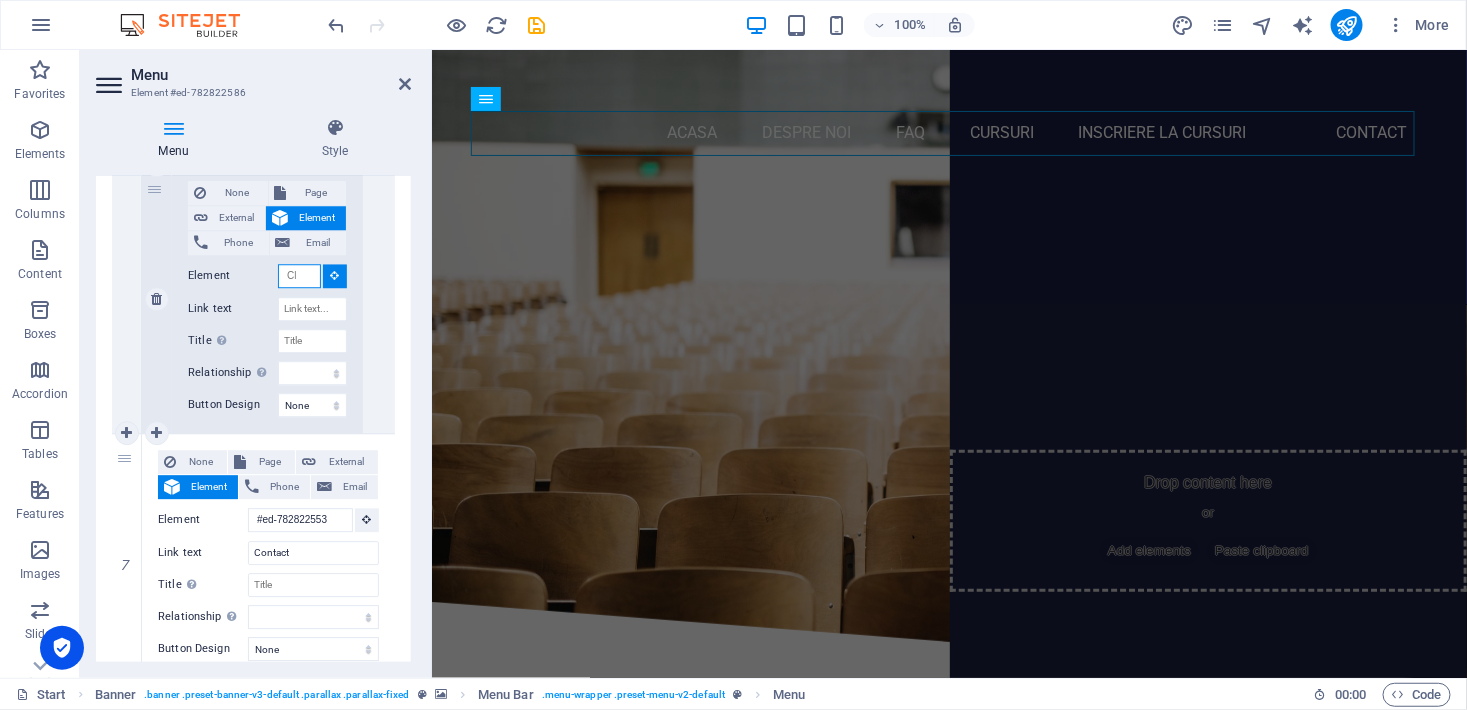 click on "Element" at bounding box center (299, 276) 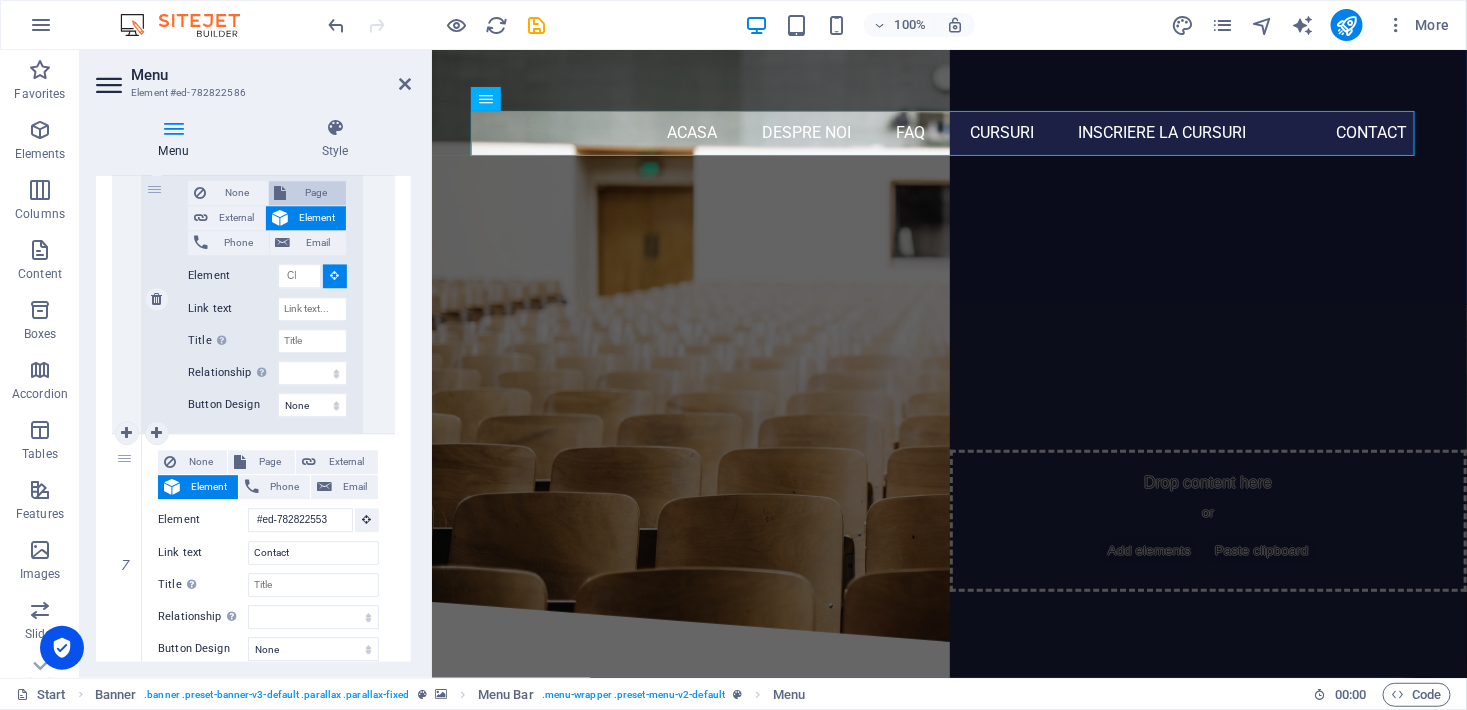 click on "Page" at bounding box center (317, 193) 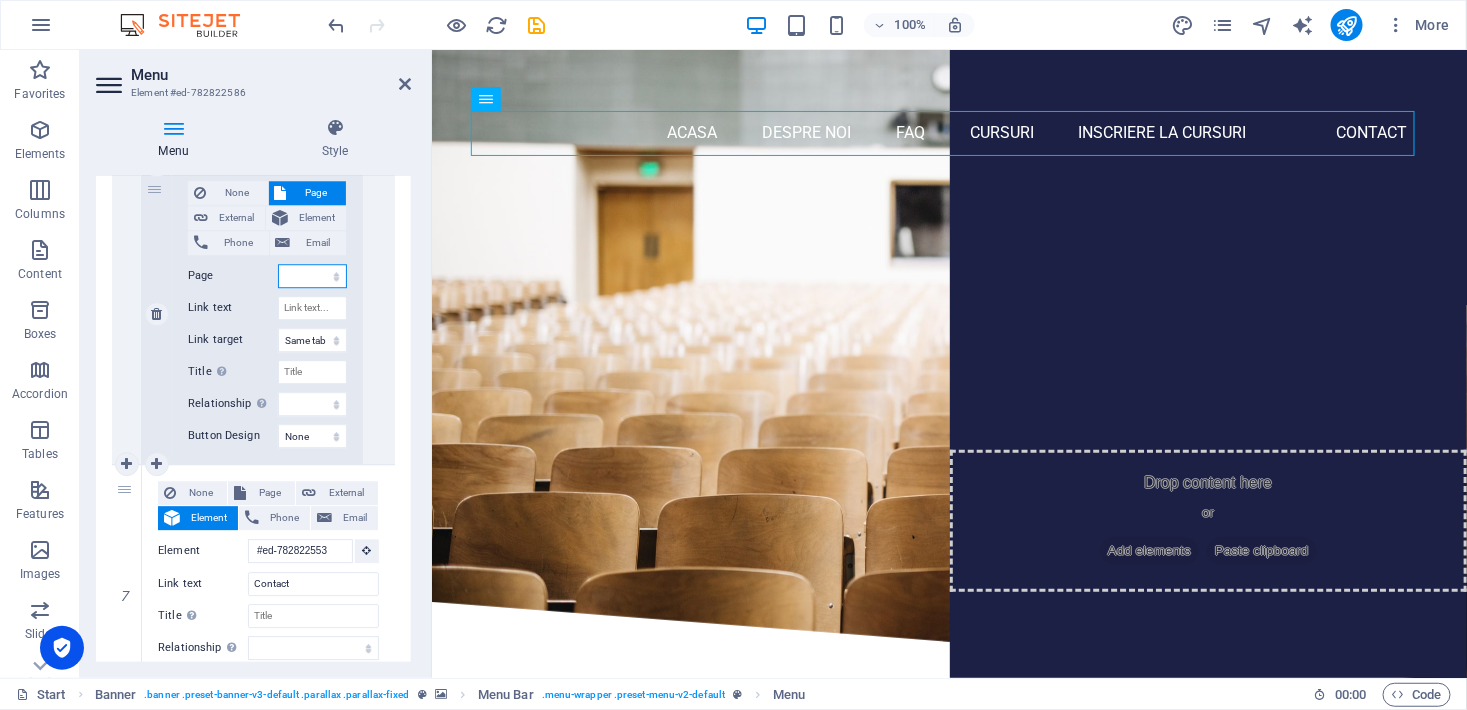 scroll, scrollTop: 2027, scrollLeft: 0, axis: vertical 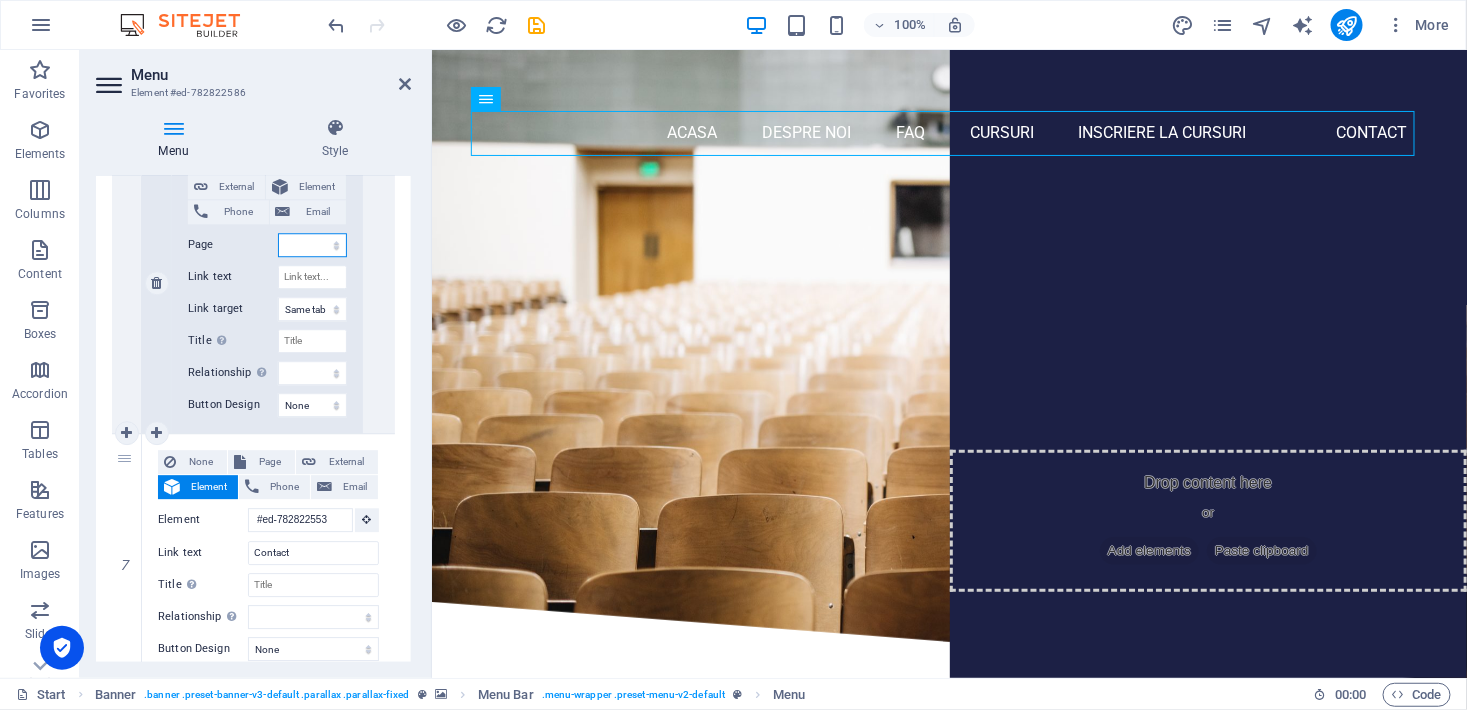 click on "Start Subpage Legal notice Privacy Servicii -- Dezvoltare personală și soft skills --  Comerț, vânzări și antreprenoriat -- Tehnic și industrial -- Opțional – Categorii auxiliare -- Formare profesională generală -- -Sănătate, Siguranță și Mediu" at bounding box center [312, 245] 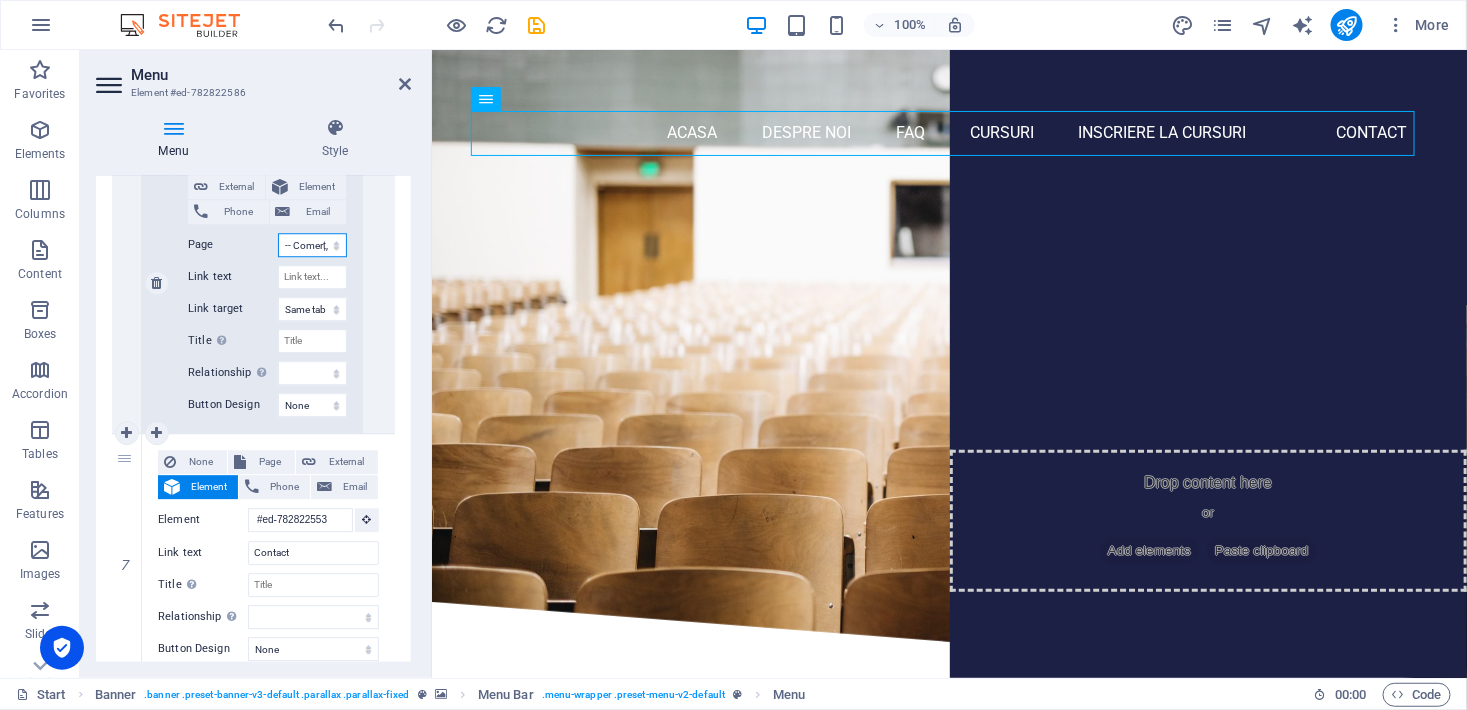 click on "Start Subpage Legal notice Privacy Servicii -- Dezvoltare personală și soft skills --  Comerț, vânzări și antreprenoriat -- Tehnic și industrial -- Opțional – Categorii auxiliare -- Formare profesională generală -- -Sănătate, Siguranță și Mediu" at bounding box center [312, 245] 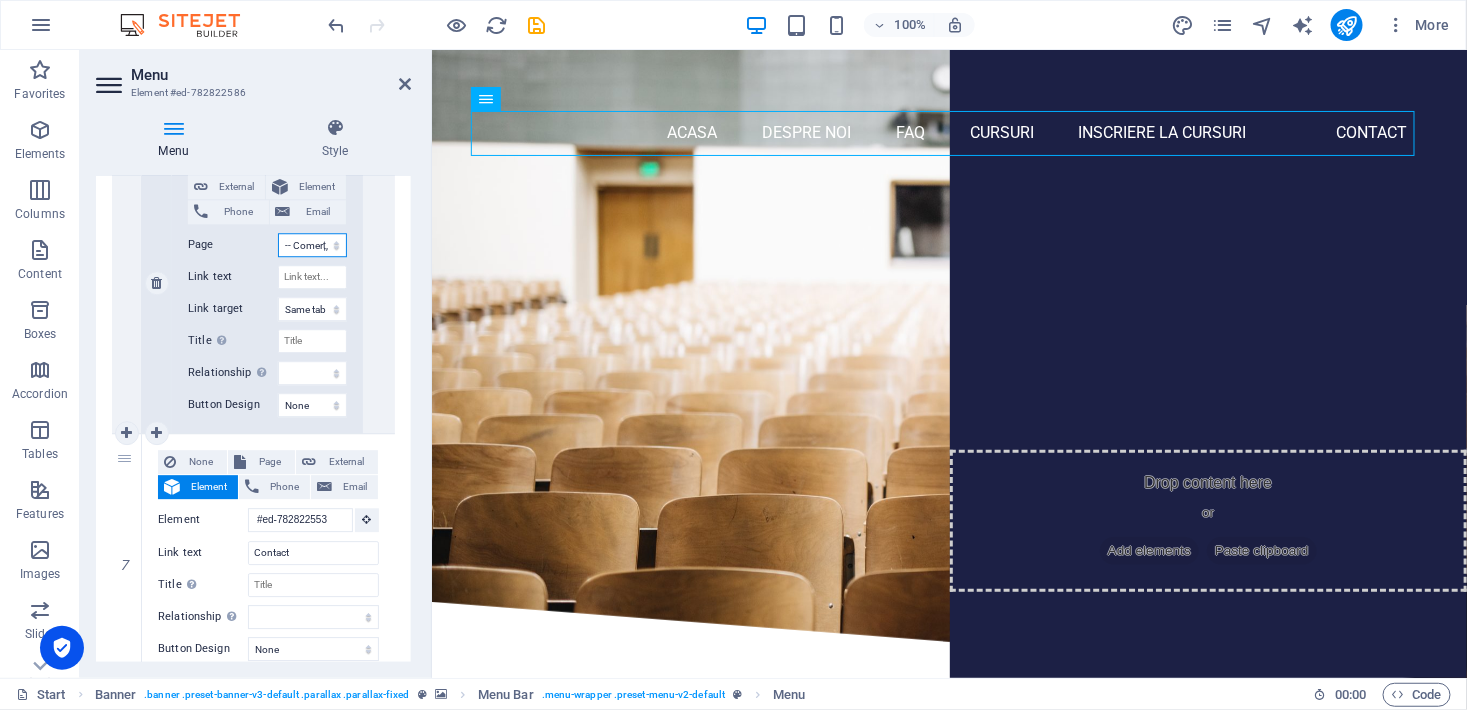 select 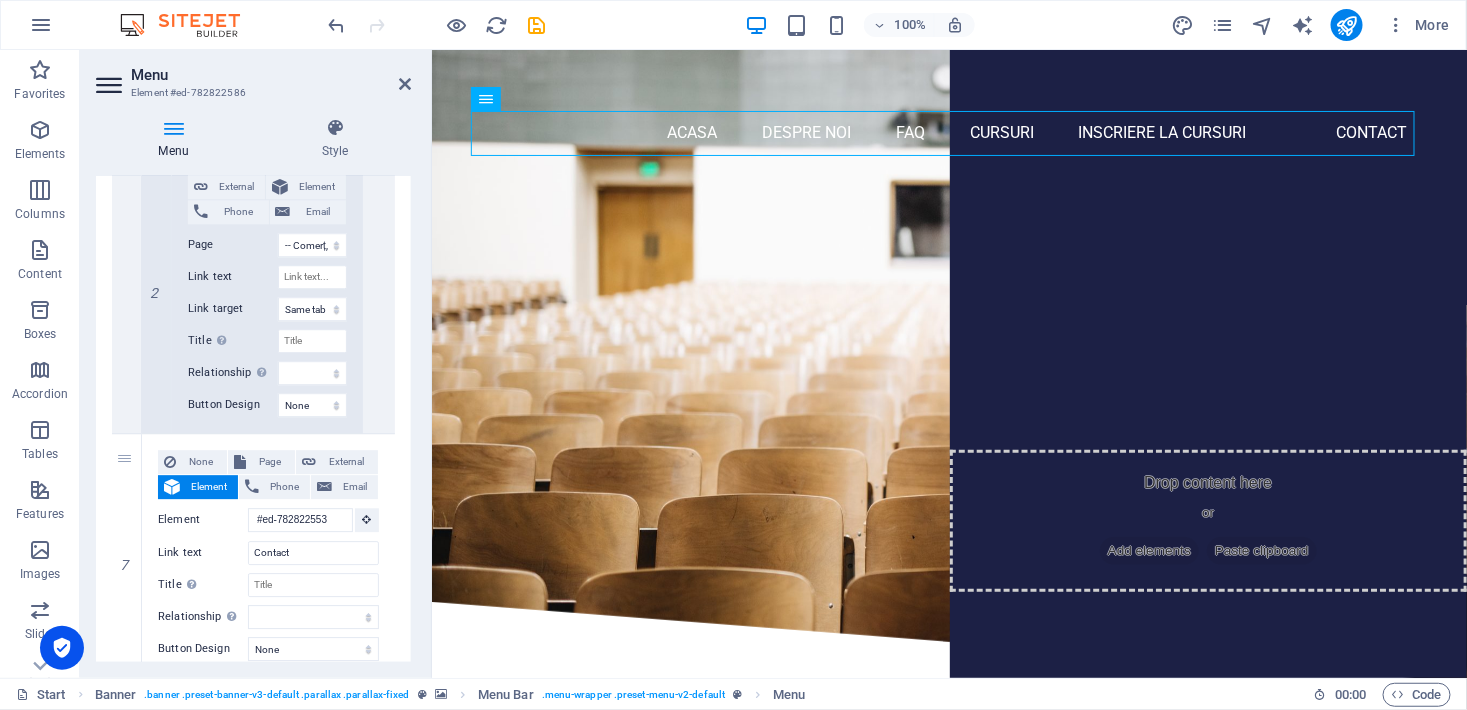 click on "1 None Page External Element Phone Email Page Start Subpage Legal notice Privacy Servicii -- Dezvoltare personală și soft skills --  Comerț, vânzări și antreprenoriat -- Tehnic și industrial -- Opțional – Categorii auxiliare -- Formare profesională generală -- -Sănătate, Siguranță și Mediu  Element #ed-782822574
URL Phone Email Link text Acasa Link target New tab Same tab Overlay Title Additional link description, should not be the same as the link text. The title is most often shown as a tooltip text when the mouse moves over the element. Leave empty if uncertain. Relationship Sets the  relationship of this link to the link target . For example, the value "nofollow" instructs search engines not to follow the link. Can be left empty. alternate author bookmark external help license next nofollow noreferrer noopener prev search tag Button Design None Default Primary Secondary 2 None Page External Element Phone Email Page Start Subpage Legal notice Privacy Servicii URL 3" at bounding box center (253, -492) 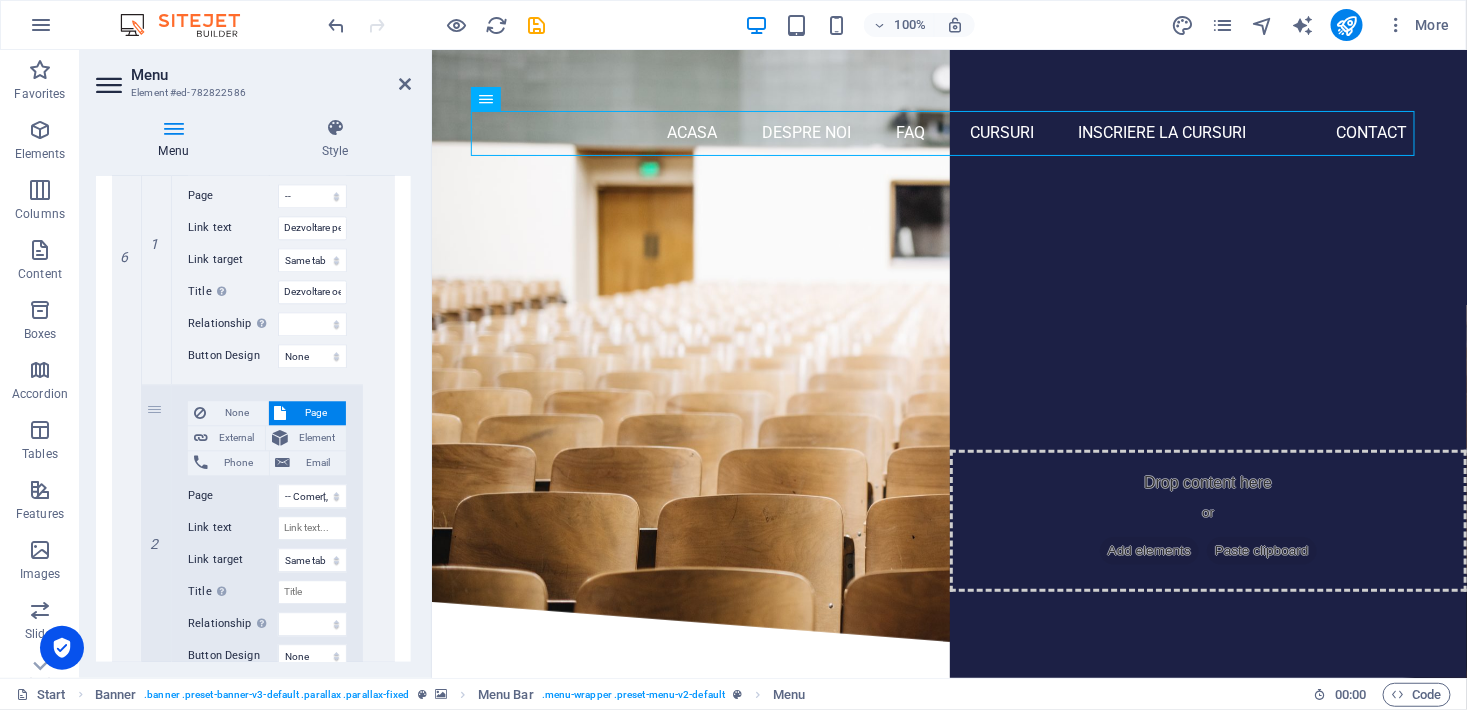 scroll, scrollTop: 2095, scrollLeft: 0, axis: vertical 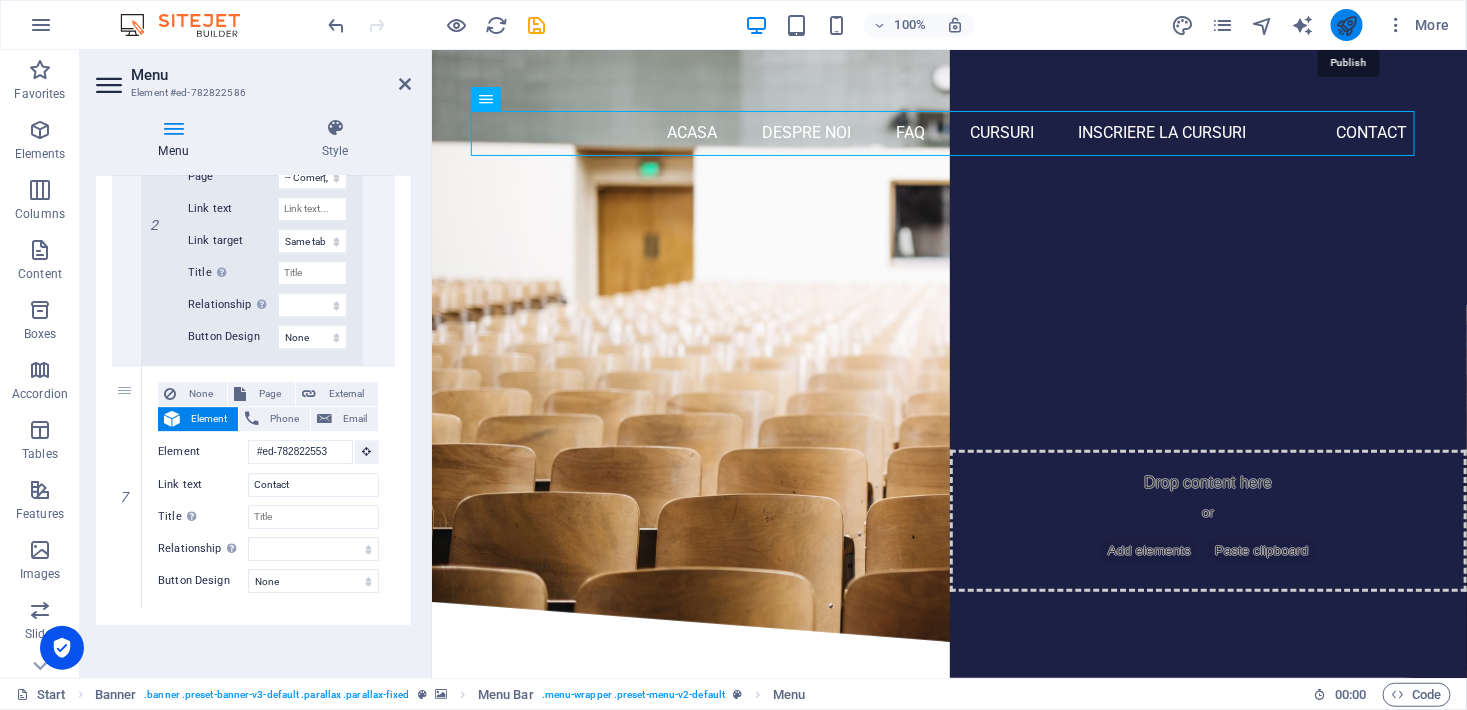 click at bounding box center (1346, 25) 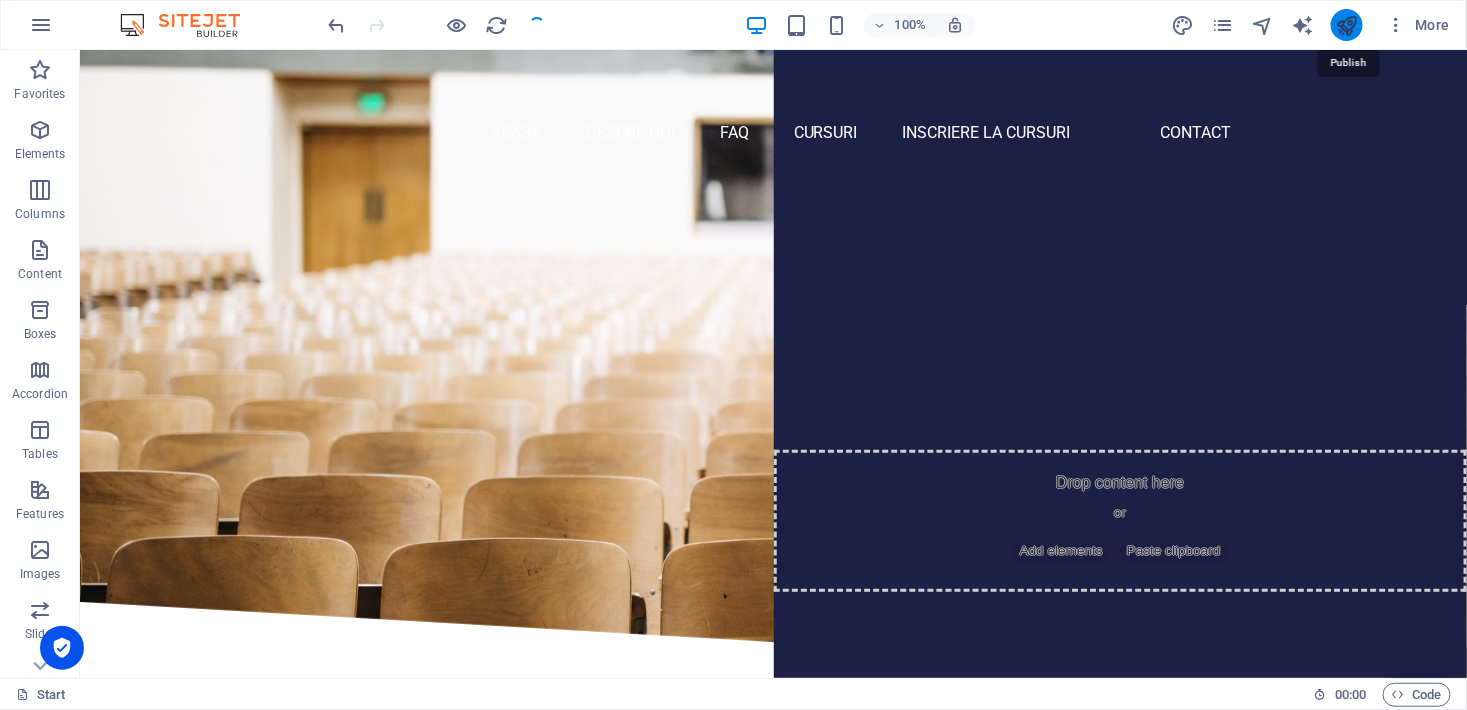 click at bounding box center [1346, 25] 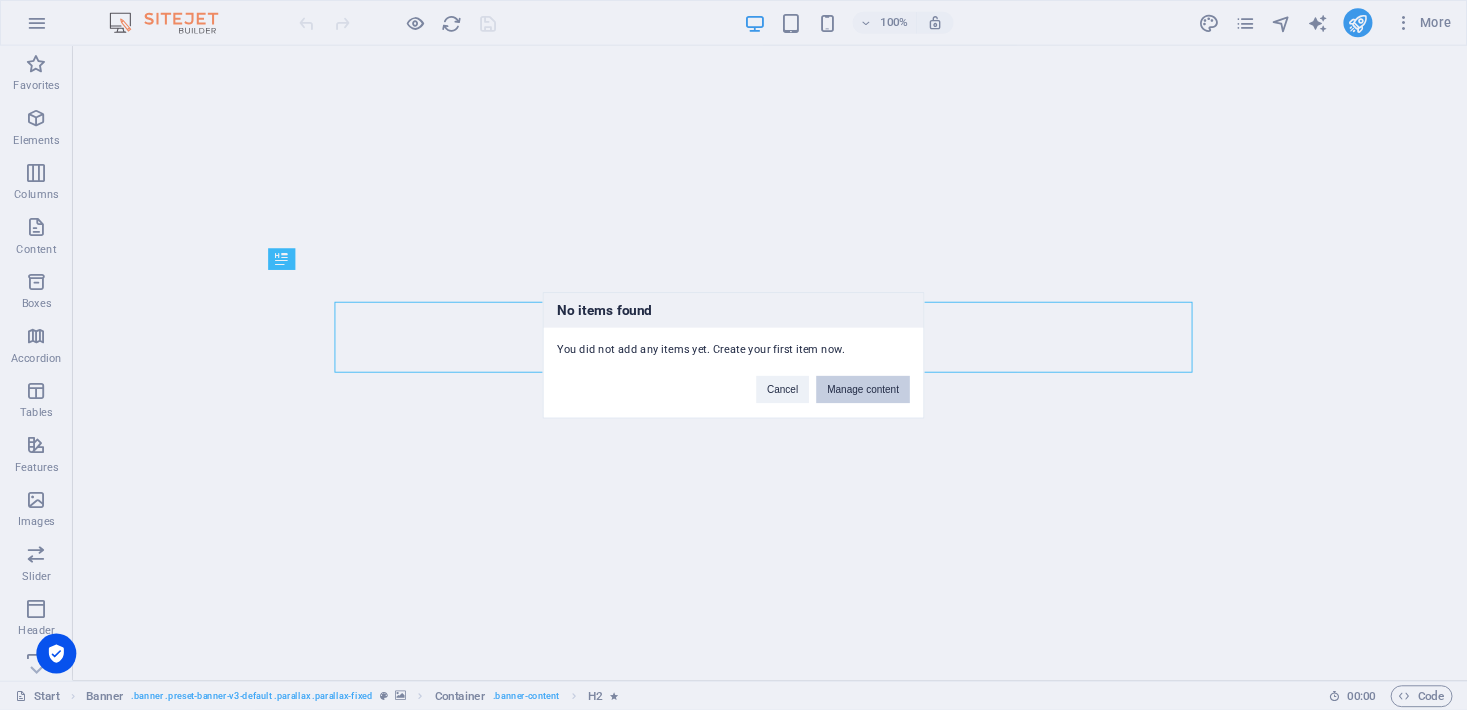 scroll, scrollTop: 0, scrollLeft: 0, axis: both 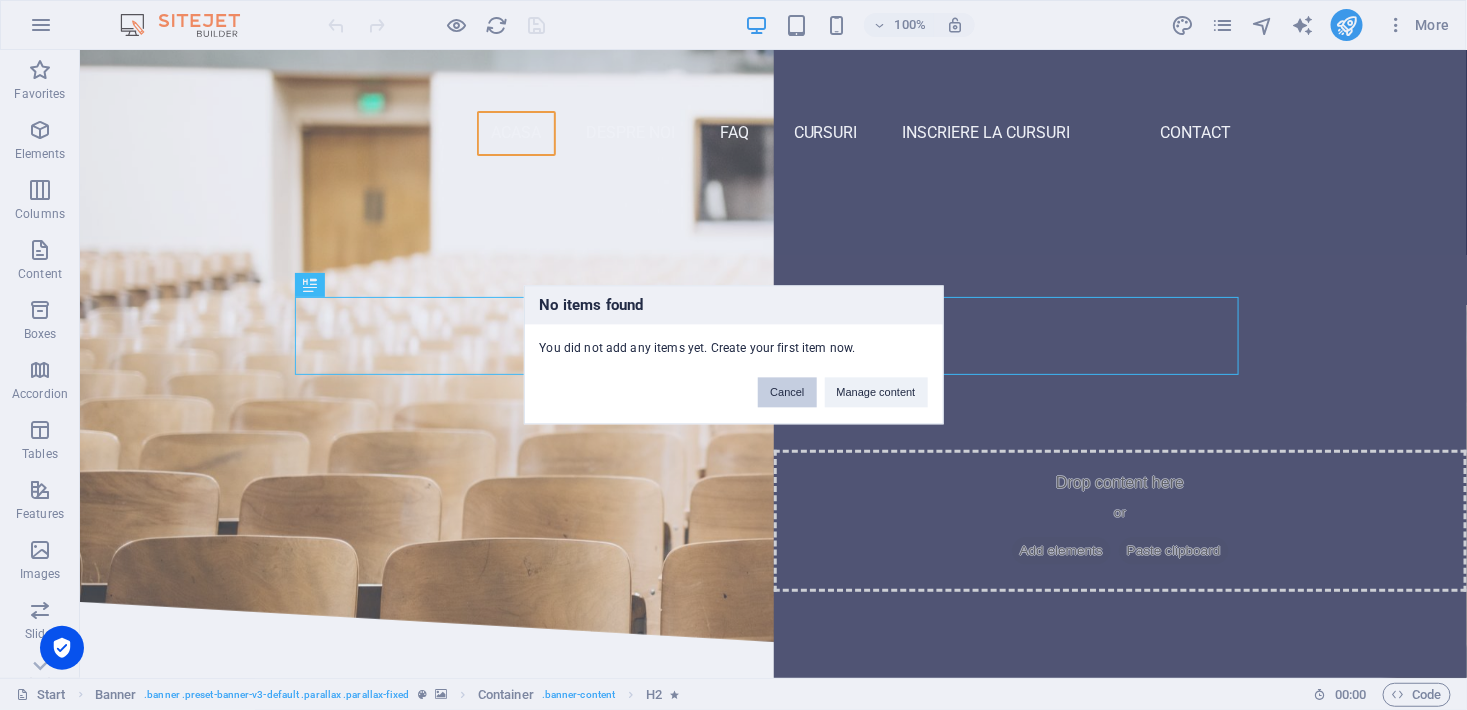 click on "Cancel" at bounding box center (787, 393) 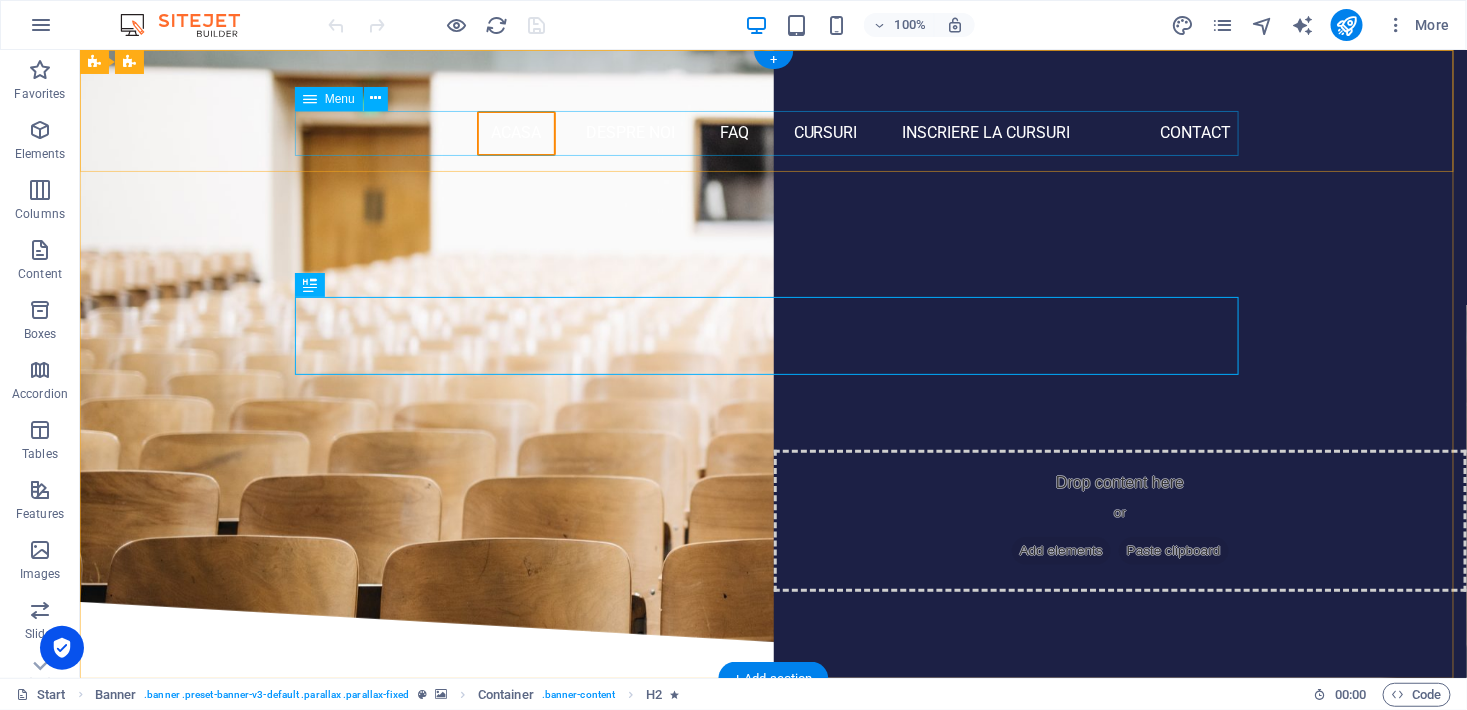 click on "Acasa Despre noi FAQ Cursuri Inscriere la cursuri Dezvoltare personală și soft skills Contact" at bounding box center [773, 132] 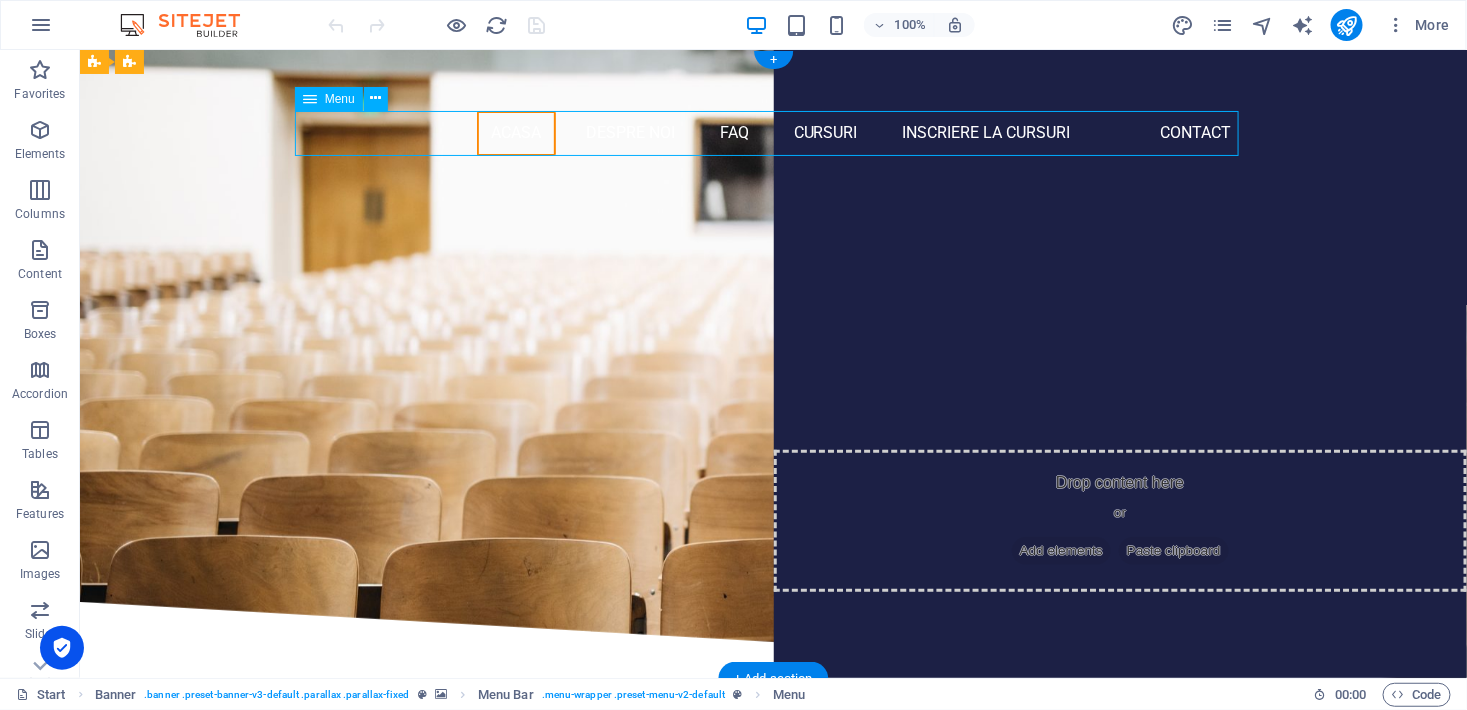 click on "Acasa Despre noi FAQ Cursuri Inscriere la cursuri Dezvoltare personală și soft skills Contact" at bounding box center [773, 132] 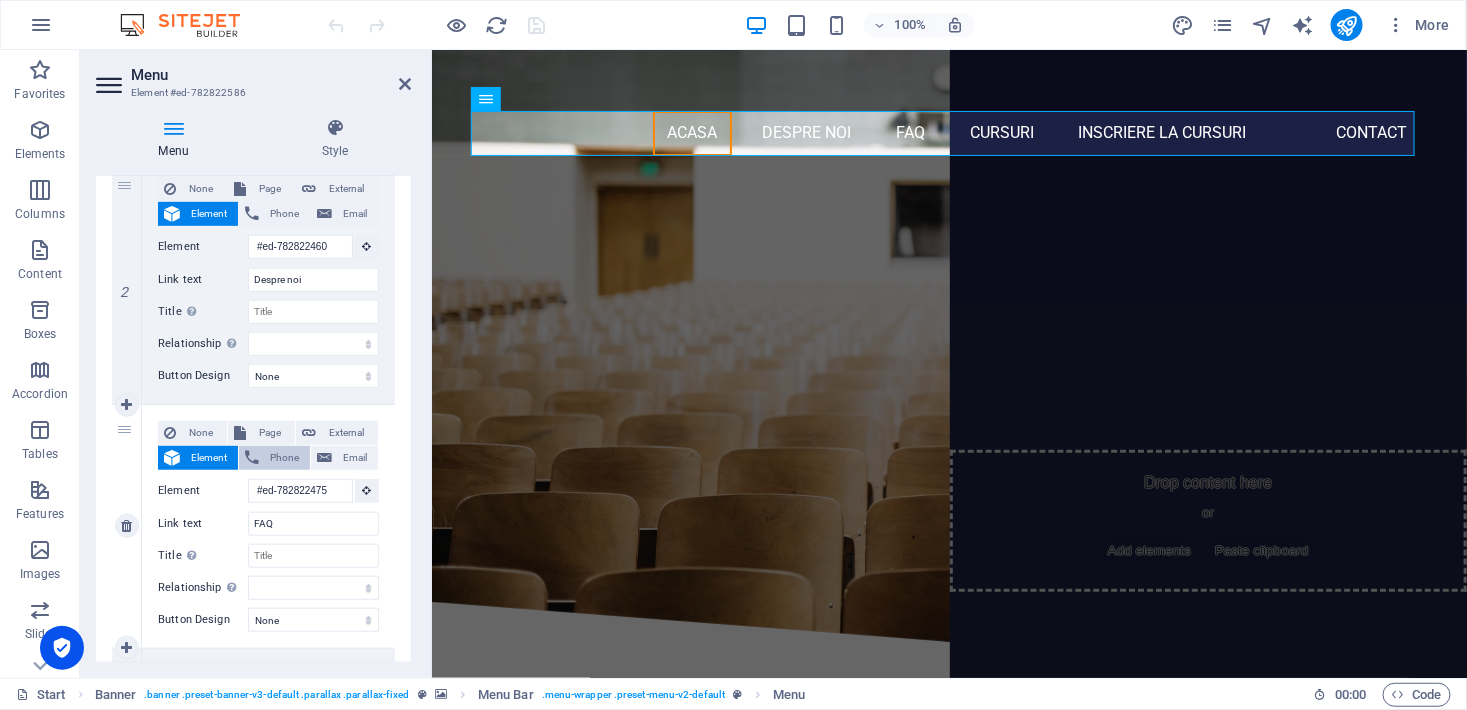 scroll, scrollTop: 454, scrollLeft: 0, axis: vertical 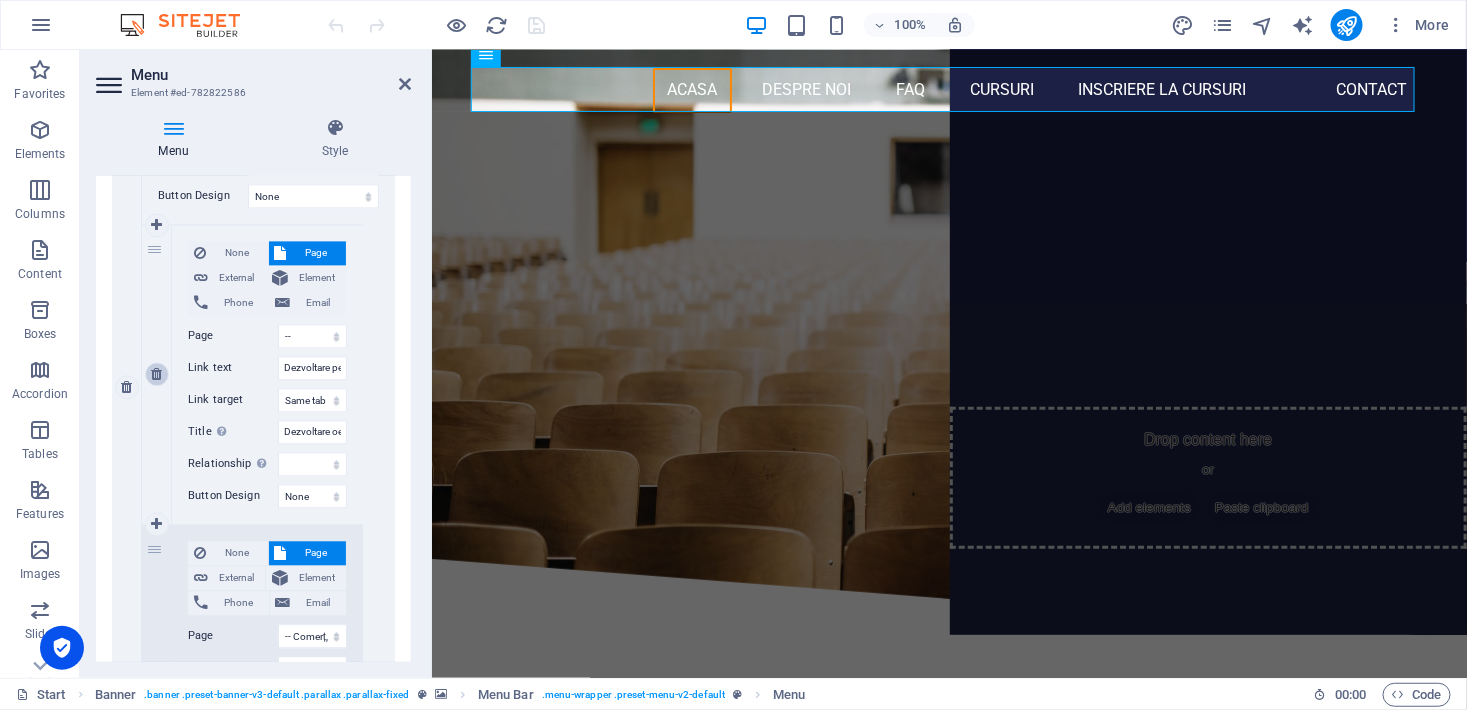 click at bounding box center (156, 374) 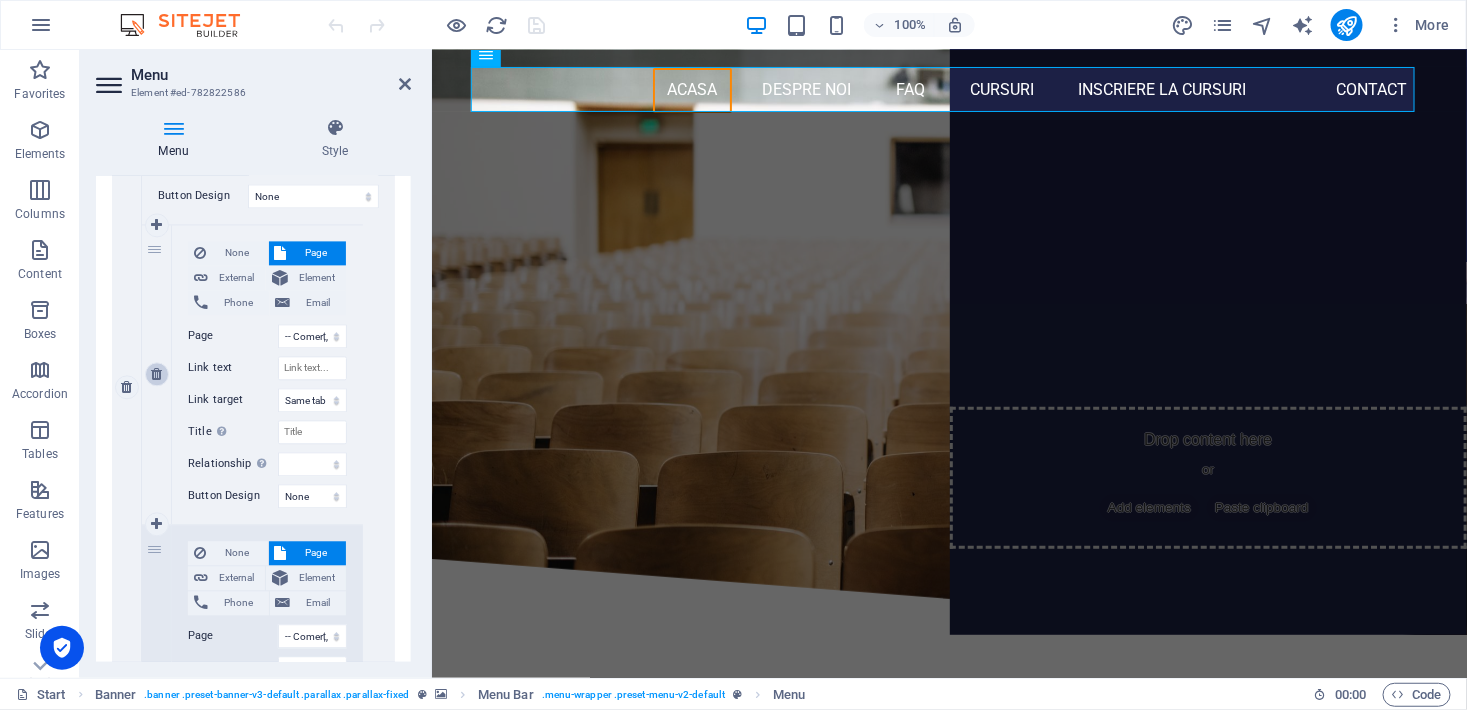 select 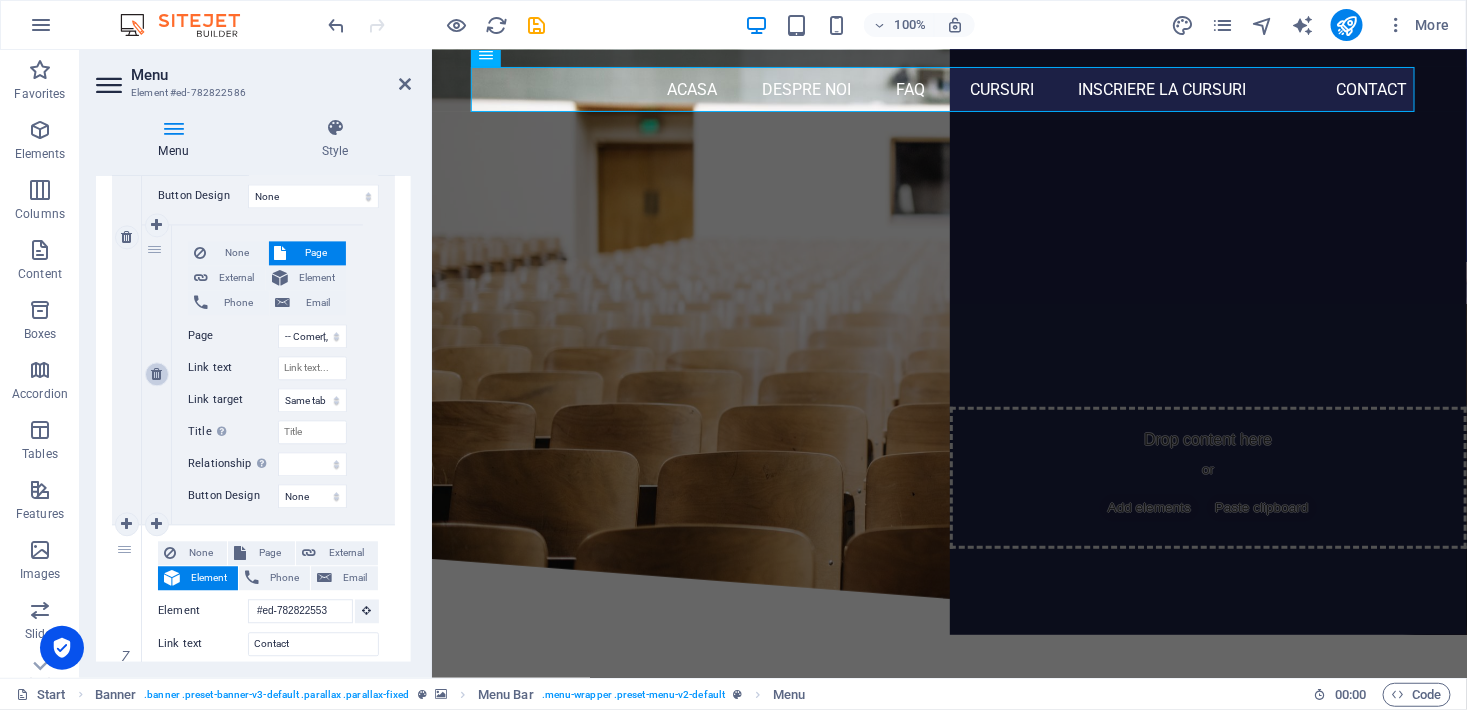 scroll, scrollTop: 1486, scrollLeft: 0, axis: vertical 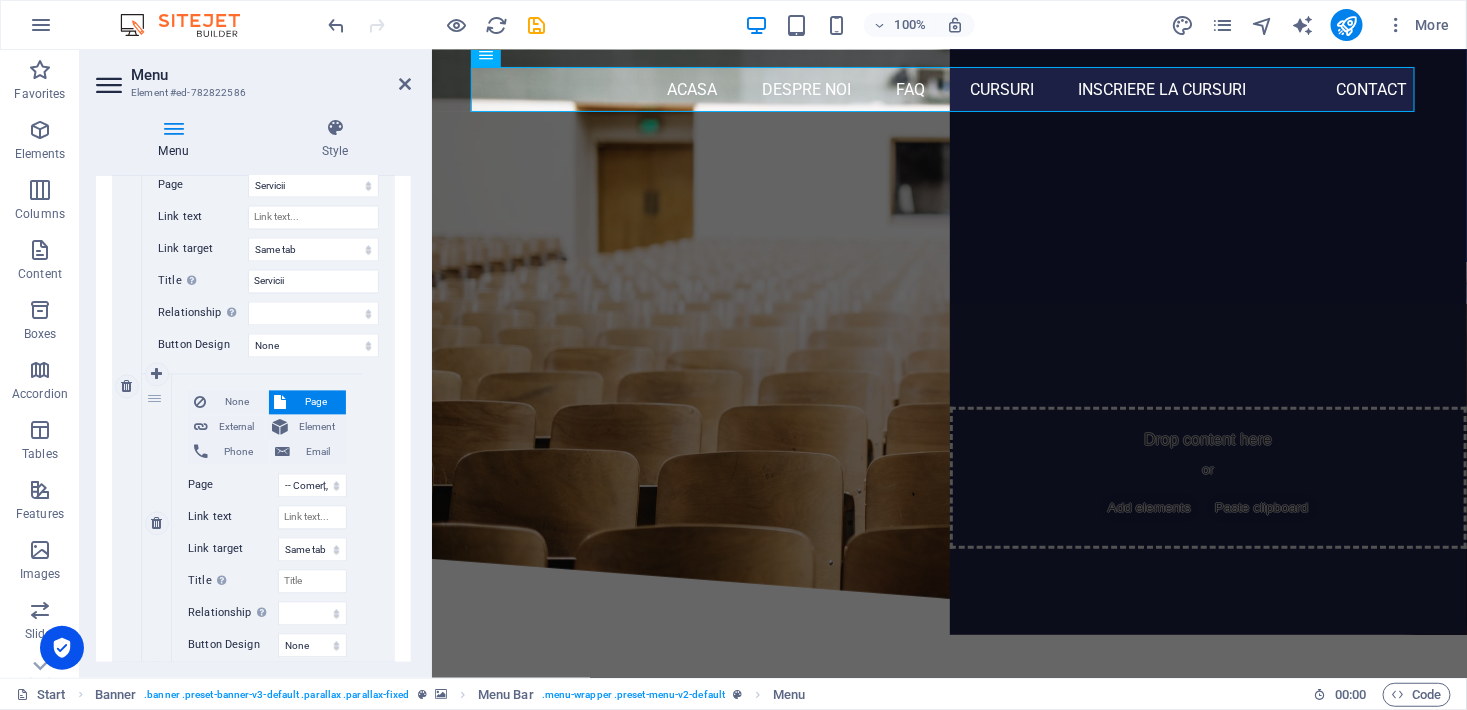 click on "Page" at bounding box center (317, 403) 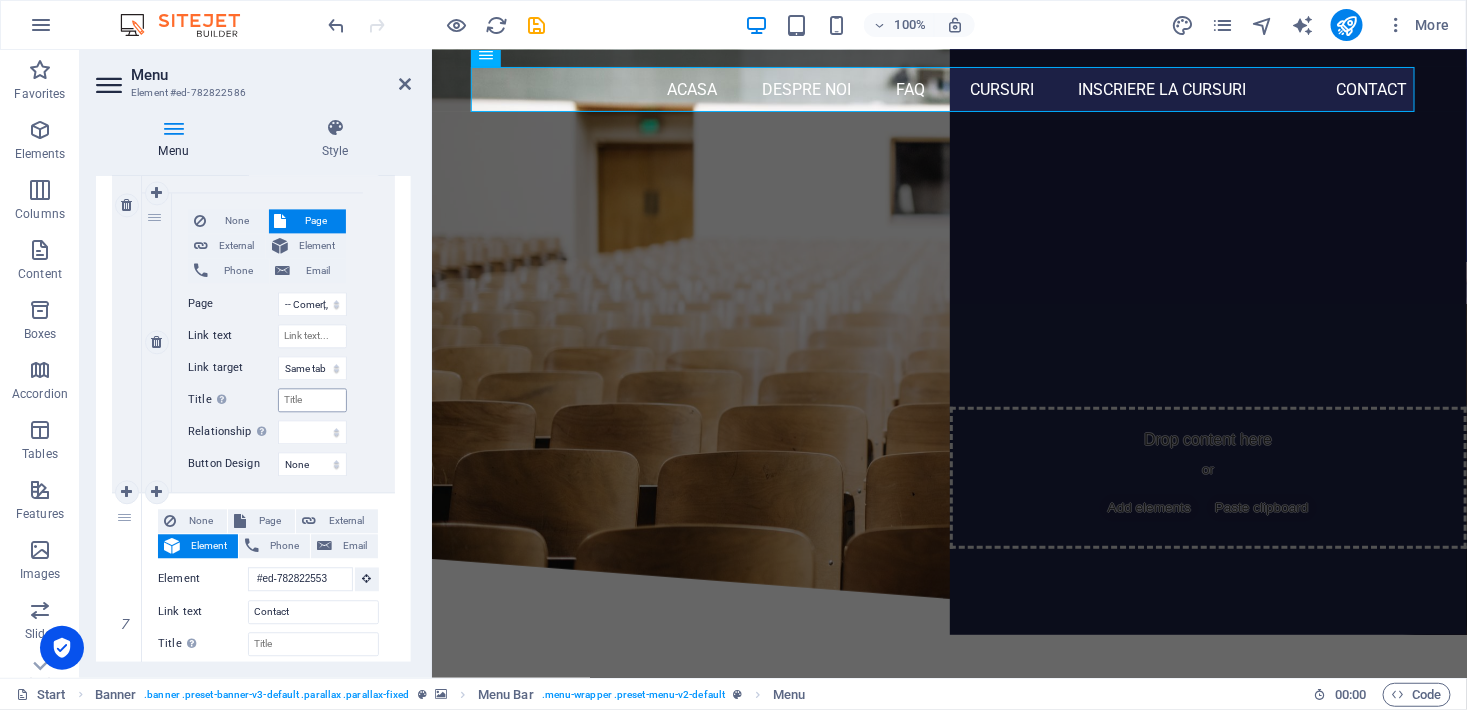 scroll, scrollTop: 1577, scrollLeft: 0, axis: vertical 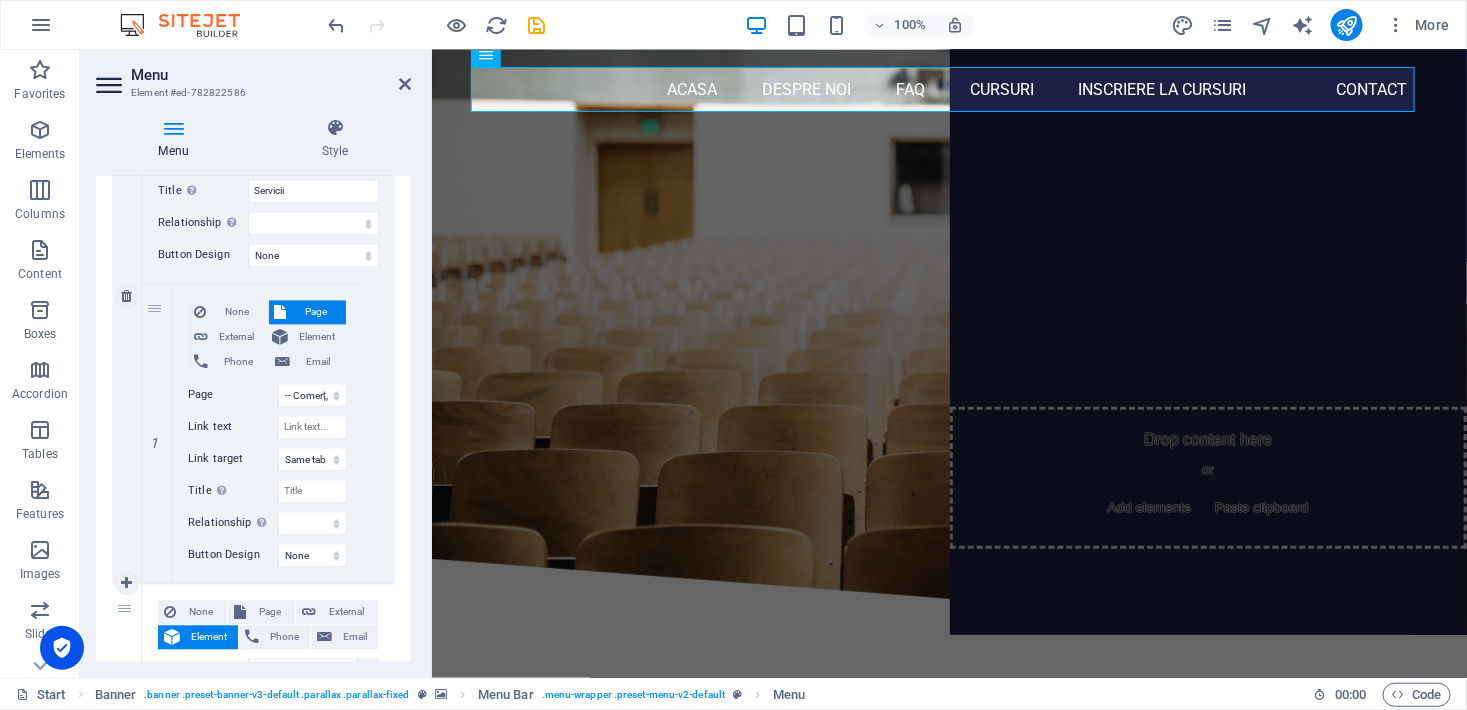click at bounding box center (0, 0) 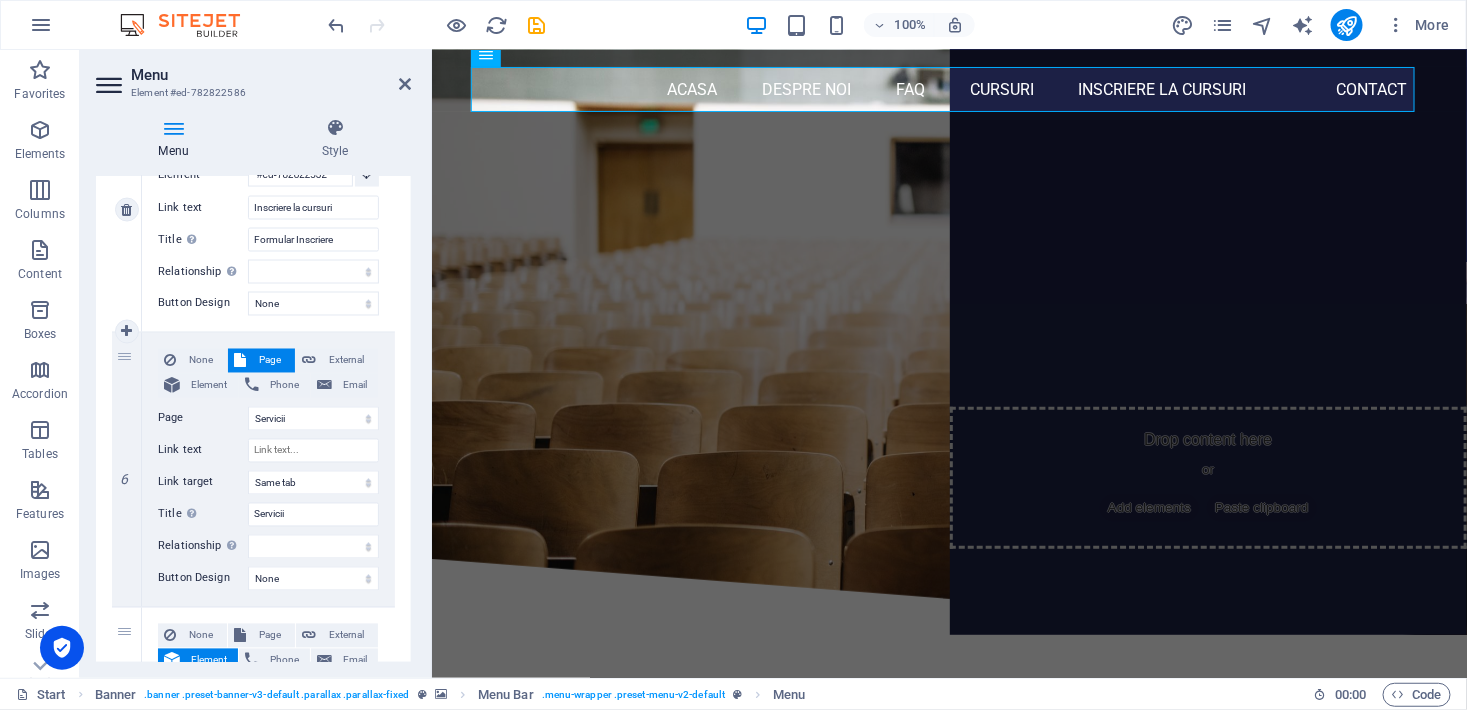 scroll, scrollTop: 1368, scrollLeft: 0, axis: vertical 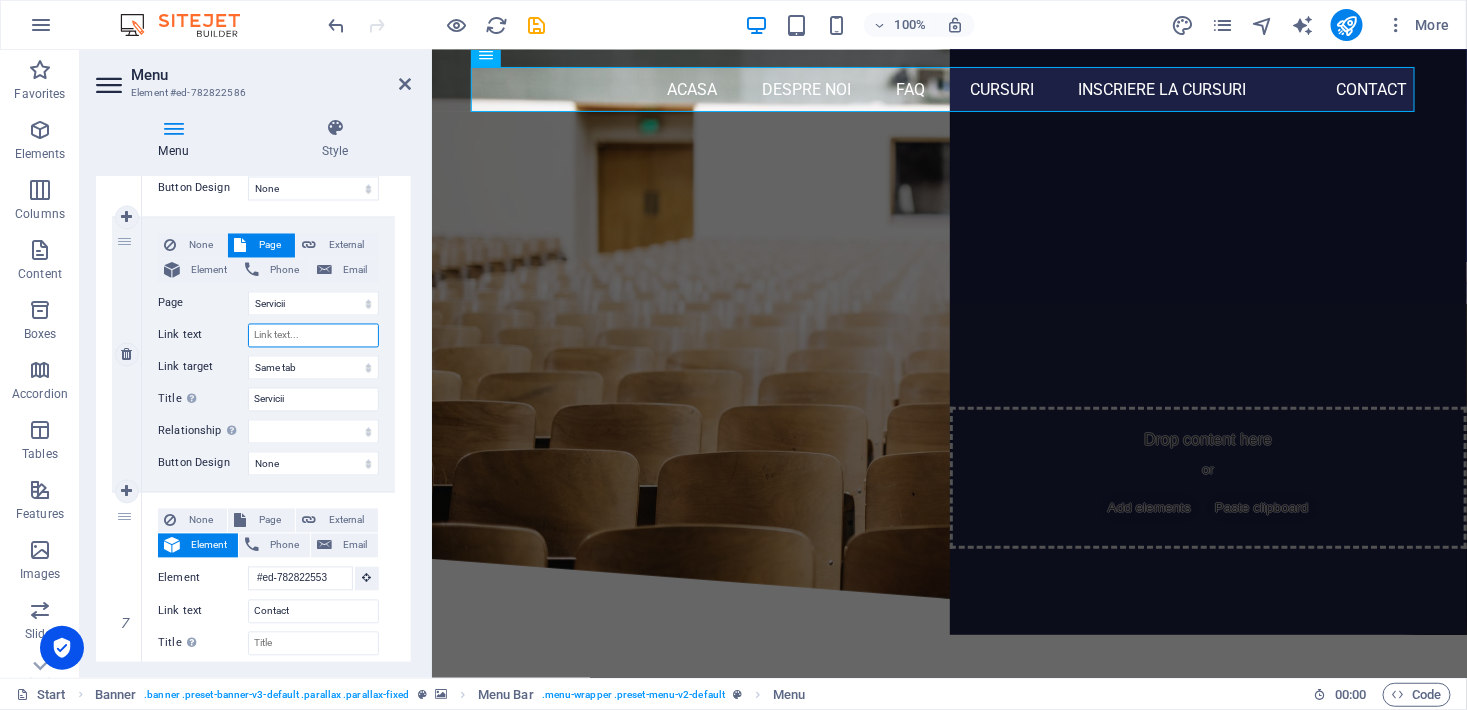 click on "Link text" at bounding box center (313, 336) 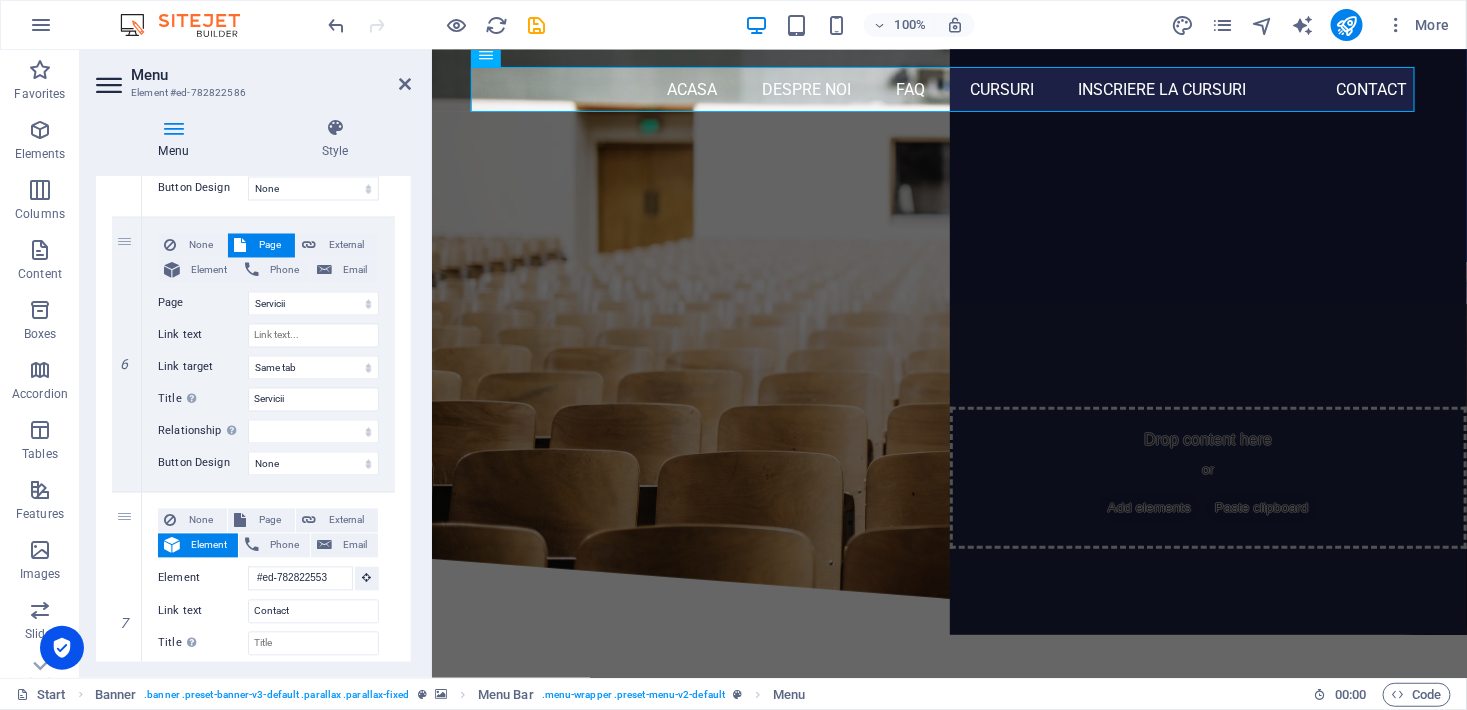 select 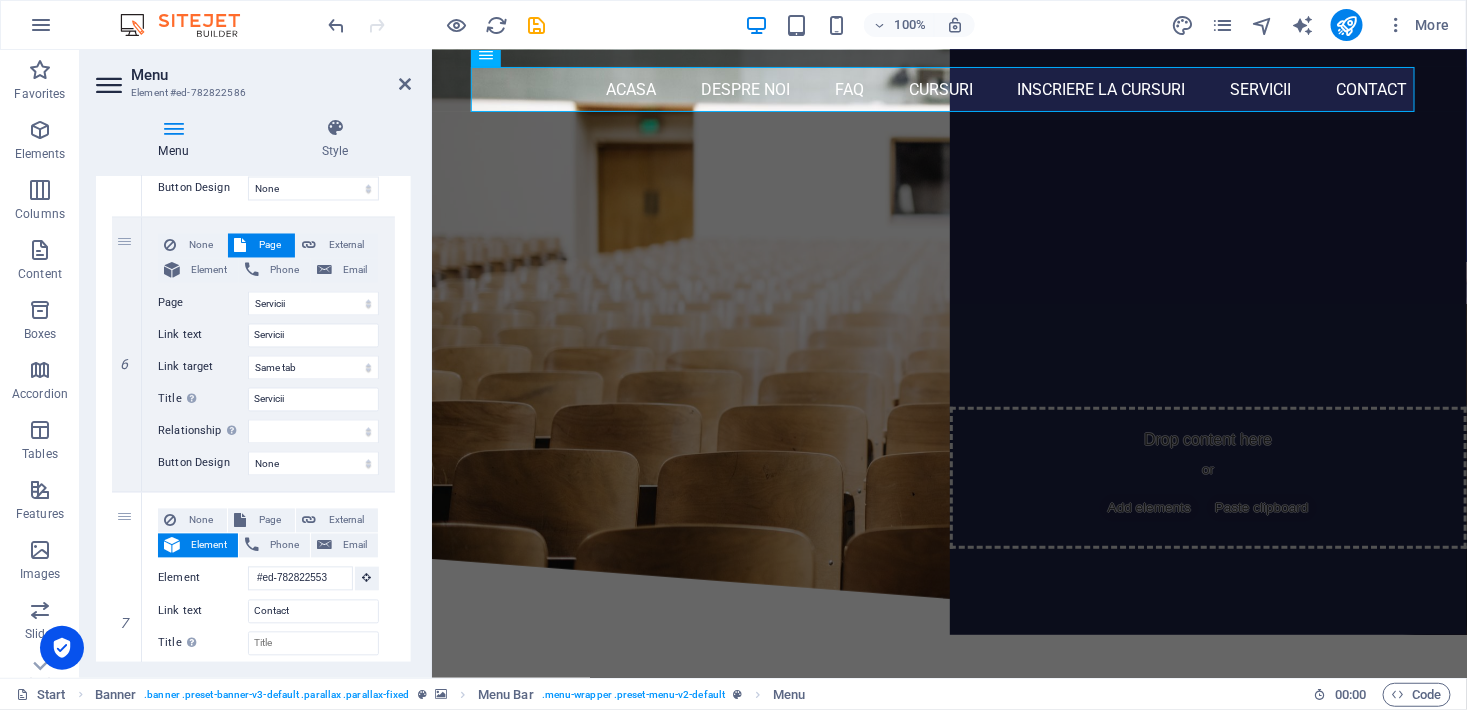 click on "1 None Page External Element Phone Email Page Start Subpage Legal notice Privacy Servicii -- Dezvoltare personală și soft skills --  Comerț, vânzări și antreprenoriat -- Tehnic și industrial -- Opțional – Categorii auxiliare -- Formare profesională generală -- -Sănătate, Siguranță și Mediu  Element #ed-782822574
URL Phone Email Link text Acasa Link target New tab Same tab Overlay Title Additional link description, should not be the same as the link text. The title is most often shown as a tooltip text when the mouse moves over the element. Leave empty if uncertain. Relationship Sets the  relationship of this link to the link target . For example, the value "nofollow" instructs search engines not to follow the link. Can be left empty. alternate author bookmark external help license next nofollow noreferrer noopener prev search tag Button Design None Default Primary Secondary 2 None Page External Element Phone Email Page Start Subpage Legal notice Privacy Servicii URL 3" at bounding box center [253, -133] 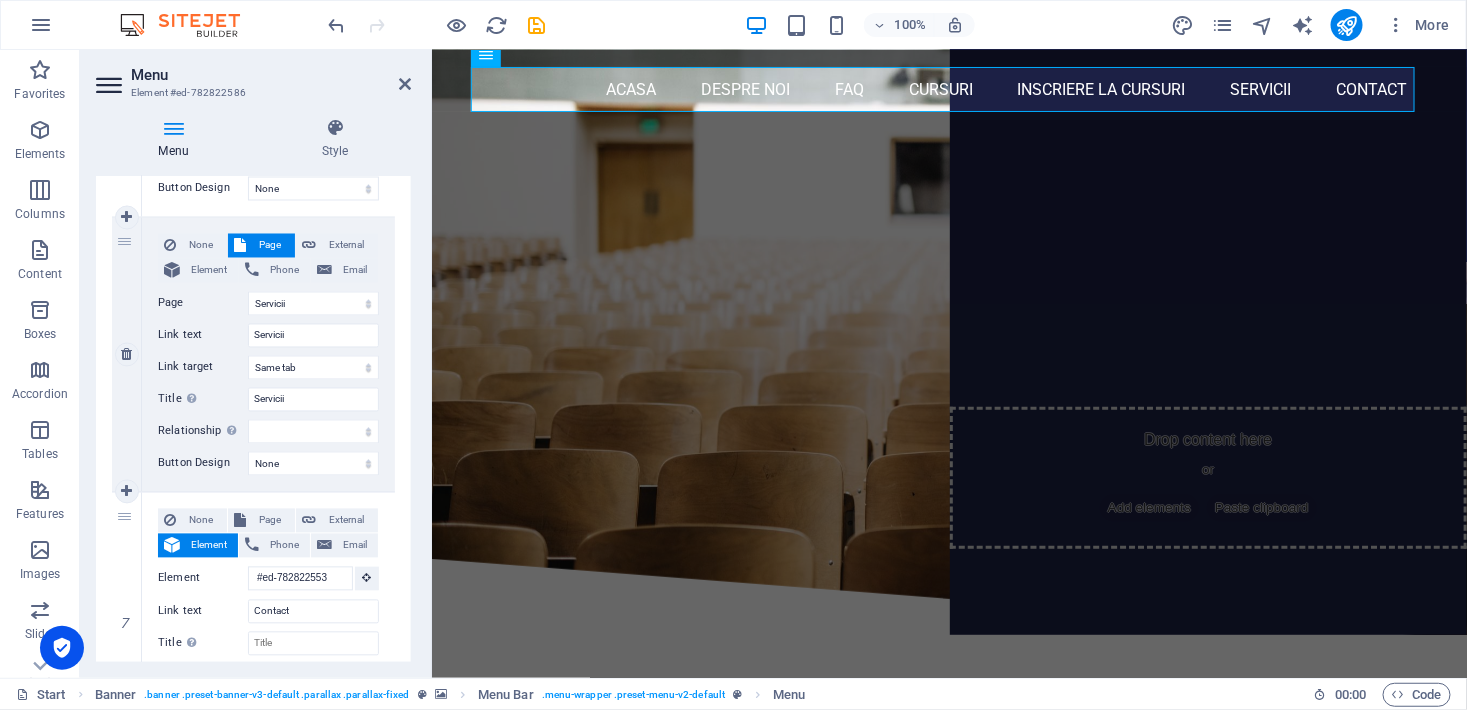 click on "6" at bounding box center (127, 355) 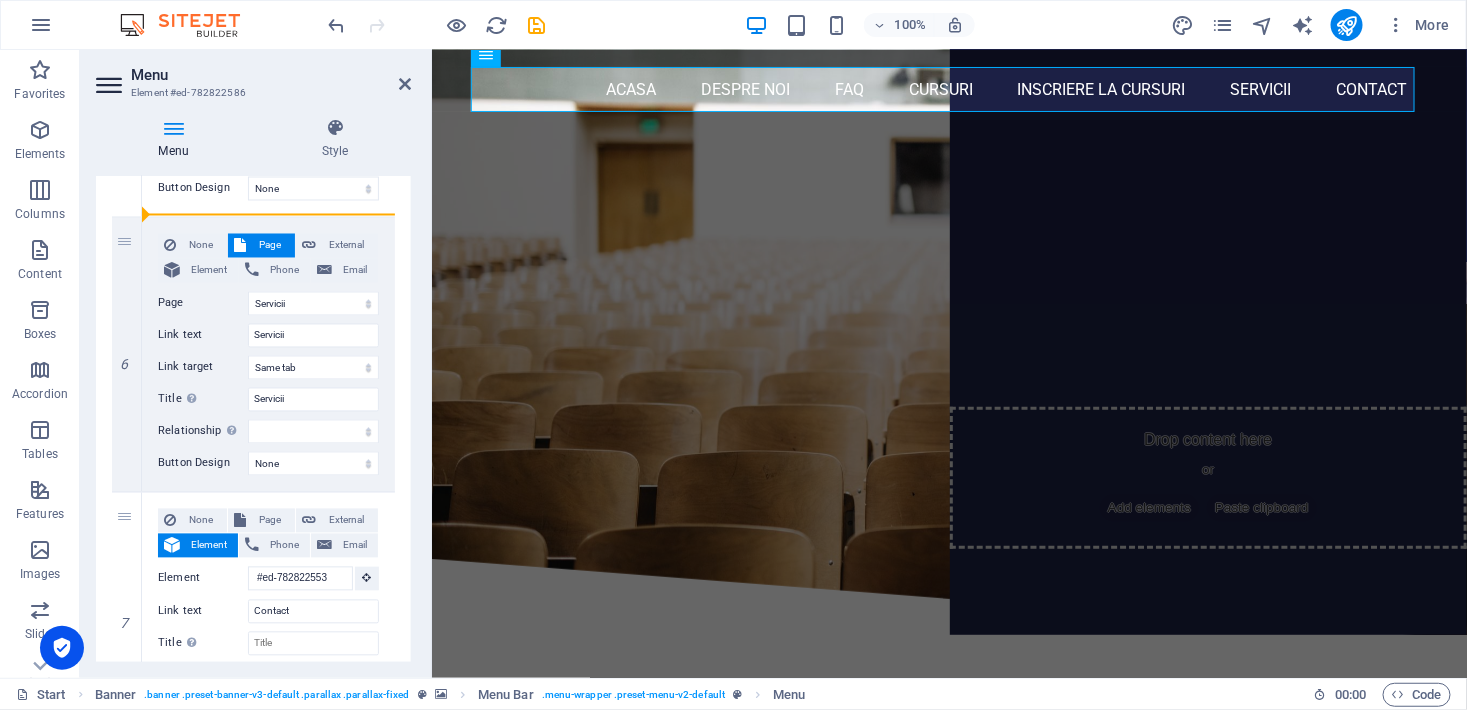drag, startPoint x: 126, startPoint y: 244, endPoint x: 391, endPoint y: 428, distance: 322.61588 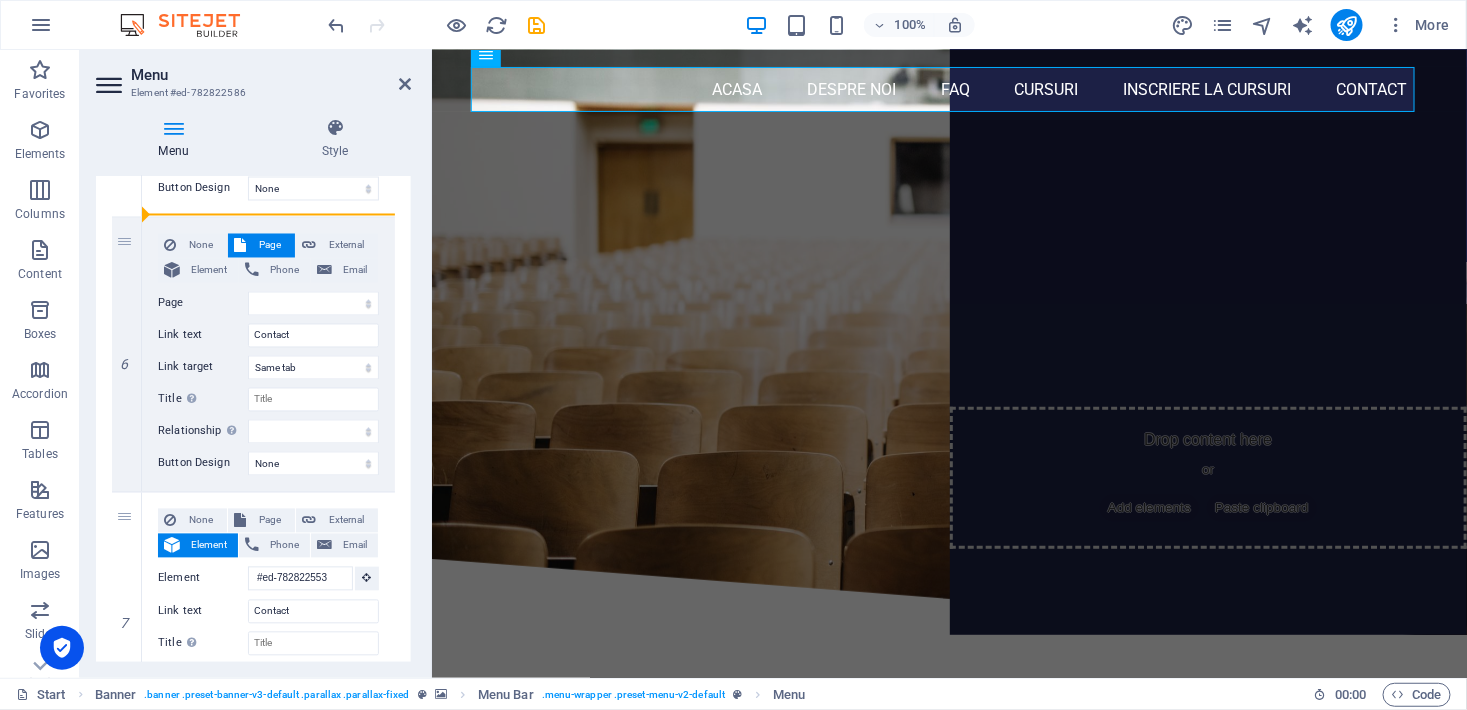 select on "4" 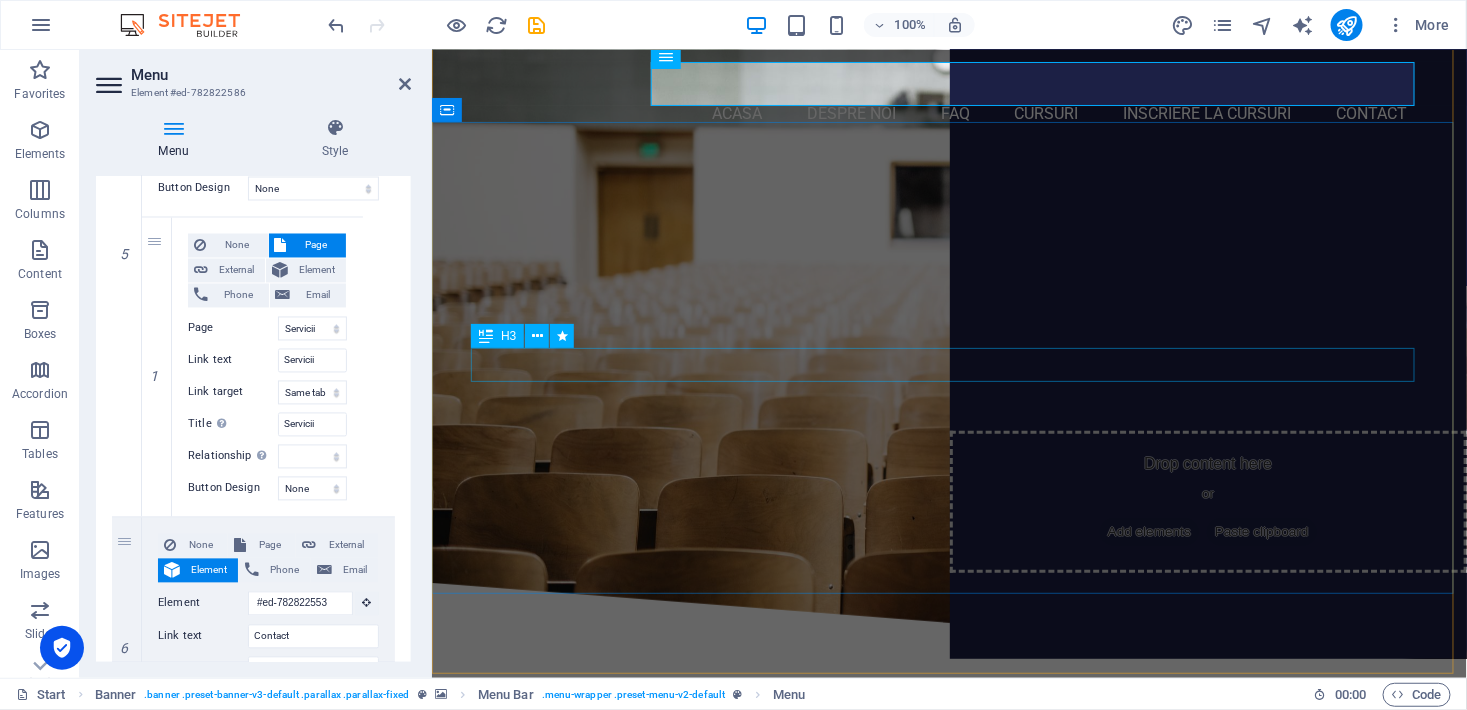 scroll, scrollTop: 0, scrollLeft: 0, axis: both 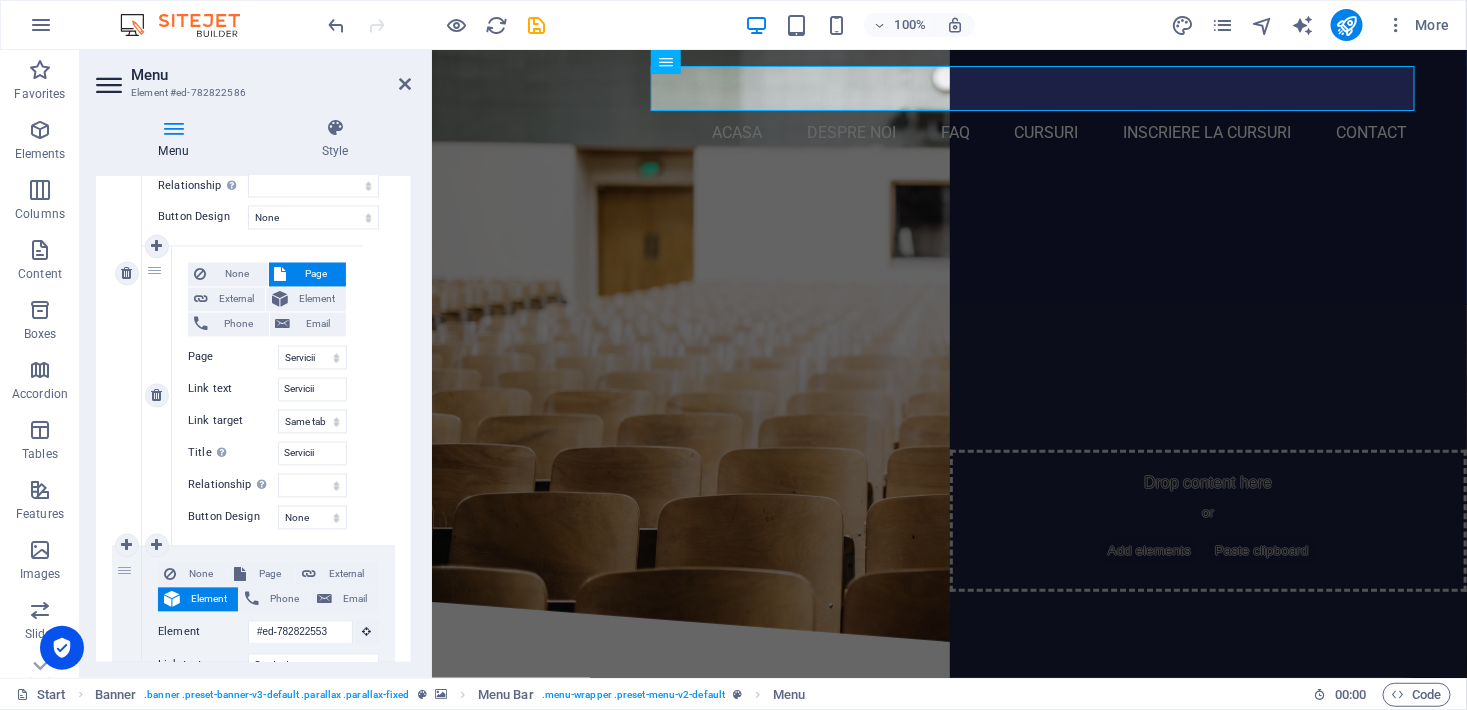 click on "1" at bounding box center [157, 396] 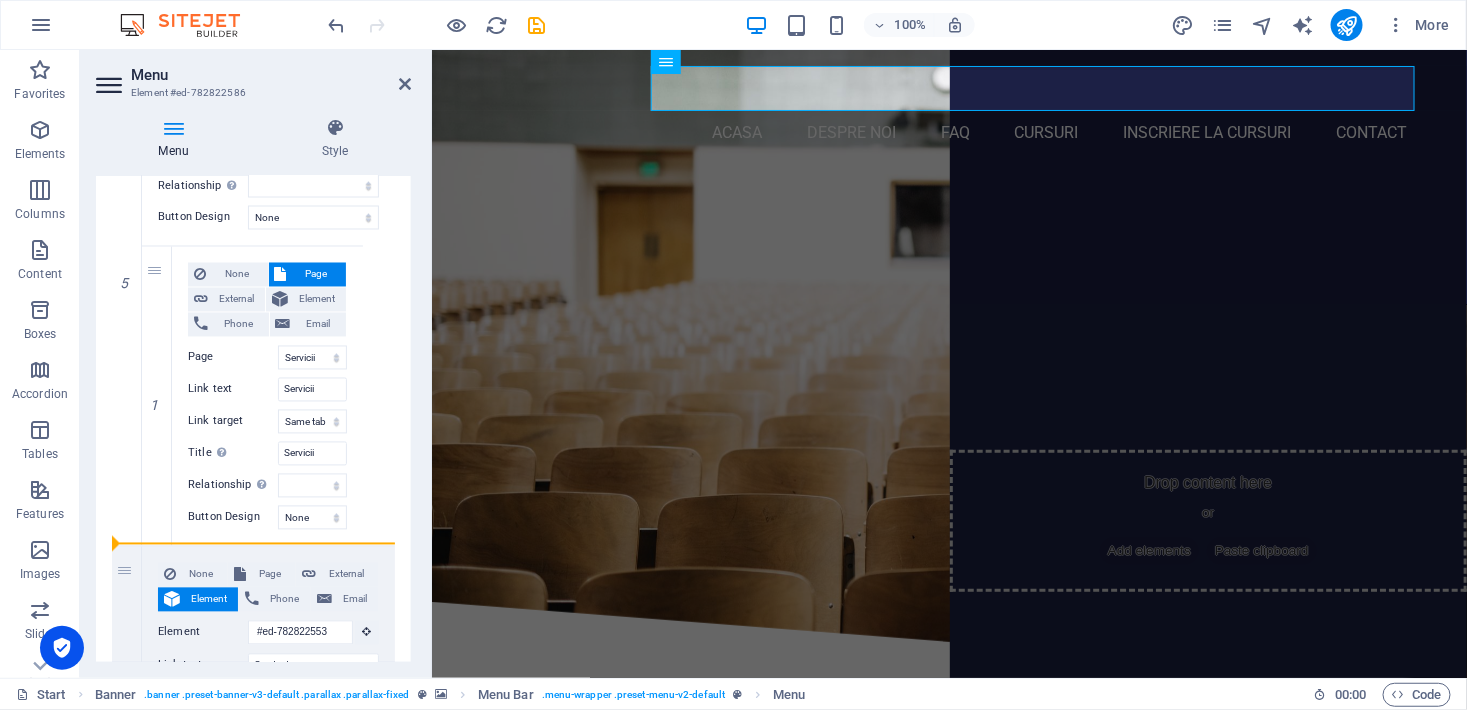 drag, startPoint x: 156, startPoint y: 336, endPoint x: 98, endPoint y: 319, distance: 60.440052 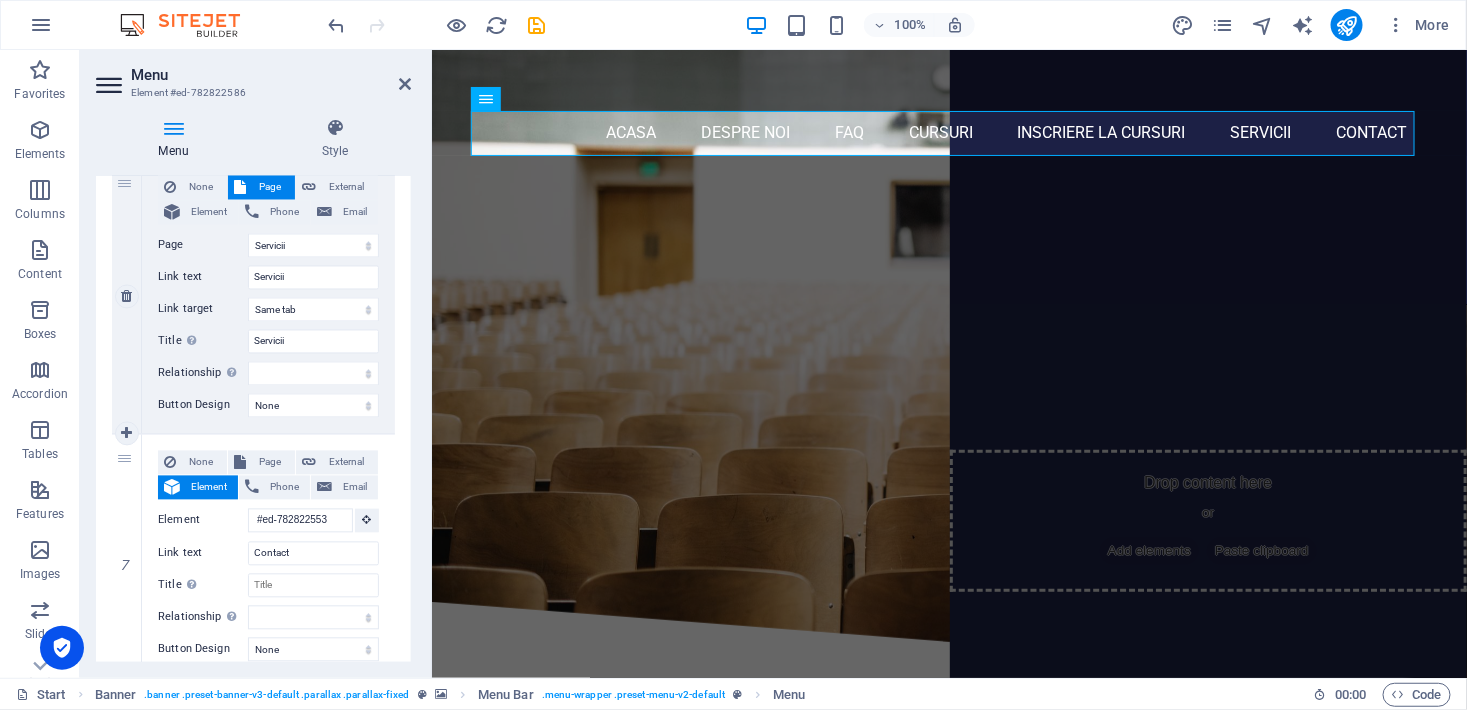 scroll, scrollTop: 1495, scrollLeft: 0, axis: vertical 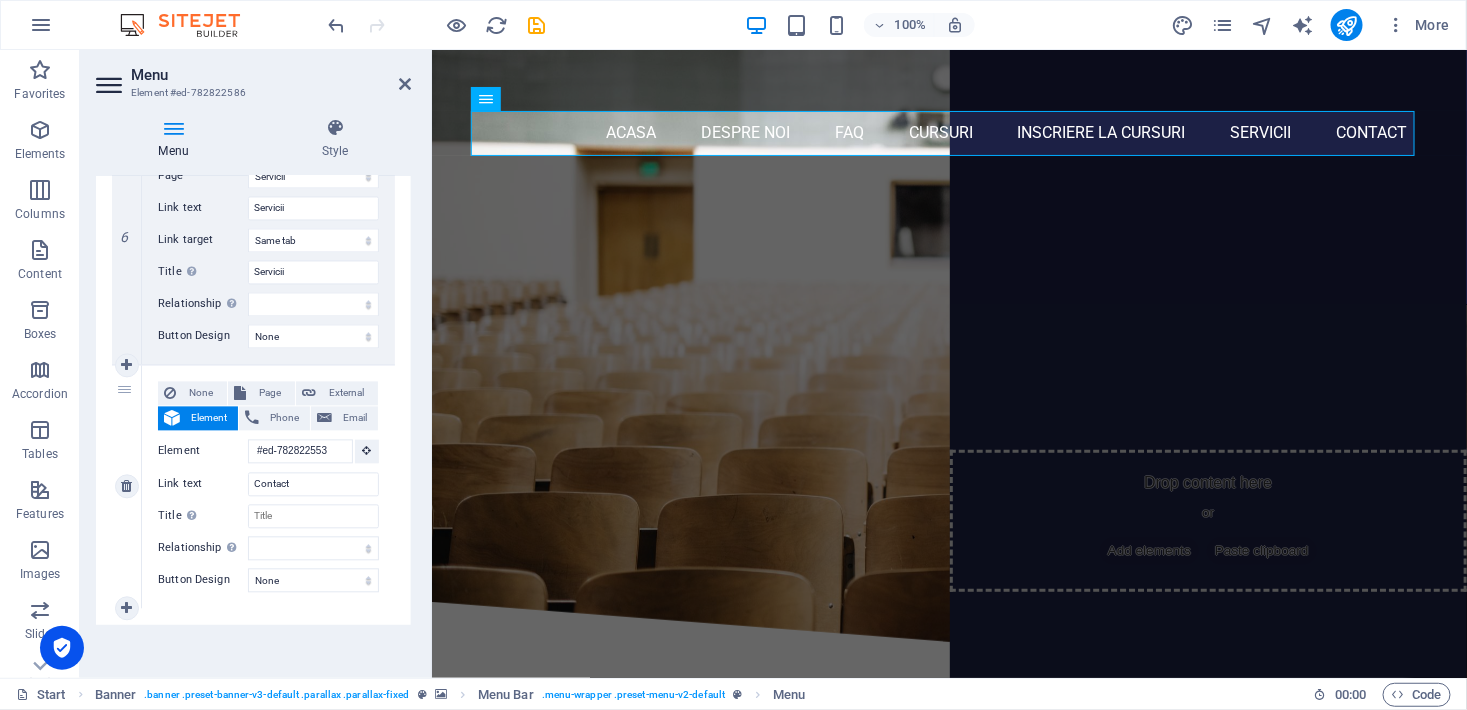 drag, startPoint x: 148, startPoint y: 250, endPoint x: 130, endPoint y: 406, distance: 157.03503 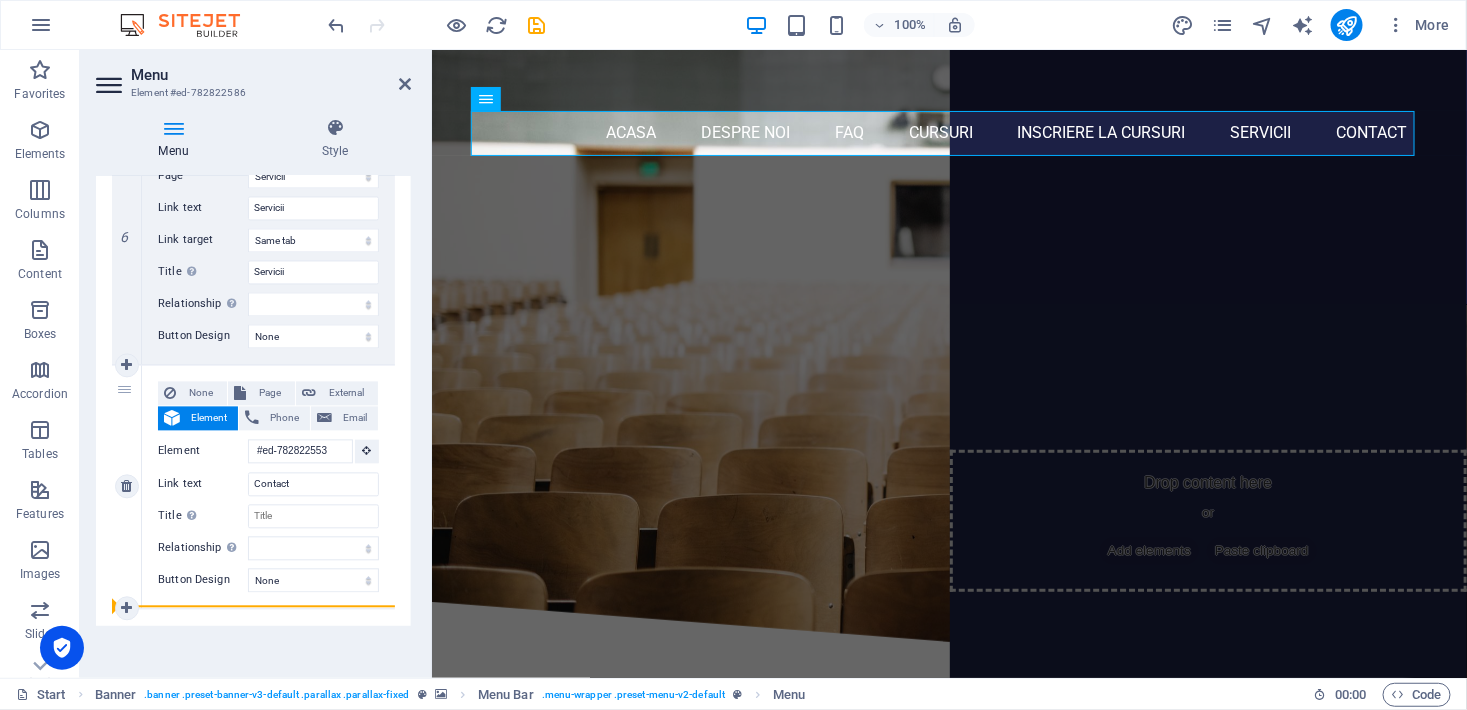 drag, startPoint x: 128, startPoint y: 334, endPoint x: 143, endPoint y: 601, distance: 267.42102 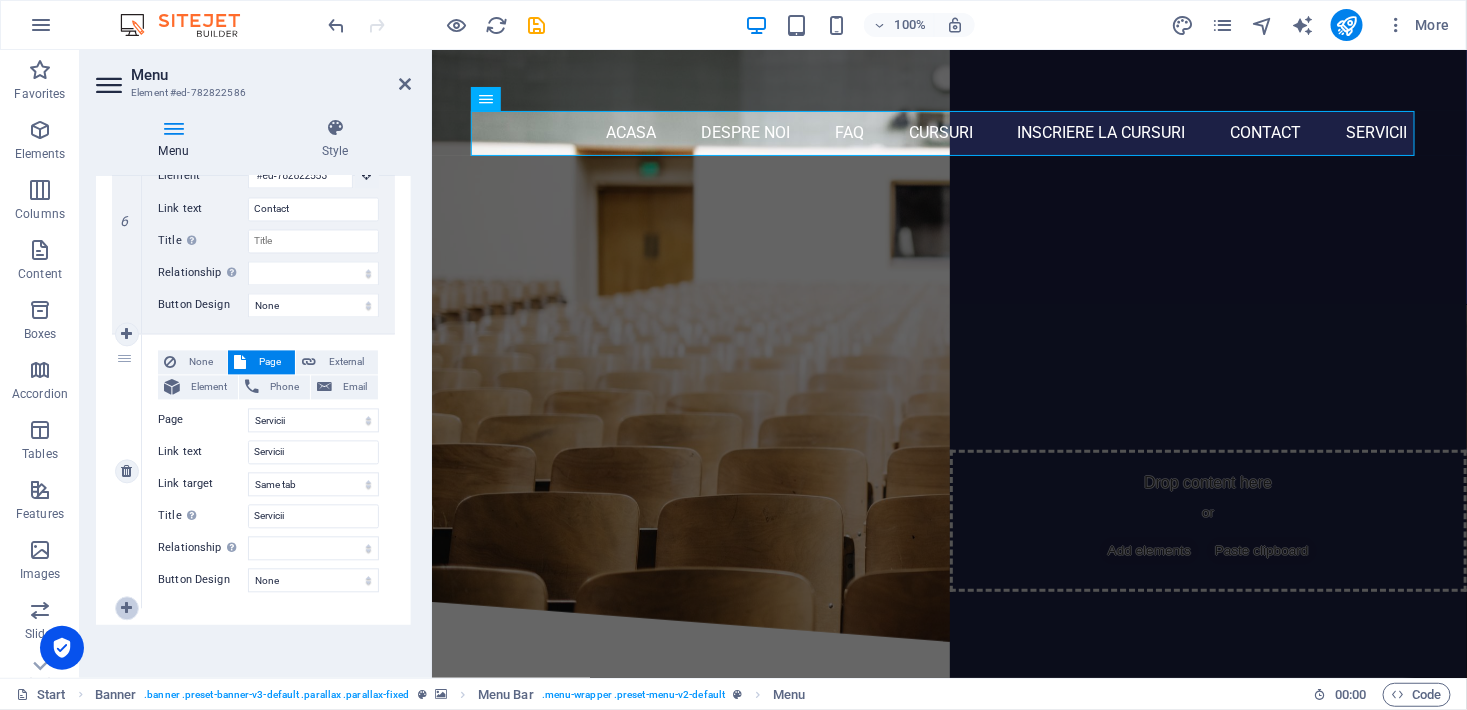 click at bounding box center [126, 609] 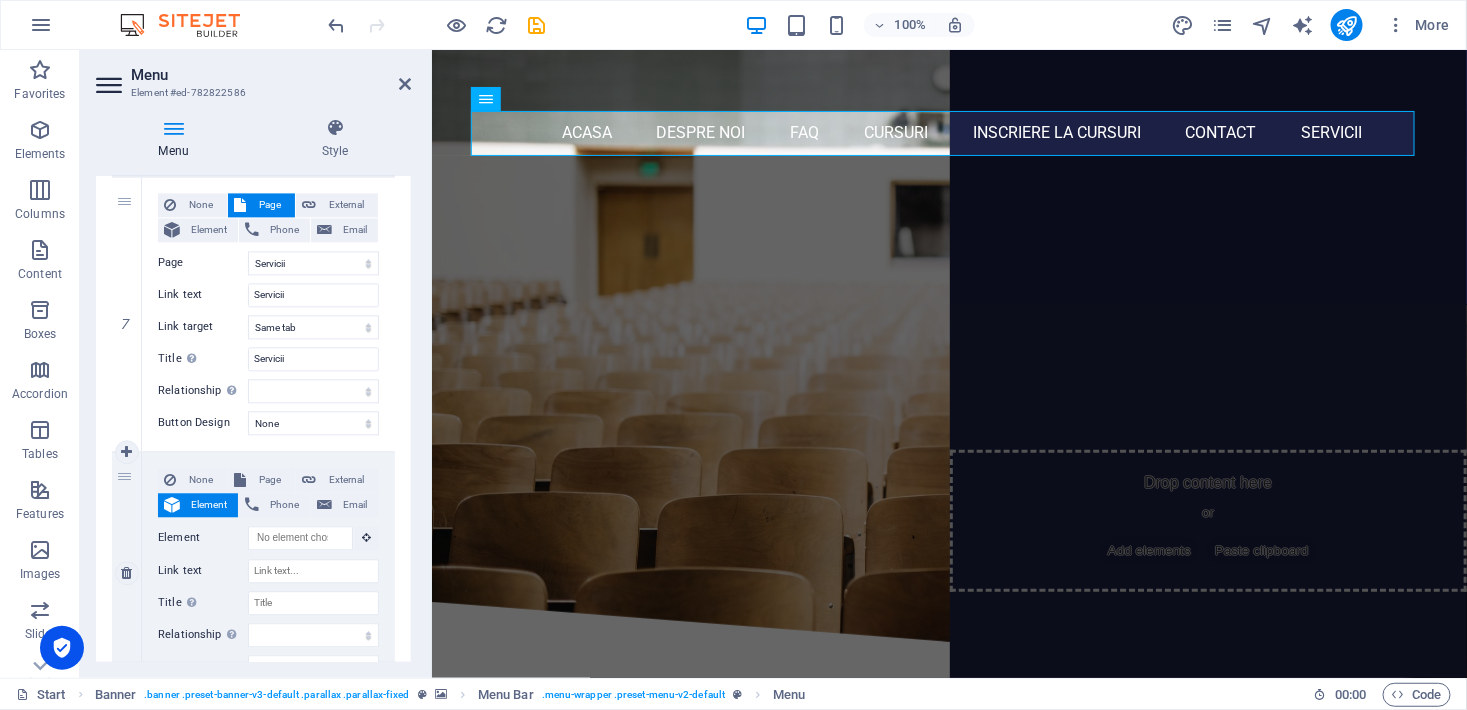 scroll, scrollTop: 1739, scrollLeft: 0, axis: vertical 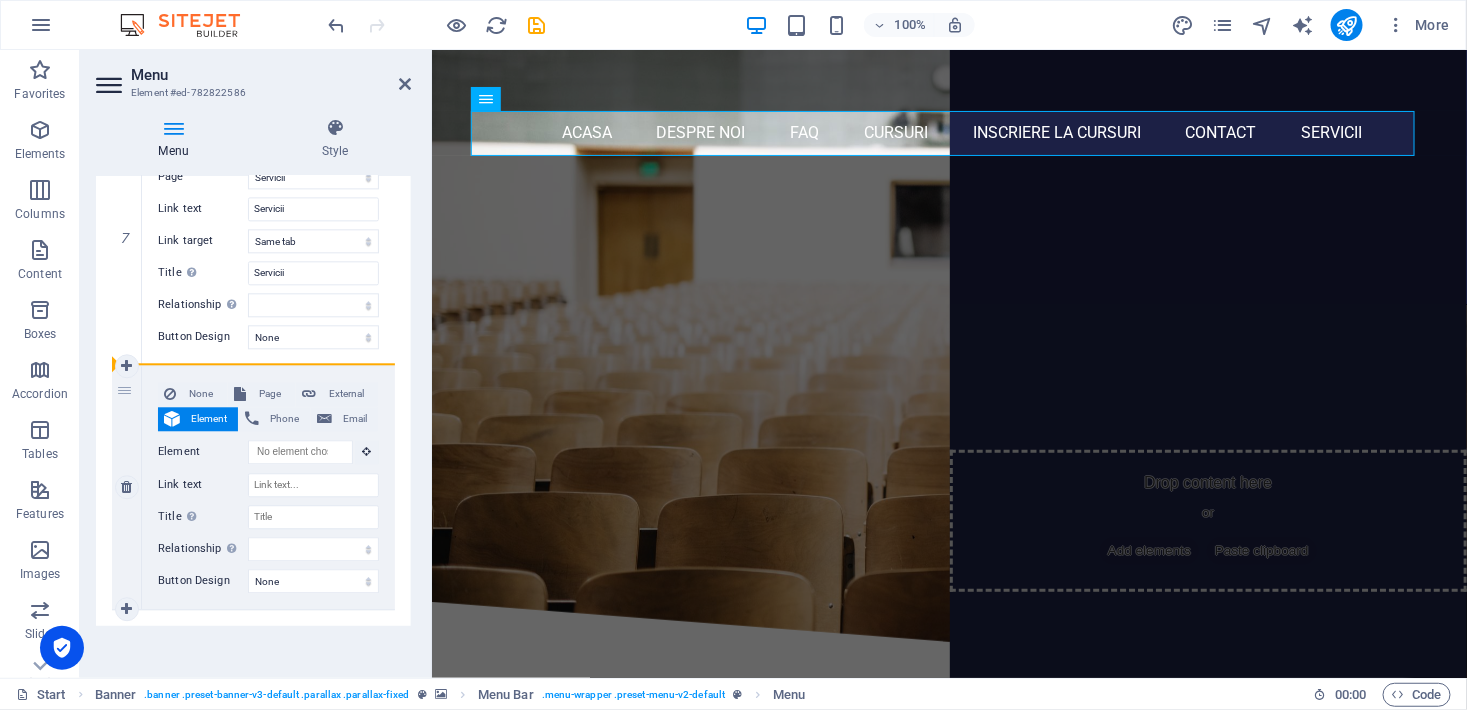 drag, startPoint x: 124, startPoint y: 390, endPoint x: 203, endPoint y: 367, distance: 82.28001 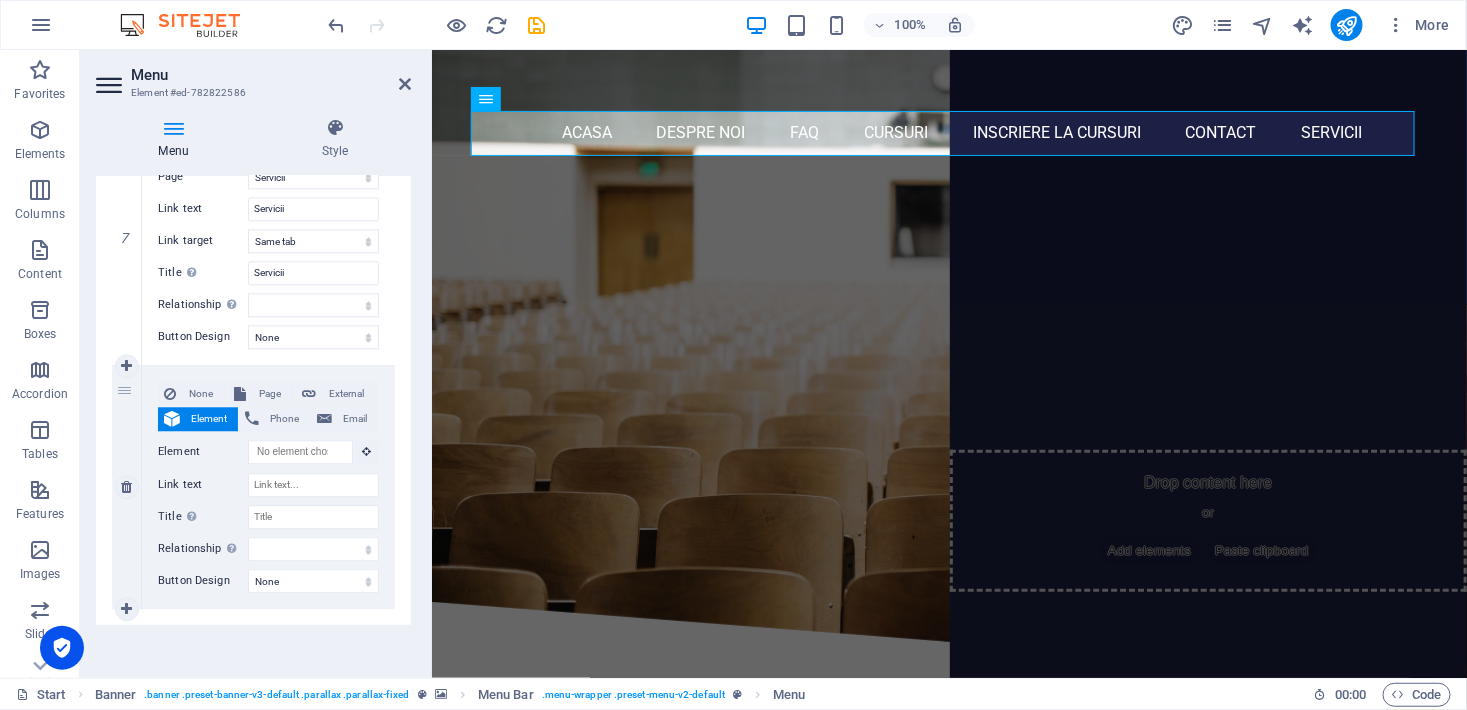 click on "8" at bounding box center (127, 487) 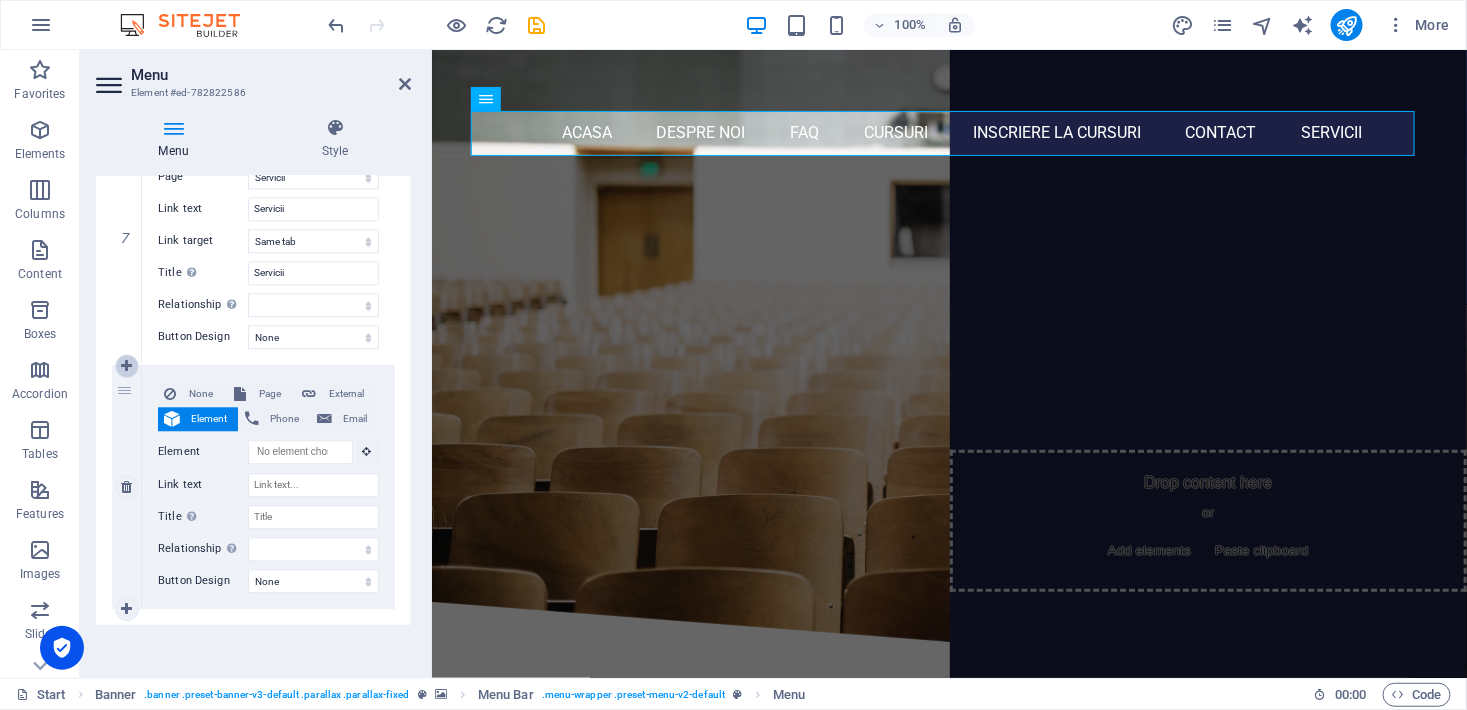 click at bounding box center (126, 366) 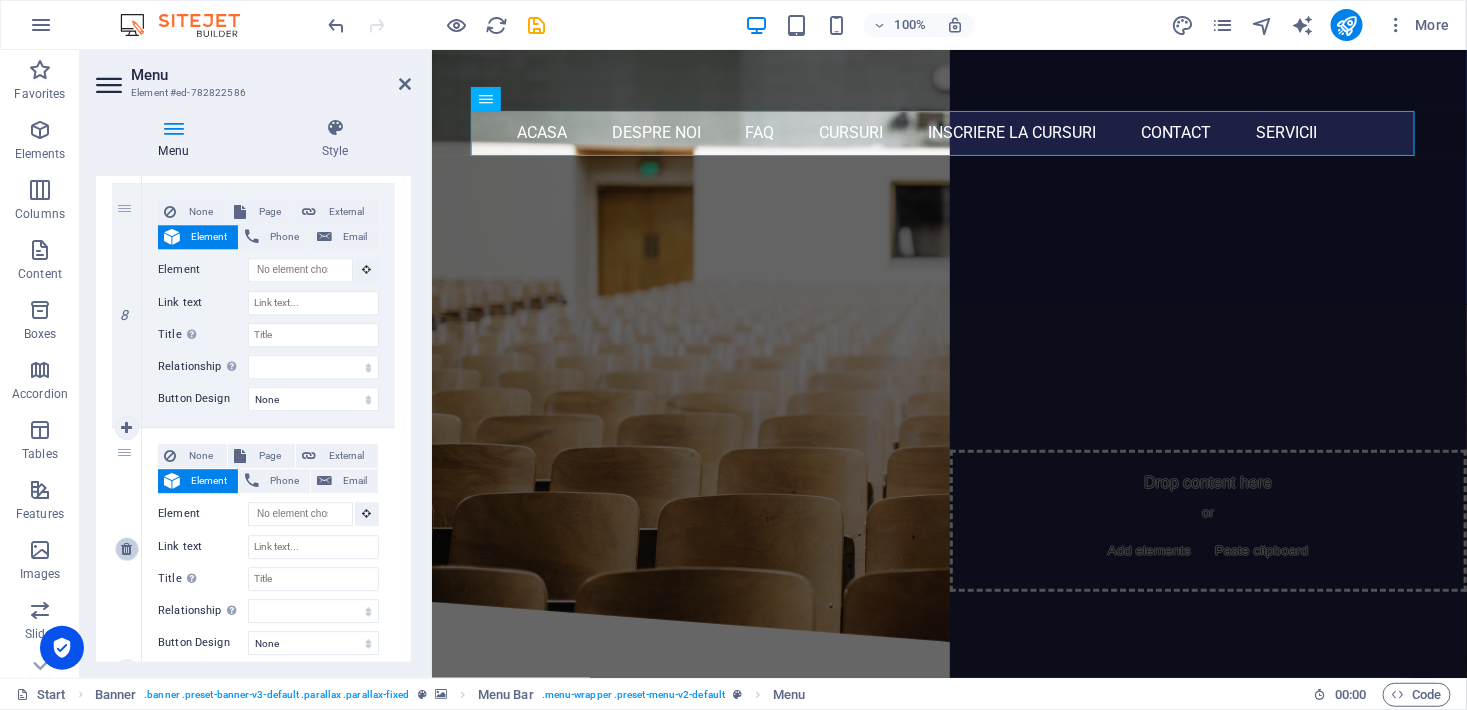 click at bounding box center (126, 549) 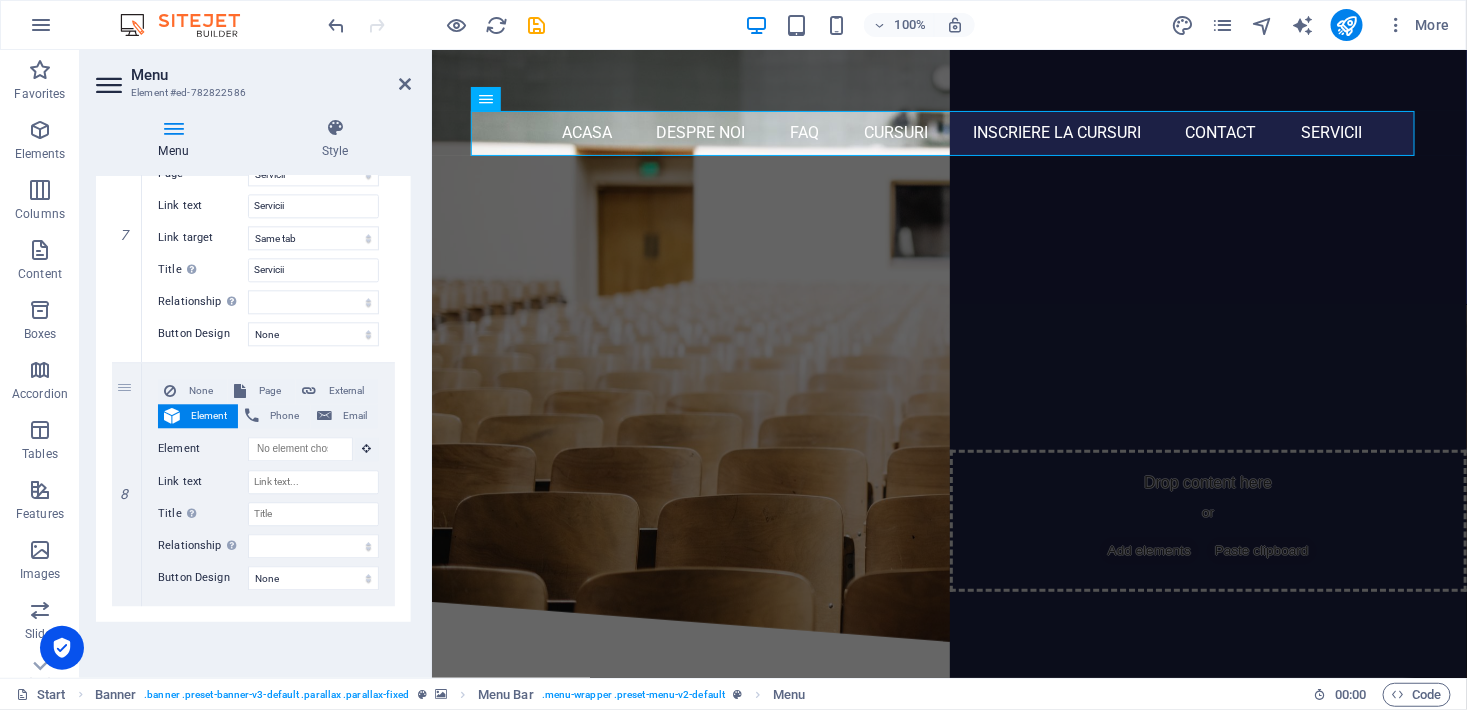 scroll, scrollTop: 1739, scrollLeft: 0, axis: vertical 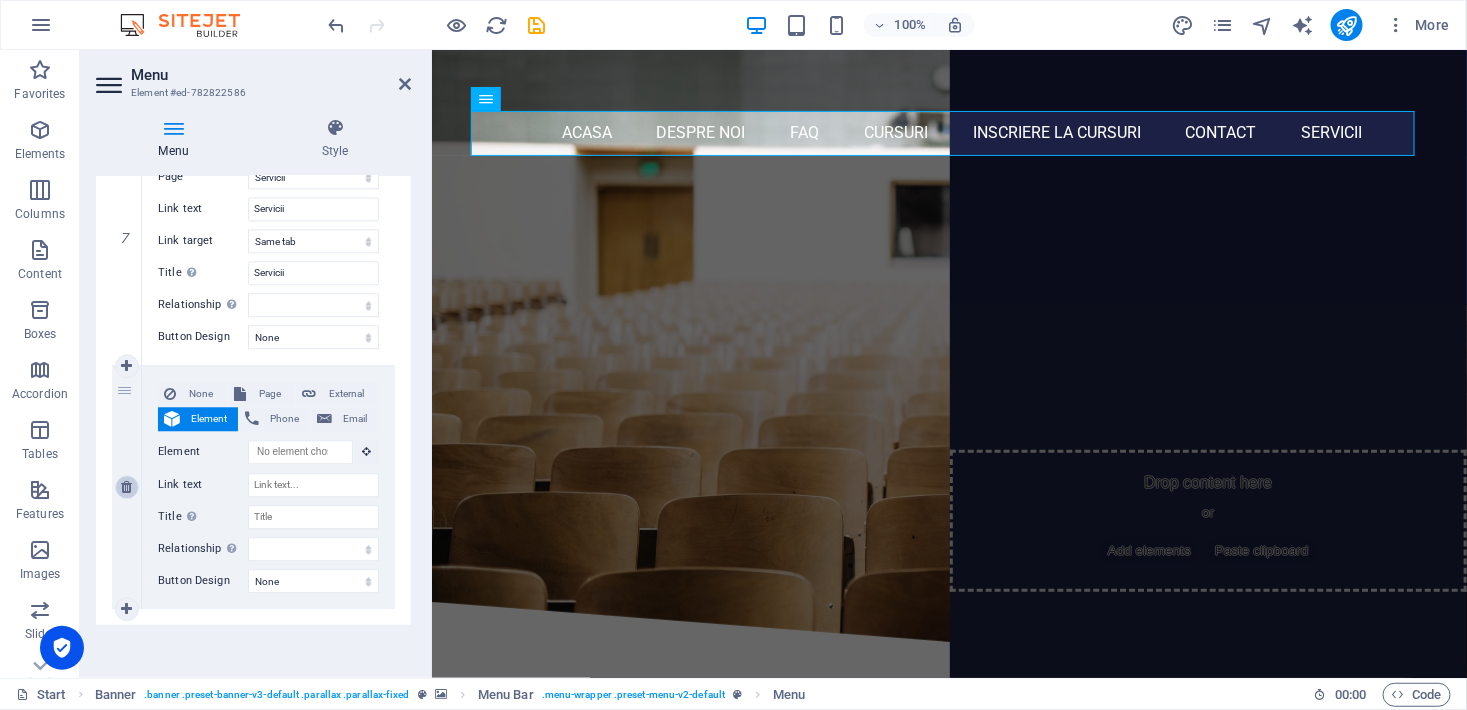 click at bounding box center [126, 487] 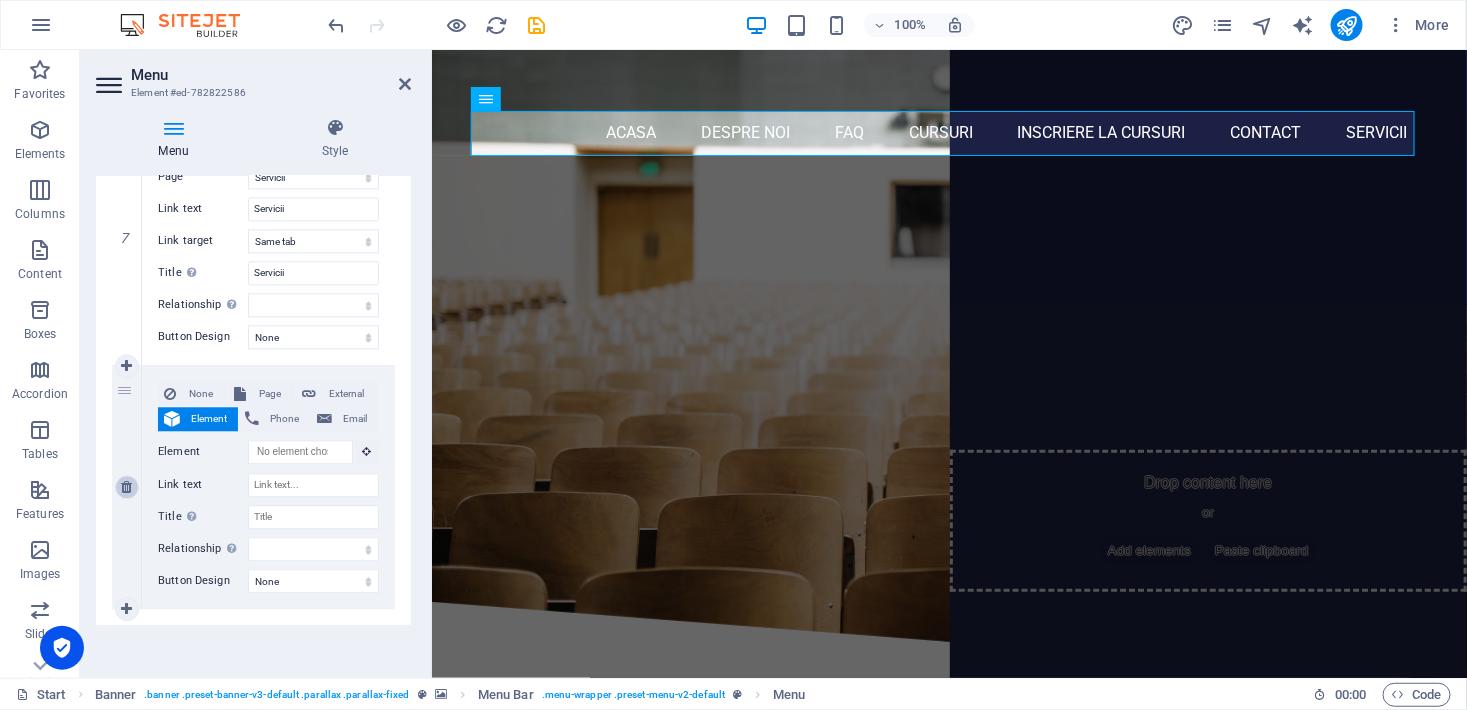 scroll, scrollTop: 1495, scrollLeft: 0, axis: vertical 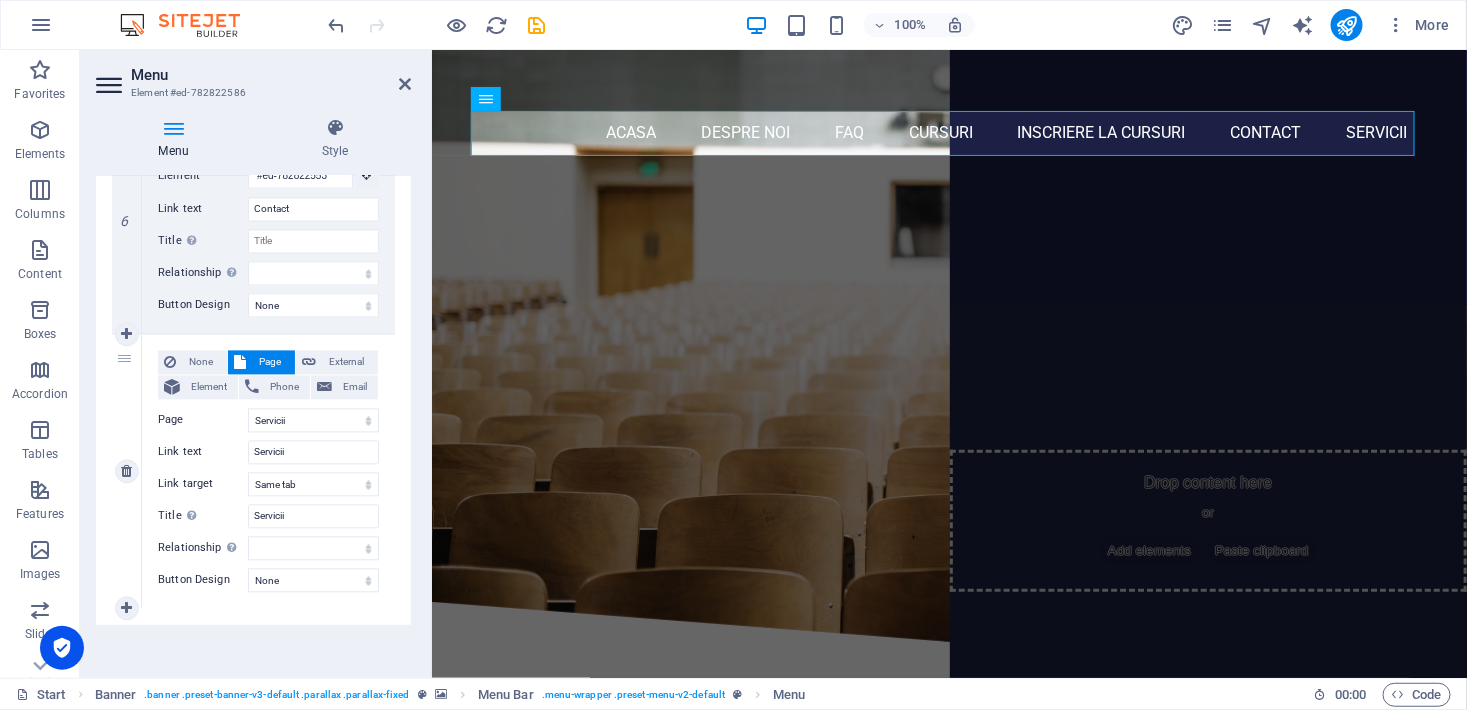 click on "7" at bounding box center (127, 472) 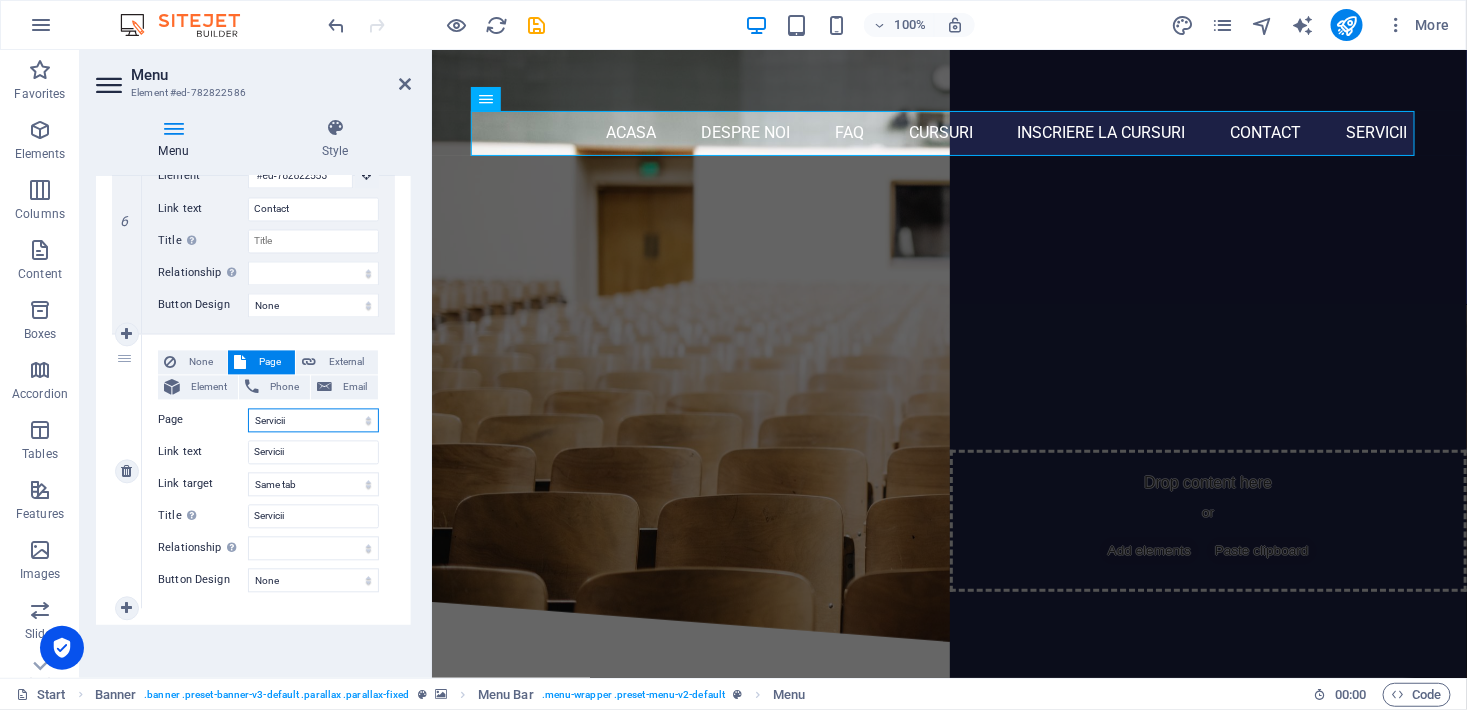 click on "Start Subpage Legal notice Privacy Servicii -- Dezvoltare personală și soft skills --  Comerț, vânzări și antreprenoriat -- Tehnic și industrial -- Opțional – Categorii auxiliare -- Formare profesională generală -- -Sănătate, Siguranță și Mediu" at bounding box center [313, 421] 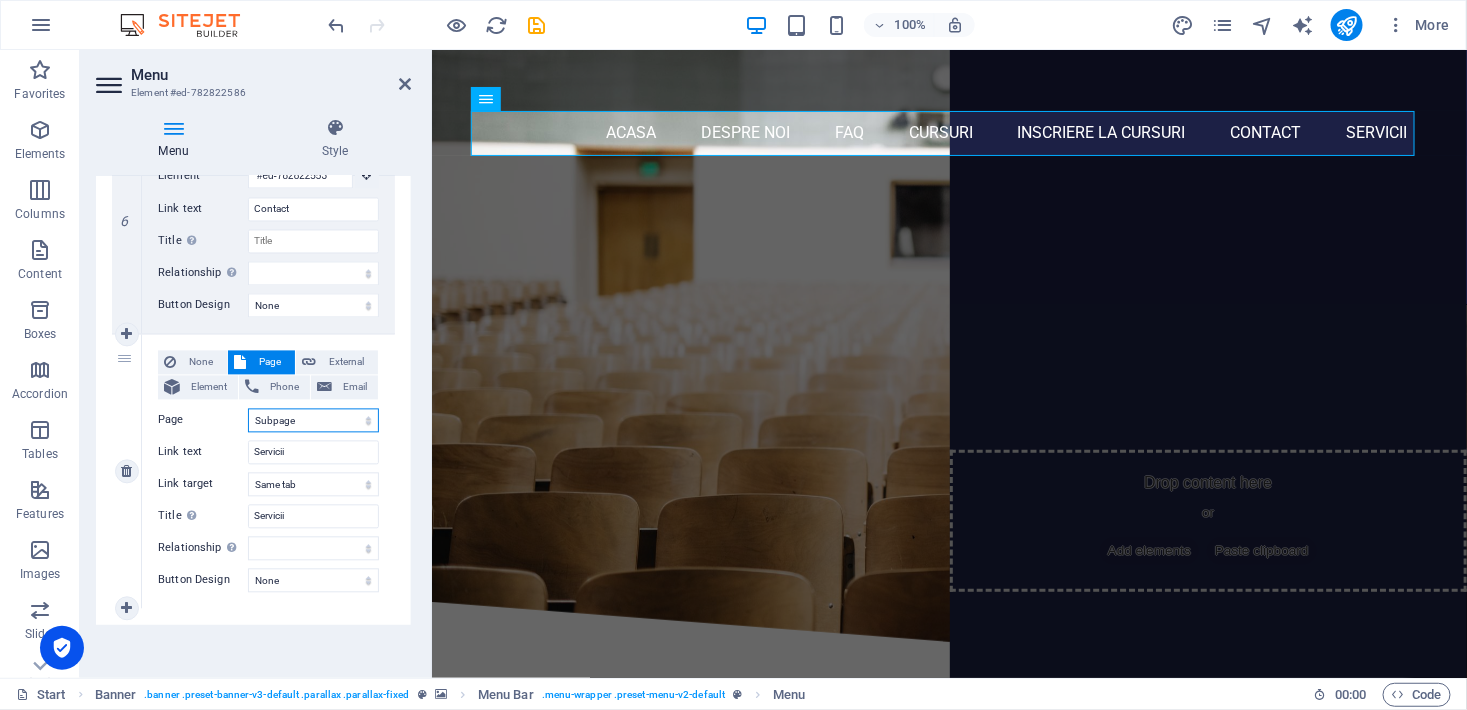 click on "Start Subpage Legal notice Privacy Servicii -- Dezvoltare personală și soft skills --  Comerț, vânzări și antreprenoriat -- Tehnic și industrial -- Opțional – Categorii auxiliare -- Formare profesională generală -- -Sănătate, Siguranță și Mediu" at bounding box center (313, 421) 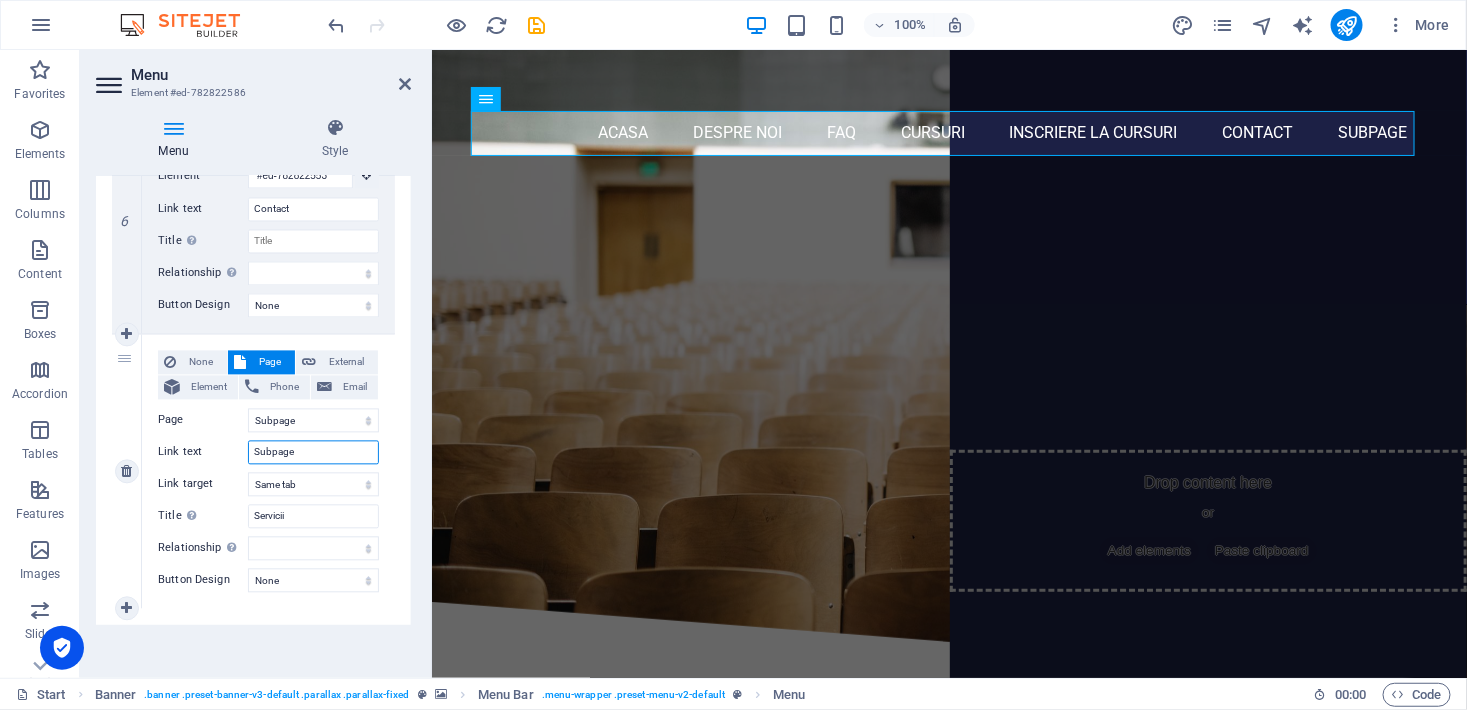 click on "Subpage" at bounding box center [313, 453] 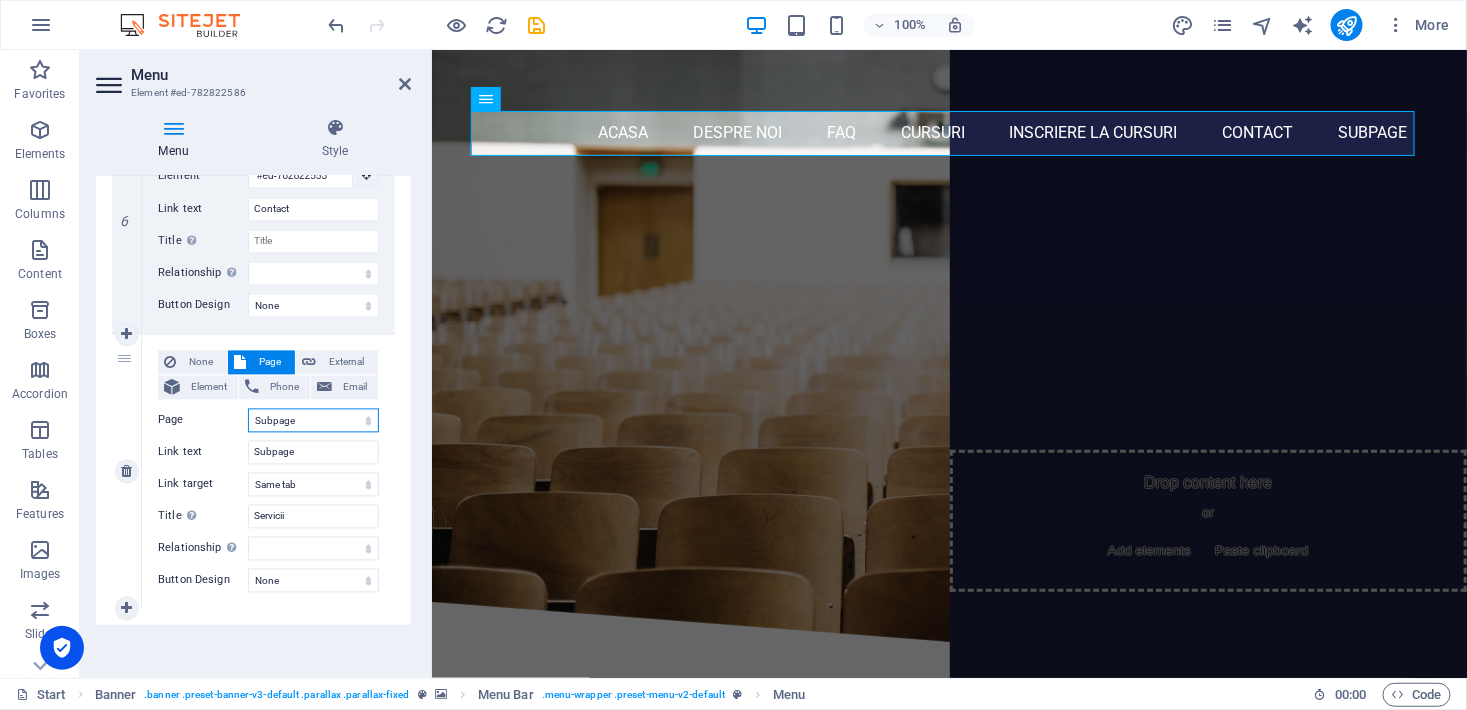 click on "Start Subpage Legal notice Privacy Servicii -- Dezvoltare personală și soft skills --  Comerț, vânzări și antreprenoriat -- Tehnic și industrial -- Opțional – Categorii auxiliare -- Formare profesională generală -- -Sănătate, Siguranță și Mediu" at bounding box center (313, 421) 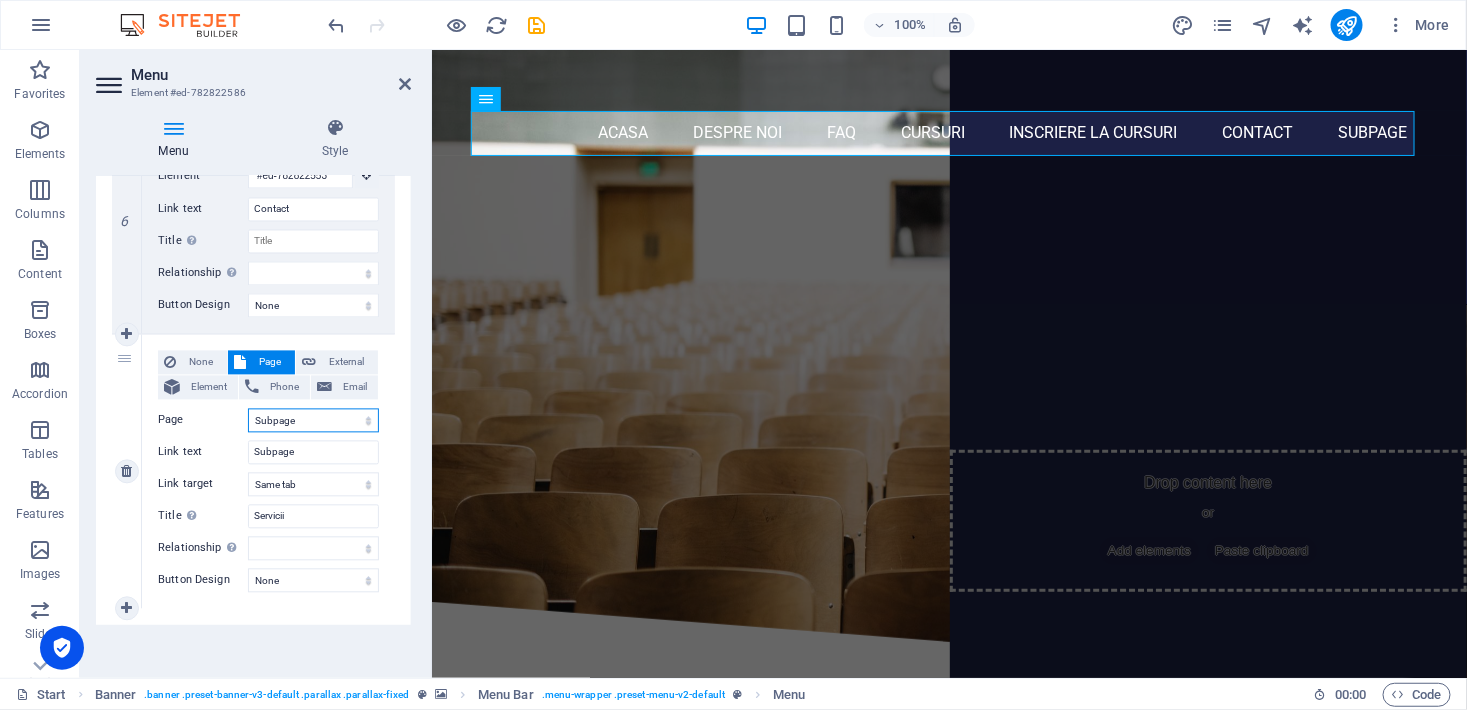 select on "4" 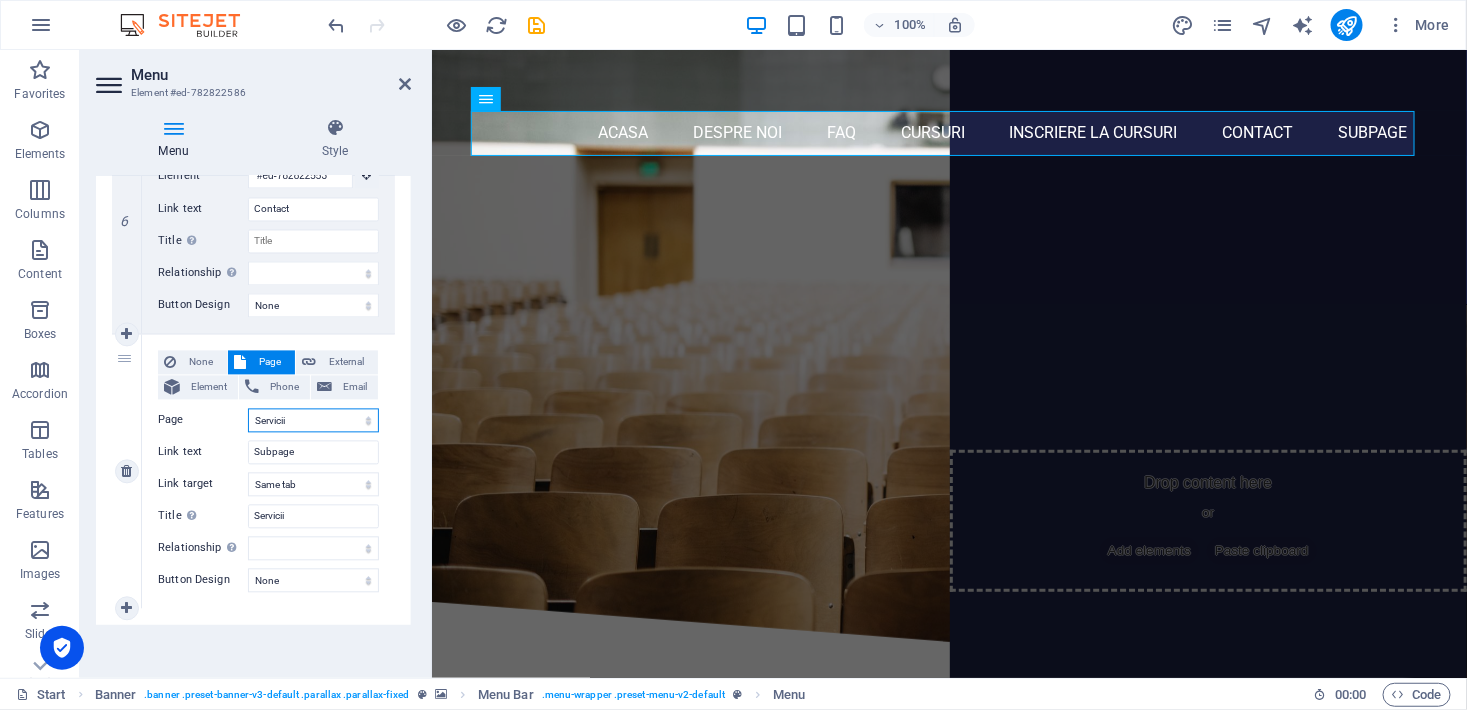 click on "Start Subpage Legal notice Privacy Servicii -- Dezvoltare personală și soft skills --  Comerț, vânzări și antreprenoriat -- Tehnic și industrial -- Opțional – Categorii auxiliare -- Formare profesională generală -- -Sănătate, Siguranță și Mediu" at bounding box center (313, 421) 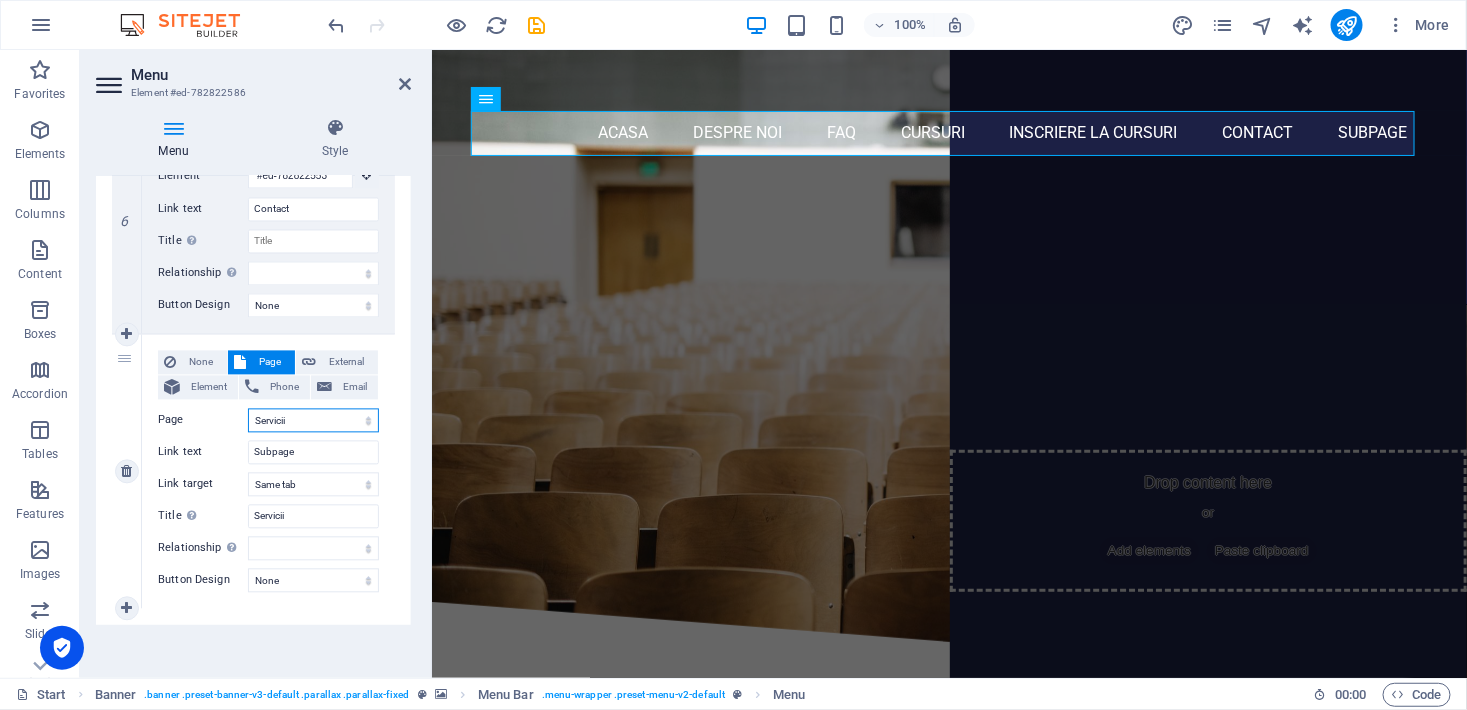 select 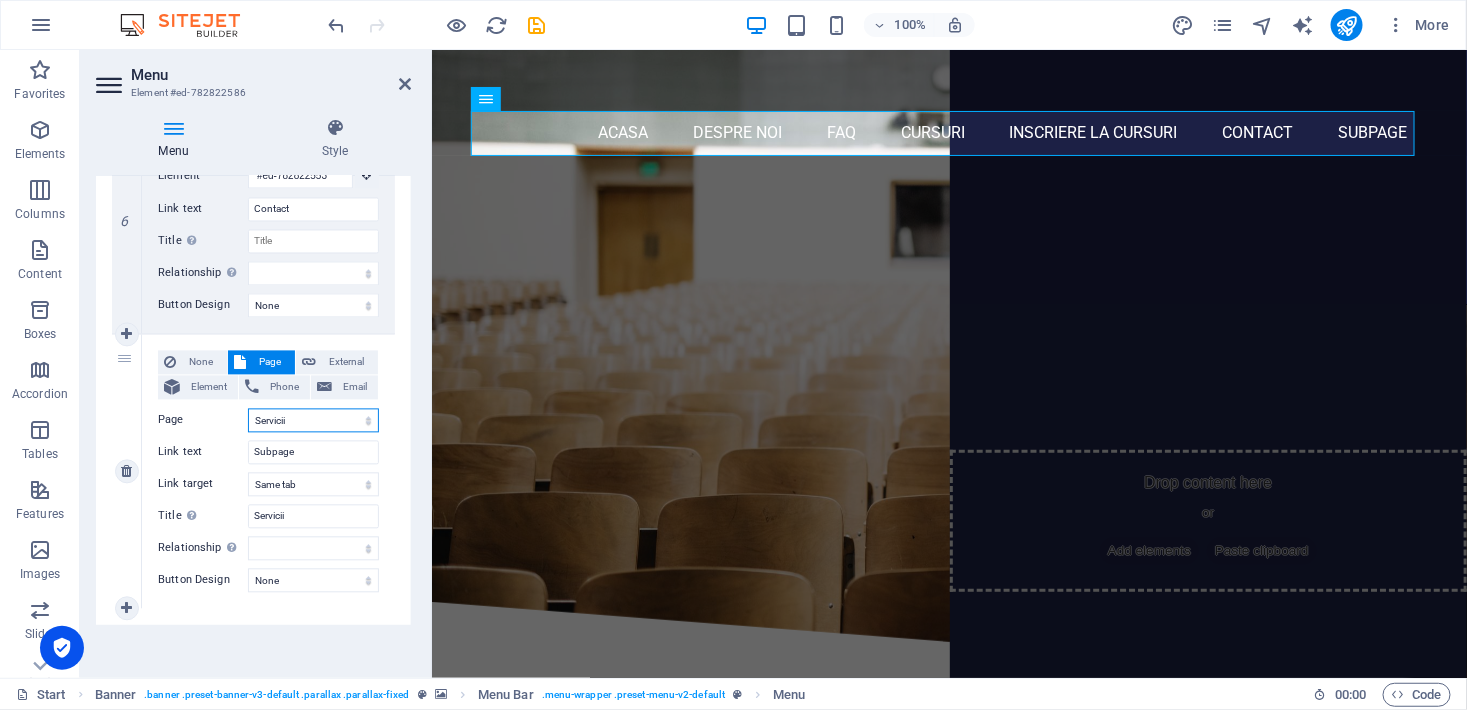 select 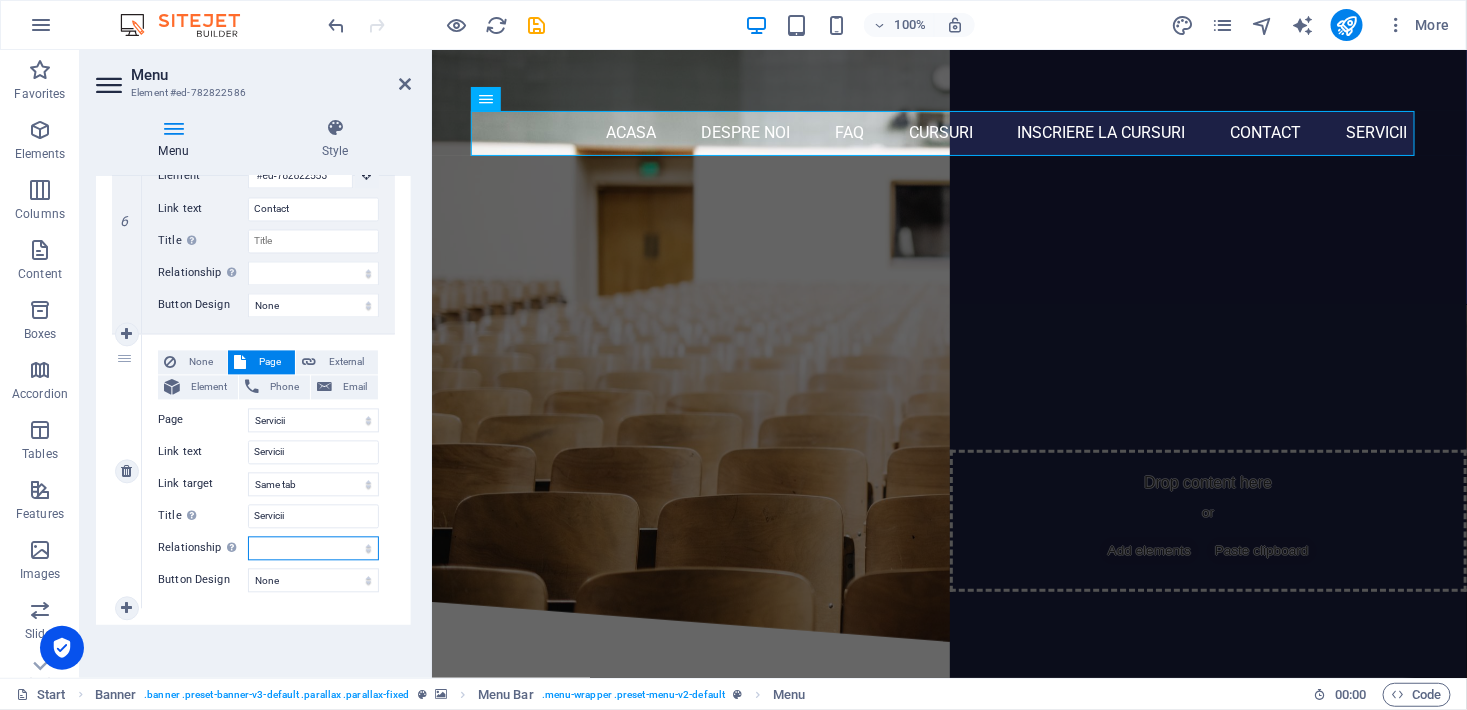 click on "alternate author bookmark external help license next nofollow noreferrer noopener prev search tag" at bounding box center (313, 549) 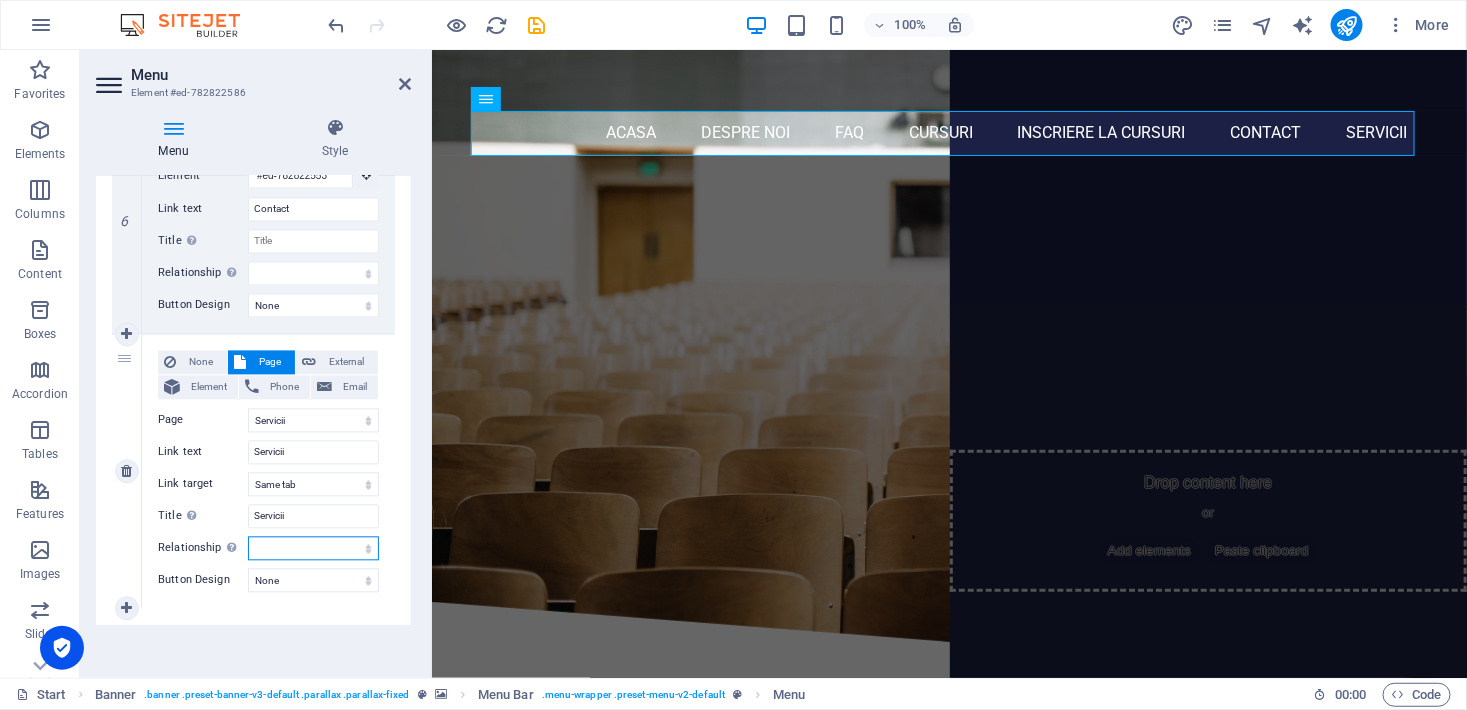 click on "alternate author bookmark external help license next nofollow noreferrer noopener prev search tag" at bounding box center [313, 549] 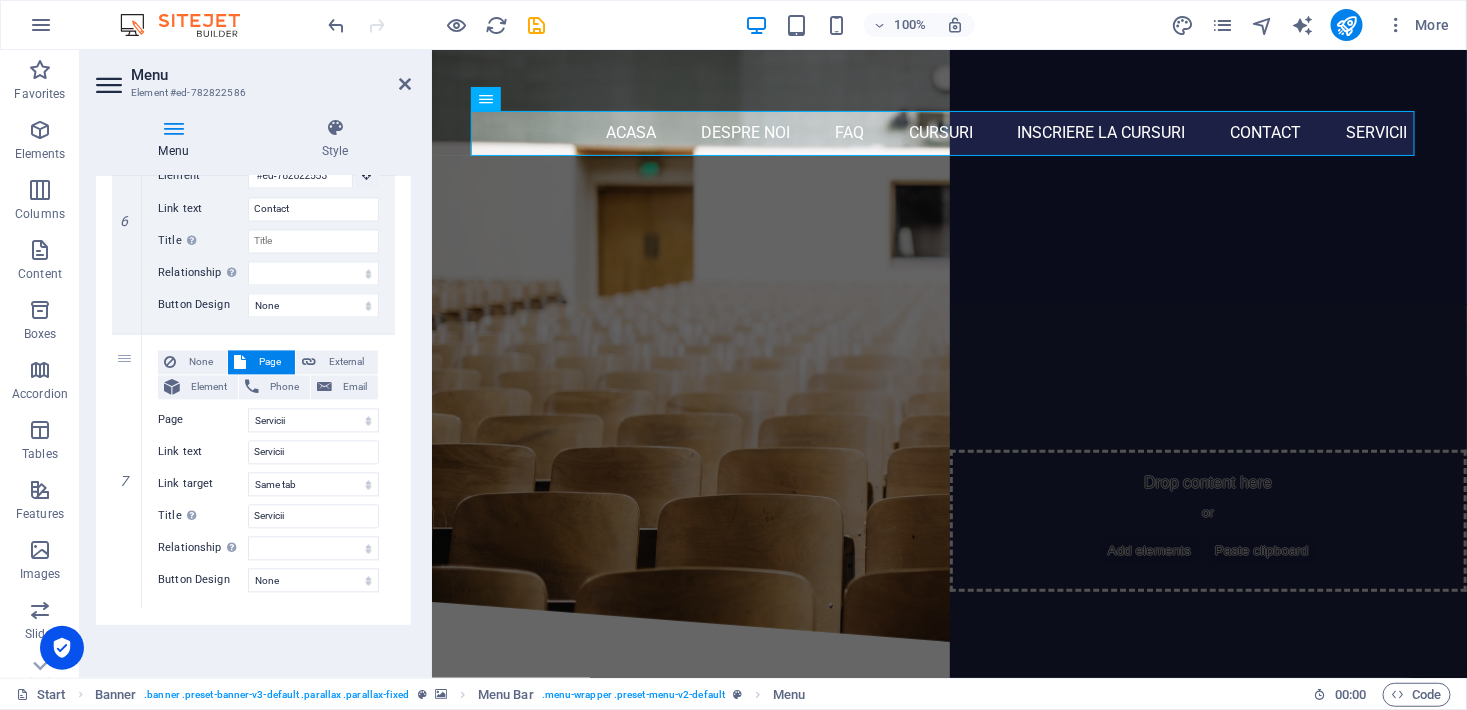 click at bounding box center (111, 85) 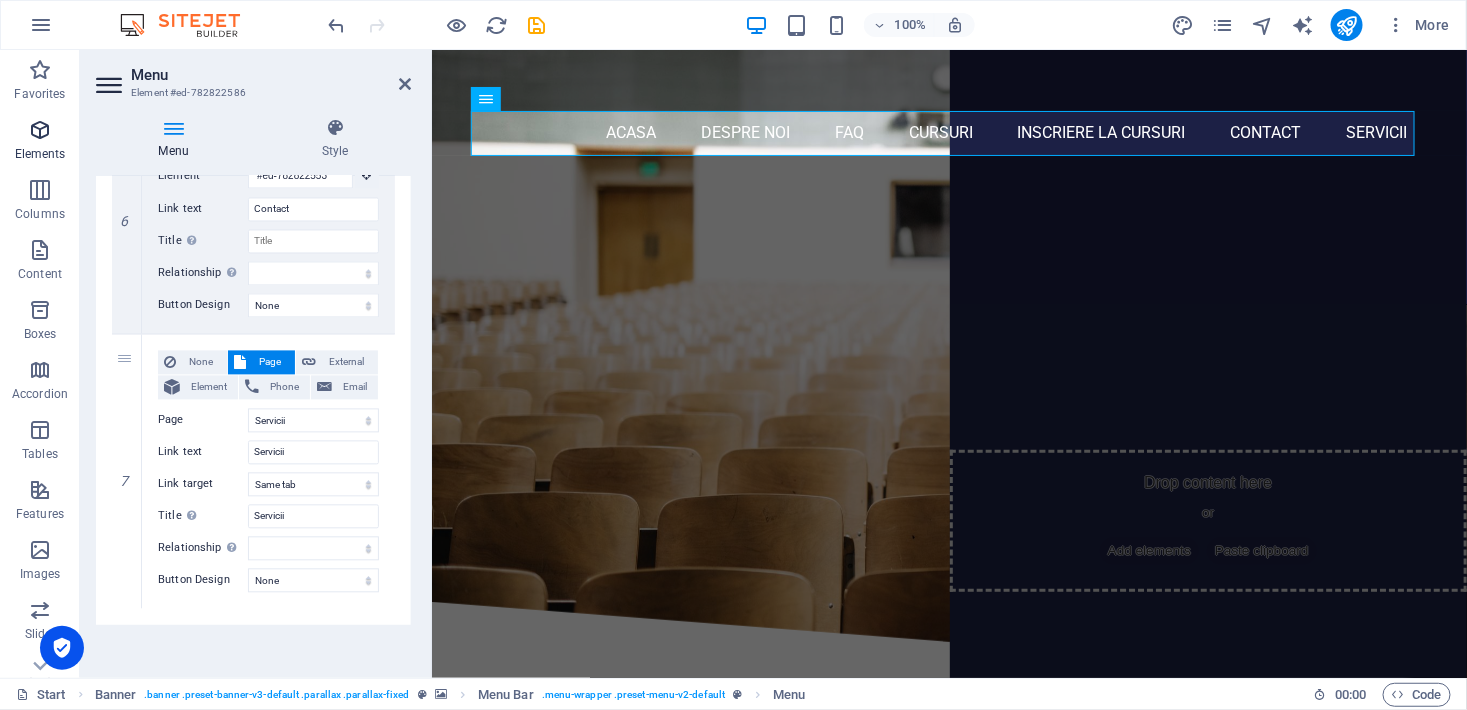 click at bounding box center (40, 130) 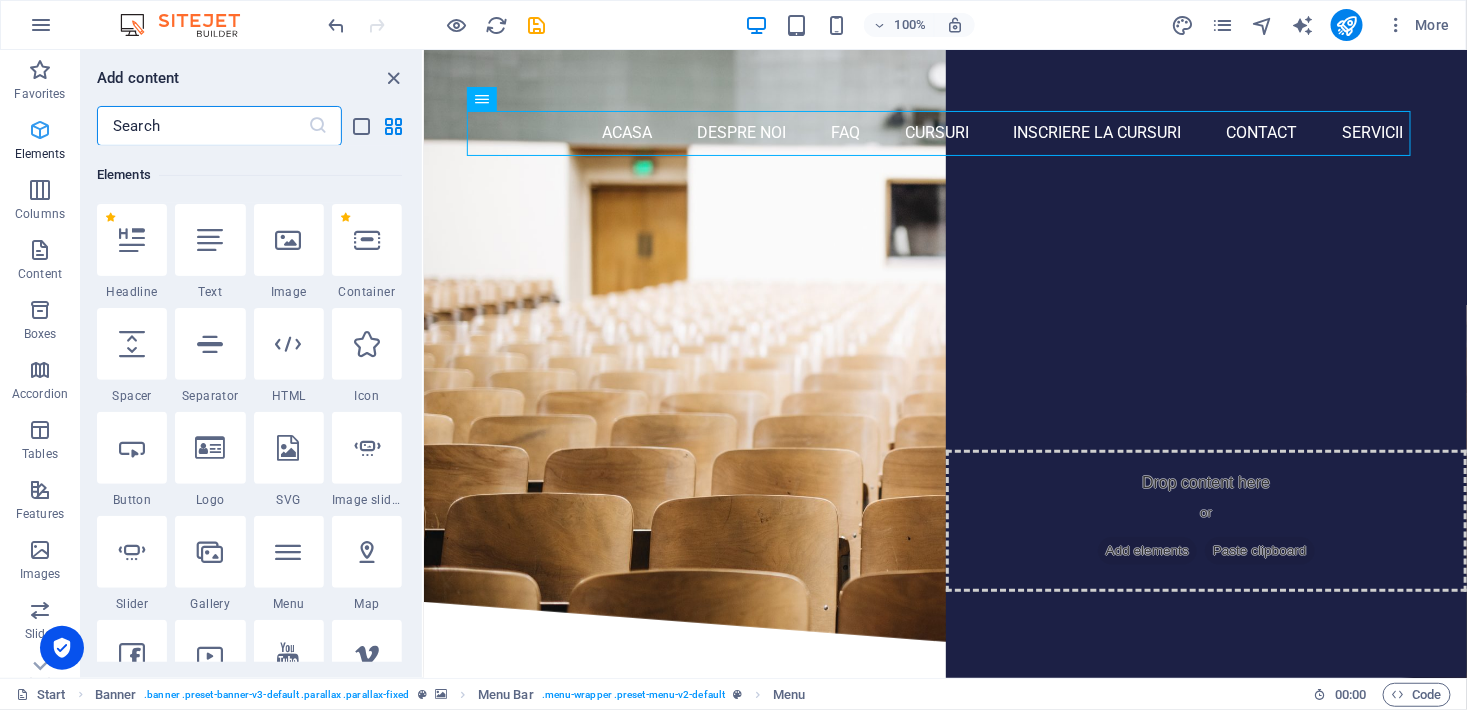 scroll, scrollTop: 213, scrollLeft: 0, axis: vertical 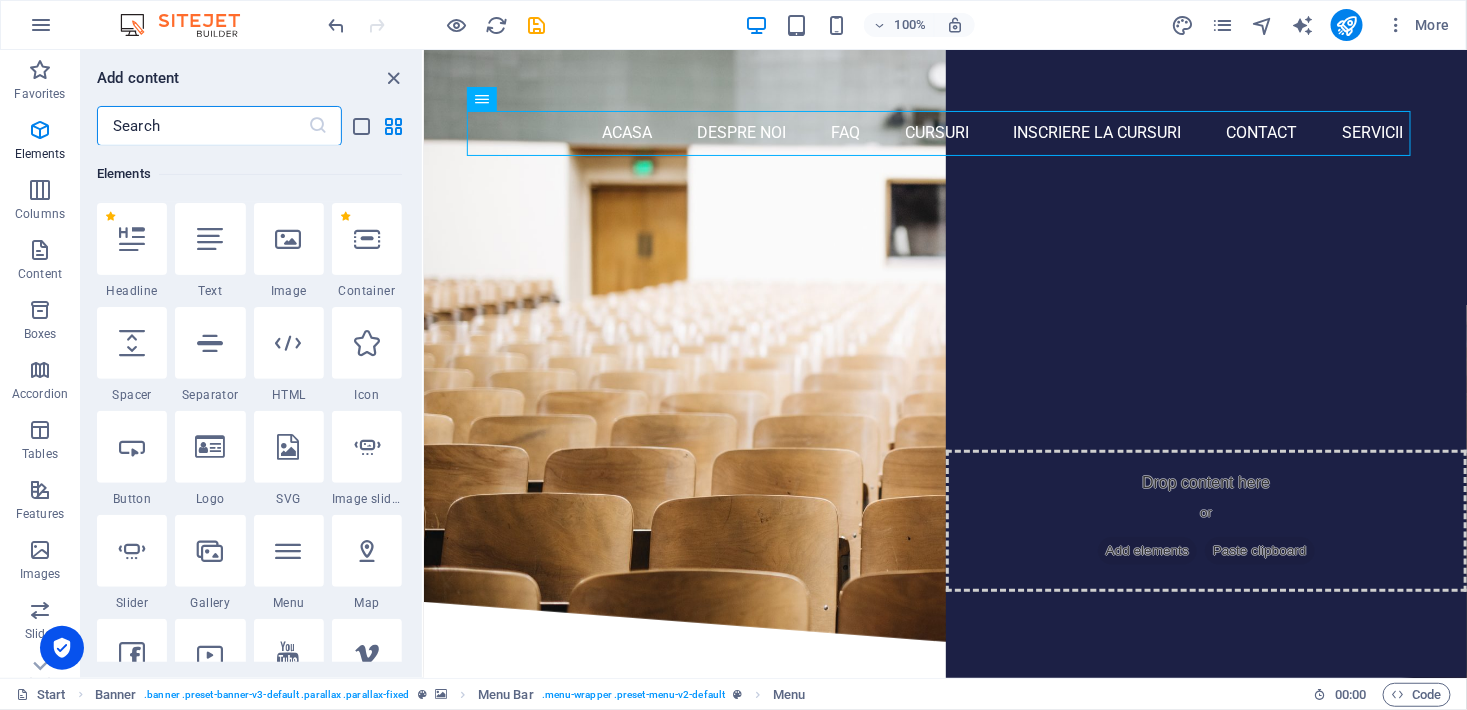 click at bounding box center (202, 126) 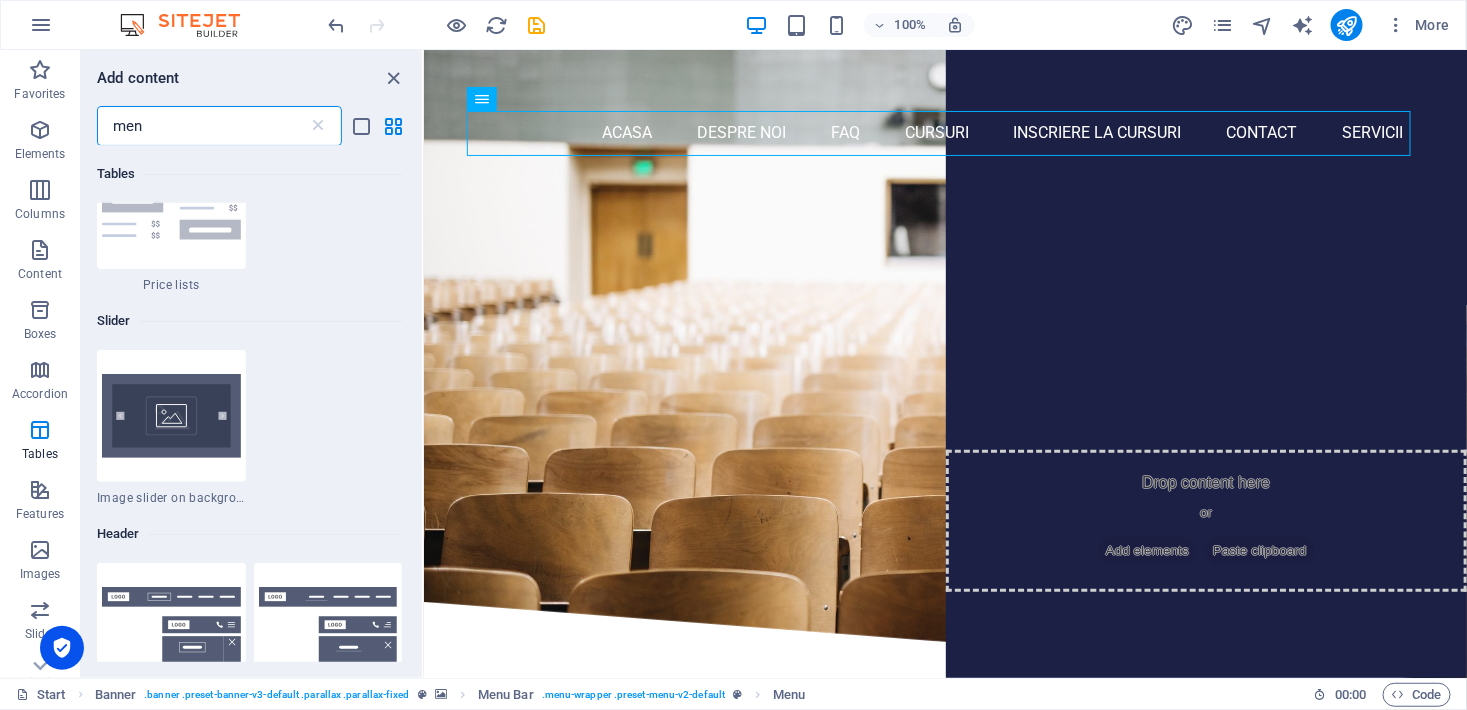 scroll, scrollTop: 272, scrollLeft: 0, axis: vertical 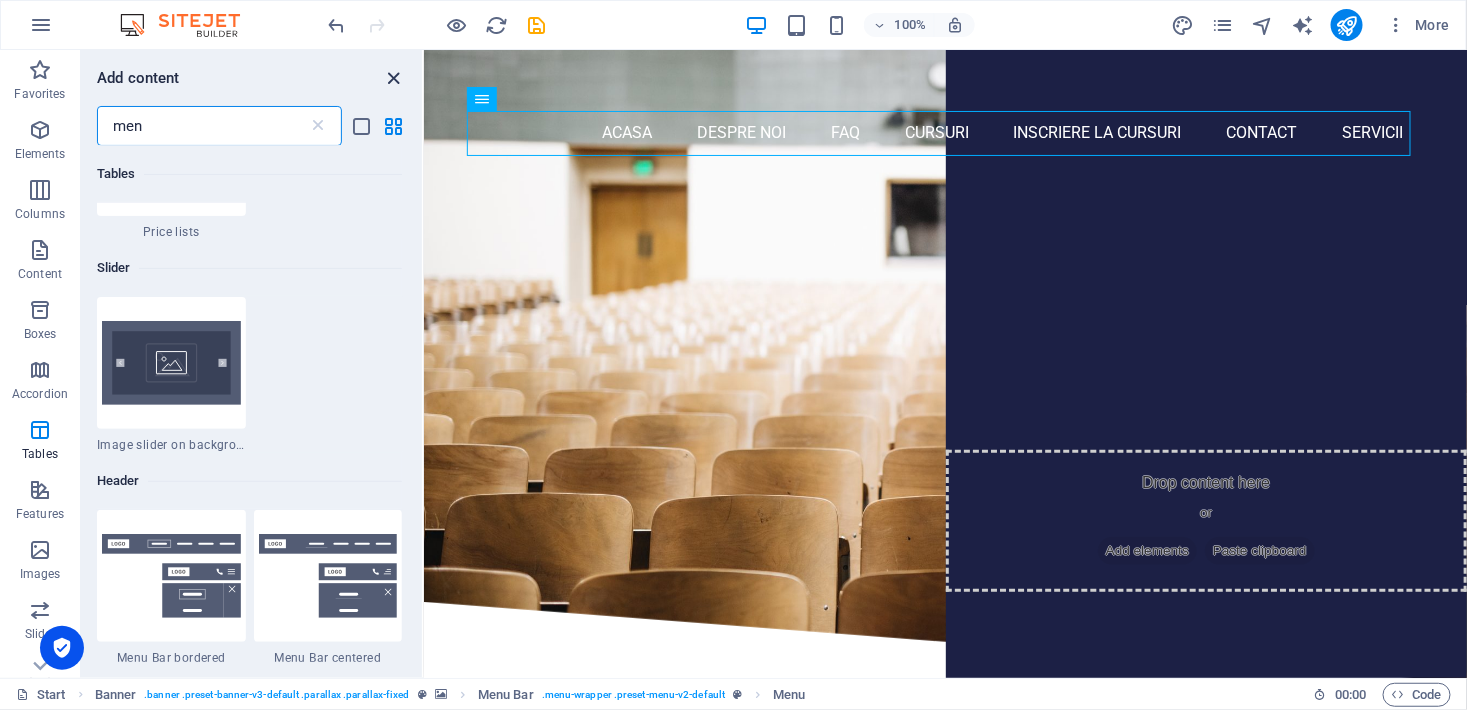 type on "men" 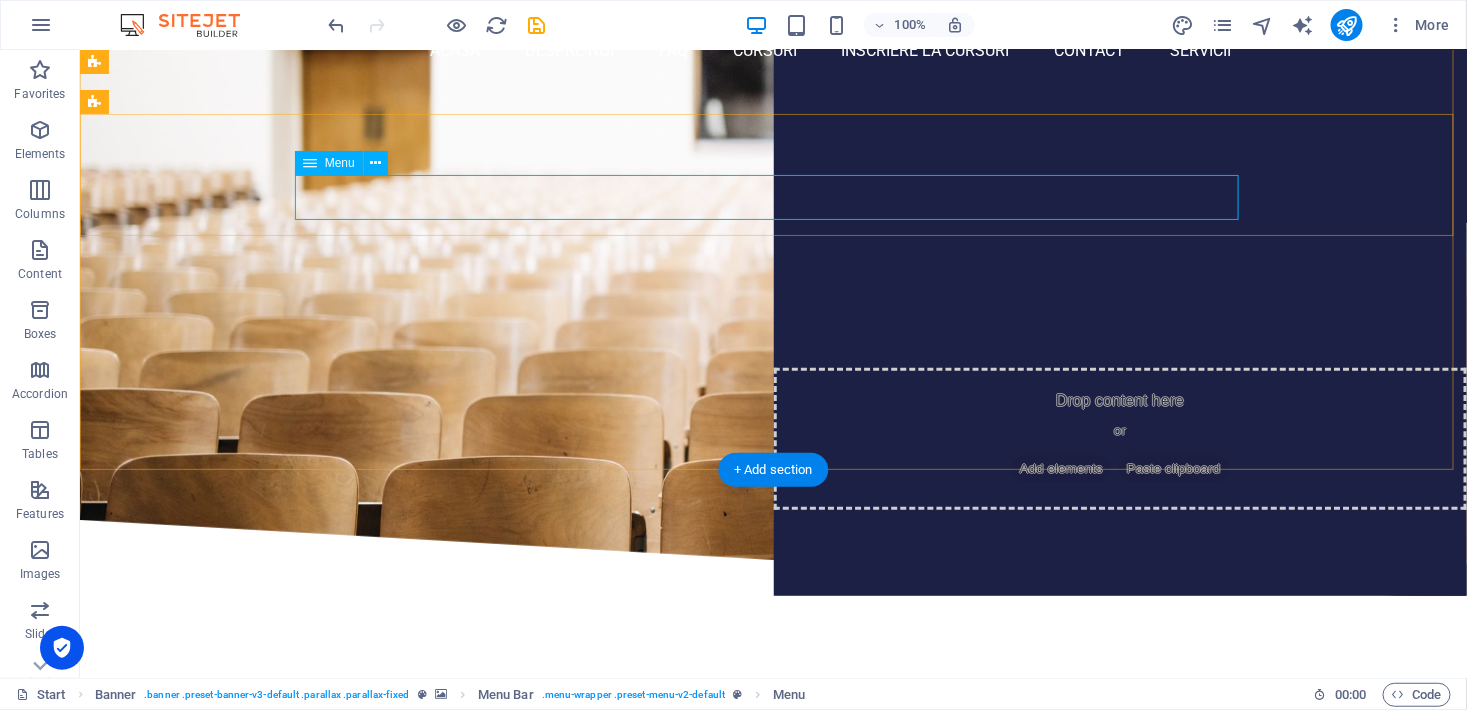 scroll, scrollTop: 0, scrollLeft: 0, axis: both 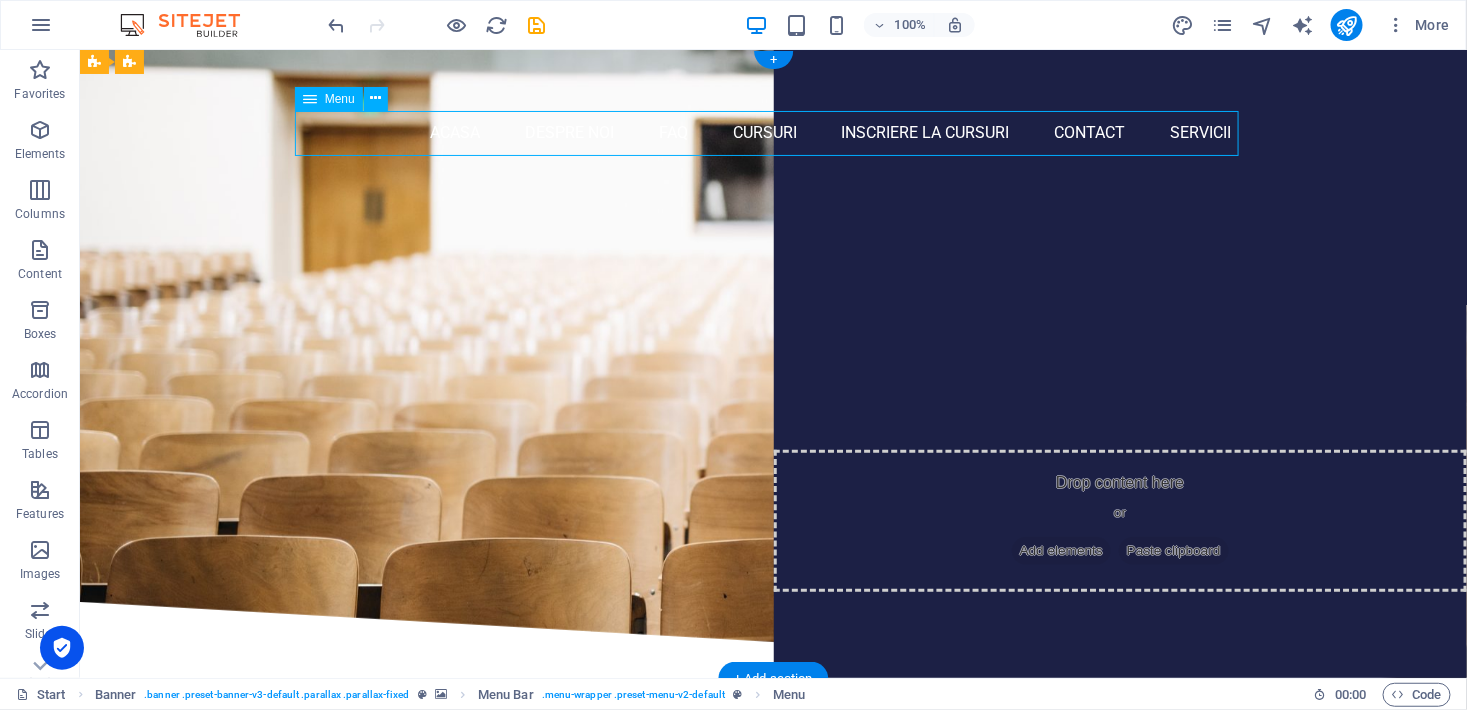click on "Acasa Despre noi FAQ Cursuri Inscriere la cursuri Contact Servicii" at bounding box center [773, 132] 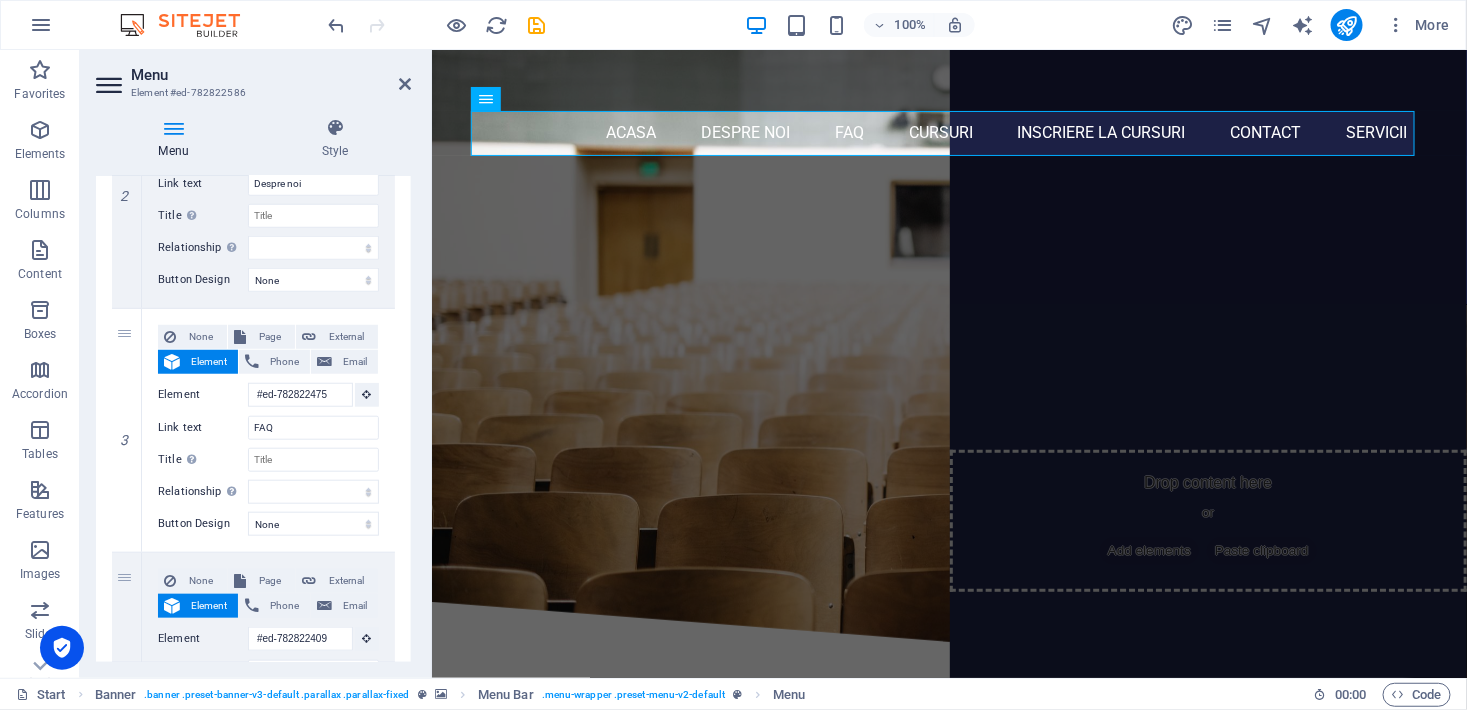 scroll, scrollTop: 1055, scrollLeft: 0, axis: vertical 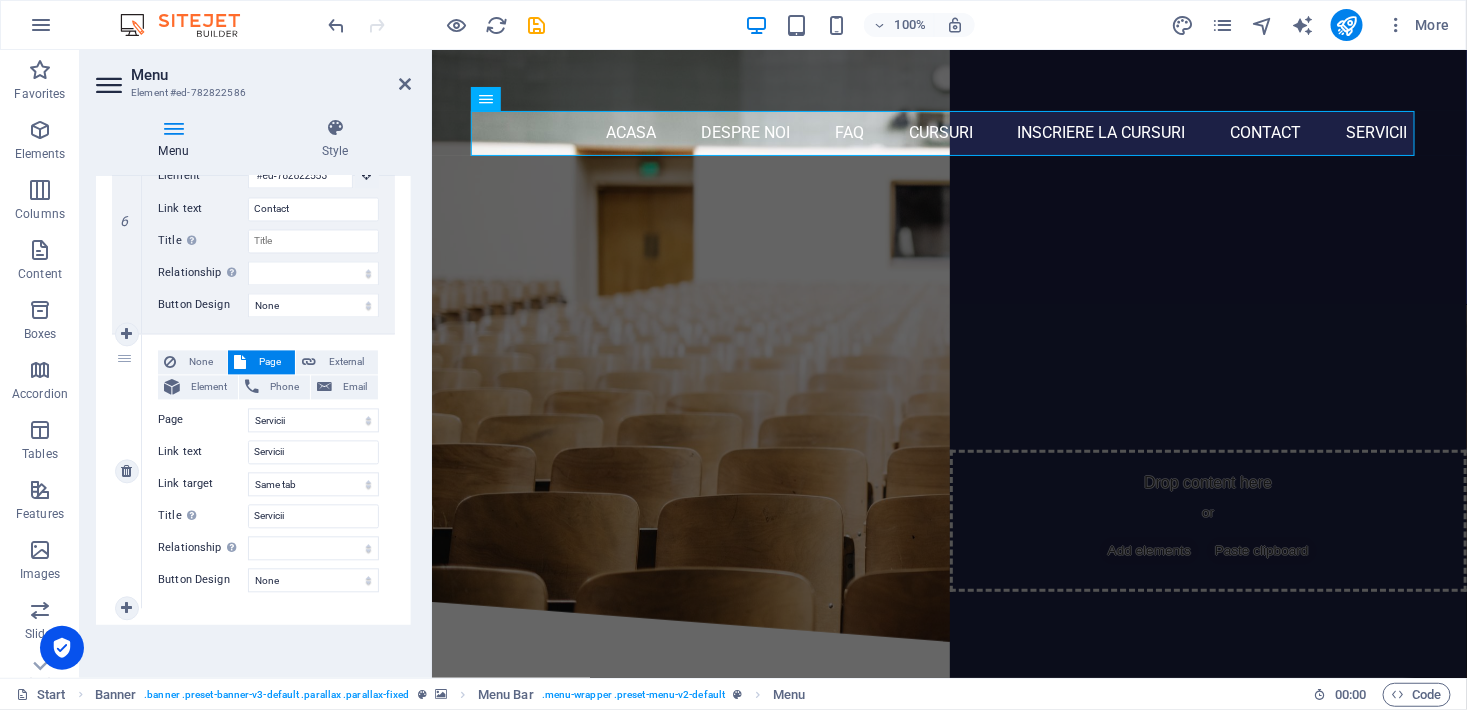 click on "None Page External Element Phone Email Page Start Subpage Legal notice Privacy Servicii -- Dezvoltare personală și soft skills --  Comerț, vânzări și antreprenoriat -- Tehnic și industrial -- Opțional – Categorii auxiliare -- Formare profesională generală -- -Sănătate, Siguranță și Mediu  Element
URL /15180382 Phone Email Link text Servicii Link target New tab Same tab Overlay Title Additional link description, should not be the same as the link text. The title is most often shown as a tooltip text when the mouse moves over the element. Leave empty if uncertain. Servicii Relationship Sets the  relationship of this link to the link target . For example, the value "nofollow" instructs search engines not to follow the link. Can be left empty. alternate author bookmark external help license next nofollow noreferrer noopener prev search tag Button Design None Default Primary Secondary" at bounding box center (268, 472) 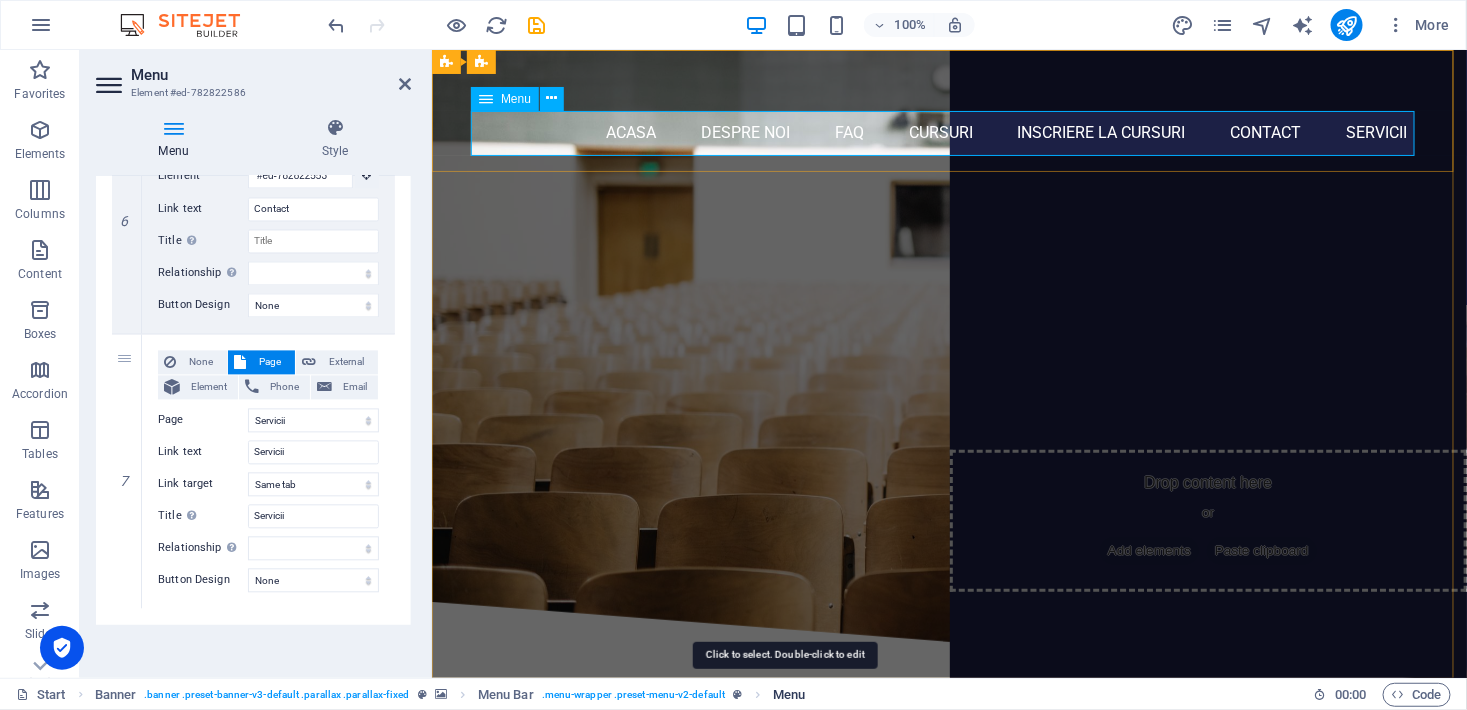 click on "Menu" at bounding box center [789, 695] 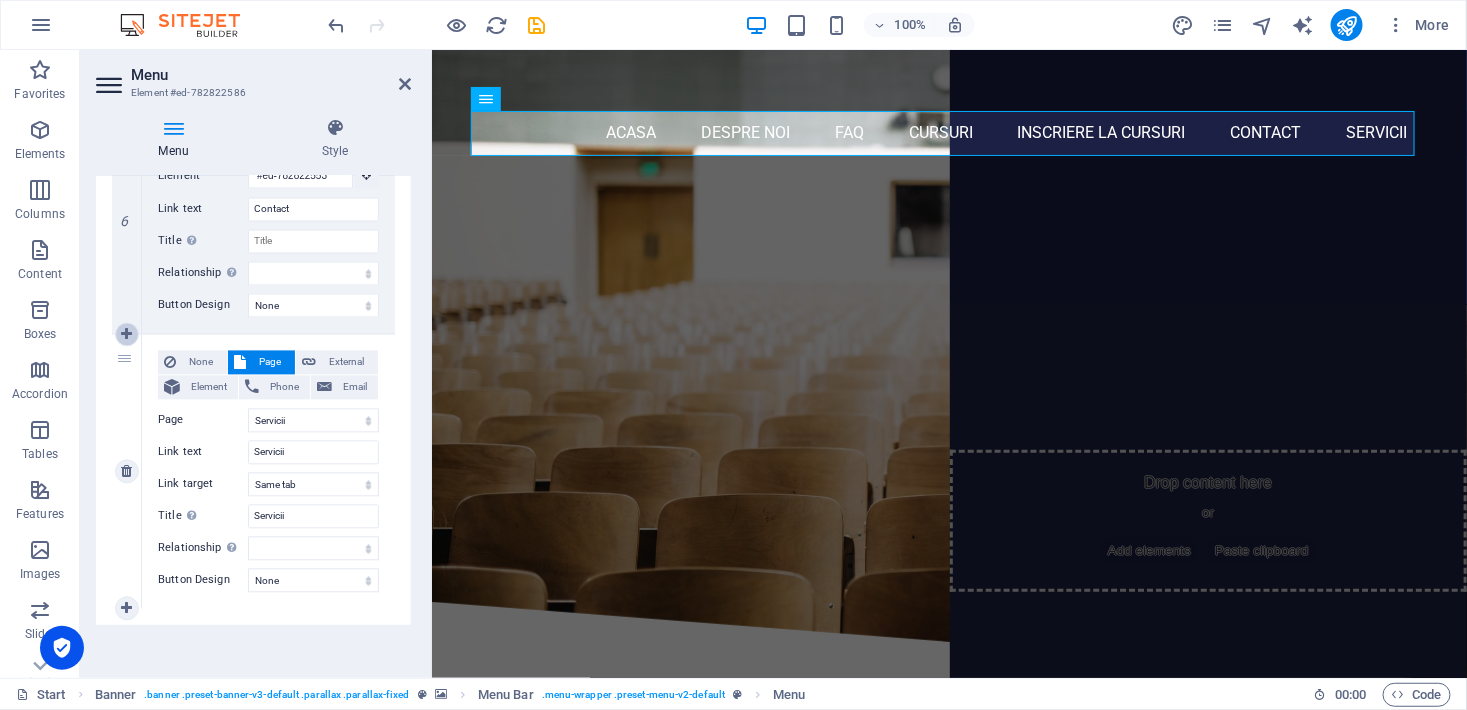 click at bounding box center (126, 335) 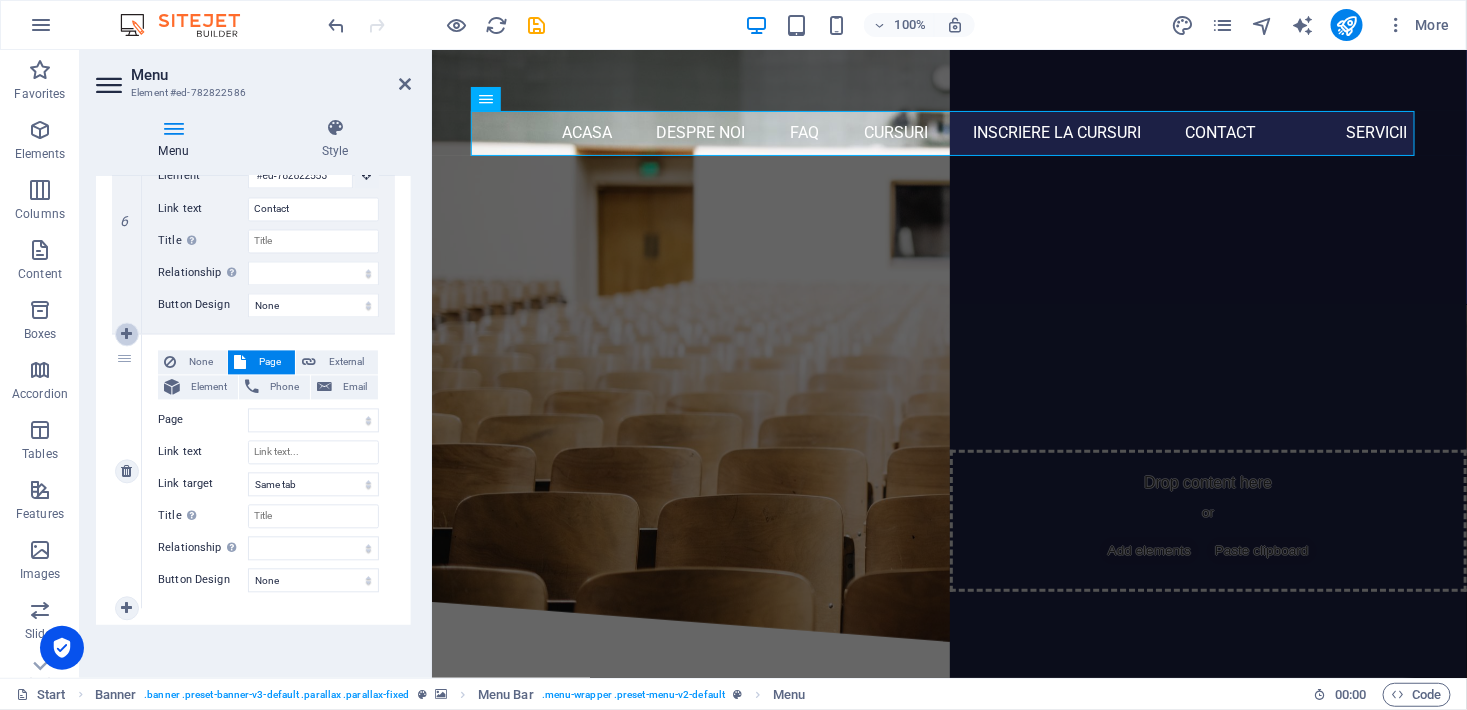 select on "4" 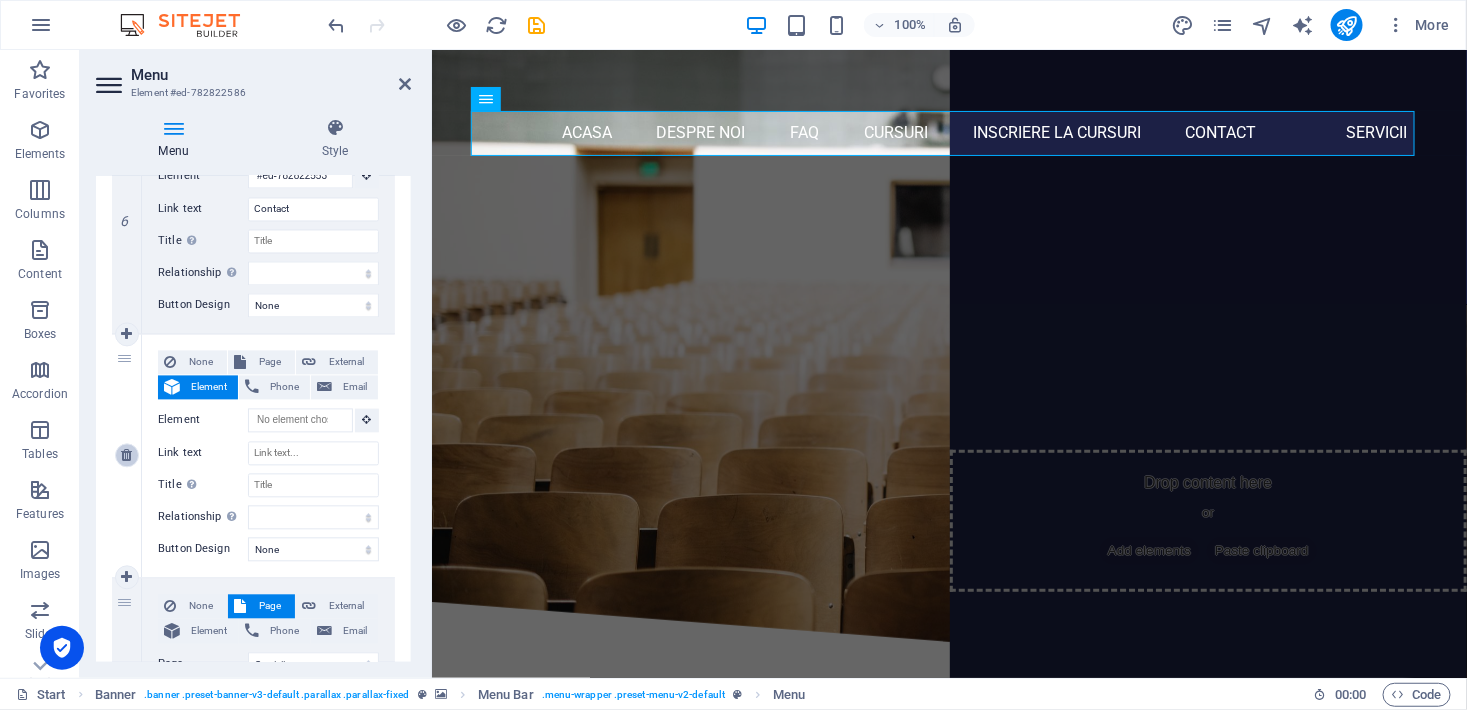 click at bounding box center [126, 456] 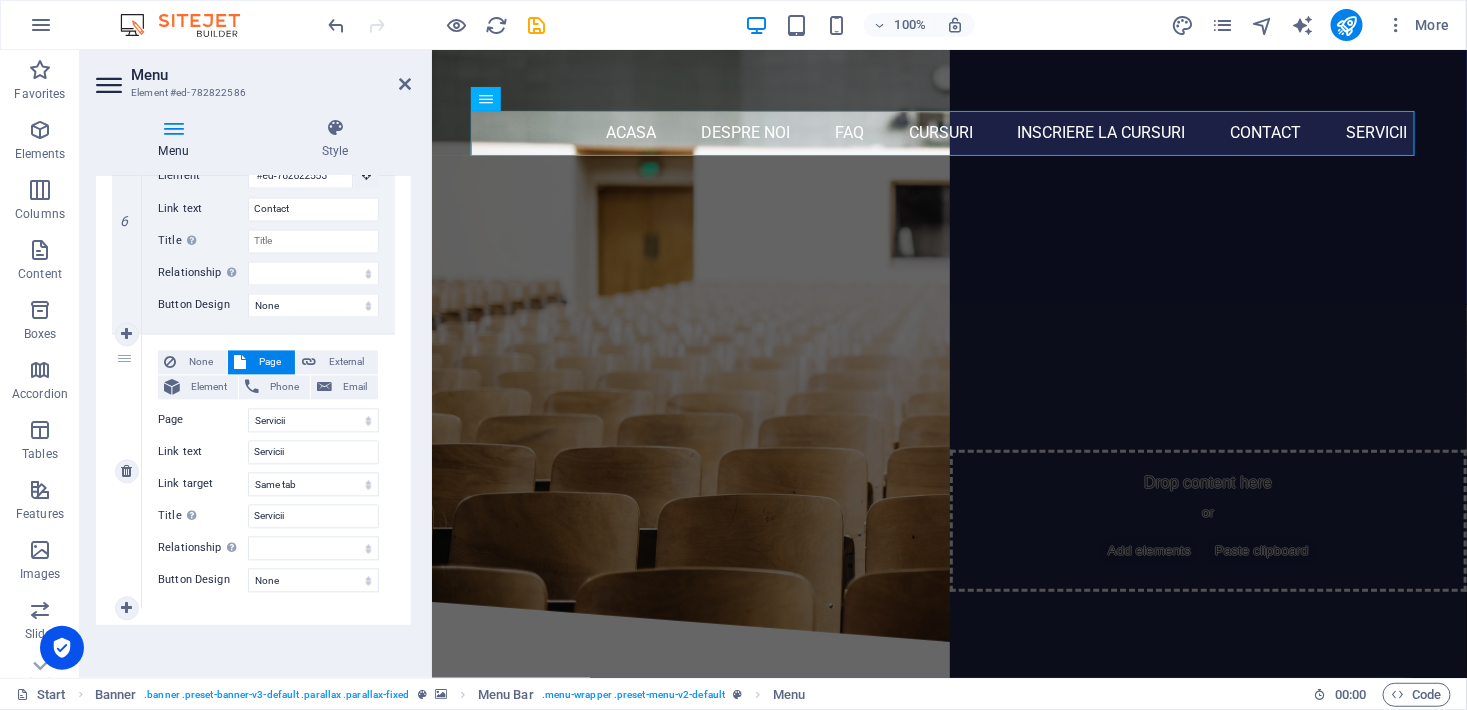 click on "7" at bounding box center [127, 472] 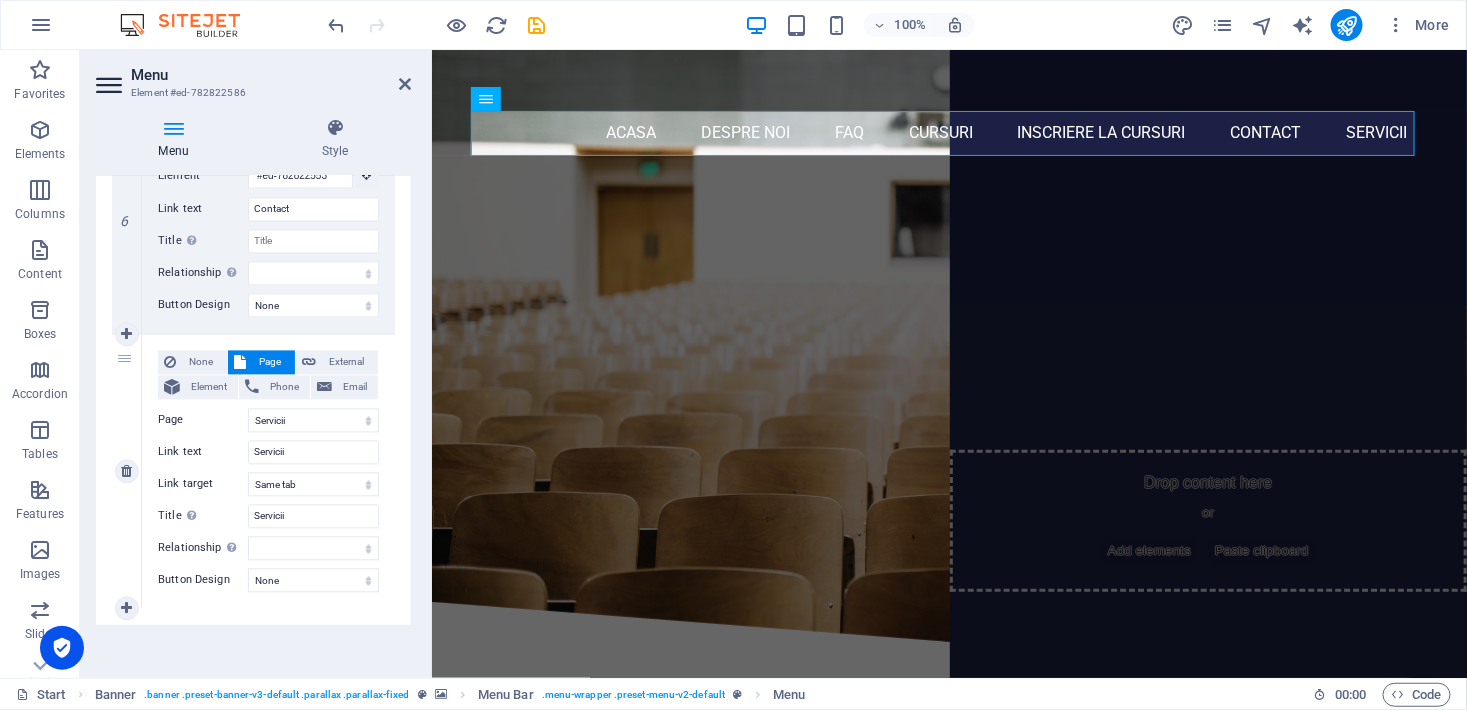 click on "Title Additional link description, should not be the same as the link text. The title is most often shown as a tooltip text when the mouse moves over the element. Leave empty if uncertain." at bounding box center [203, 517] 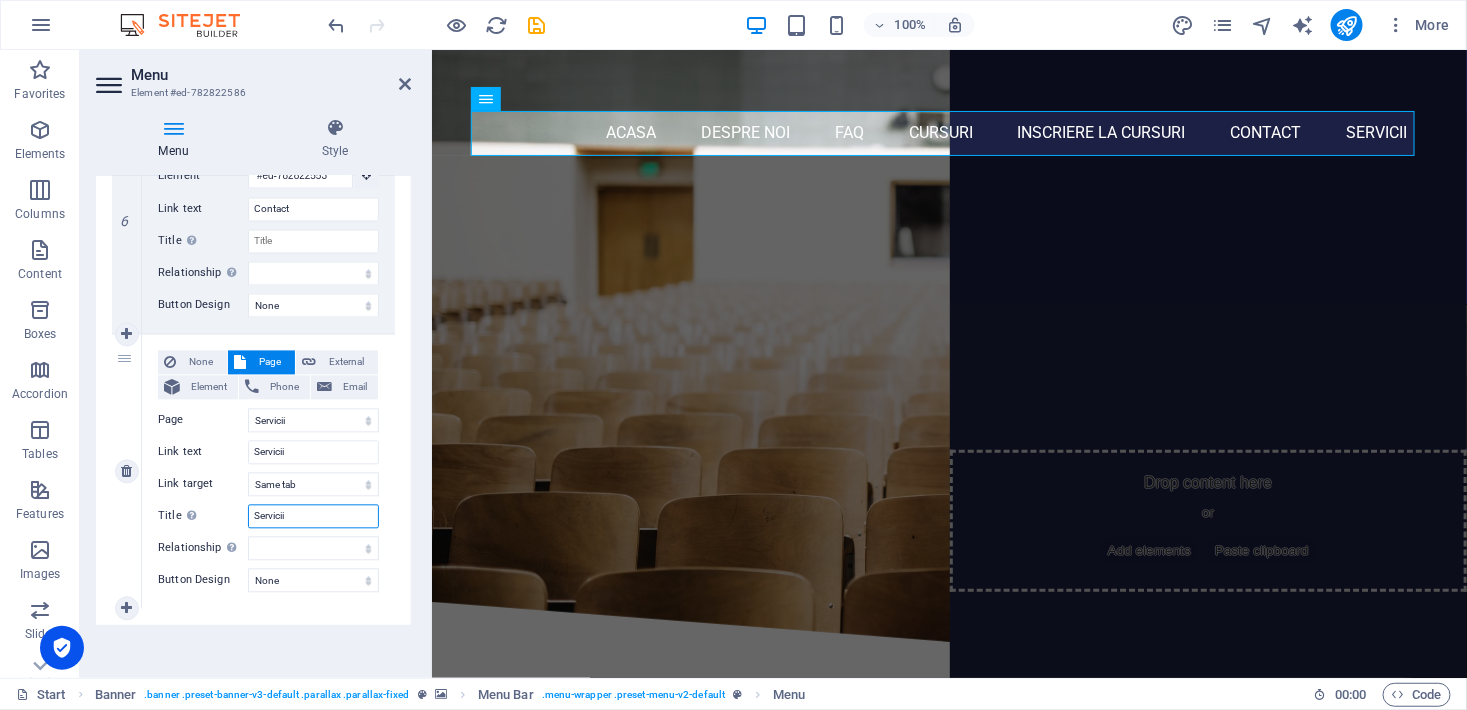 click on "Servicii" at bounding box center [313, 517] 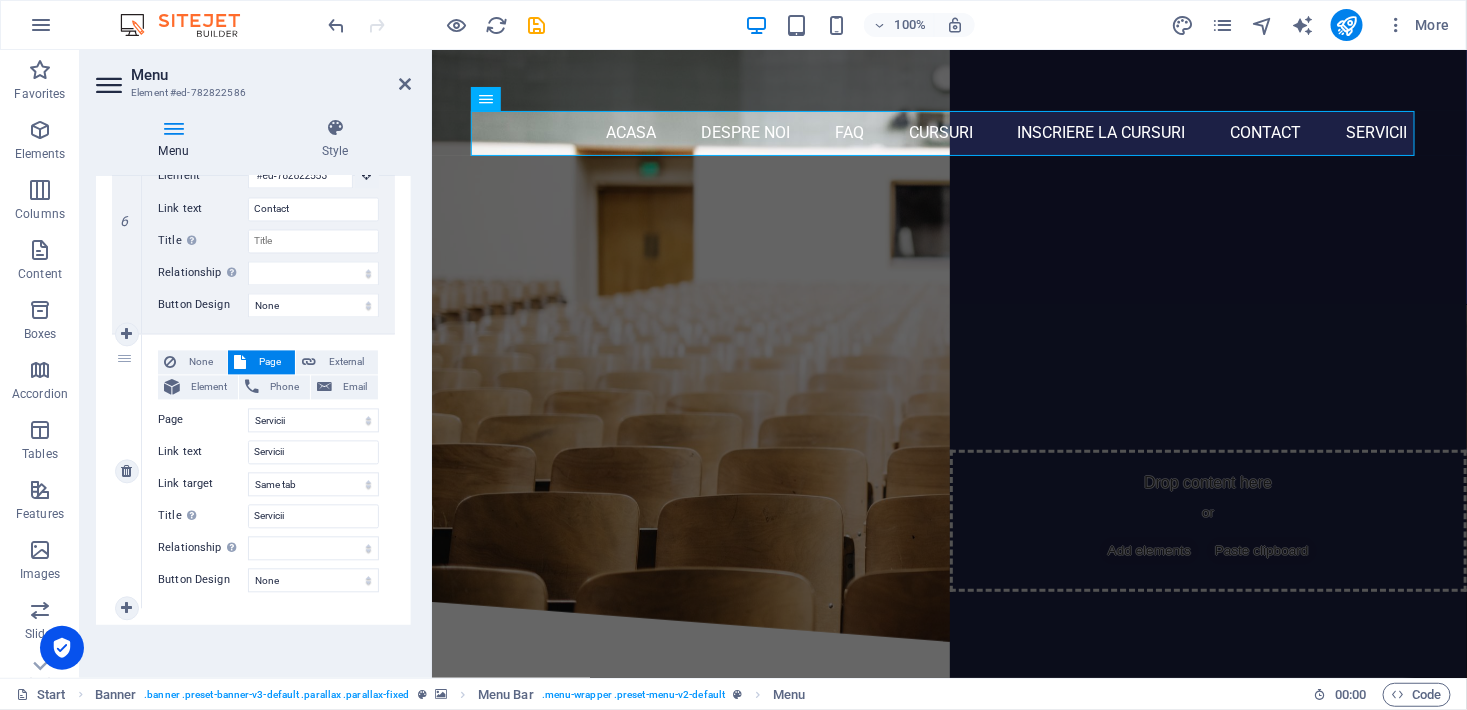 click on "Title Additional link description, should not be the same as the link text. The title is most often shown as a tooltip text when the mouse moves over the element. Leave empty if uncertain." at bounding box center [203, 517] 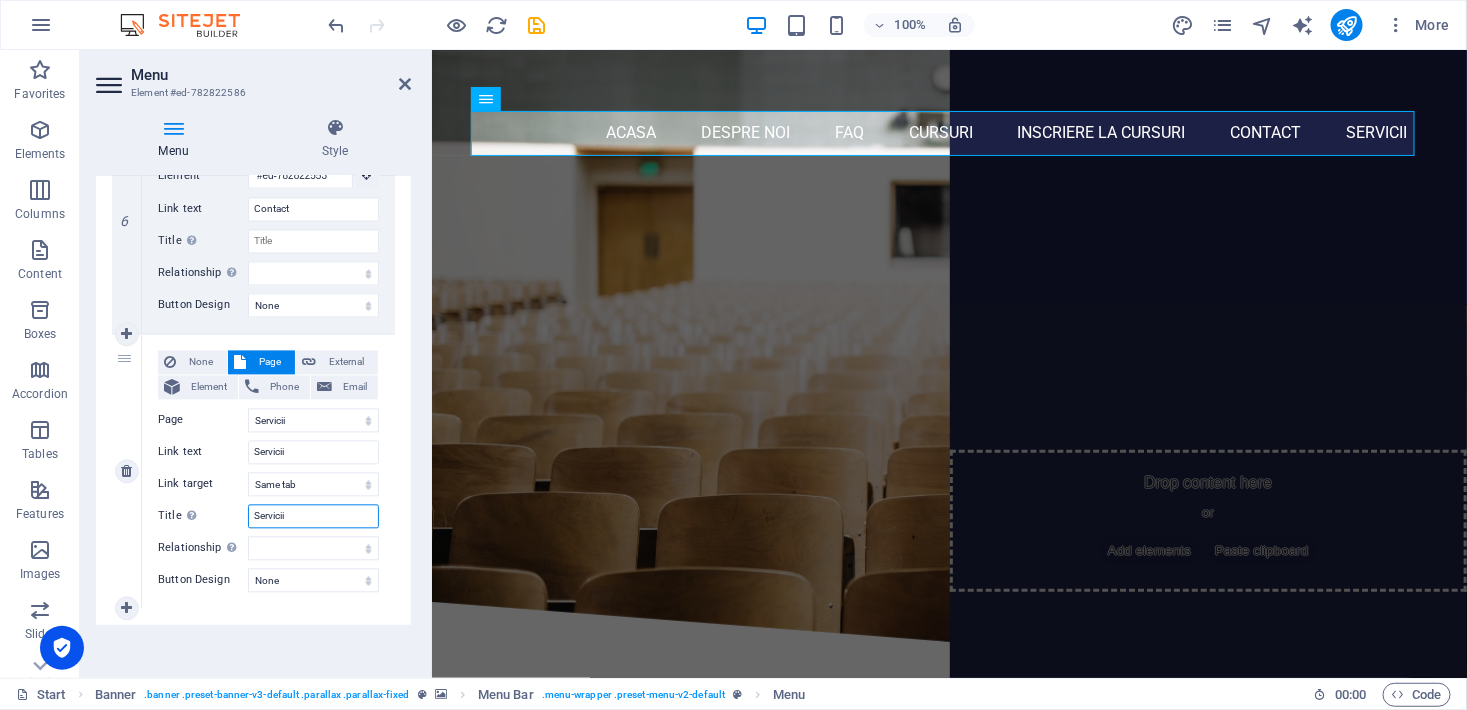 click on "Servicii" at bounding box center [313, 517] 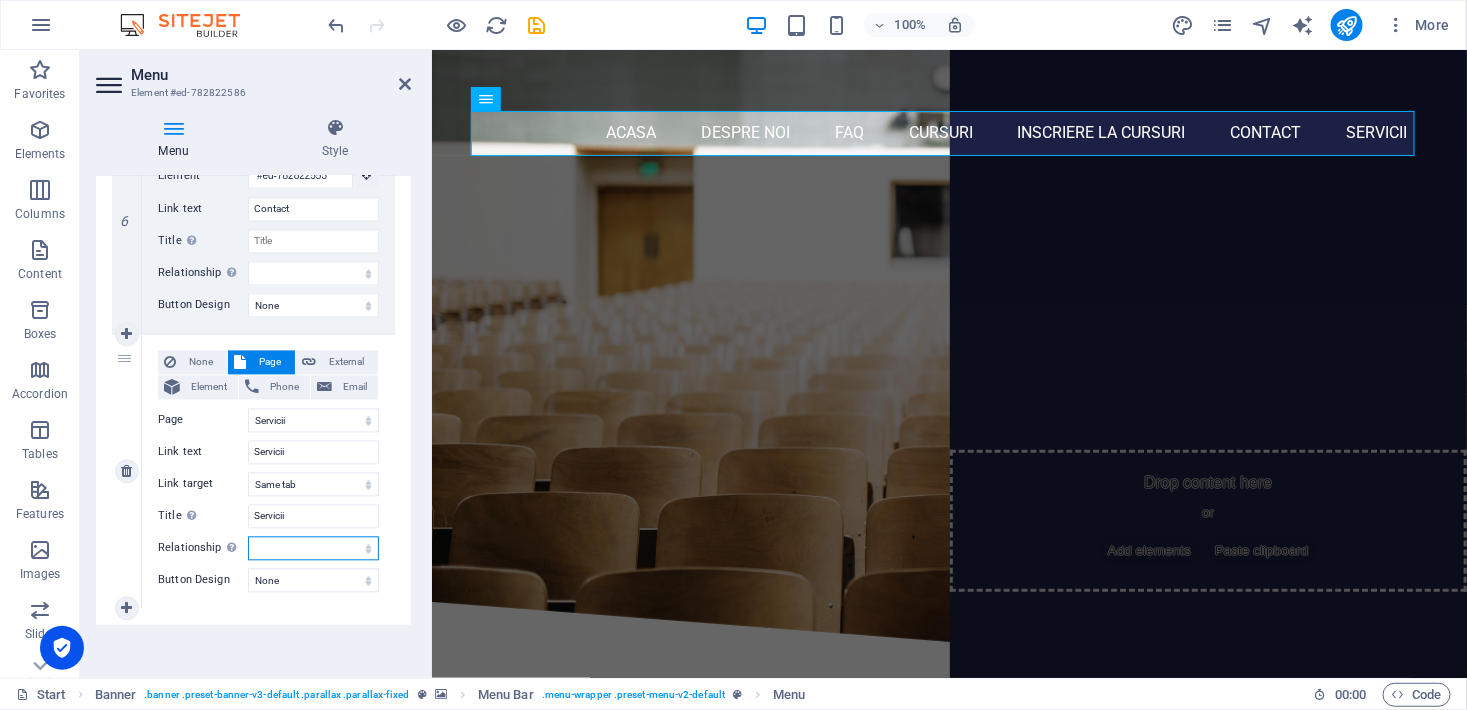 click on "alternate author bookmark external help license next nofollow noreferrer noopener prev search tag" at bounding box center (313, 549) 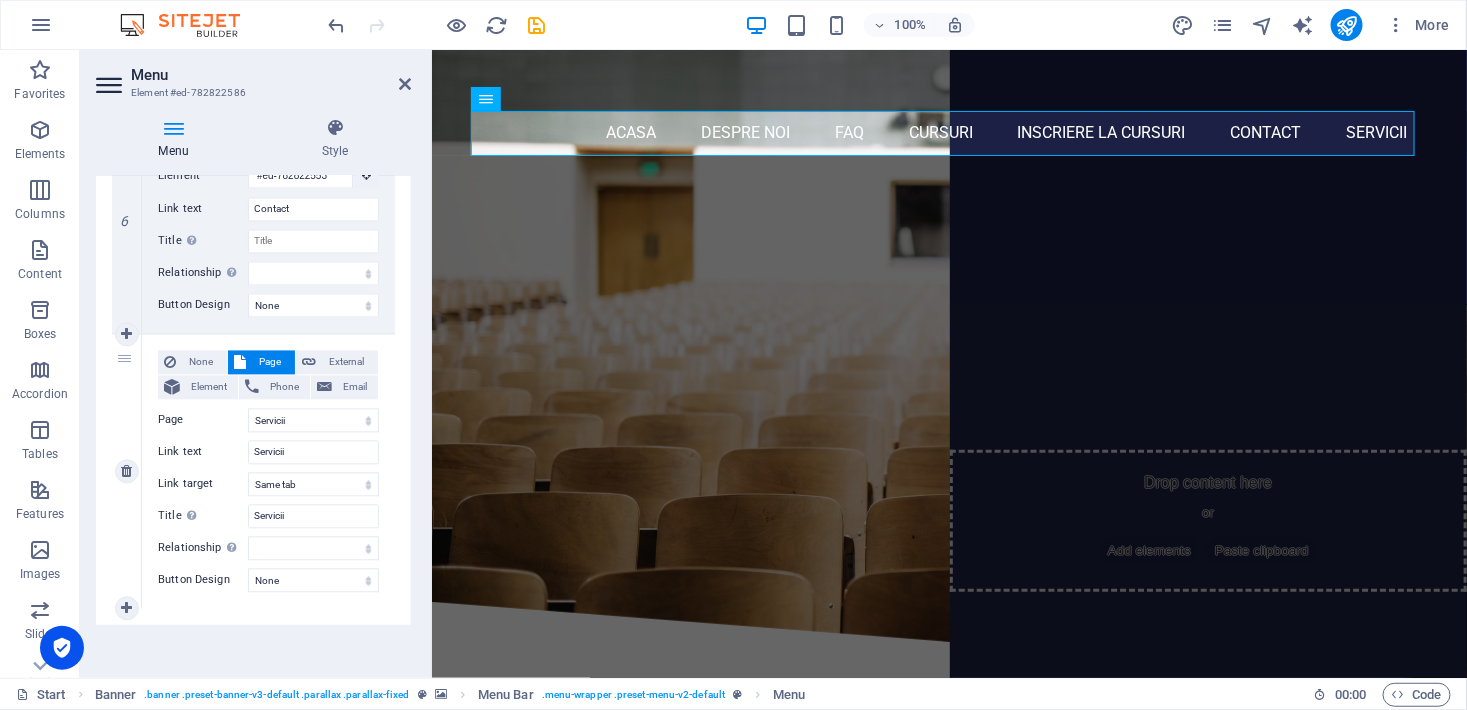 click on "None Page External Element Phone Email Page Start Subpage Legal notice Privacy Servicii -- Dezvoltare personală și soft skills --  Comerț, vânzări și antreprenoriat -- Tehnic și industrial -- Opțional – Categorii auxiliare -- Formare profesională generală -- -Sănătate, Siguranță și Mediu  Element
URL /15180382 Phone Email Link text Servicii Link target New tab Same tab Overlay Title Additional link description, should not be the same as the link text. The title is most often shown as a tooltip text when the mouse moves over the element. Leave empty if uncertain. Servicii Relationship Sets the  relationship of this link to the link target . For example, the value "nofollow" instructs search engines not to follow the link. Can be left empty. alternate author bookmark external help license next nofollow noreferrer noopener prev search tag Button Design None Default Primary Secondary" at bounding box center (268, 472) 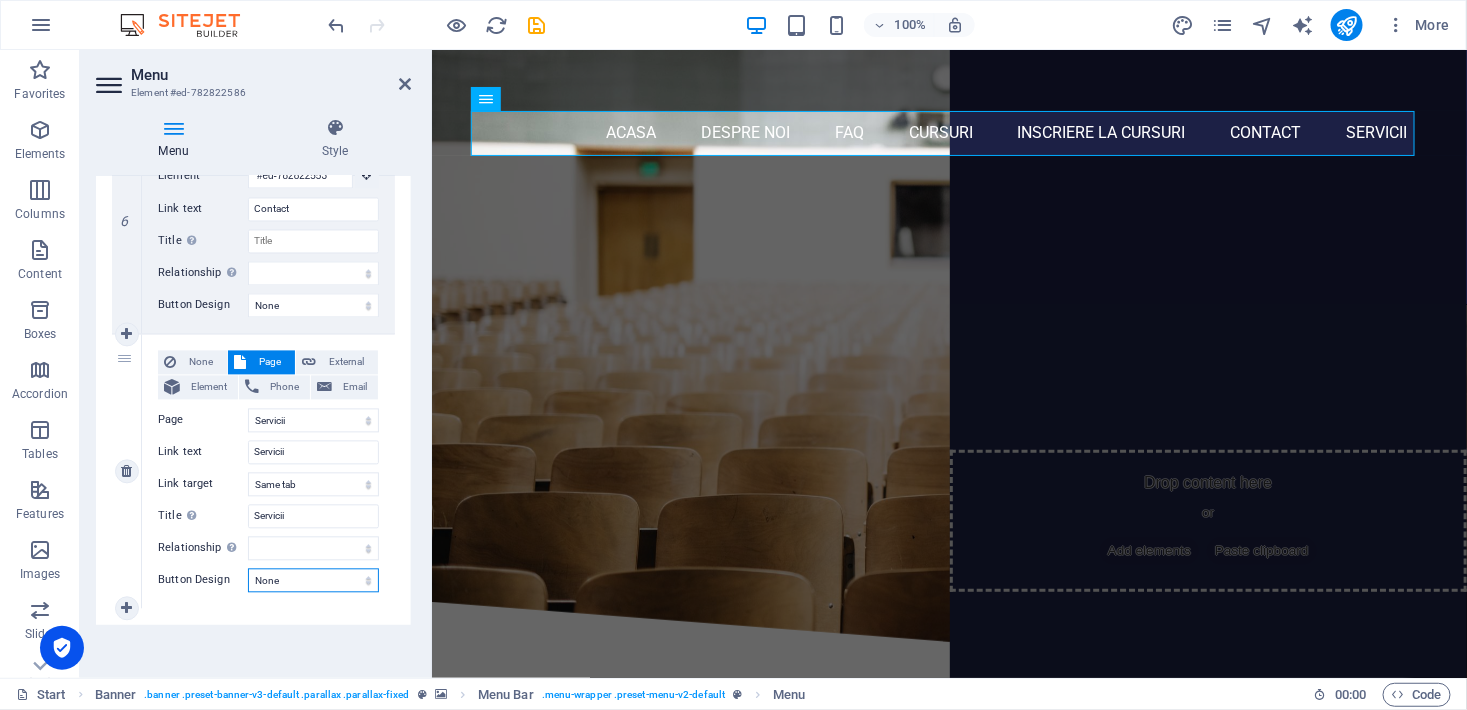 click on "None Default Primary Secondary" at bounding box center [313, 581] 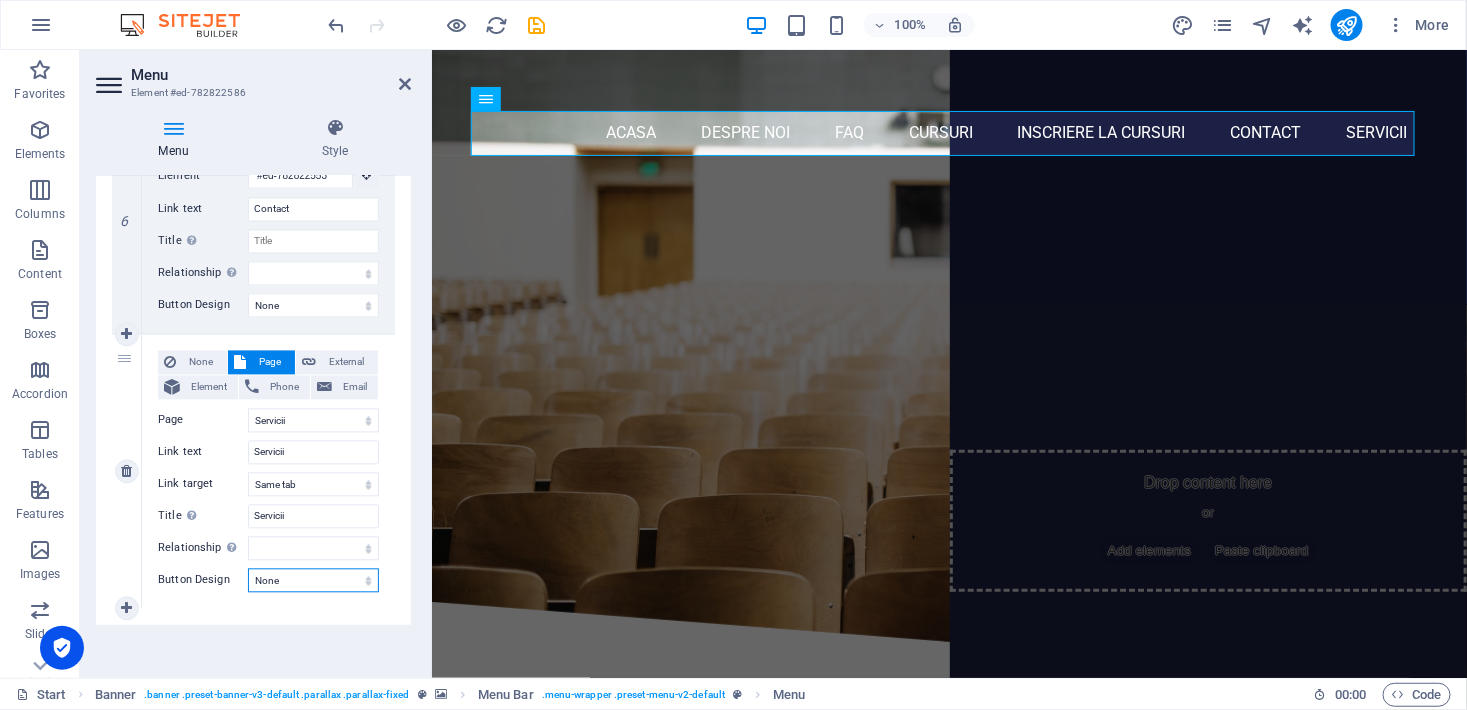click on "None Default Primary Secondary" at bounding box center (313, 581) 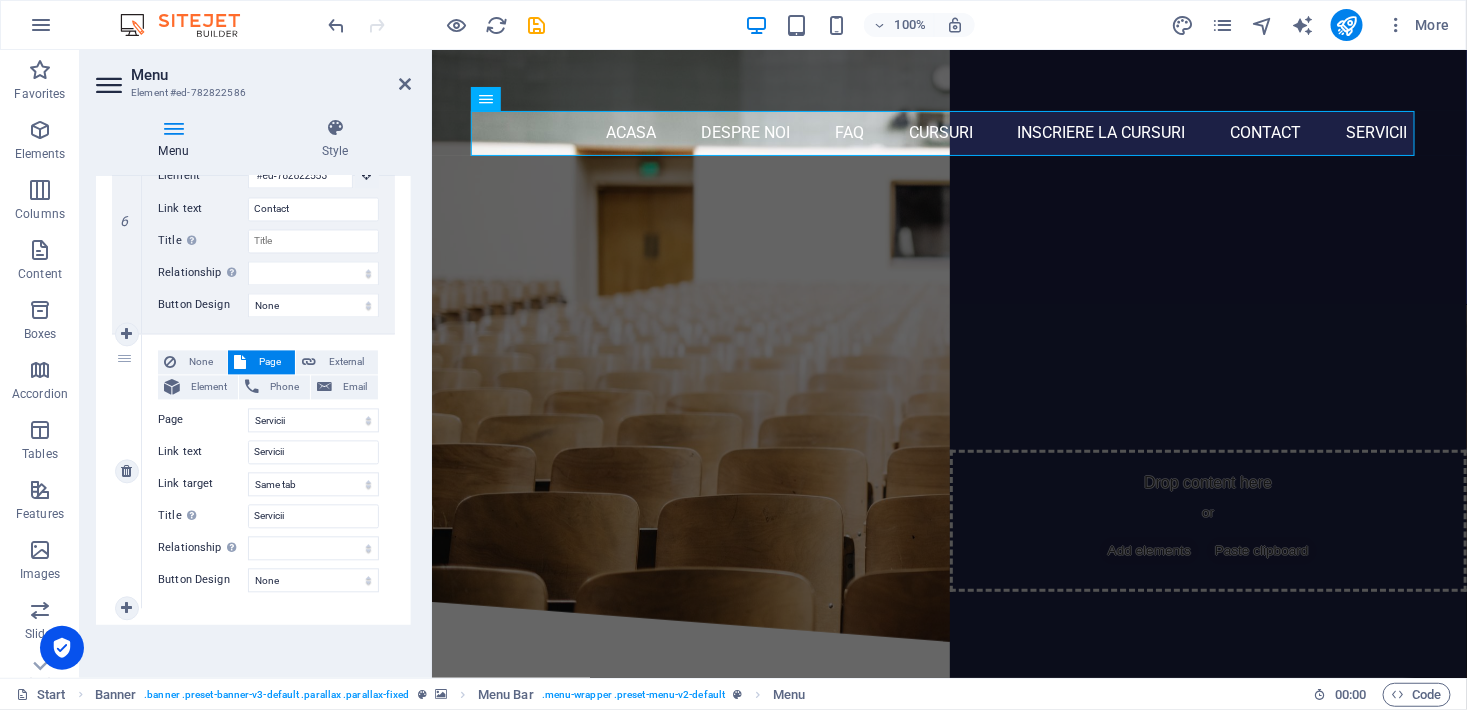 click on "None Page External Element Phone Email Page Start Subpage Legal notice Privacy Servicii -- Dezvoltare personală și soft skills --  Comerț, vânzări și antreprenoriat -- Tehnic și industrial -- Opțional – Categorii auxiliare -- Formare profesională generală -- -Sănătate, Siguranță și Mediu  Element
URL /15180382 Phone Email Link text Servicii Link target New tab Same tab Overlay Title Additional link description, should not be the same as the link text. The title is most often shown as a tooltip text when the mouse moves over the element. Leave empty if uncertain. Servicii Relationship Sets the  relationship of this link to the link target . For example, the value "nofollow" instructs search engines not to follow the link. Can be left empty. alternate author bookmark external help license next nofollow noreferrer noopener prev search tag Button Design None Default Primary Secondary" at bounding box center [268, 472] 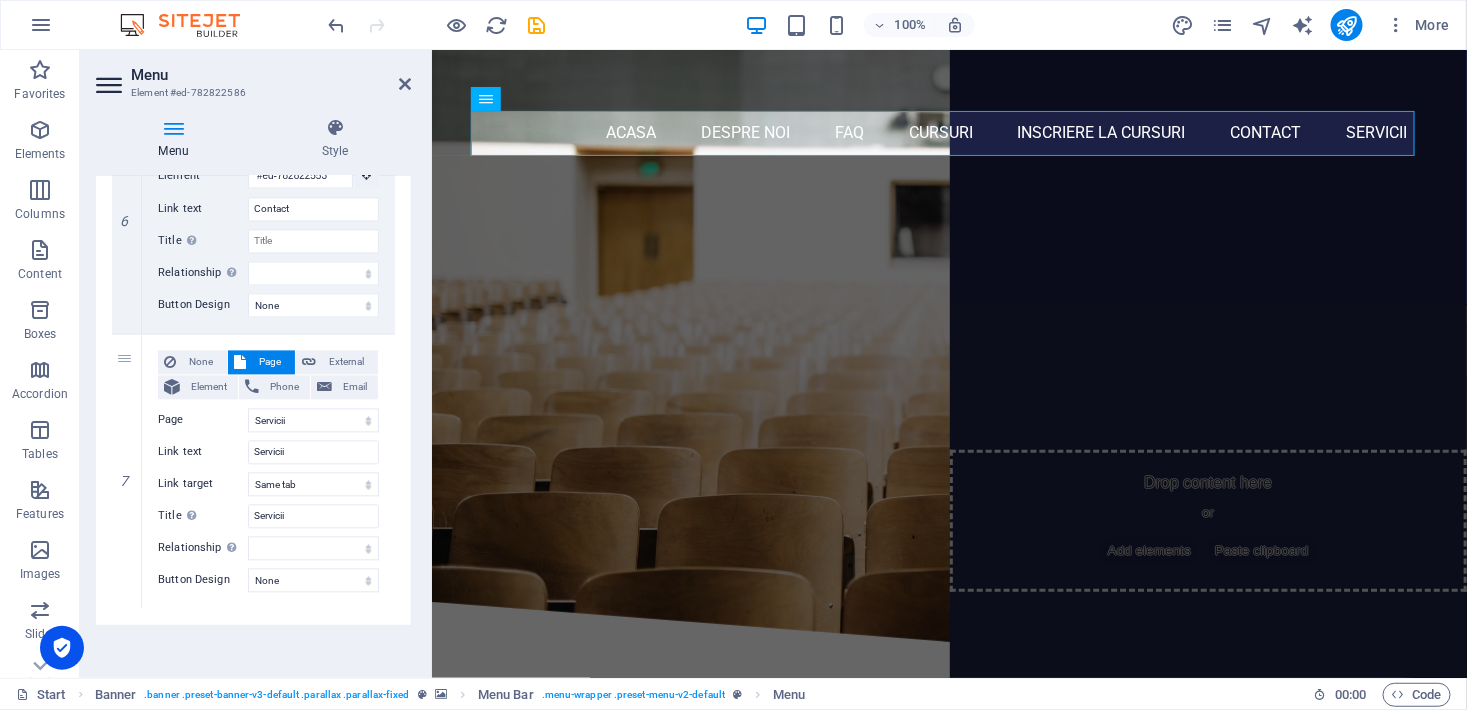 click on "1 None Page External Element Phone Email Page Start Subpage Legal notice Privacy Servicii -- Dezvoltare personală și soft skills --  Comerț, vânzări și antreprenoriat -- Tehnic și industrial -- Opțional – Categorii auxiliare -- Formare profesională generală -- -Sănătate, Siguranță și Mediu  Element #ed-782822574
URL Phone Email Link text Acasa Link target New tab Same tab Overlay Title Additional link description, should not be the same as the link text. The title is most often shown as a tooltip text when the mouse moves over the element. Leave empty if uncertain. Relationship Sets the  relationship of this link to the link target . For example, the value "nofollow" instructs search engines not to follow the link. Can be left empty. alternate author bookmark external help license next nofollow noreferrer noopener prev search tag Button Design None Default Primary Secondary 2 None Page External Element Phone Email Page Start Subpage Legal notice Privacy Servicii URL 3" at bounding box center (253, -260) 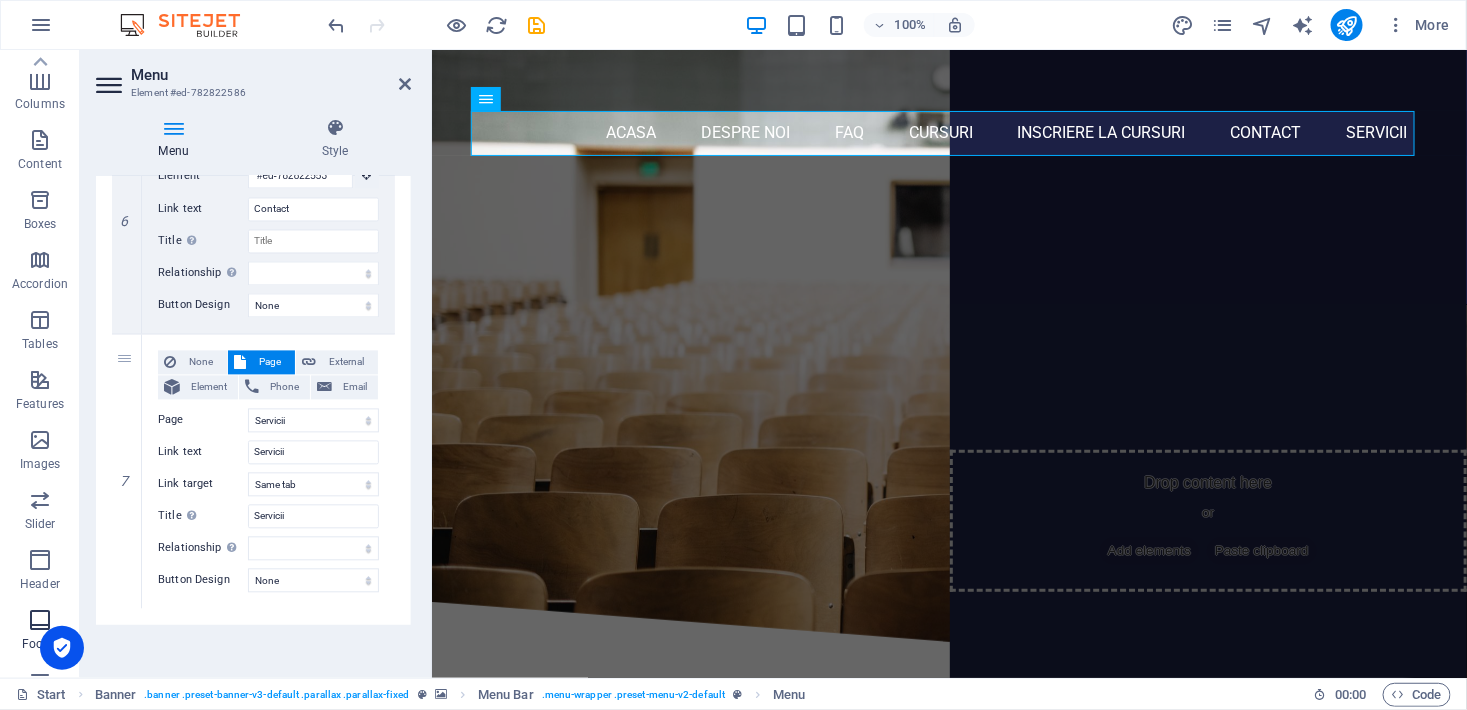 scroll, scrollTop: 0, scrollLeft: 0, axis: both 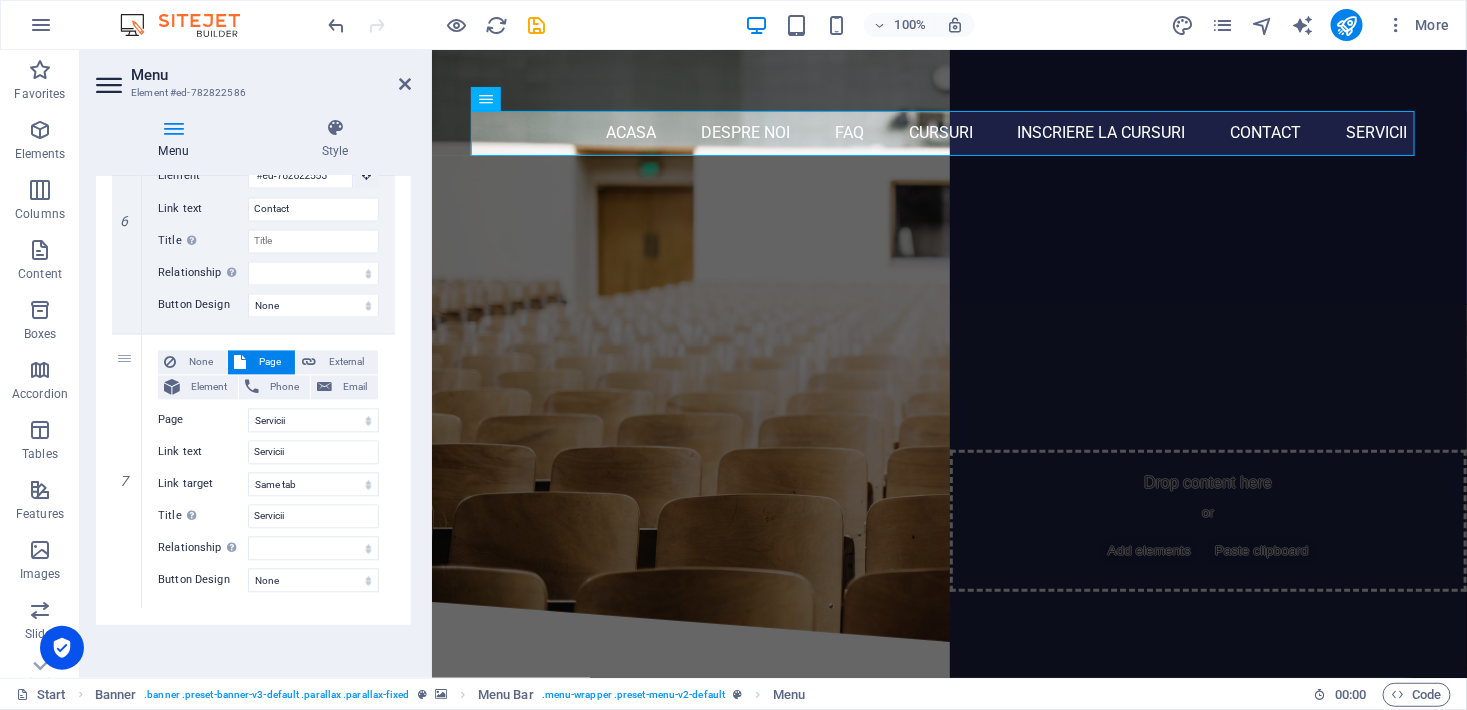 click at bounding box center (111, 85) 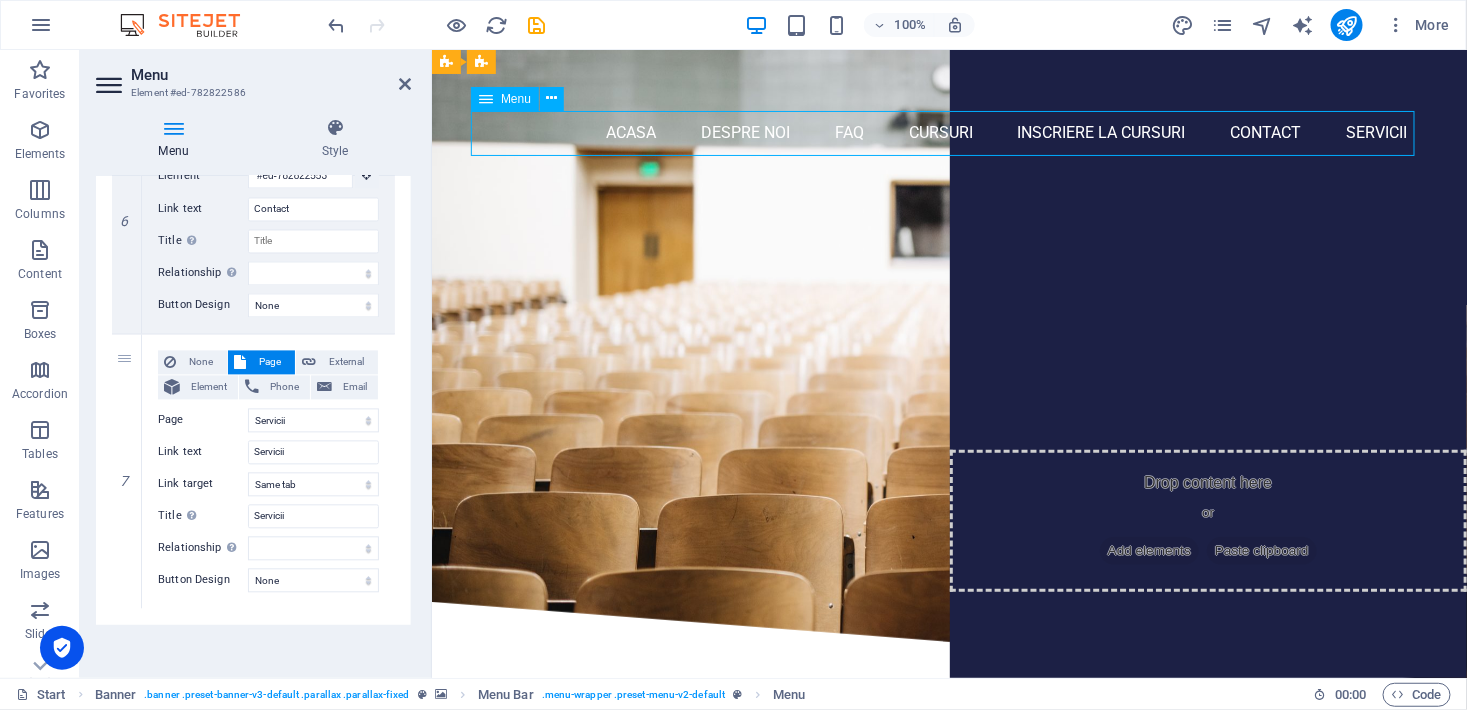 click on "Acasa Despre noi FAQ Cursuri Inscriere la cursuri Contact Servicii" at bounding box center (949, 132) 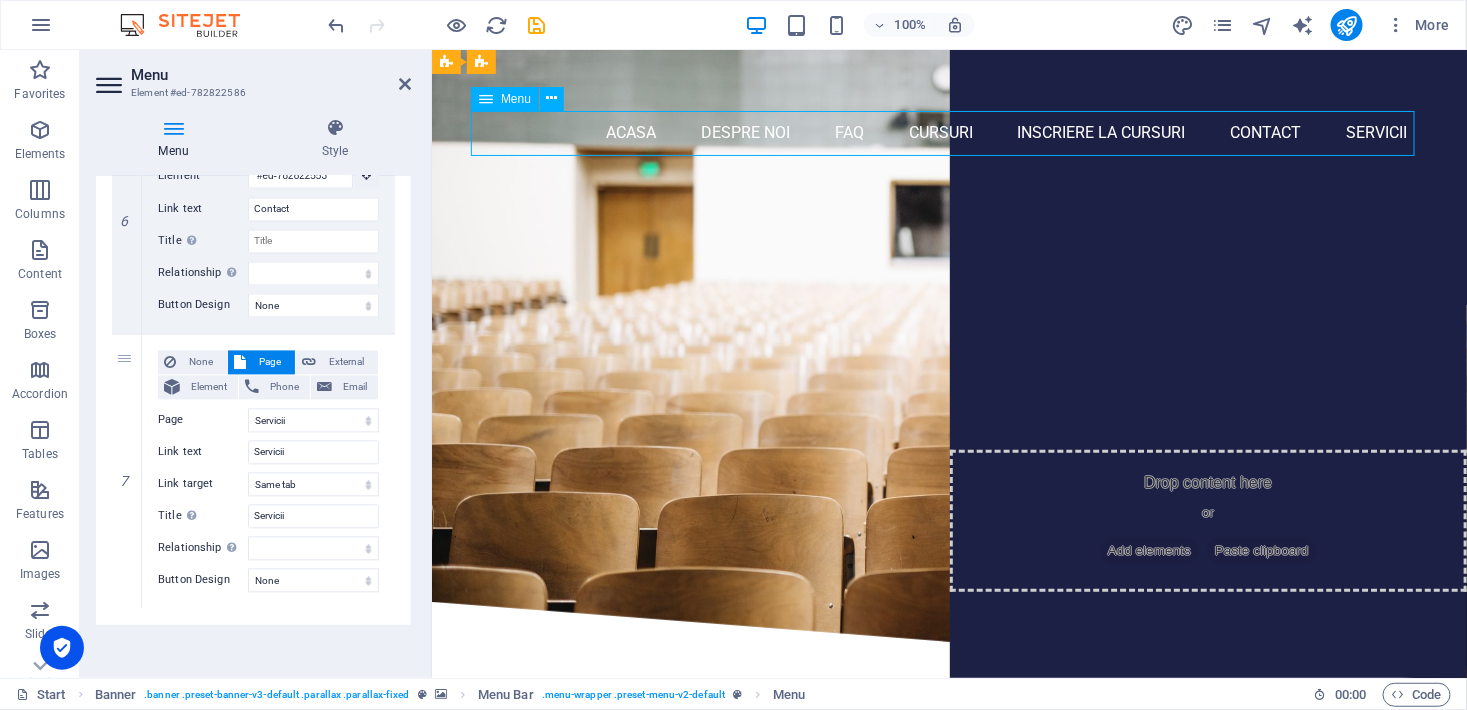 click on "Acasa Despre noi FAQ Cursuri Inscriere la cursuri Contact Servicii" at bounding box center (949, 132) 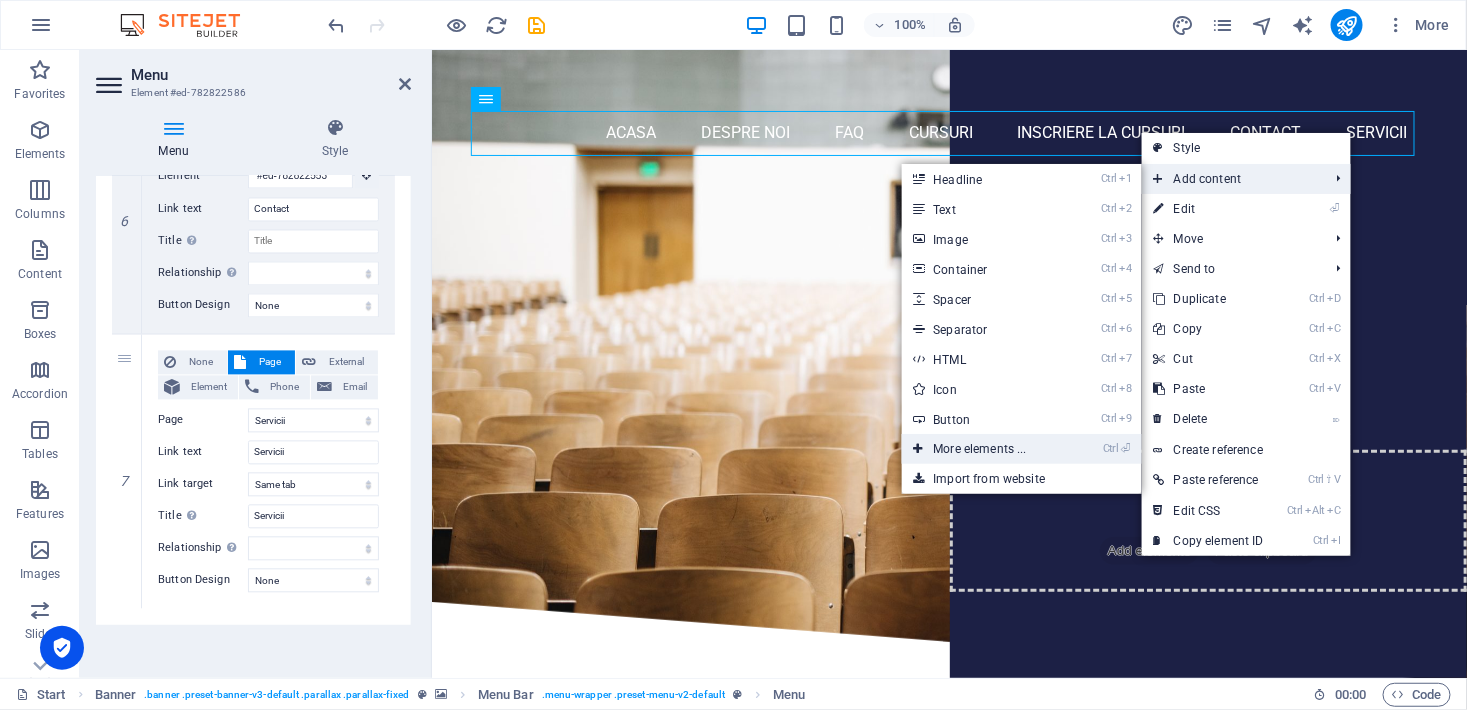 click on "Ctrl ⏎  More elements ..." at bounding box center (984, 449) 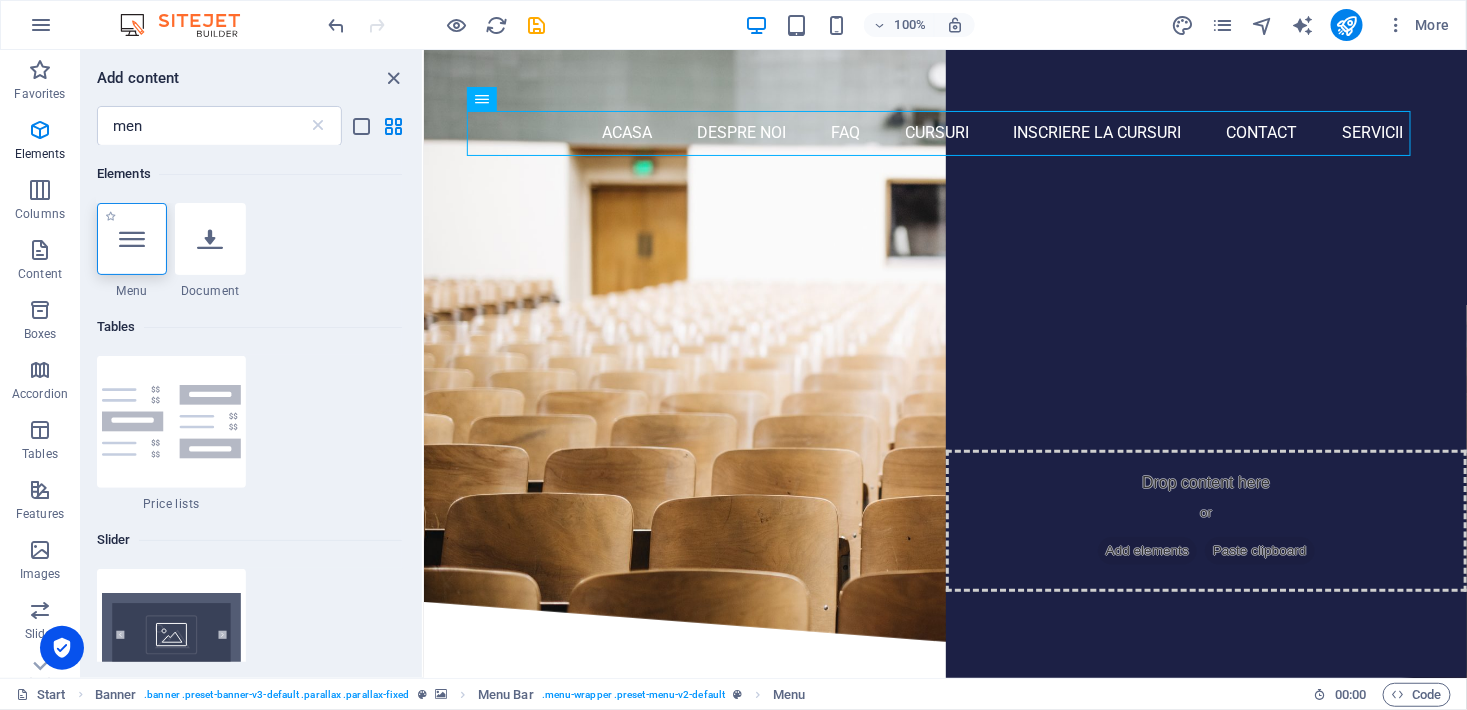 click at bounding box center [132, 239] 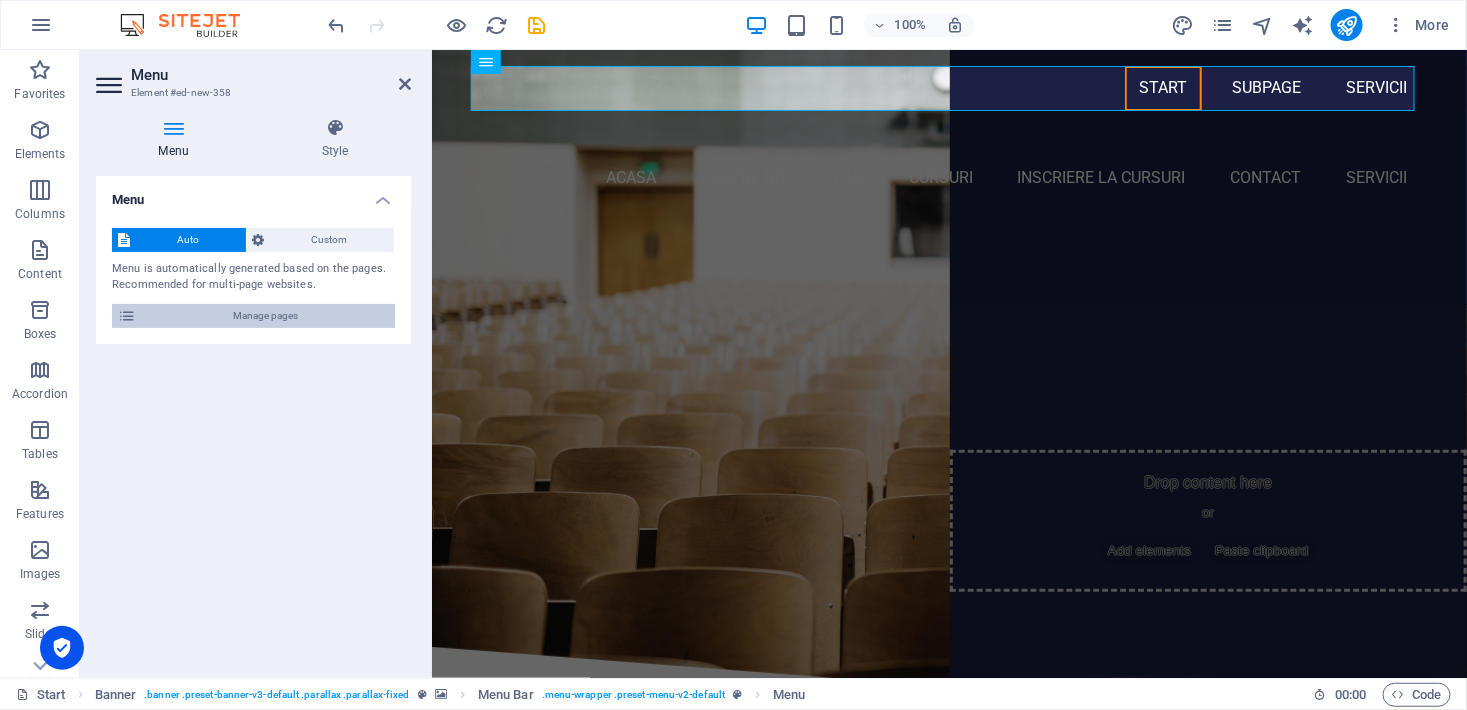 click on "Manage pages" at bounding box center (265, 316) 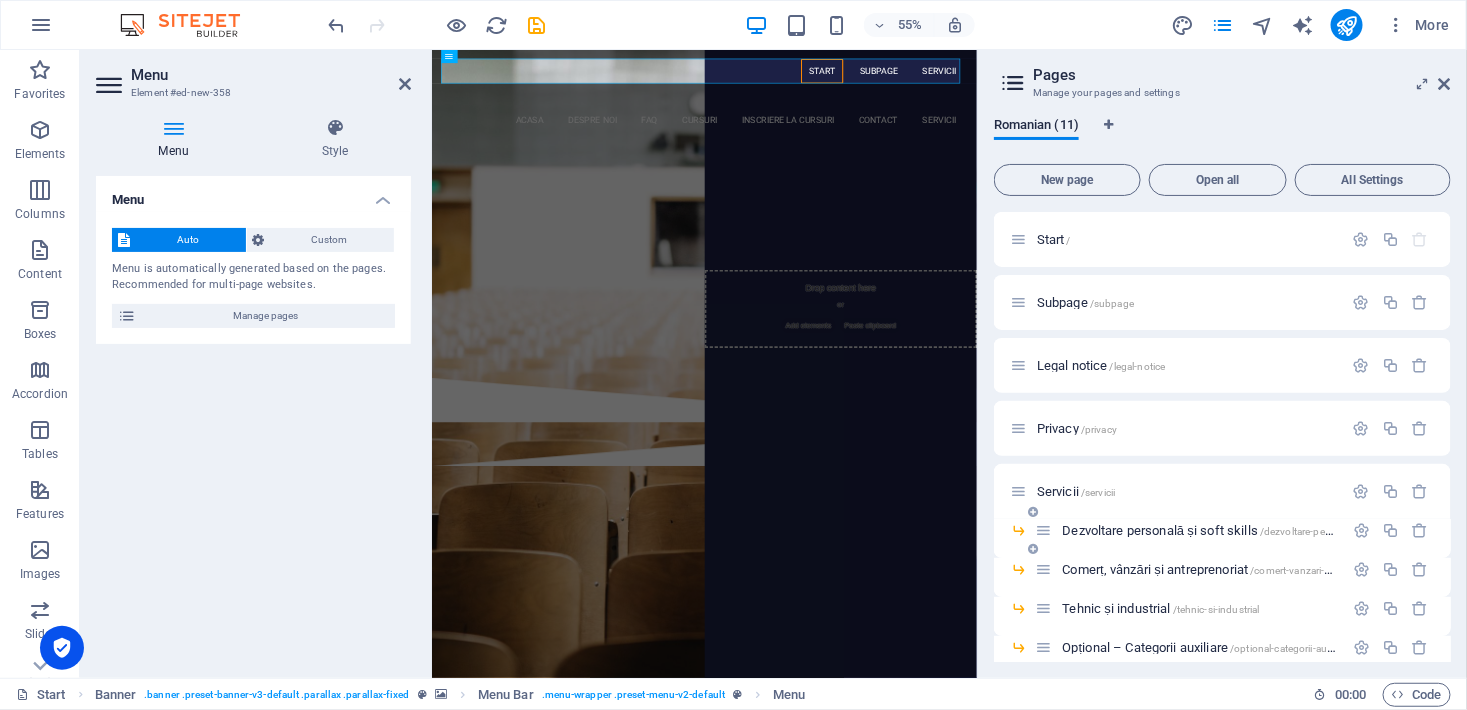 click at bounding box center [1043, 530] 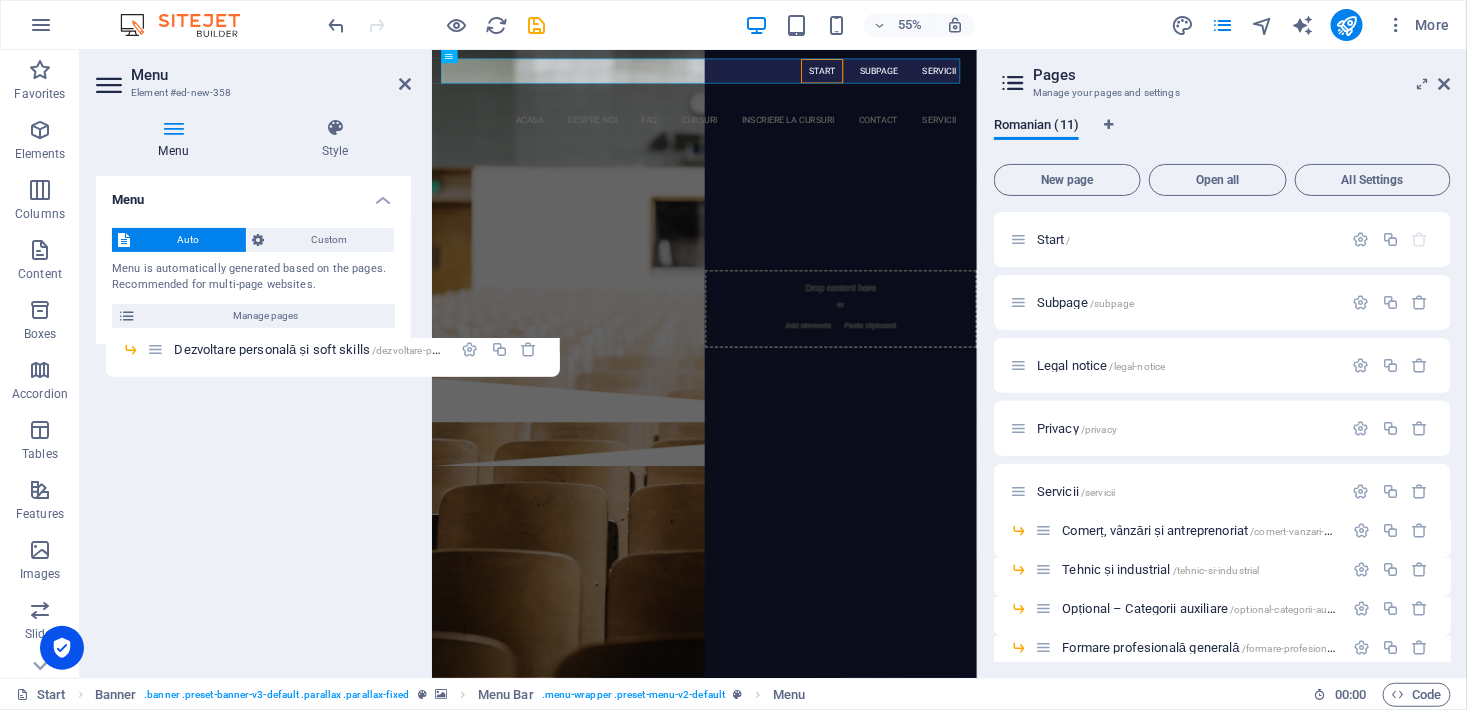 drag, startPoint x: 1046, startPoint y: 531, endPoint x: 152, endPoint y: 351, distance: 911.9408 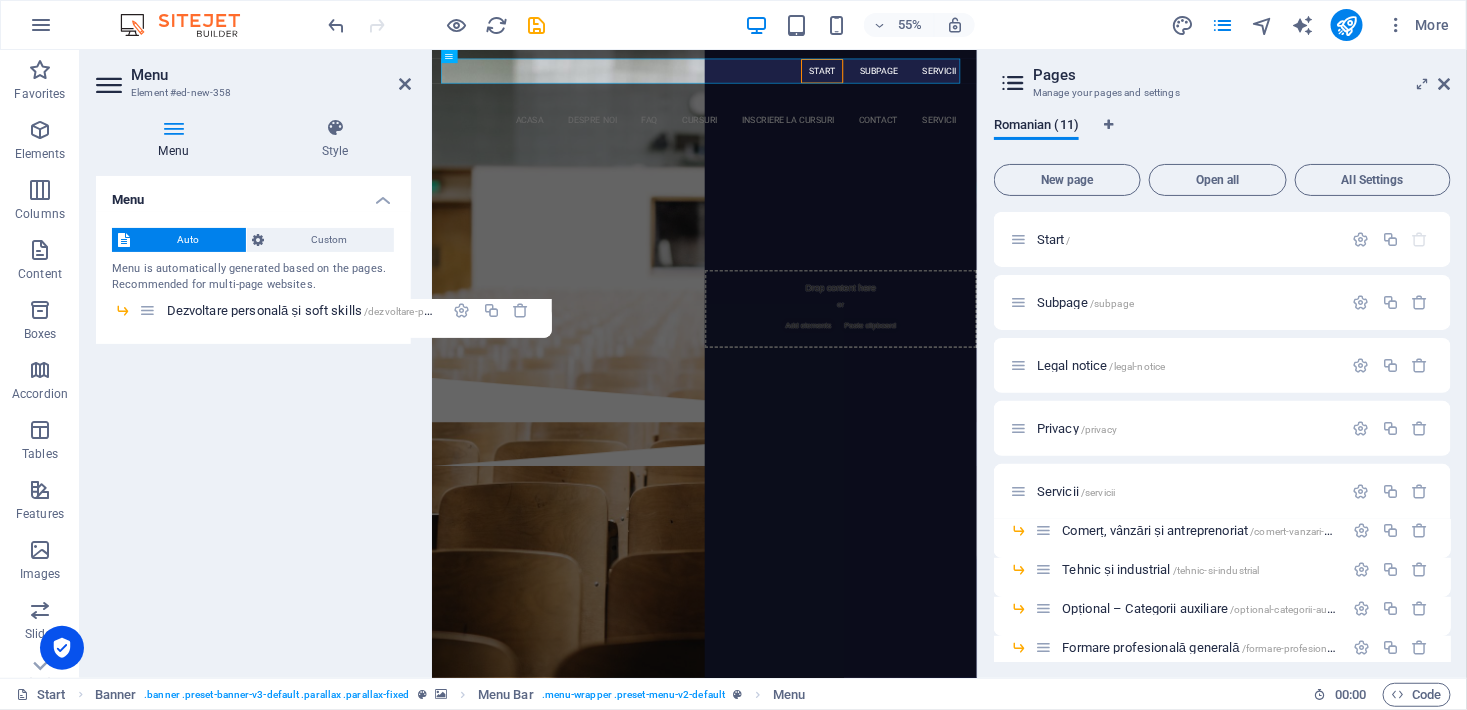drag, startPoint x: 1046, startPoint y: 532, endPoint x: 145, endPoint y: 315, distance: 926.7632 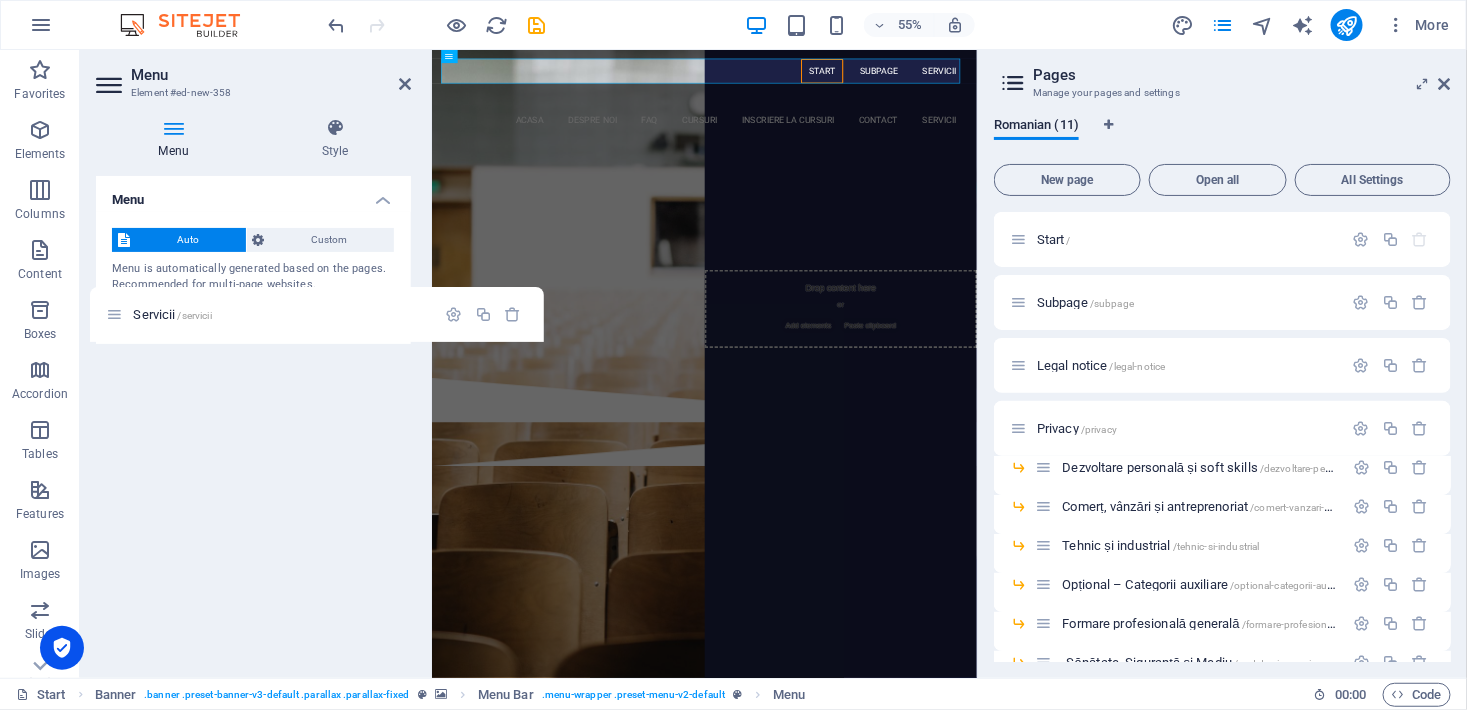 drag, startPoint x: 1020, startPoint y: 491, endPoint x: 108, endPoint y: 316, distance: 928.63824 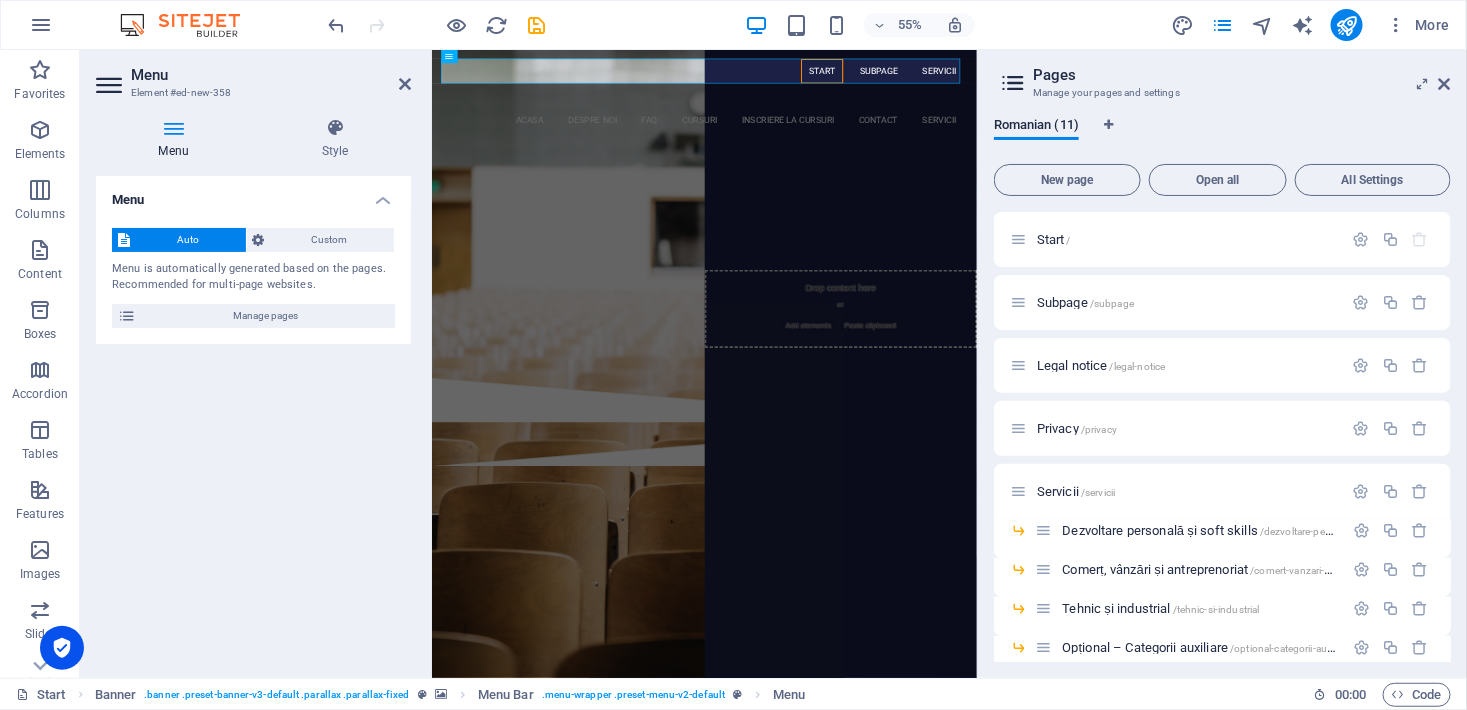 click on "Auto" at bounding box center [188, 240] 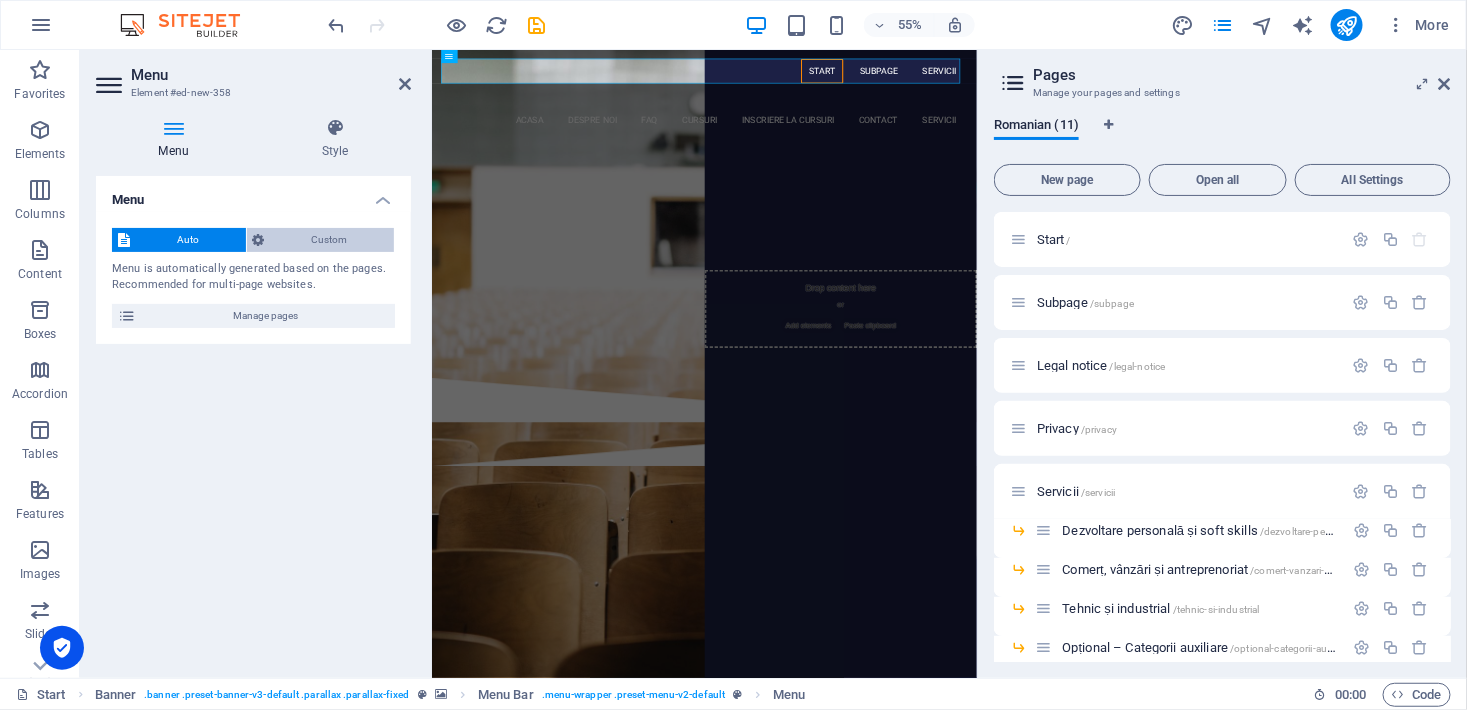 click on "Custom" at bounding box center [330, 240] 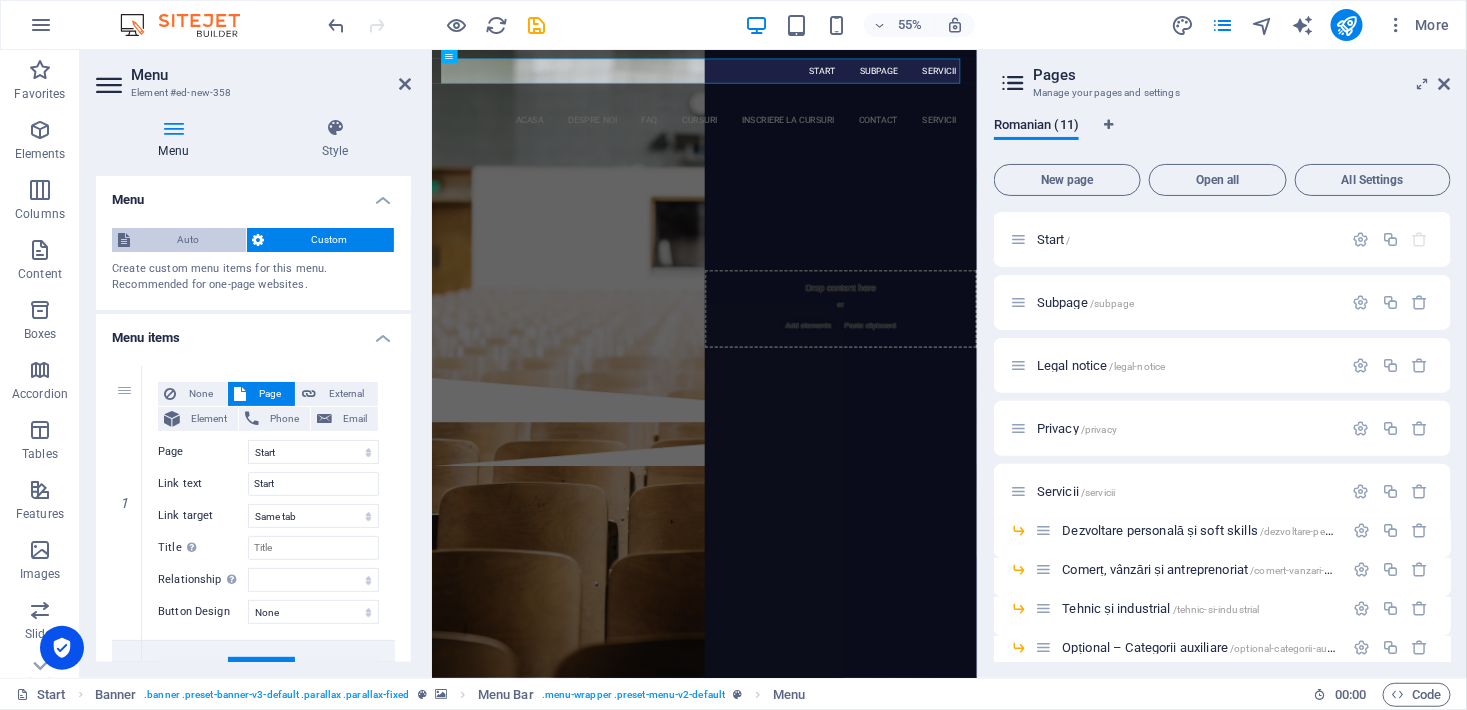 click on "Auto" at bounding box center [188, 240] 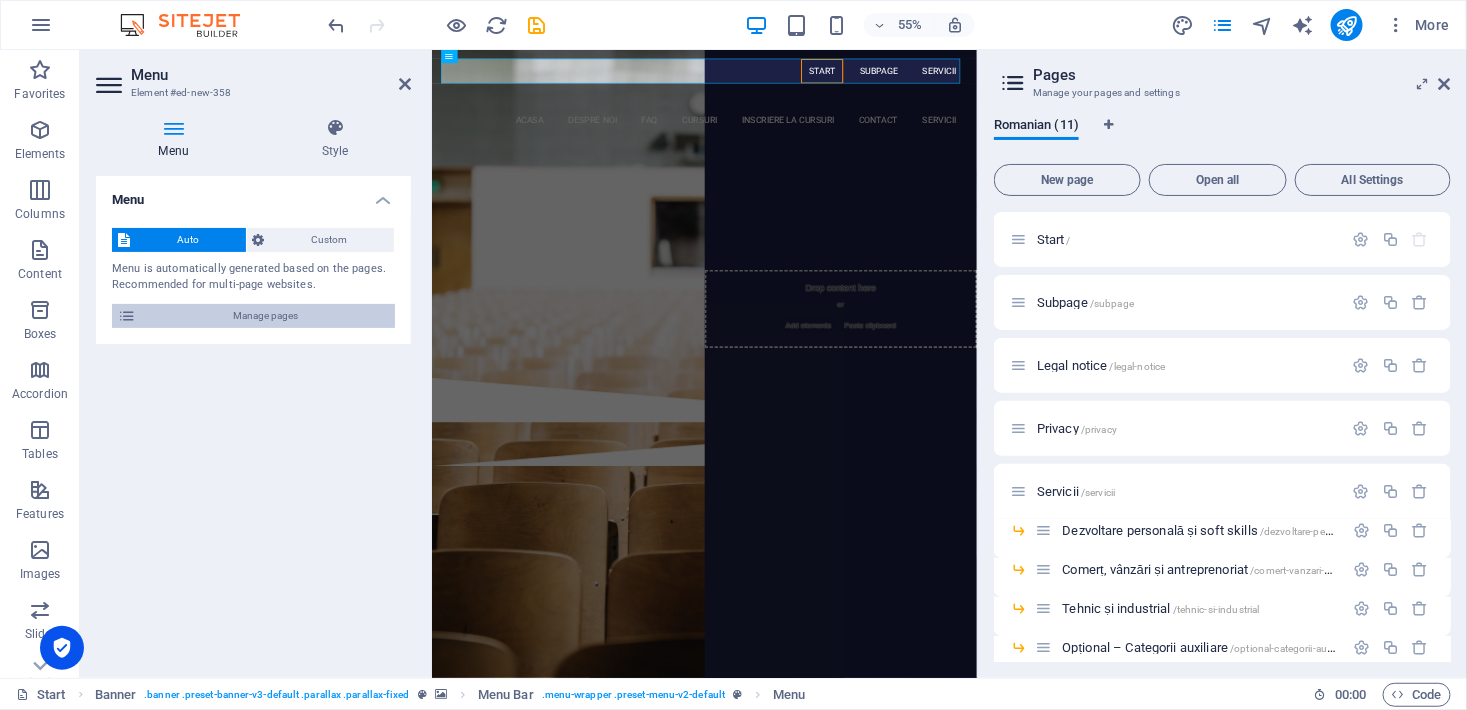 click on "Manage pages" at bounding box center (265, 316) 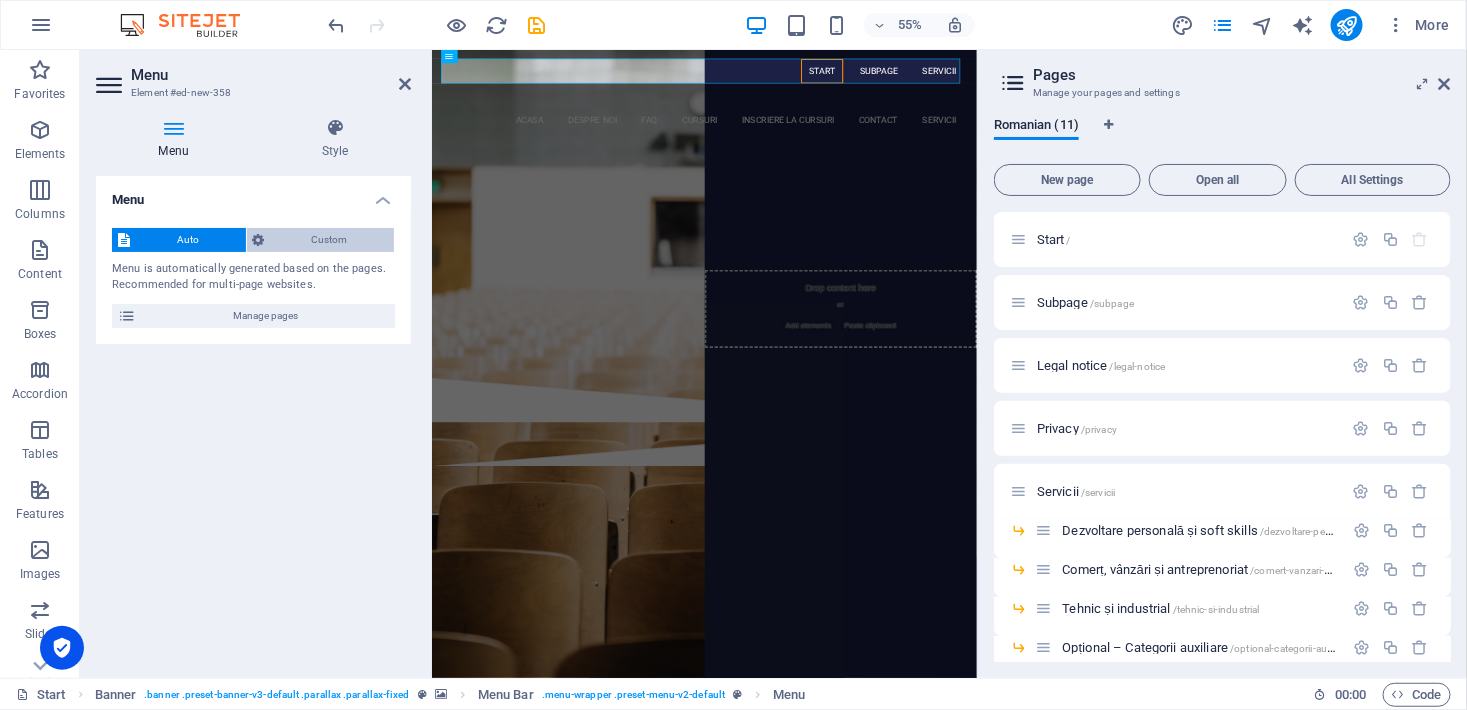 click on "Custom" at bounding box center (330, 240) 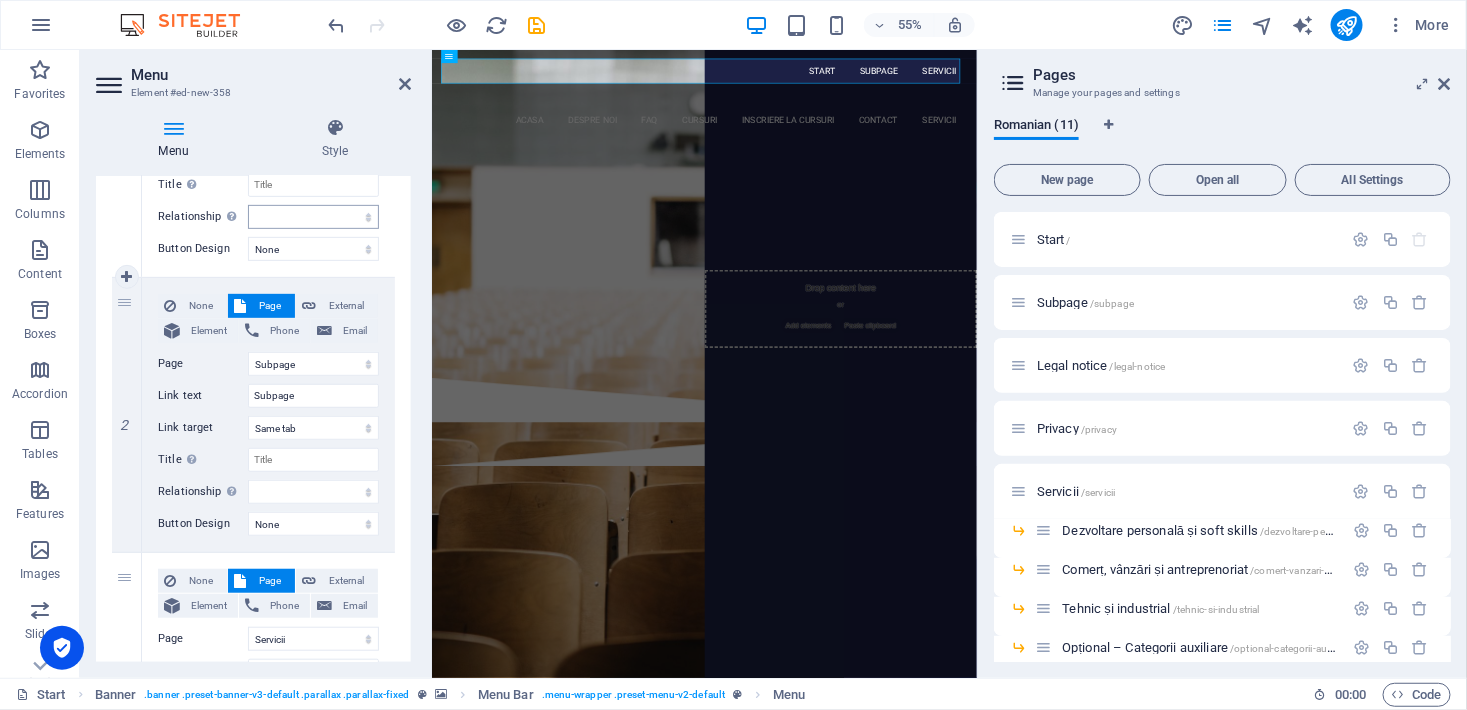 scroll, scrollTop: 90, scrollLeft: 0, axis: vertical 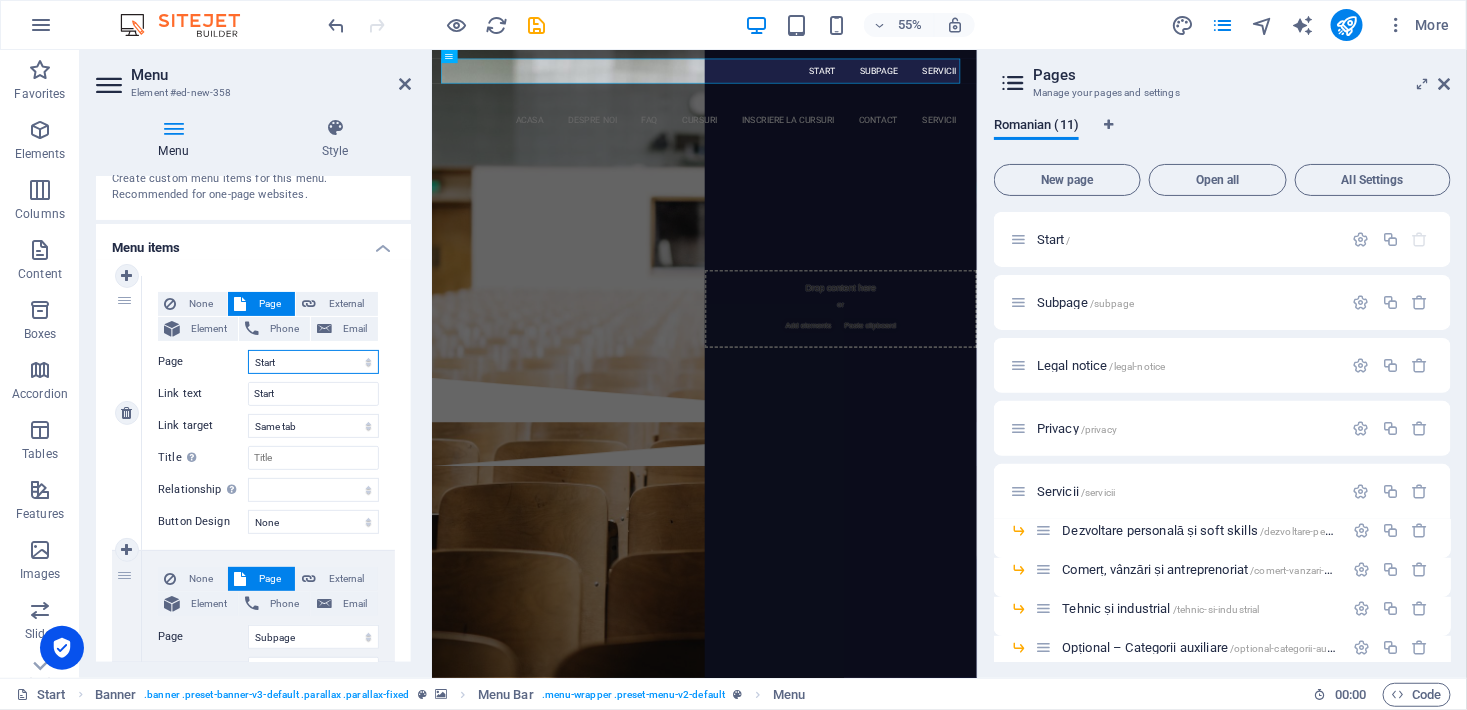 click on "Start Subpage Legal notice Privacy Servicii -- Dezvoltare personală și soft skills --  Comerț, vânzări și antreprenoriat -- Tehnic și industrial -- Opțional – Categorii auxiliare -- Formare profesională generală -- -Sănătate, Siguranță și Mediu" at bounding box center (313, 362) 